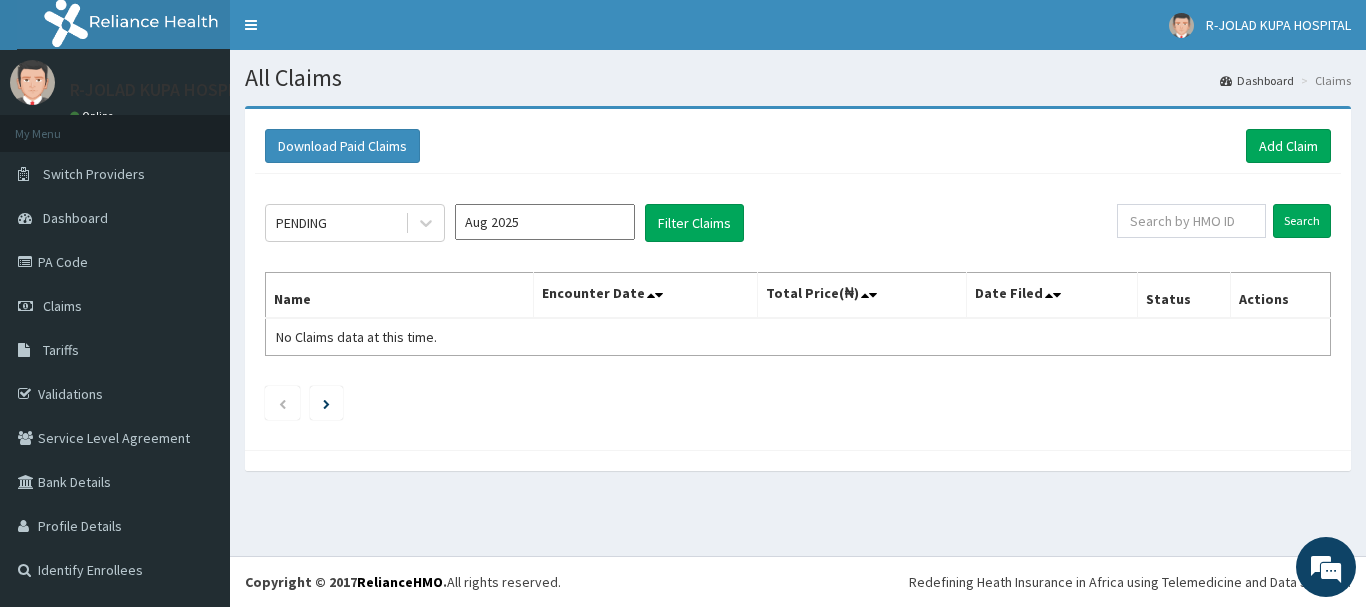 scroll, scrollTop: 0, scrollLeft: 0, axis: both 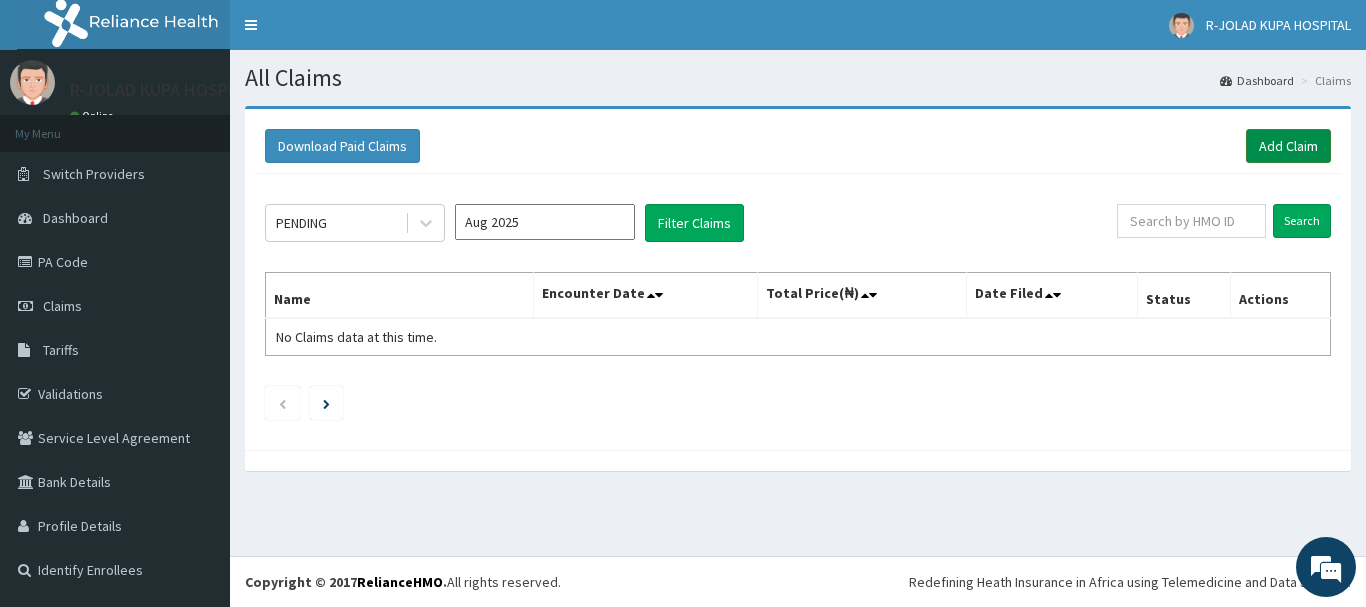 click on "Add Claim" at bounding box center (1288, 146) 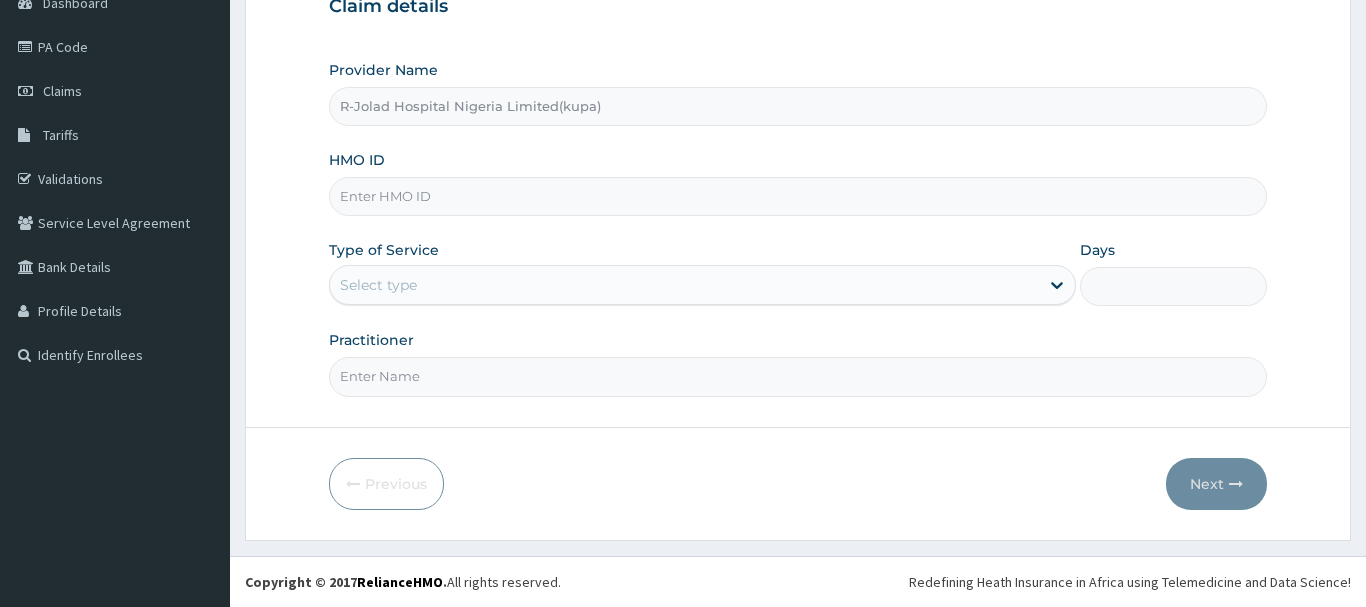 scroll, scrollTop: 215, scrollLeft: 0, axis: vertical 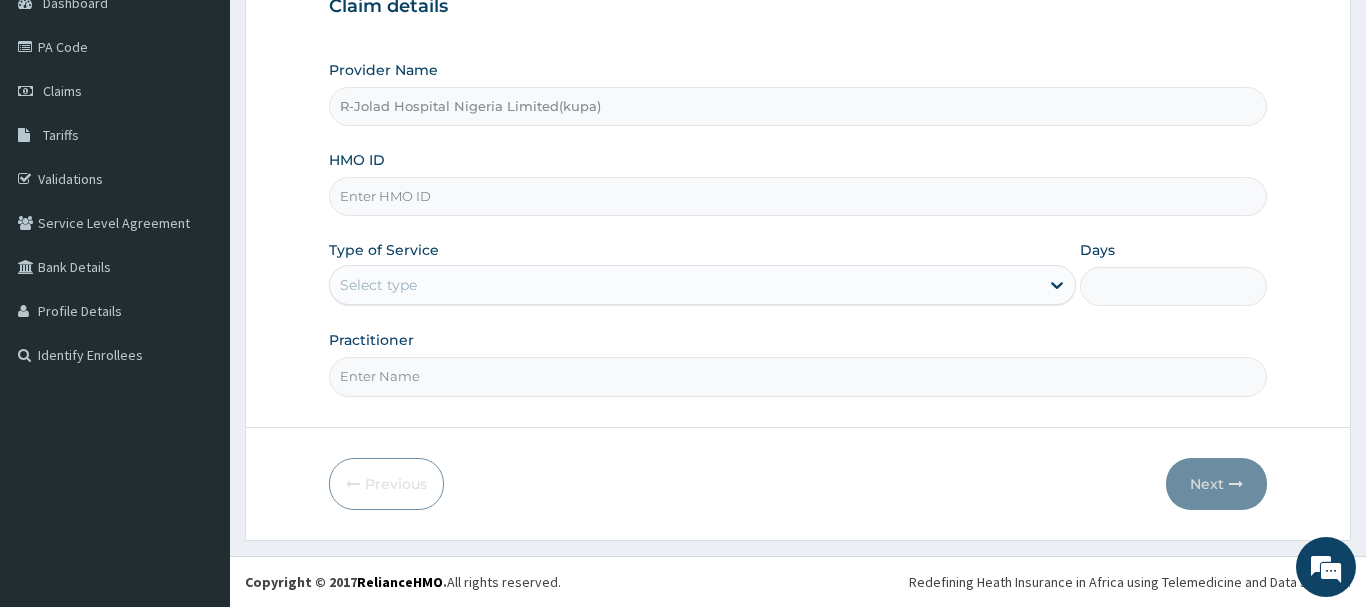 click on "HMO ID" at bounding box center (798, 196) 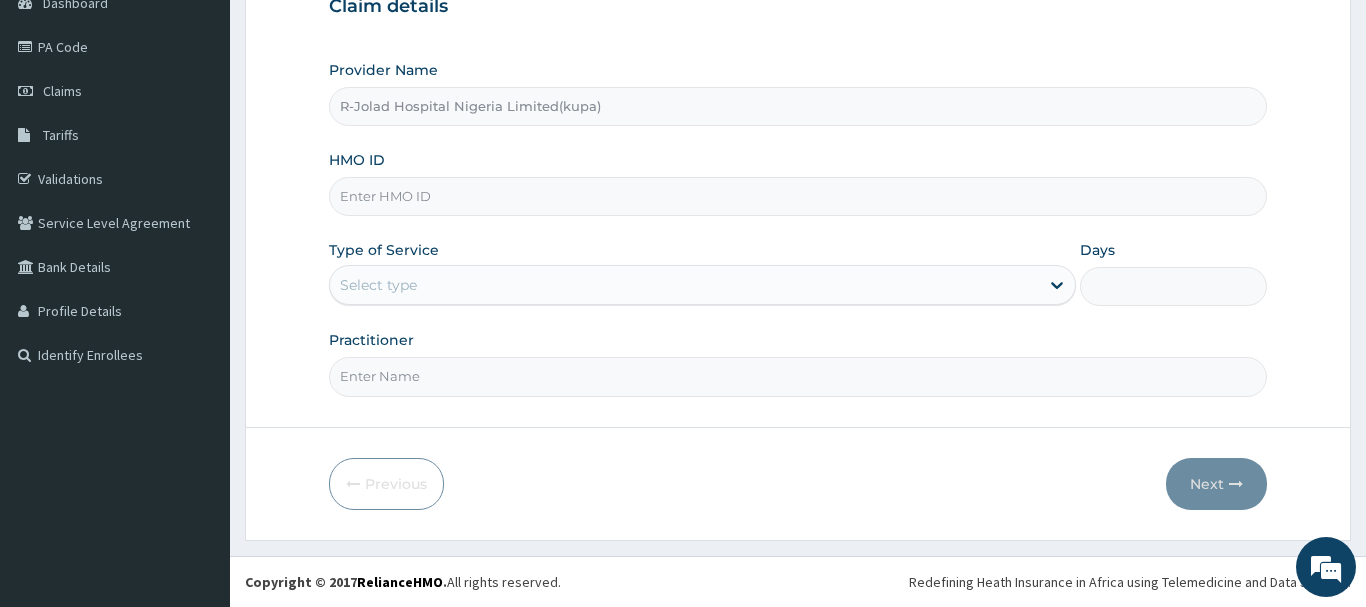 paste on "PLN/10045/B" 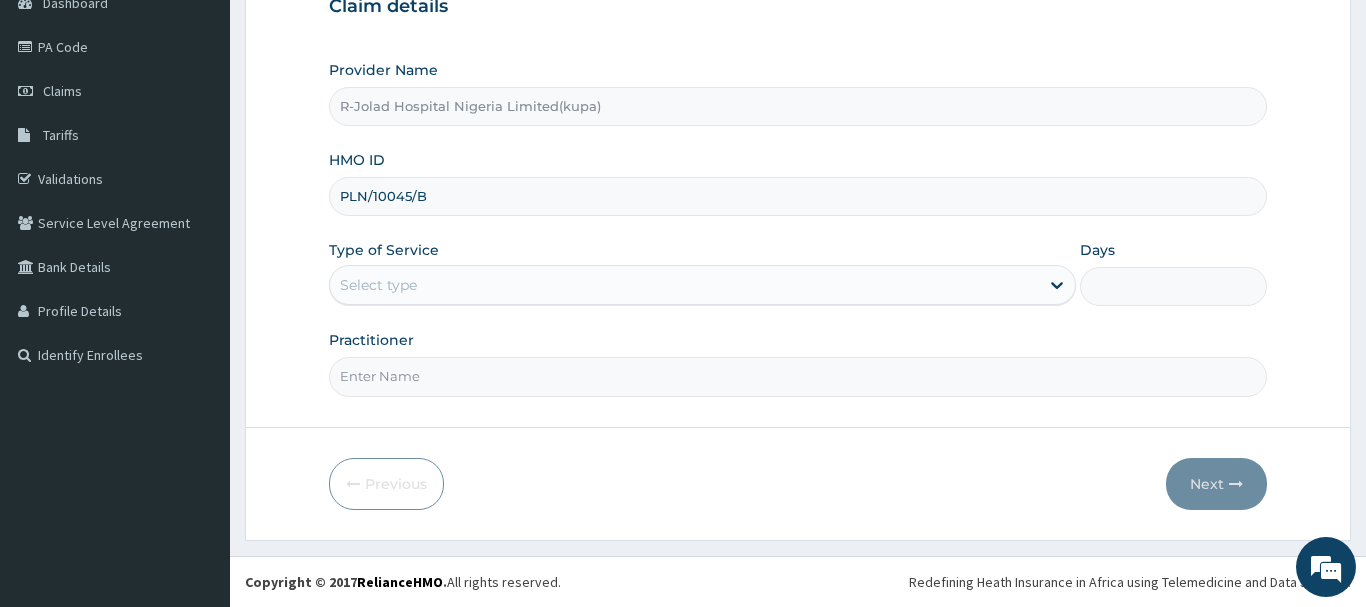 type on "PLN/10045/B" 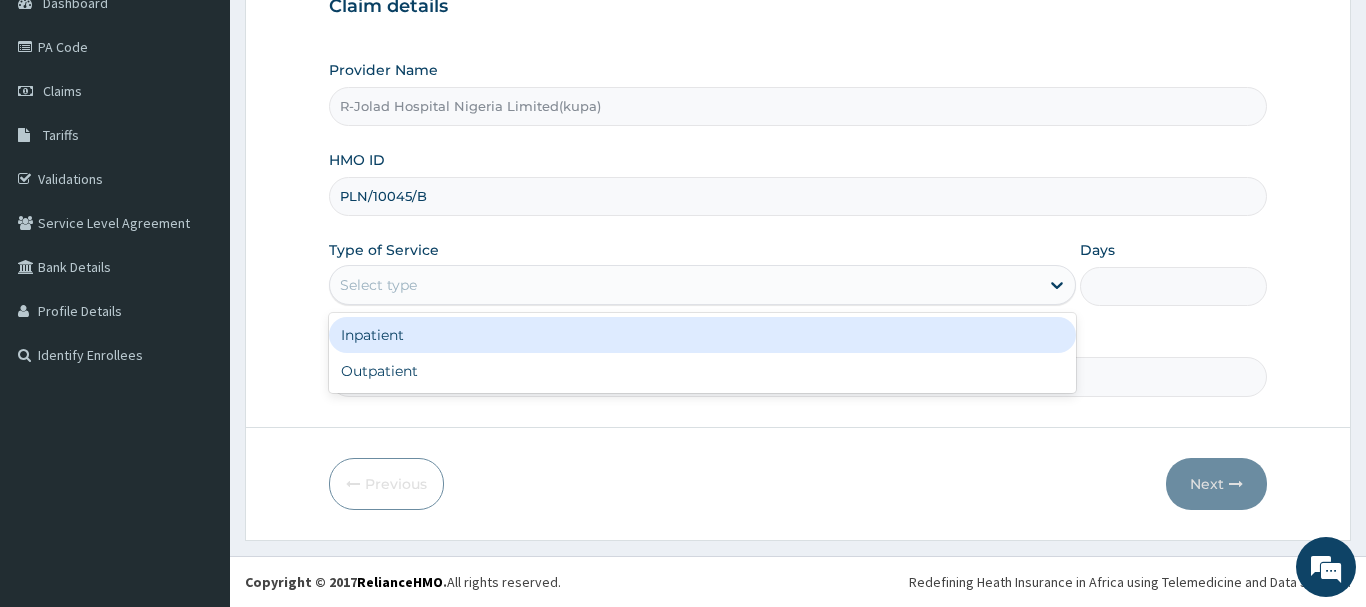 drag, startPoint x: 364, startPoint y: 290, endPoint x: 373, endPoint y: 303, distance: 15.811388 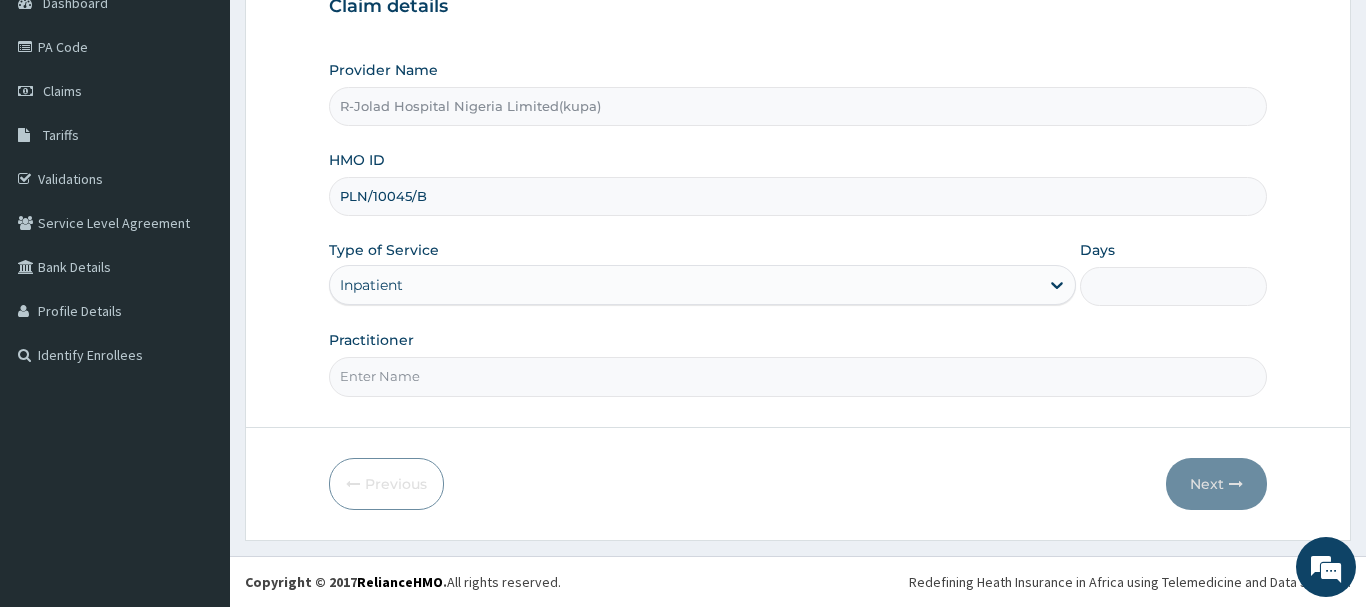 scroll, scrollTop: 0, scrollLeft: 0, axis: both 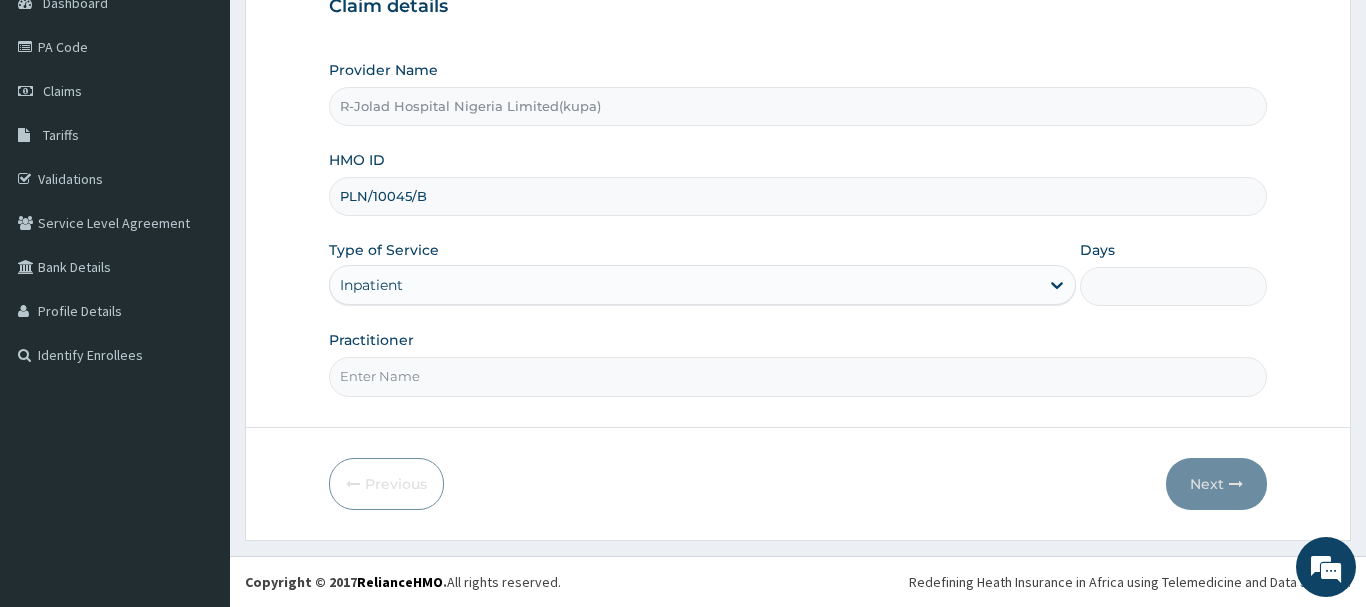 click on "Days" at bounding box center [1173, 286] 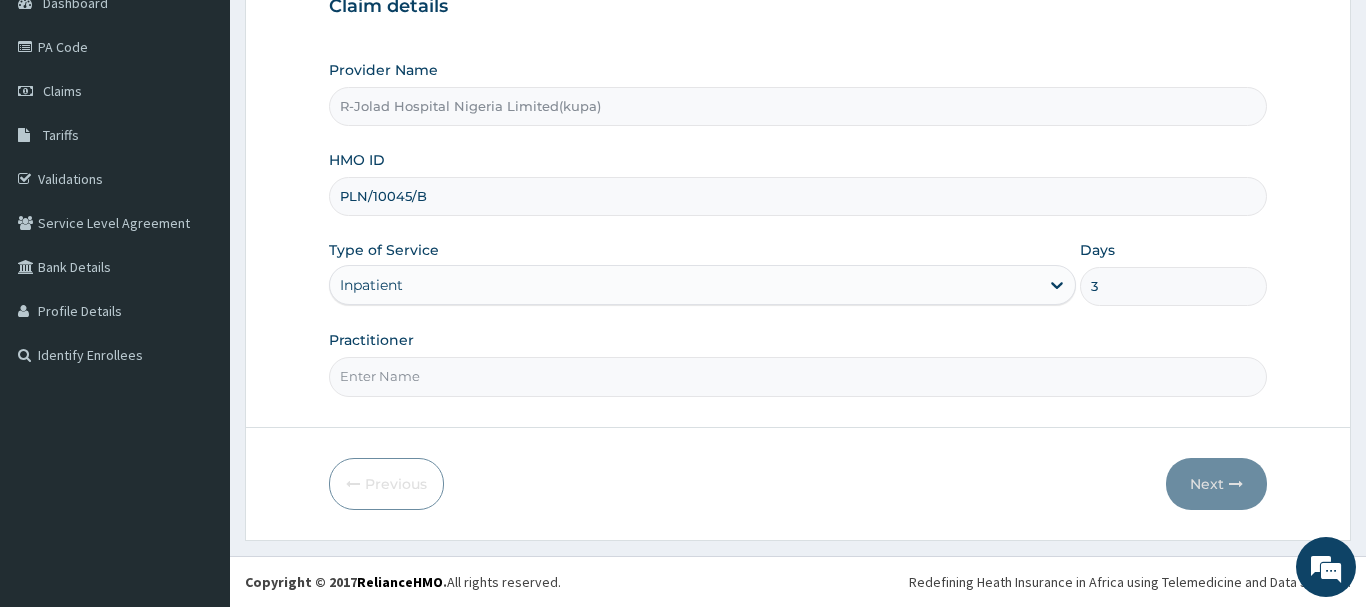 type on "3" 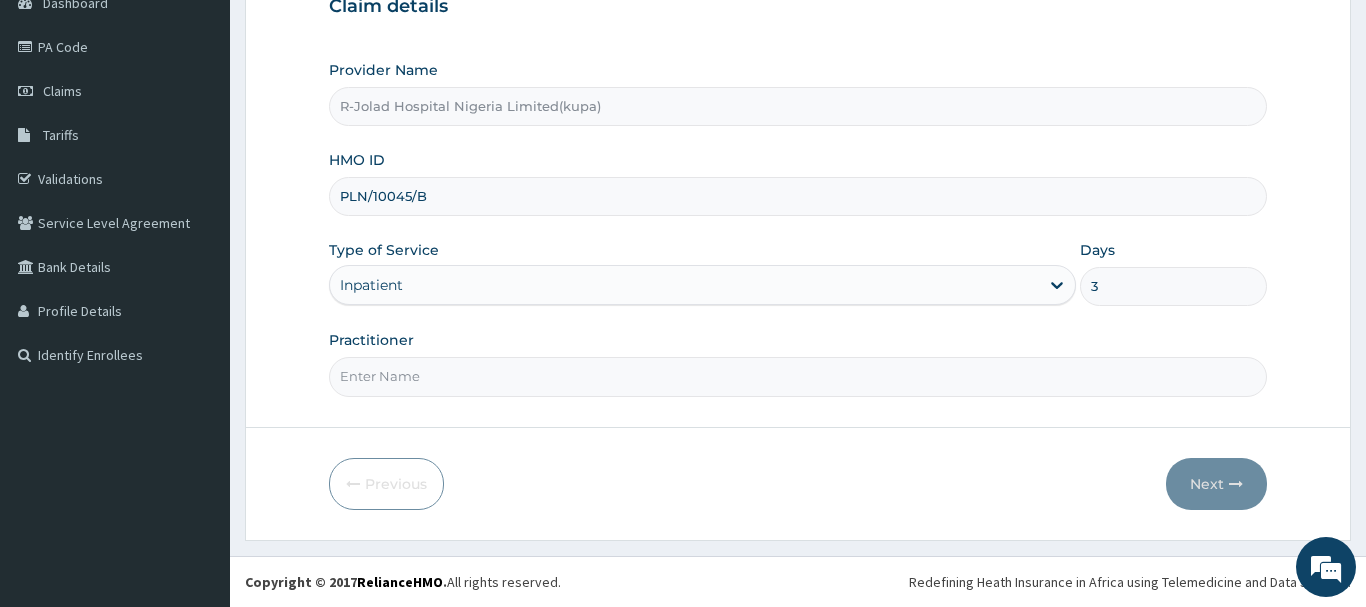 paste on "Braxton Anaebo" 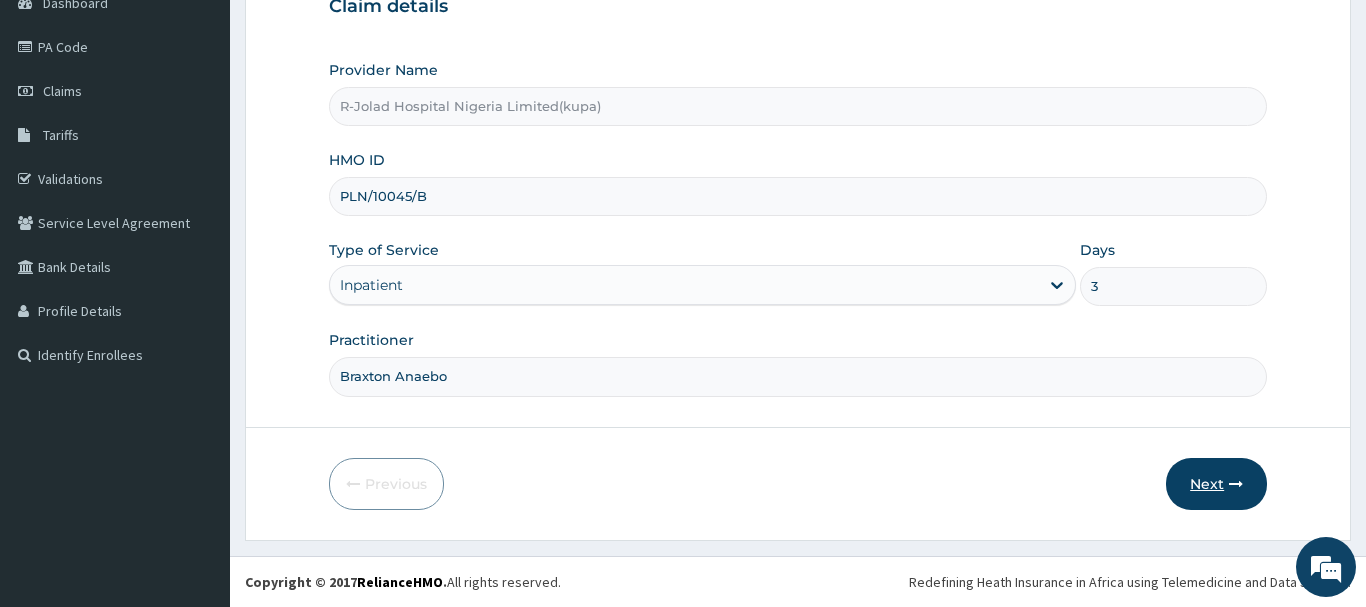 type on "Braxton Anaebo" 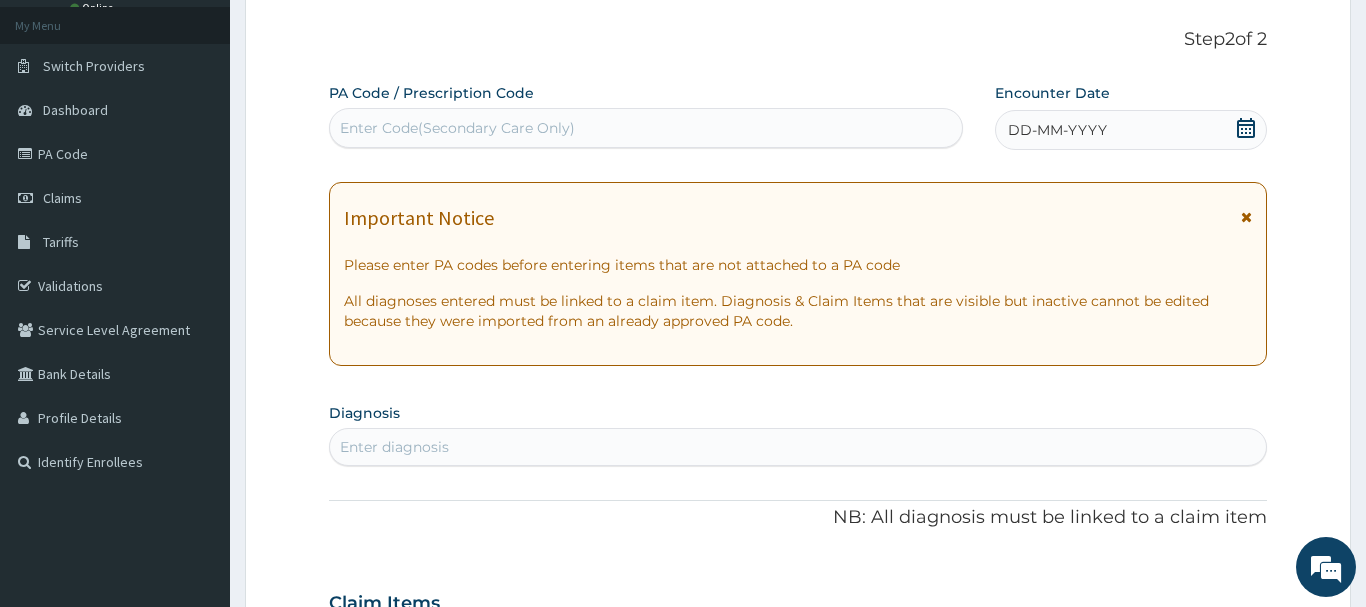 scroll, scrollTop: 11, scrollLeft: 0, axis: vertical 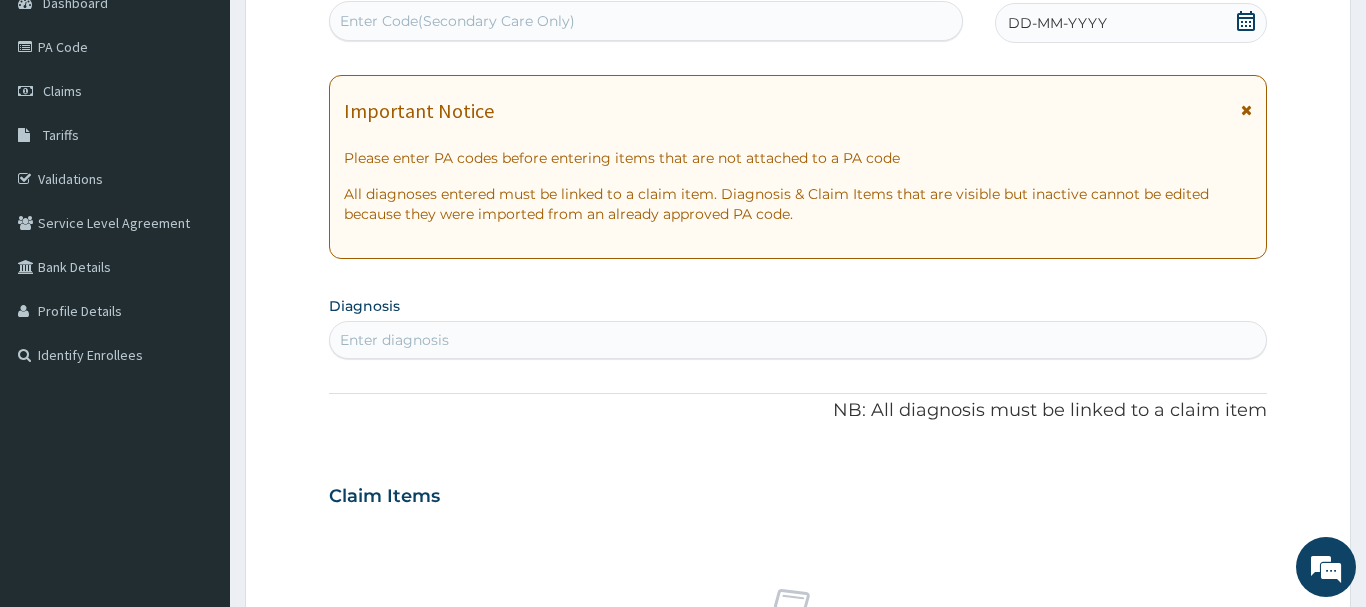 click on "Enter diagnosis" at bounding box center [798, 340] 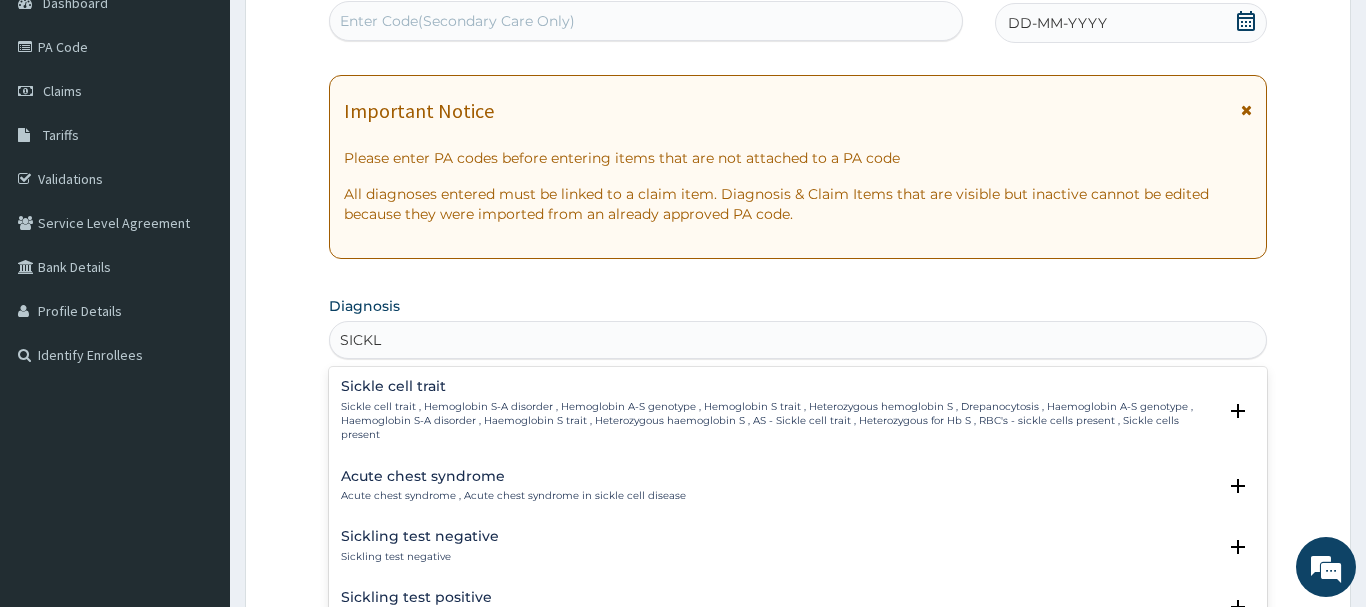 type on "SICKLE" 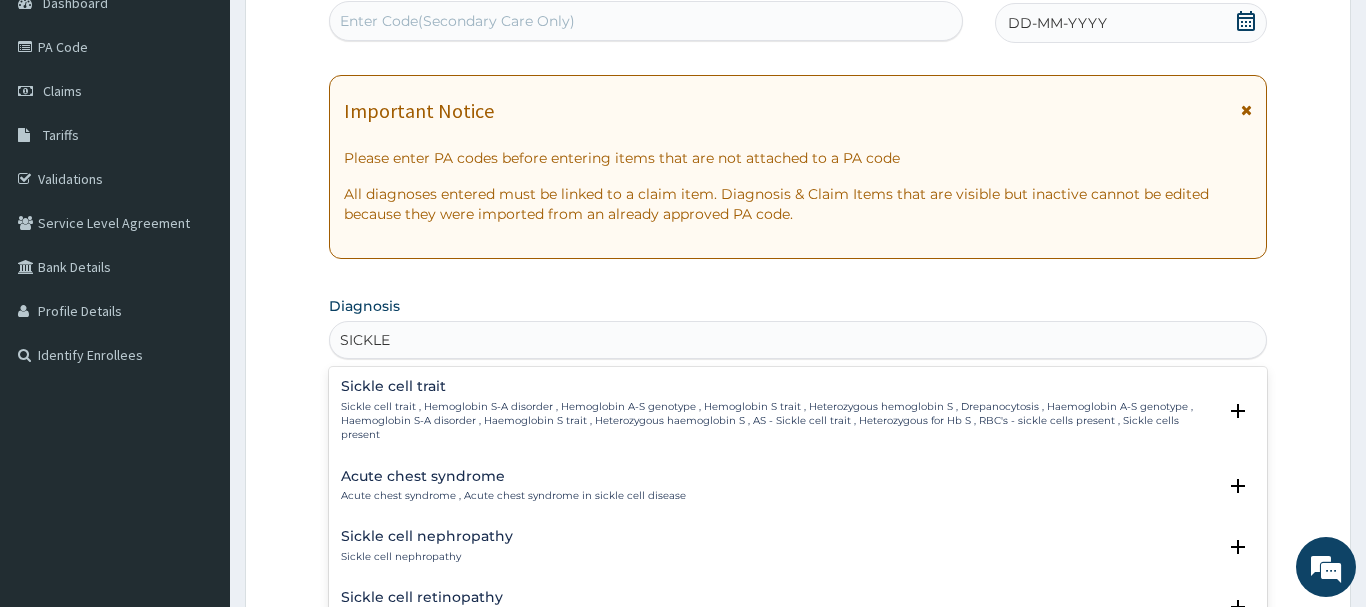click on "Sickle cell trait Sickle cell trait , Hemoglobin S-A disorder , Hemoglobin A-S genotype , Hemoglobin S trait , Heterozygous hemoglobin S , Drepanocytosis , Haemoglobin A-S genotype , Haemoglobin S-A disorder , Haemoglobin S trait , Heterozygous haemoglobin S , AS - Sickle cell trait , Heterozygous for Hb S , RBC's - sickle cells present , Sickle cells present" at bounding box center (778, 410) 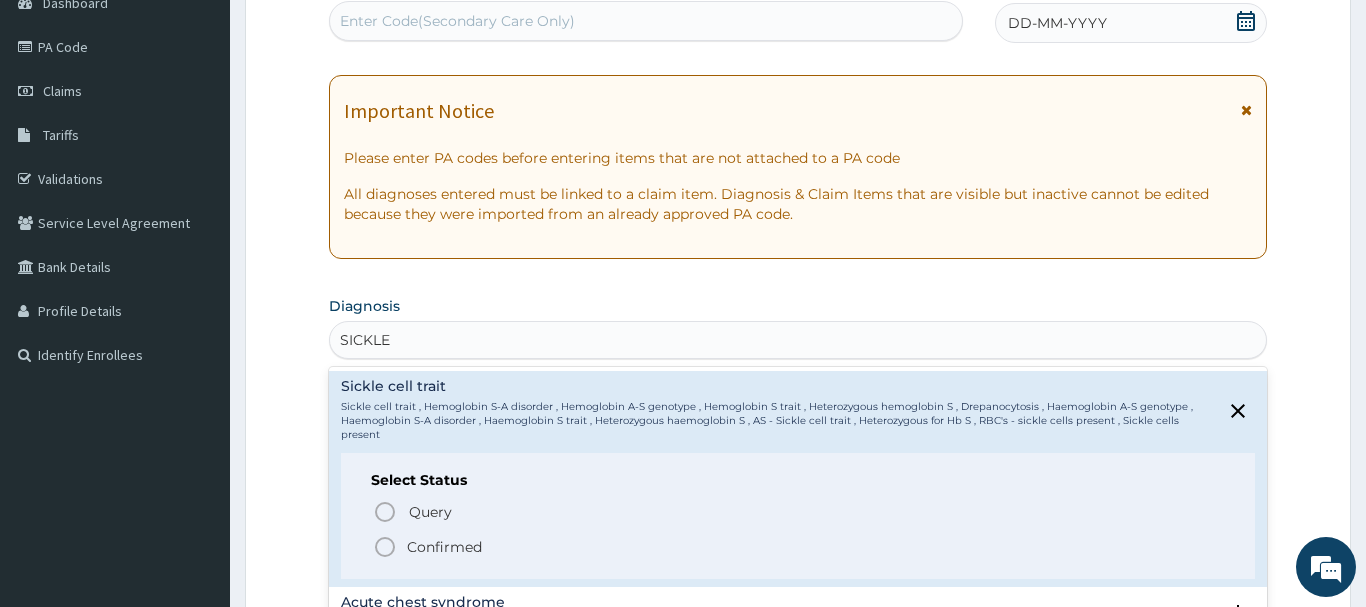 click 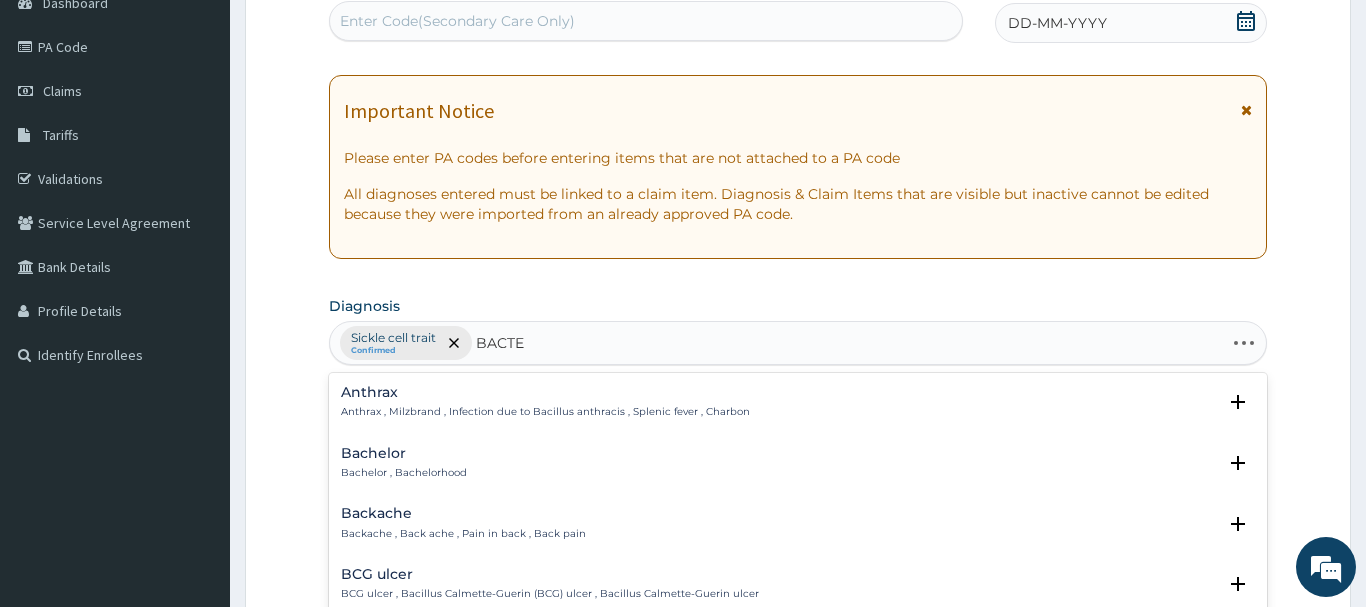 type on "BACTER" 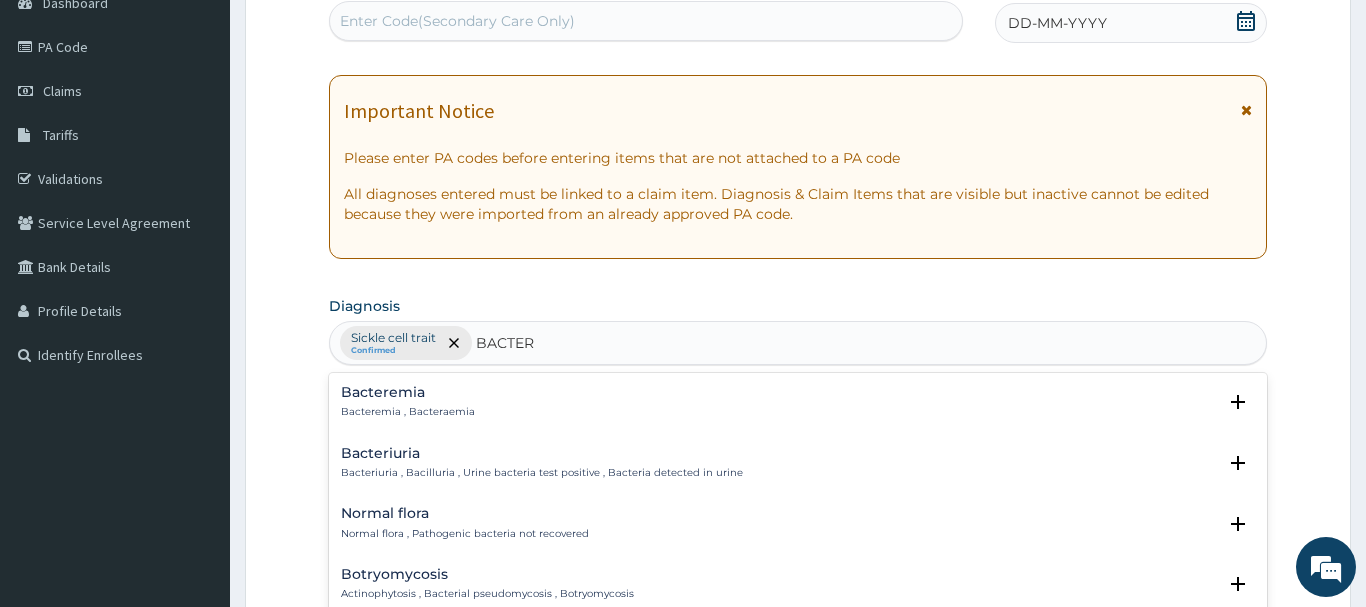 click on "Bacteremia" at bounding box center [408, 392] 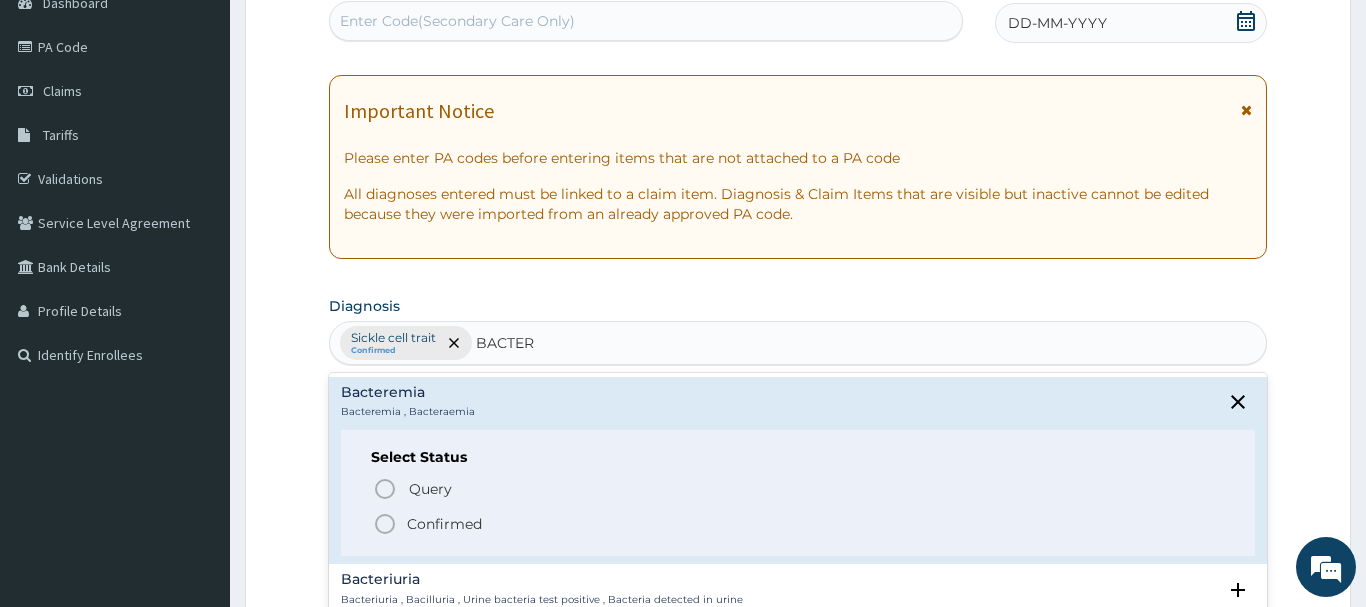 drag, startPoint x: 389, startPoint y: 525, endPoint x: 417, endPoint y: 498, distance: 38.8973 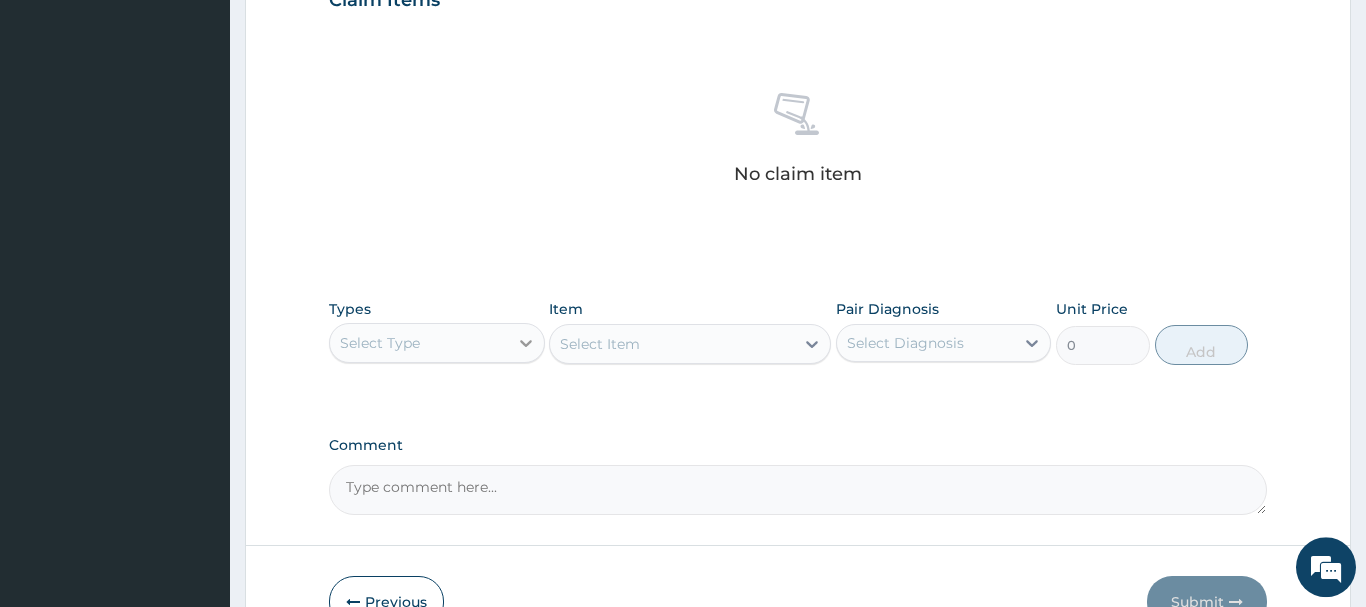scroll, scrollTop: 827, scrollLeft: 0, axis: vertical 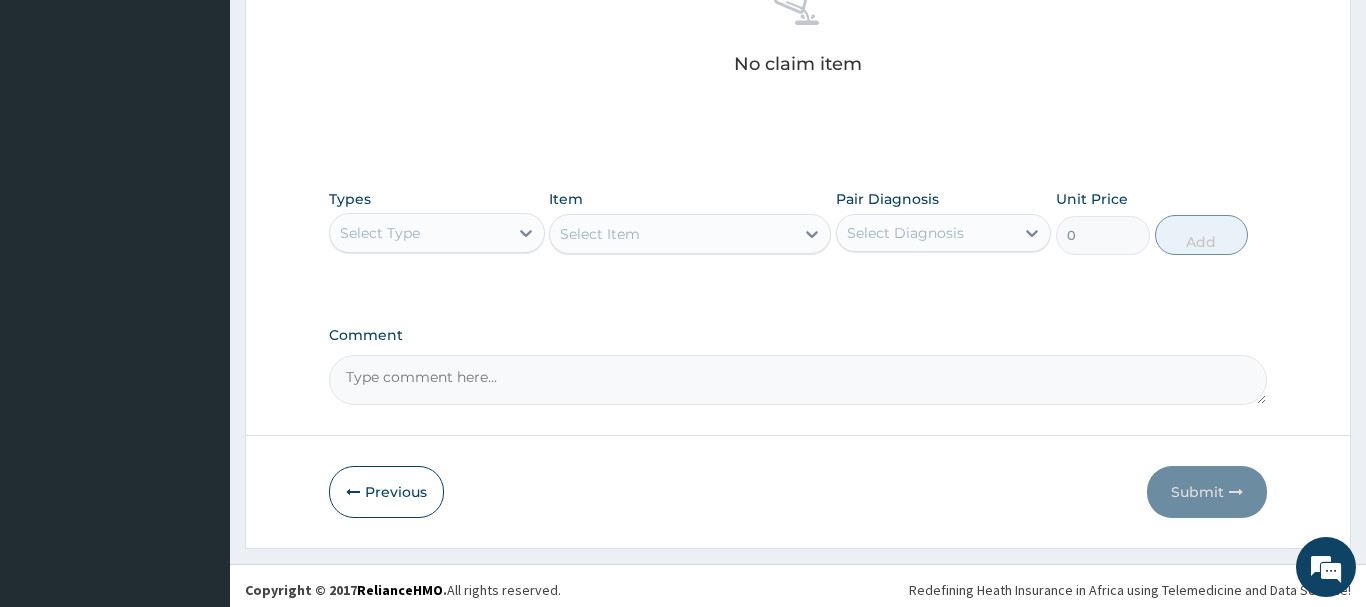 click on "Select Type" at bounding box center [380, 233] 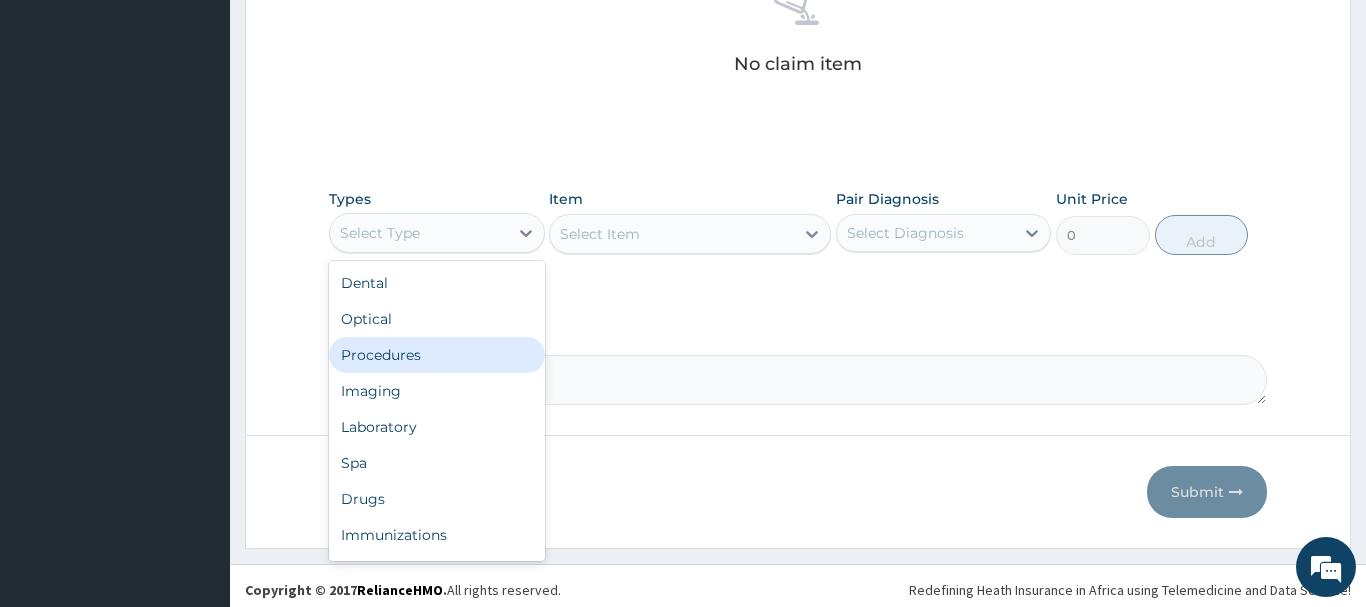 drag, startPoint x: 366, startPoint y: 349, endPoint x: 379, endPoint y: 355, distance: 14.3178215 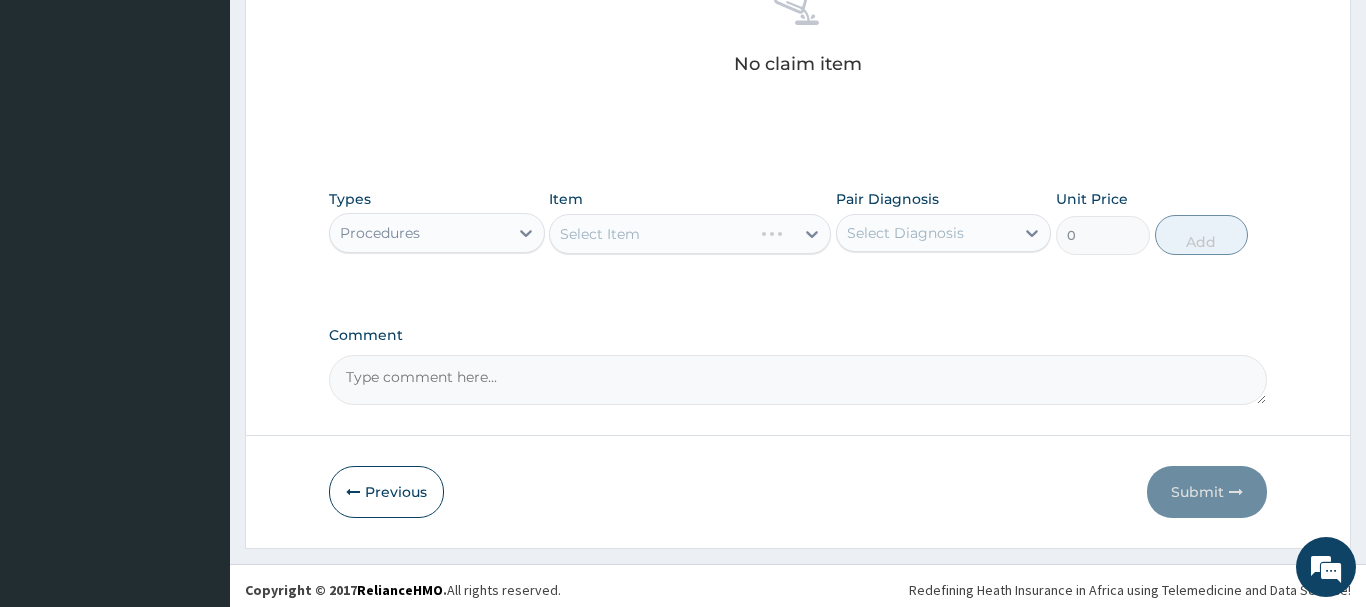 click on "Select Item" at bounding box center (690, 234) 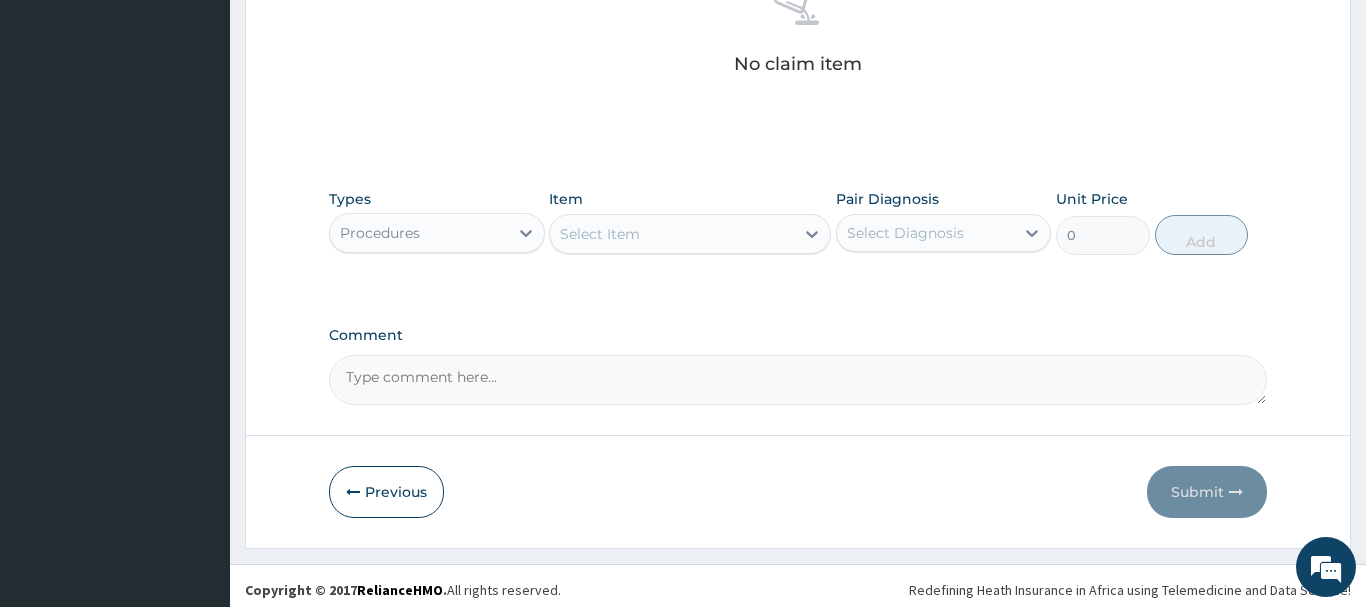 click on "Select Item" at bounding box center (600, 234) 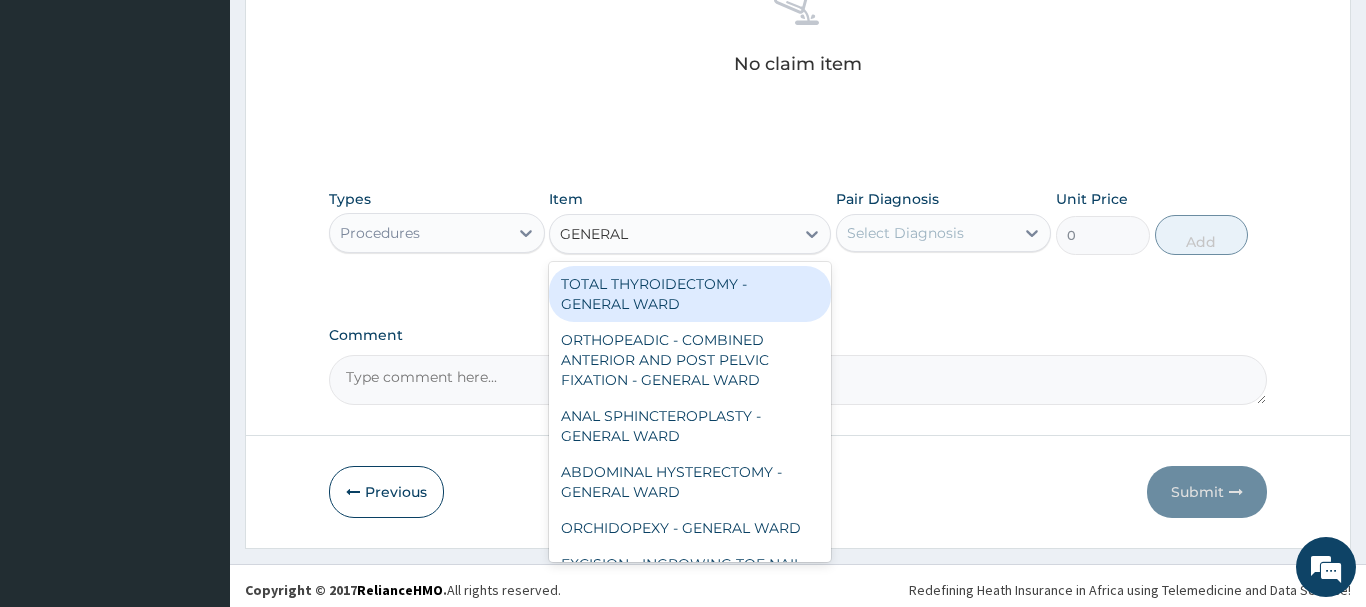 type on "GENERAL C" 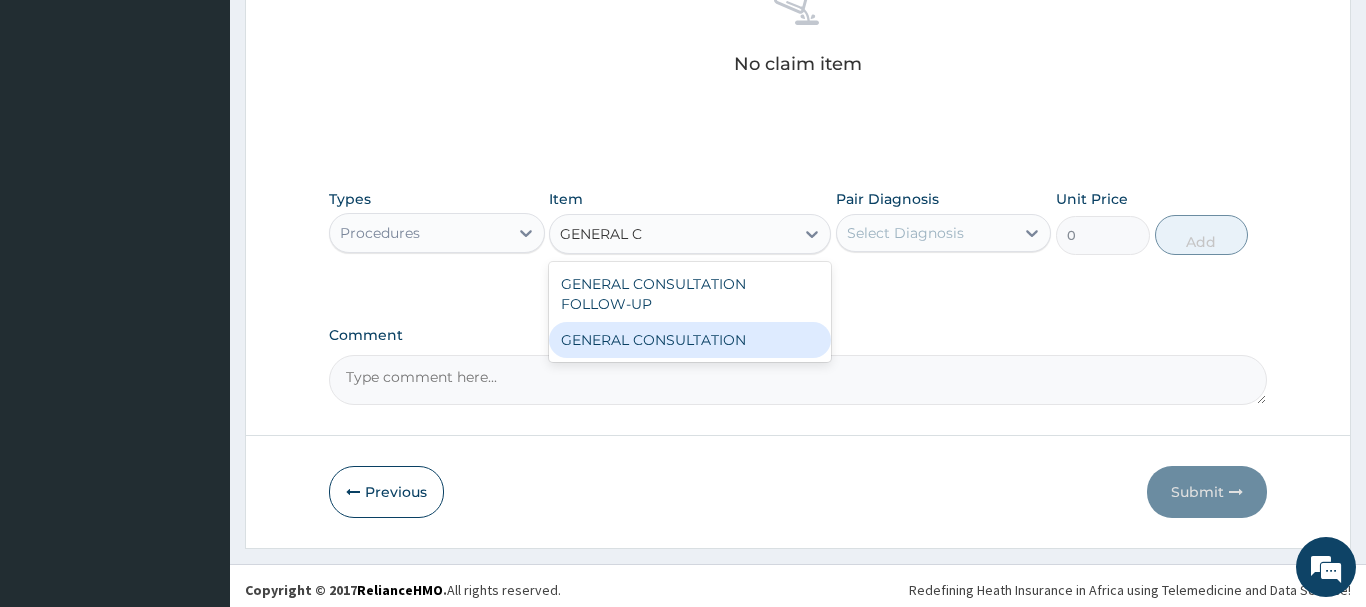 click on "GENERAL CONSULTATION" at bounding box center [690, 340] 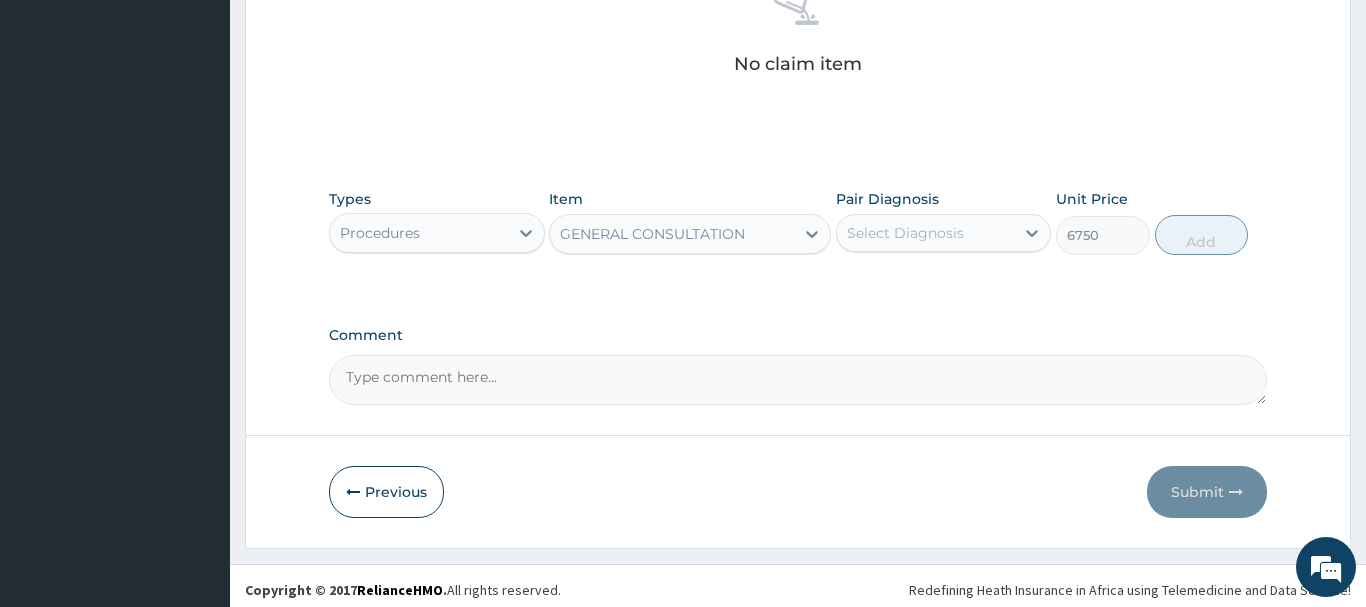 click on "Select Diagnosis" at bounding box center (905, 233) 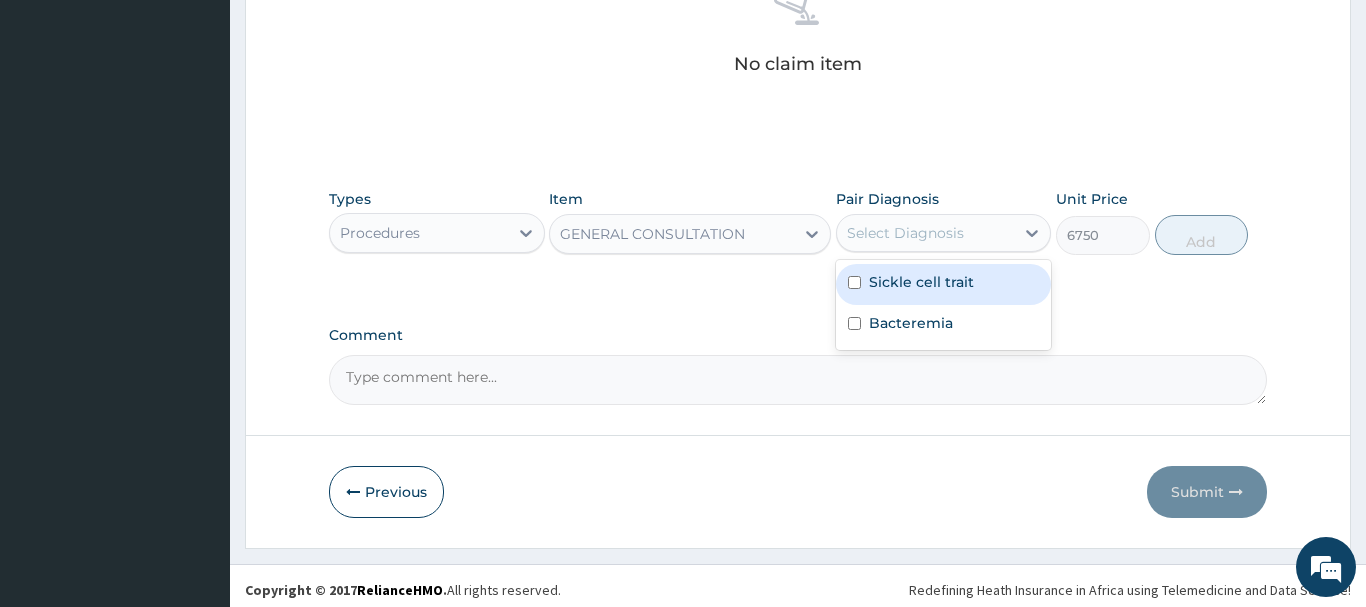 click on "Sickle cell trait" at bounding box center (944, 284) 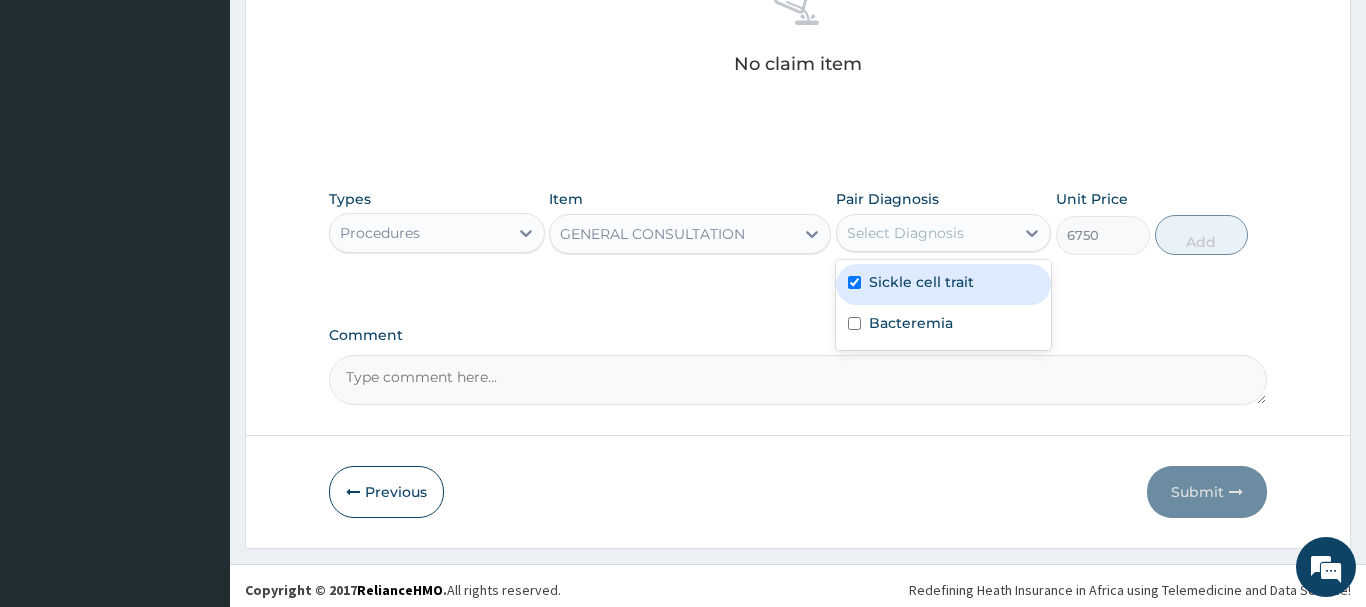 checkbox on "true" 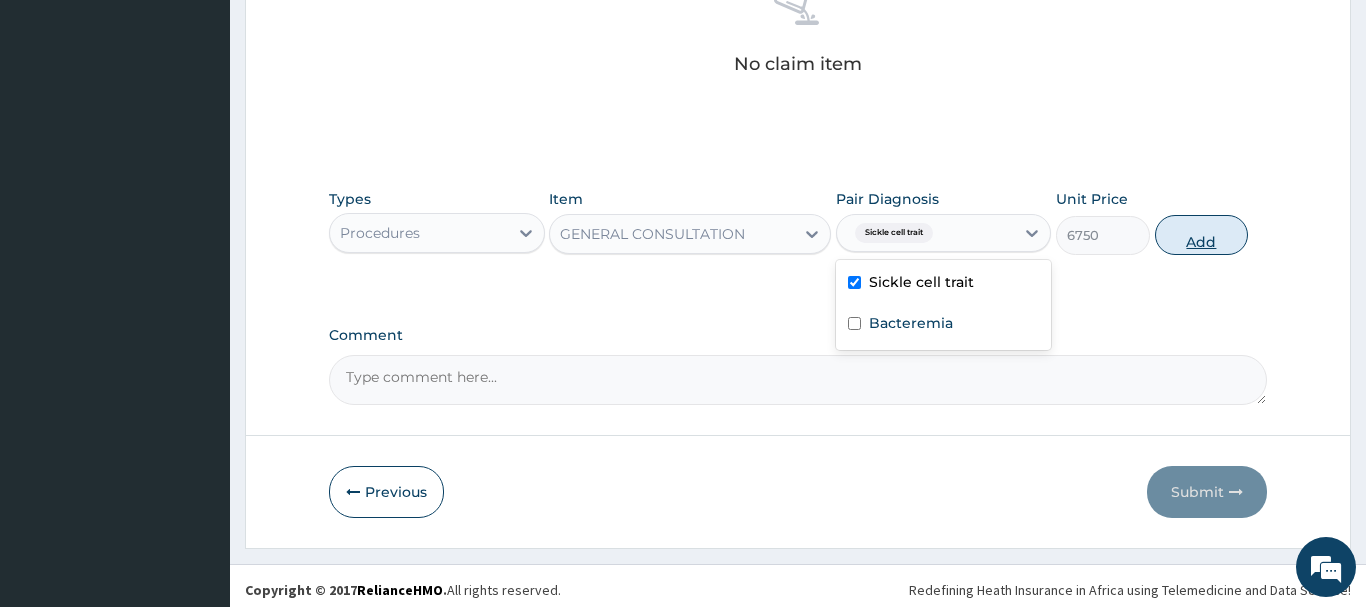 click on "Add" at bounding box center [1202, 235] 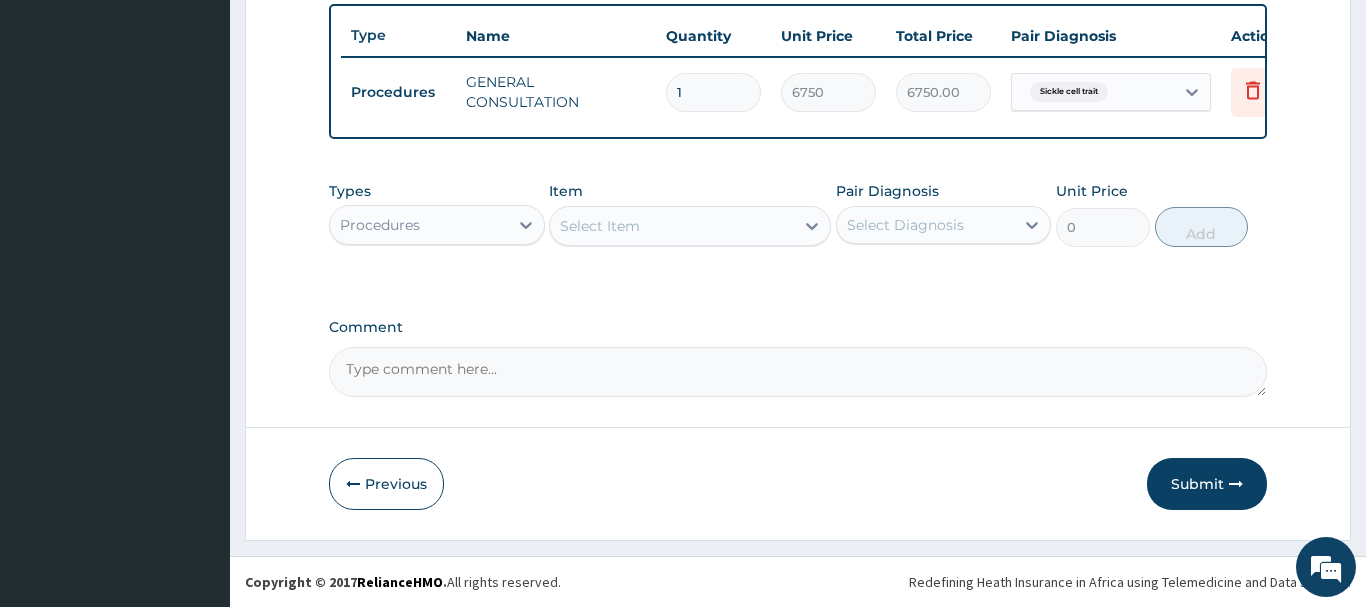 scroll, scrollTop: 740, scrollLeft: 0, axis: vertical 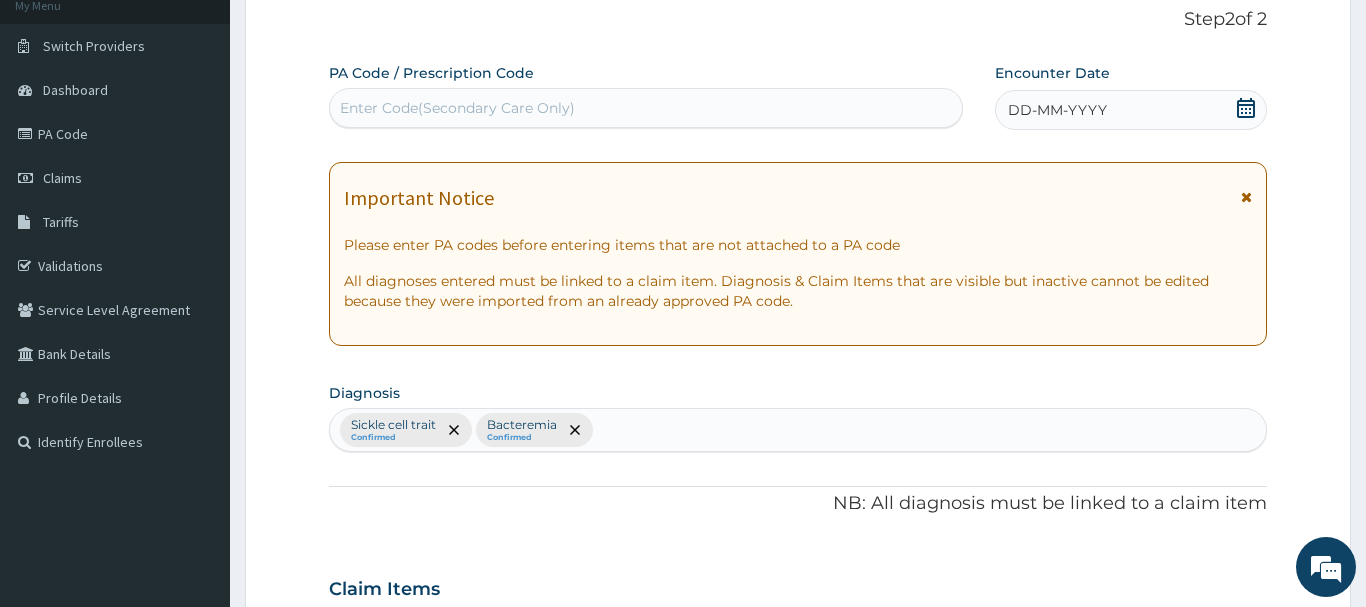 click on "Enter Code(Secondary Care Only)" at bounding box center (646, 108) 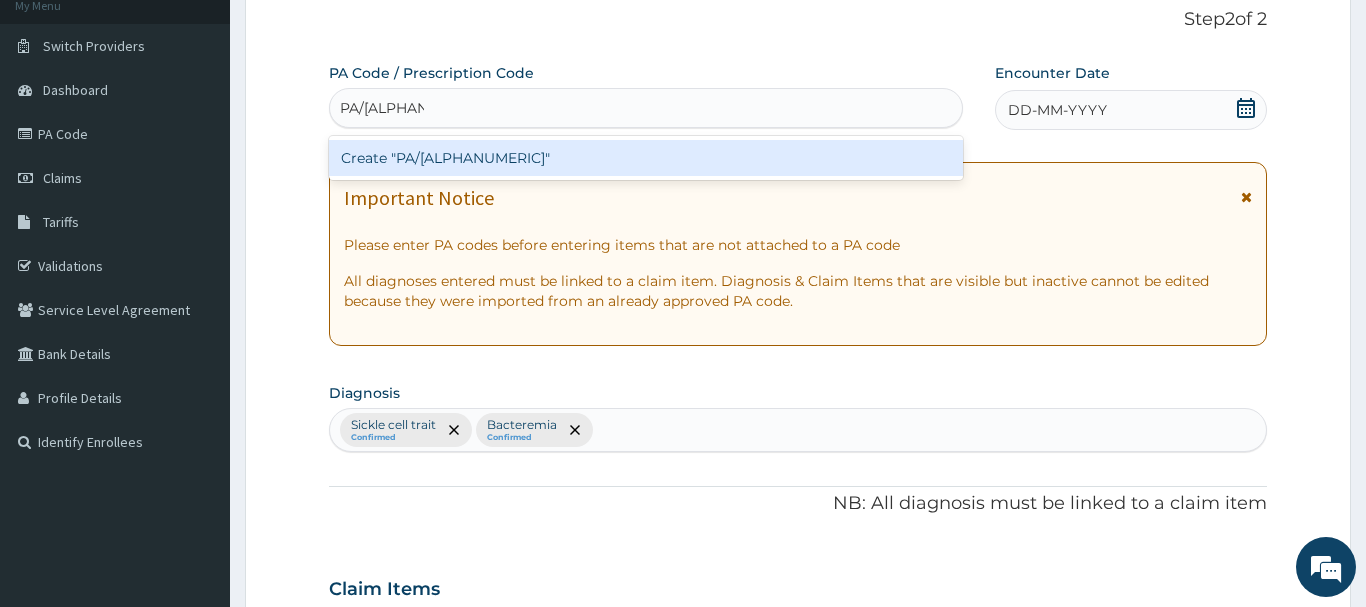 click on "Create "PA/CBFC0C"" at bounding box center (646, 158) 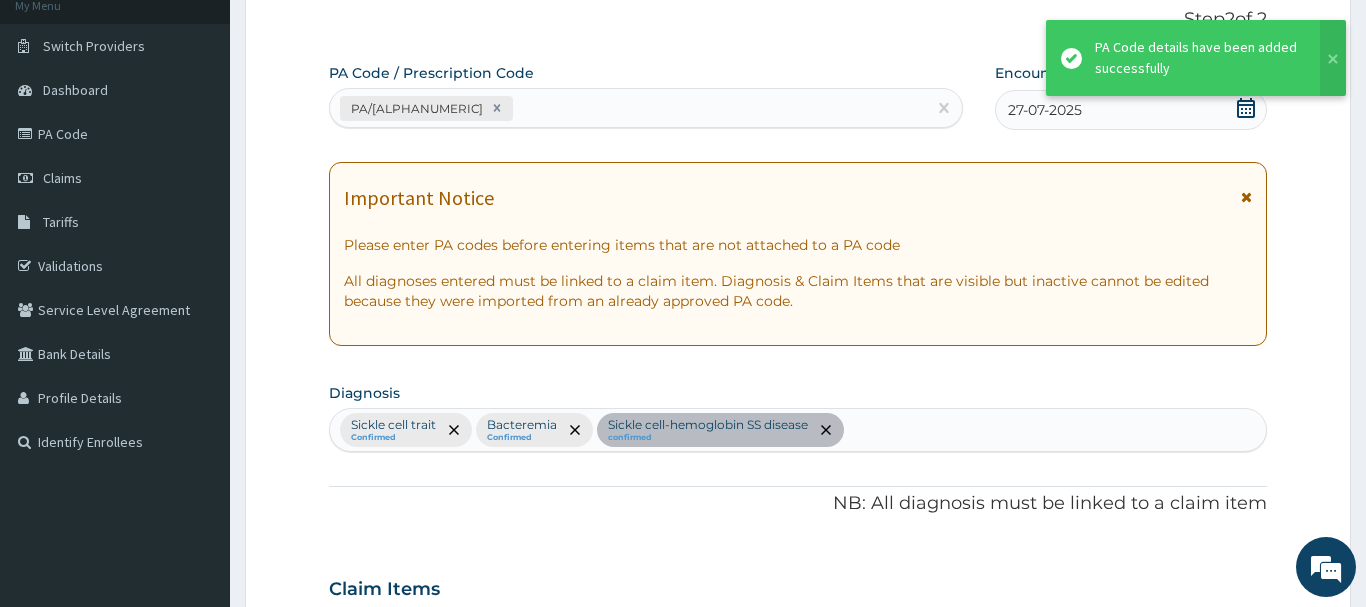 scroll, scrollTop: 598, scrollLeft: 0, axis: vertical 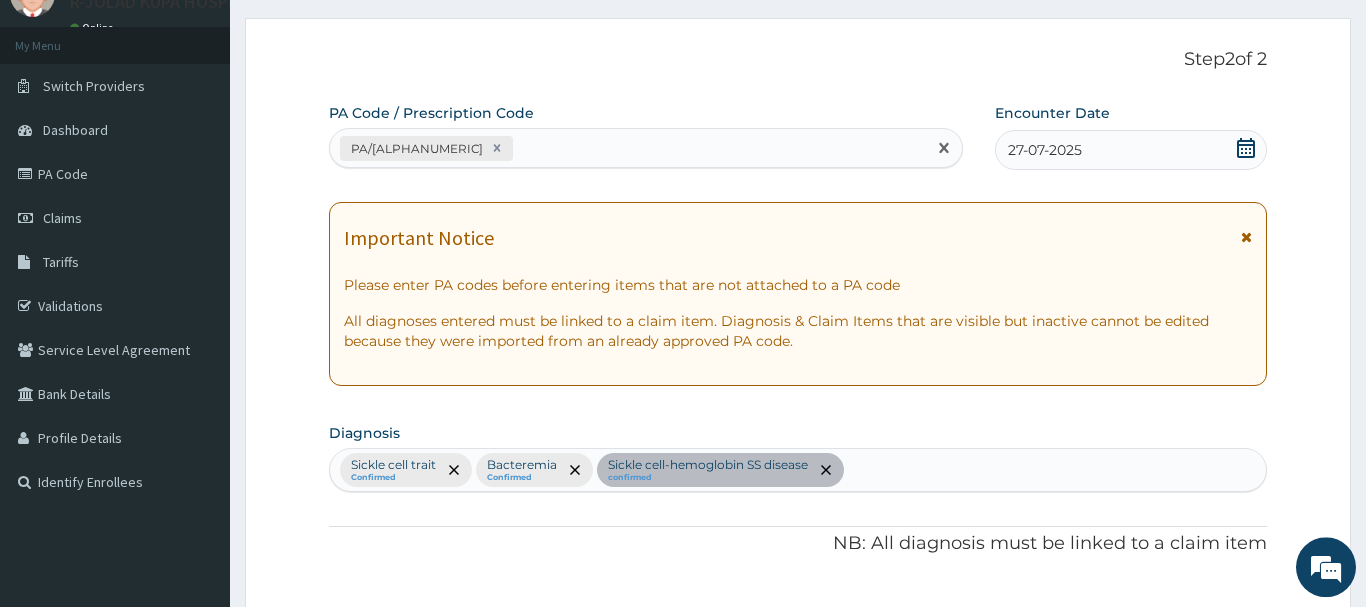 click on "PA/CBFC0C" at bounding box center [628, 148] 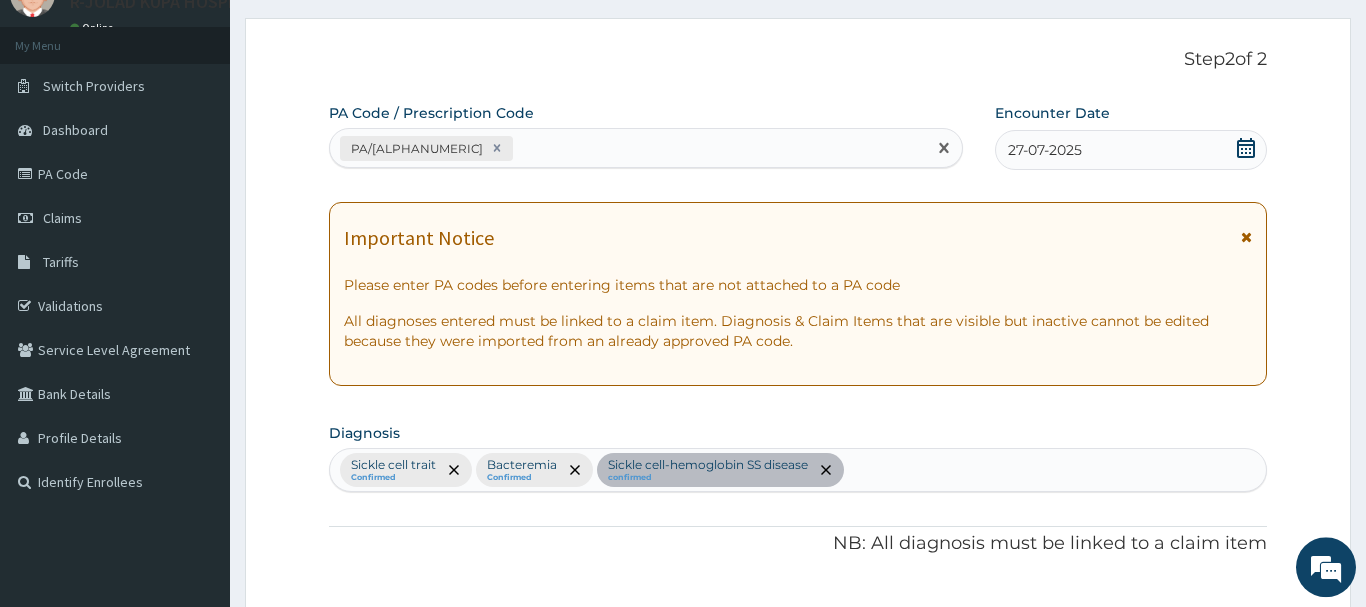 paste on "PA/1BD013" 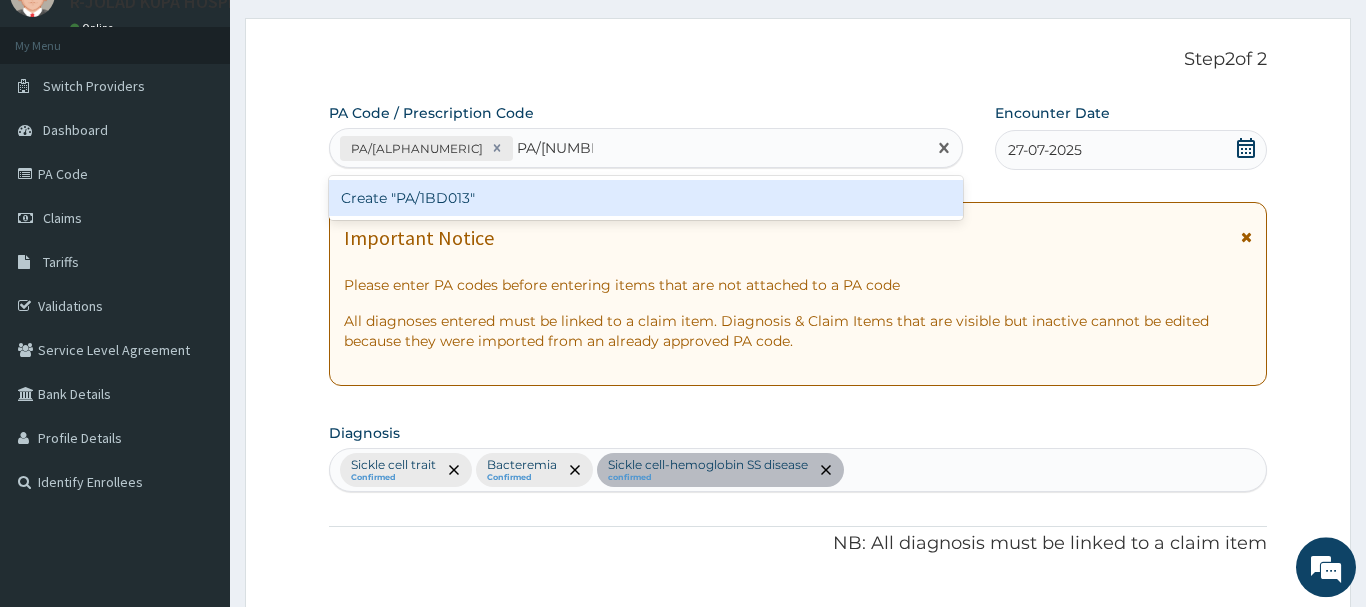 click on "Create "PA/1BD013"" at bounding box center [646, 198] 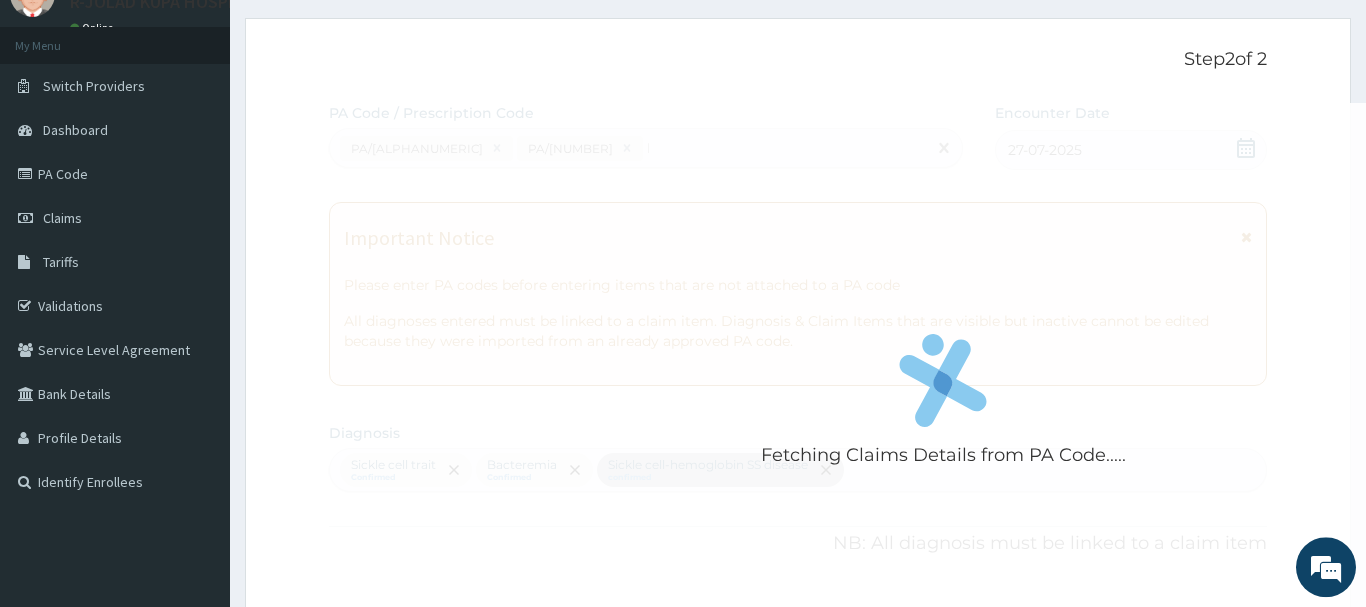 type 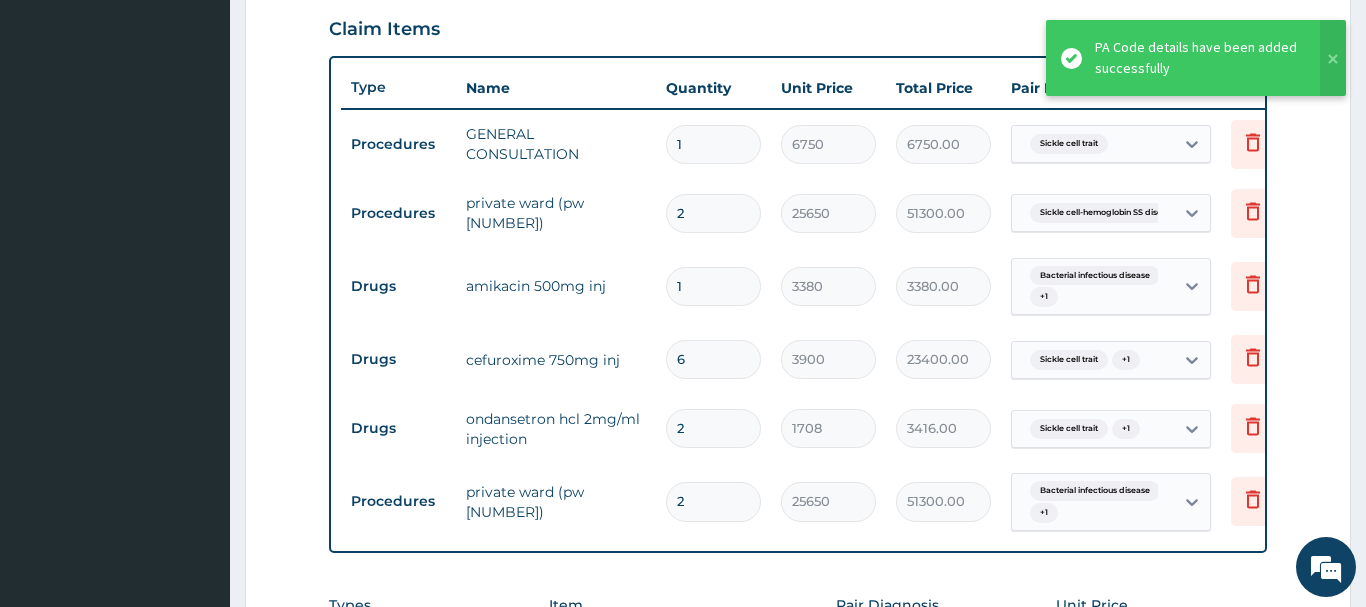 scroll, scrollTop: 682, scrollLeft: 0, axis: vertical 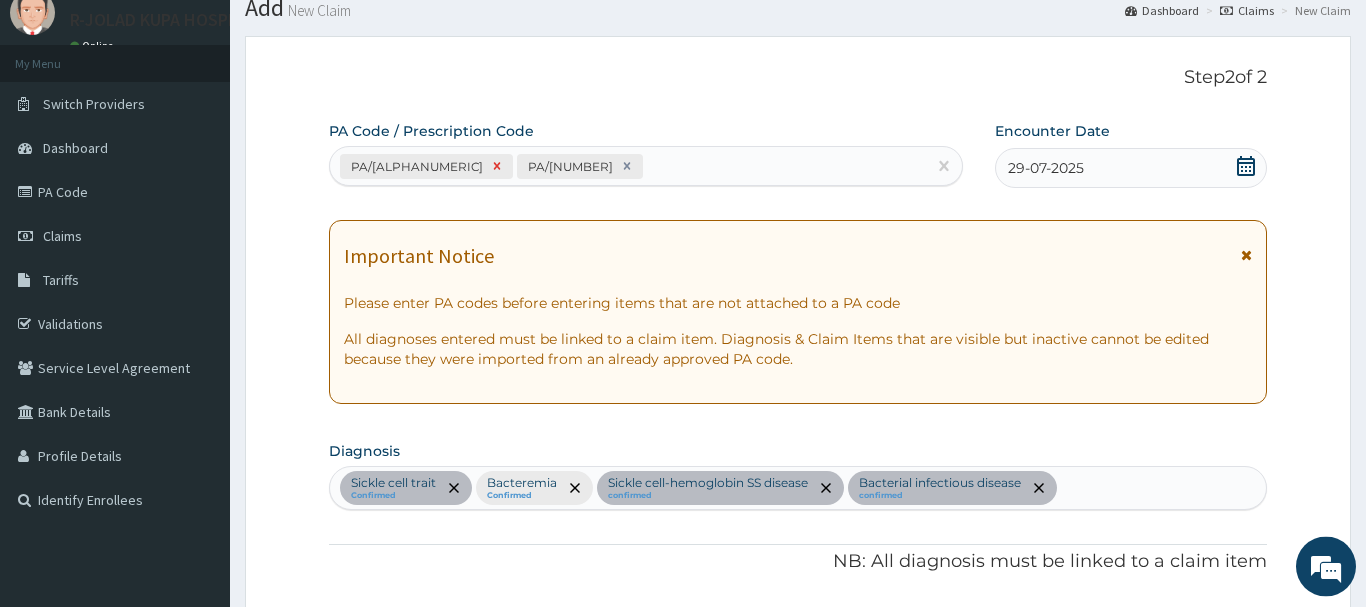 click 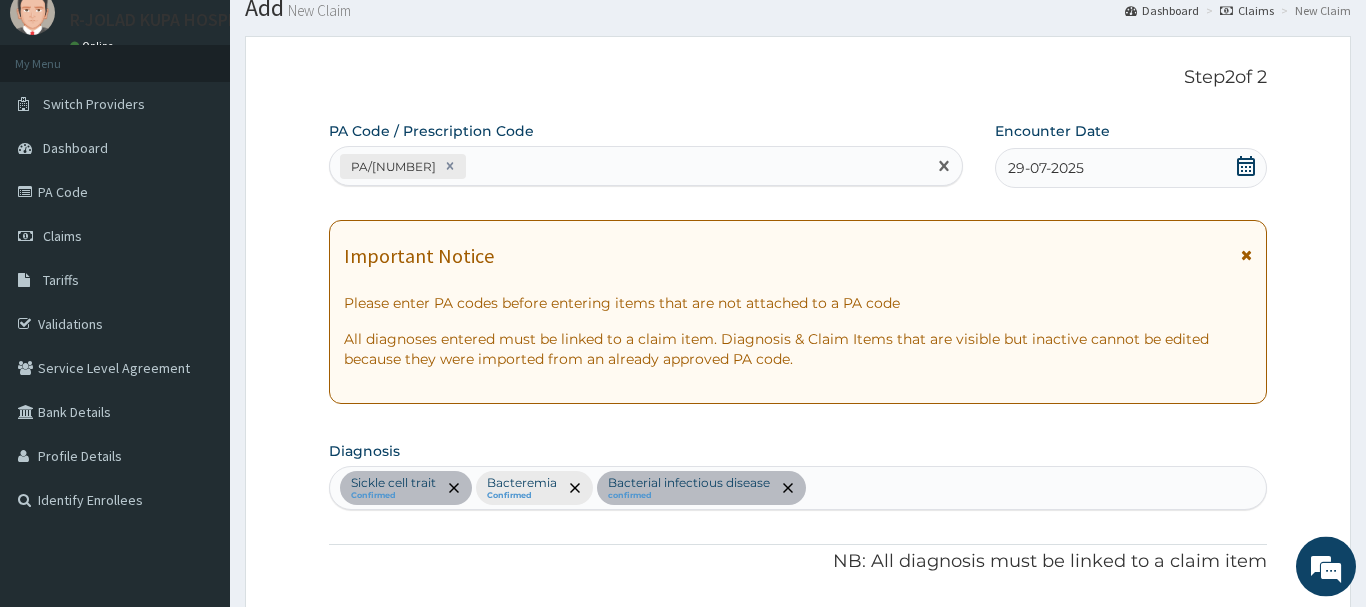 scroll, scrollTop: 817, scrollLeft: 0, axis: vertical 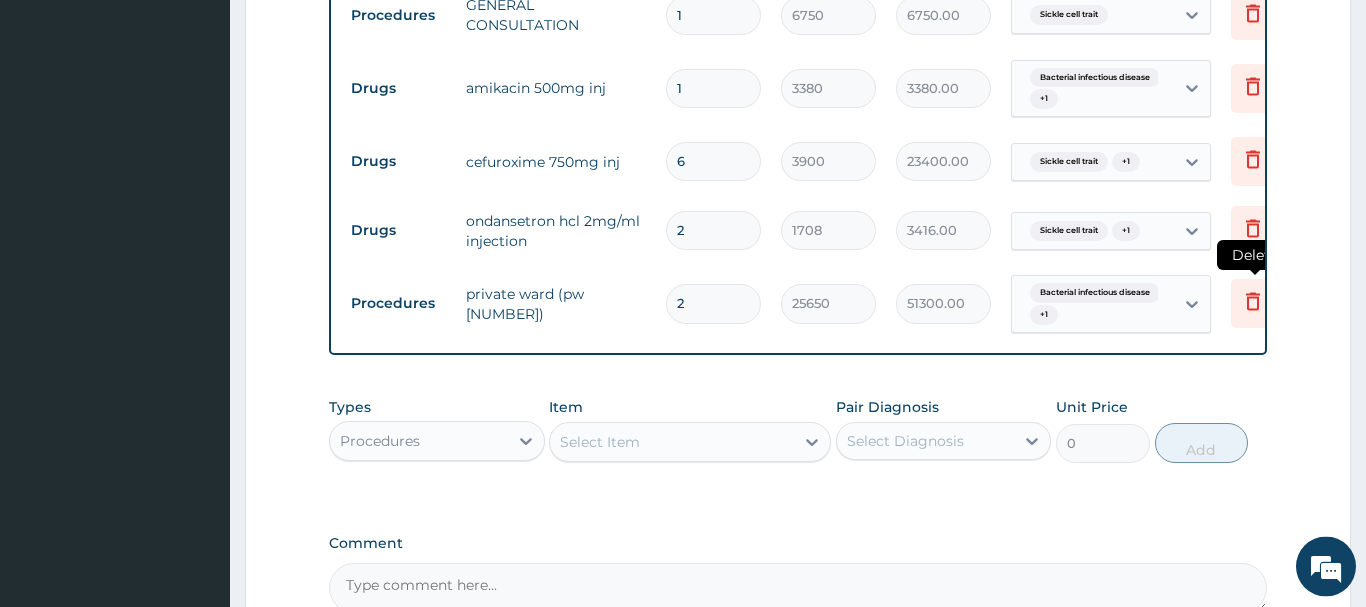 click 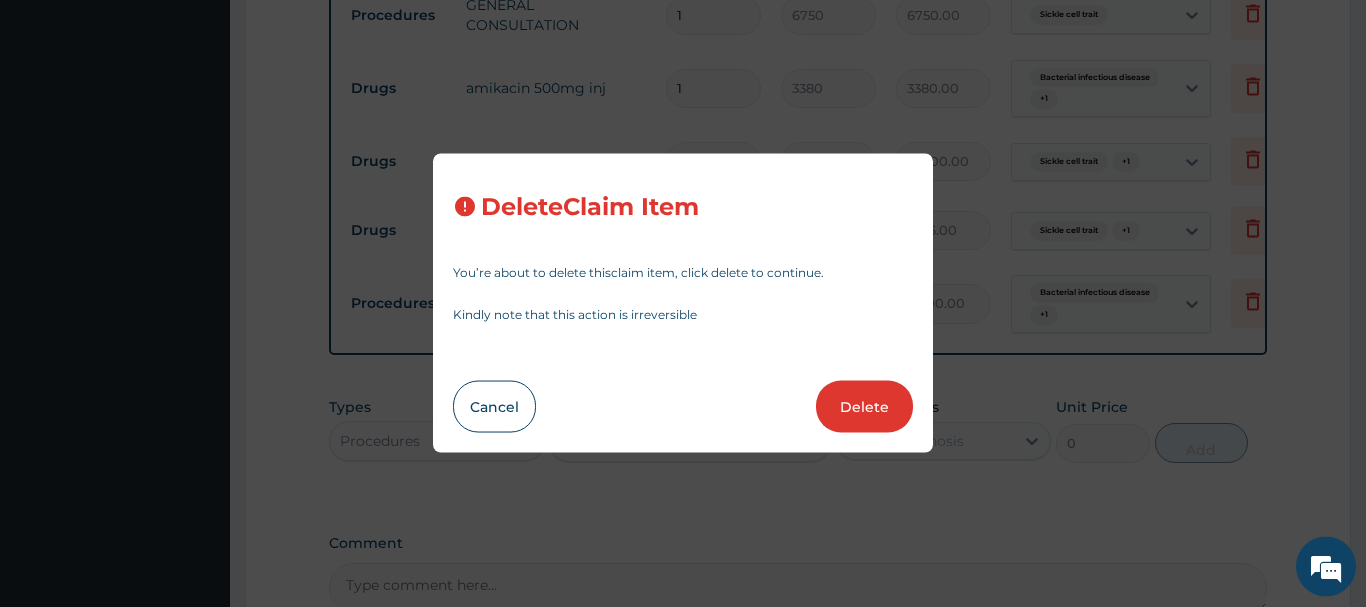 click on "Delete" at bounding box center [864, 407] 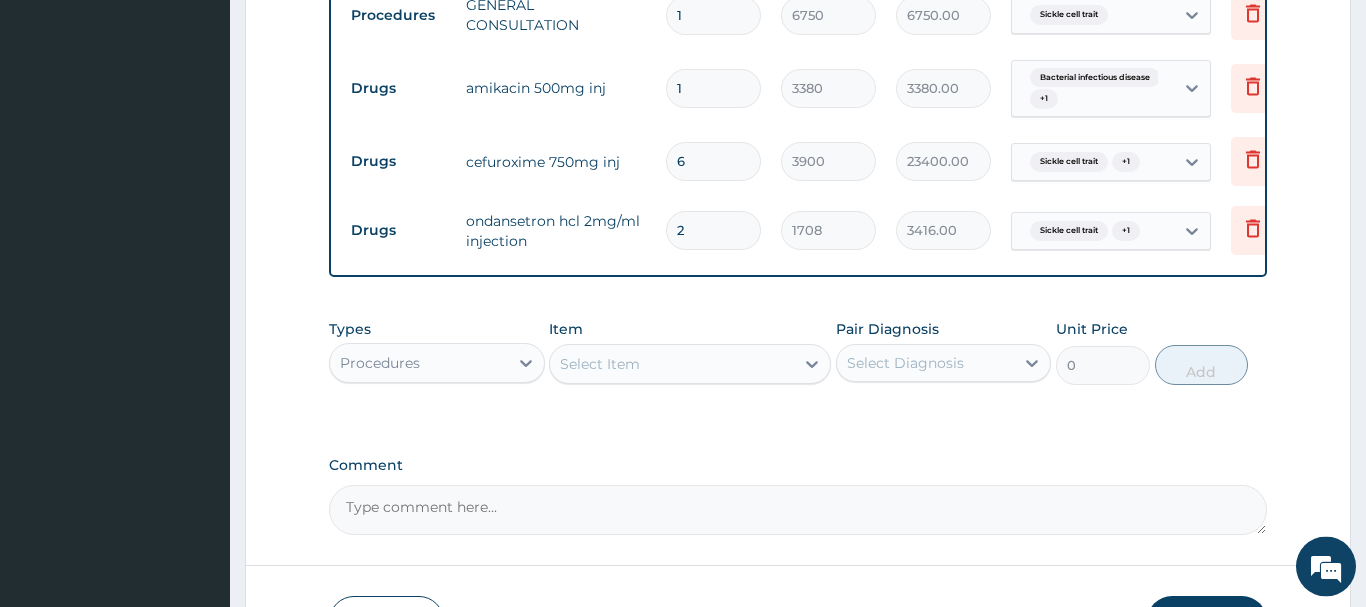 click on "Select Item" at bounding box center (672, 364) 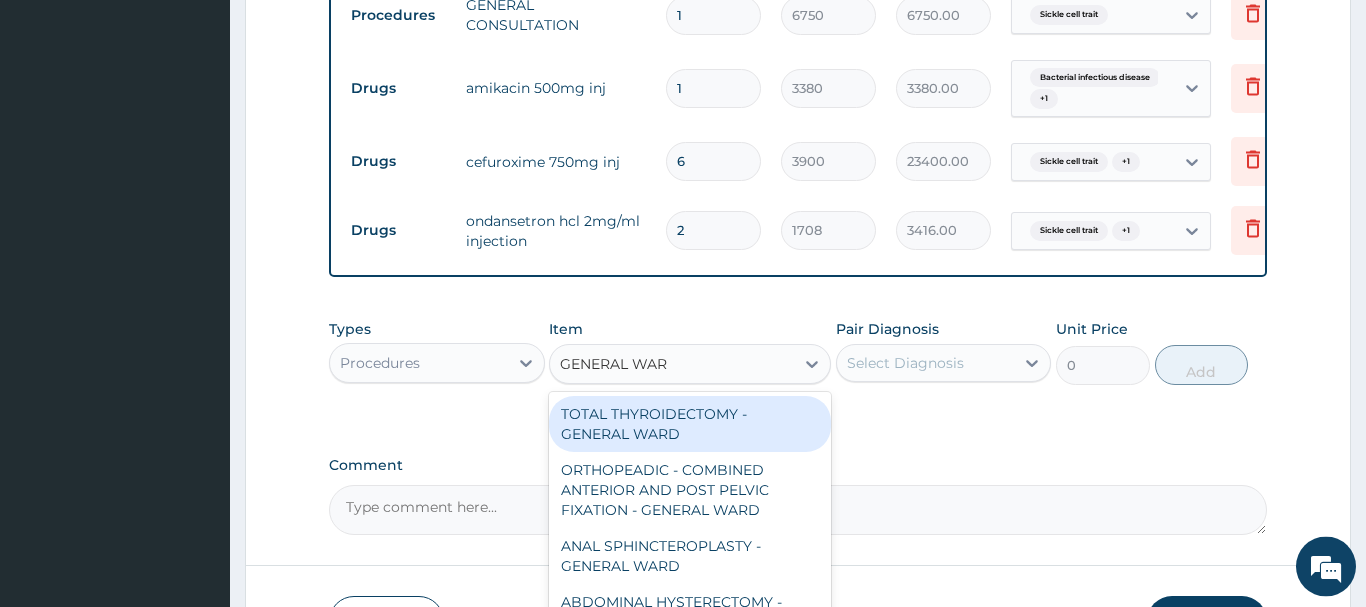type on "GENERAL WARD" 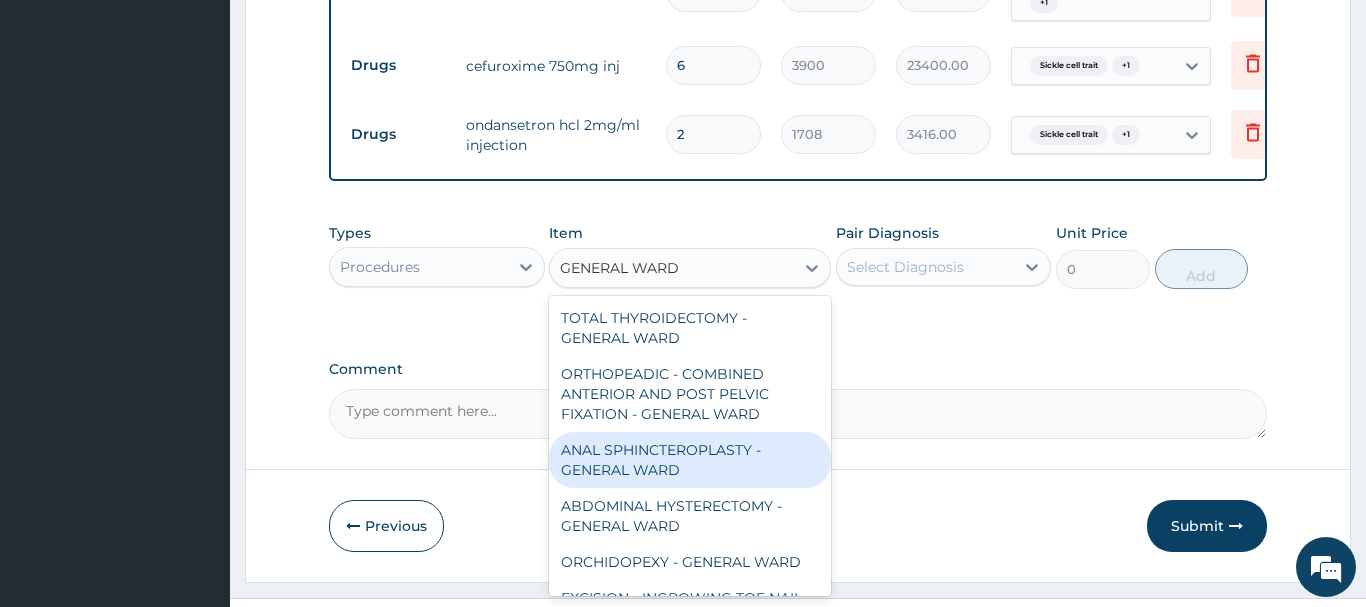 scroll, scrollTop: 955, scrollLeft: 0, axis: vertical 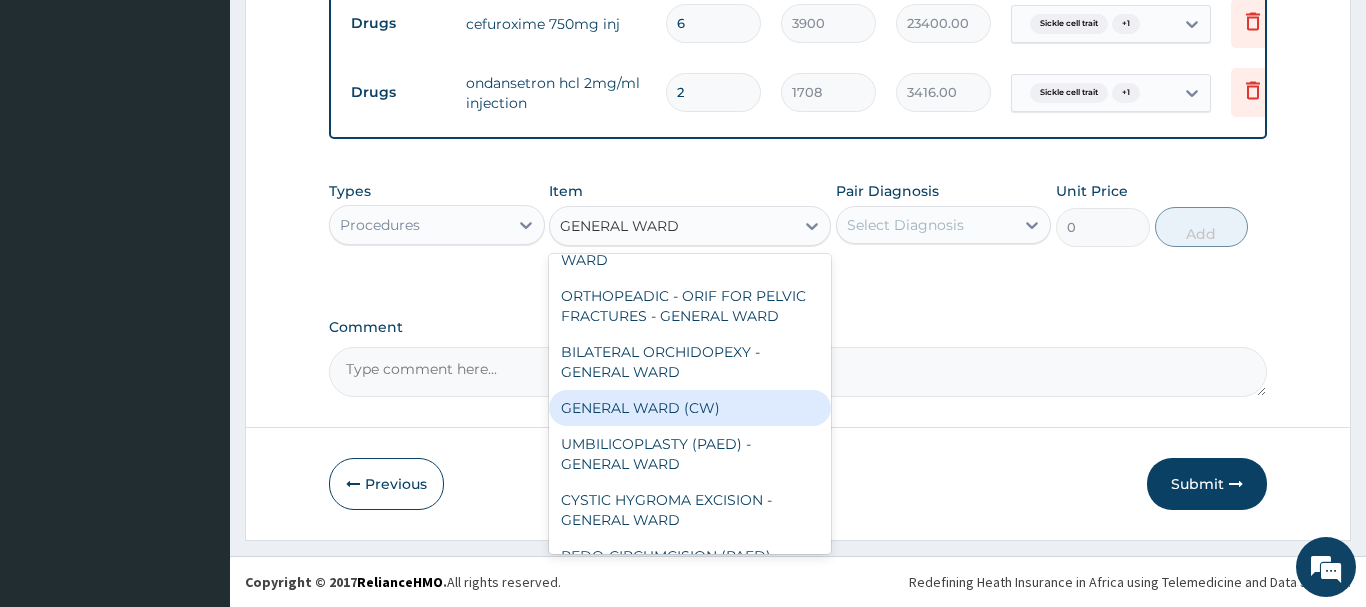 click on "GENERAL WARD (CW)" at bounding box center [690, 408] 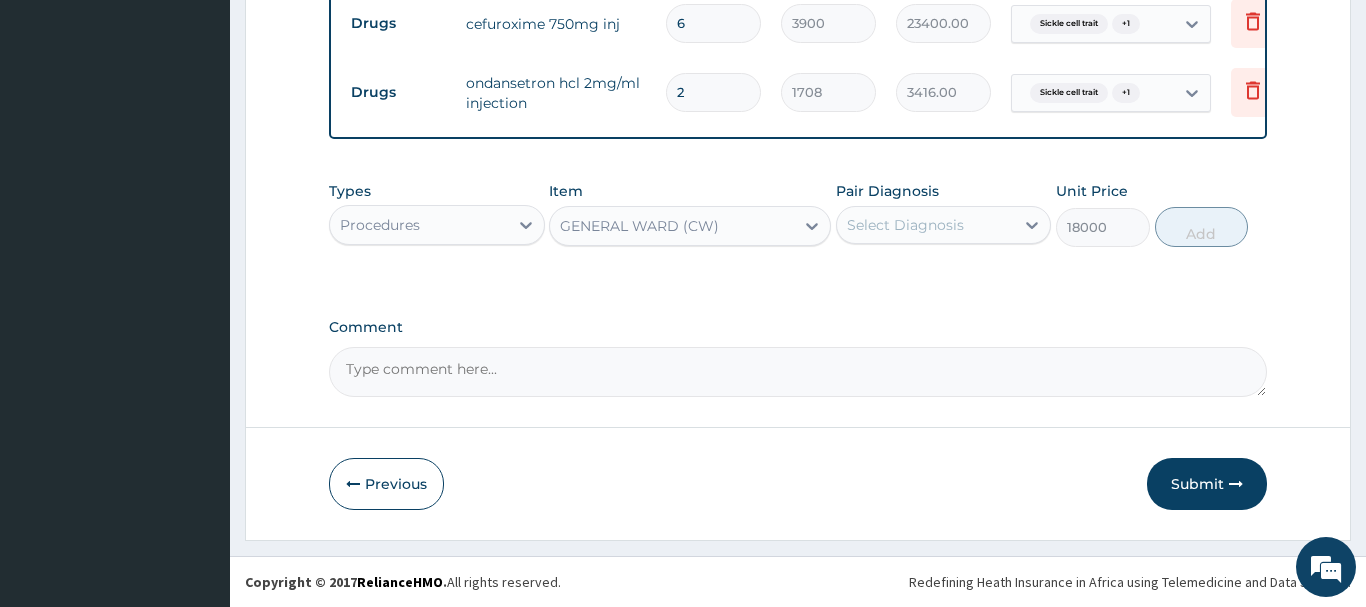 click on "Select Diagnosis" at bounding box center (926, 225) 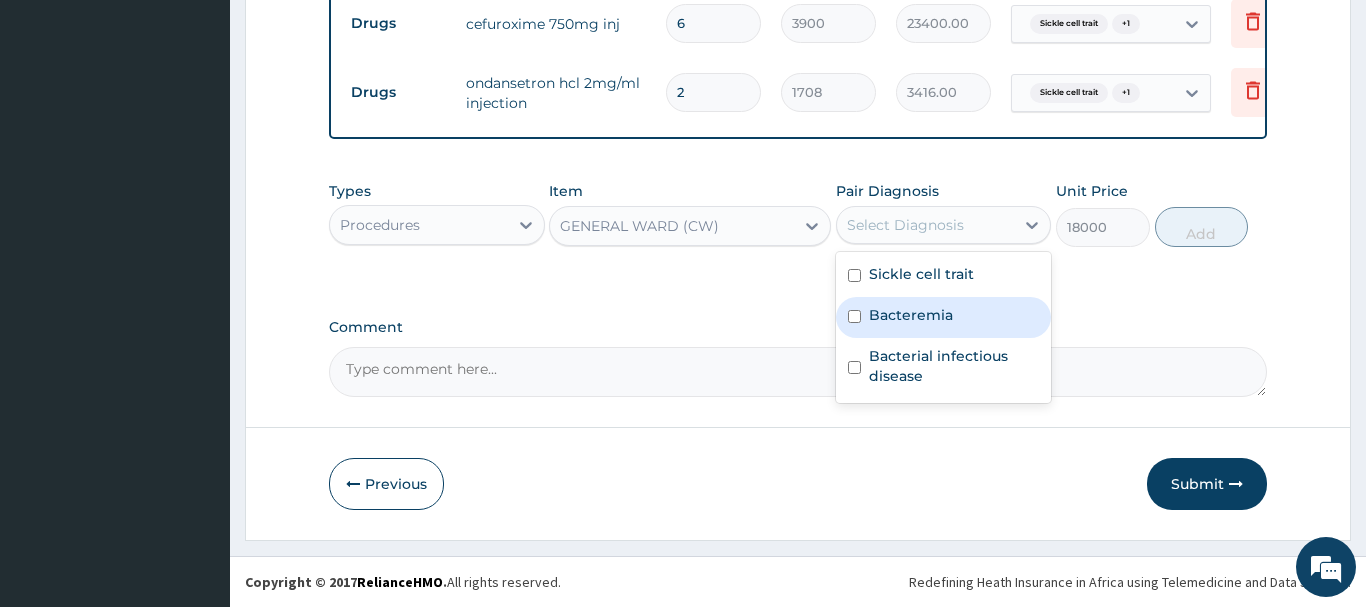 click on "Bacteremia" at bounding box center (911, 315) 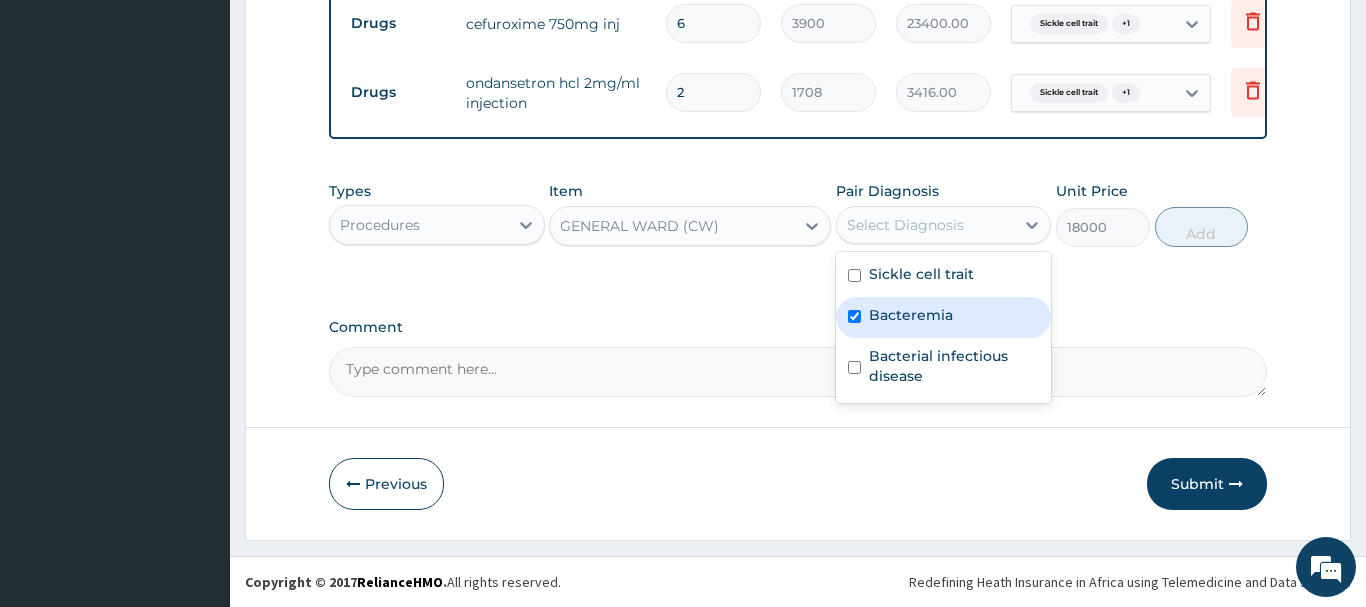 checkbox on "true" 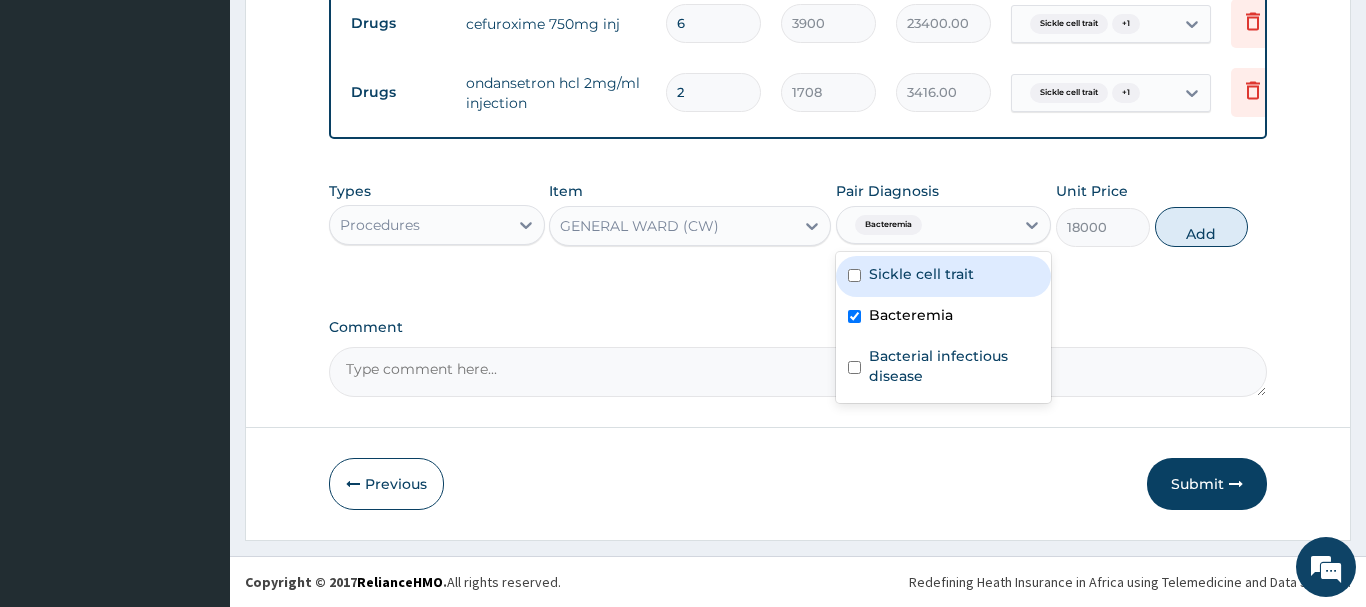 click on "Sickle cell trait" at bounding box center (921, 274) 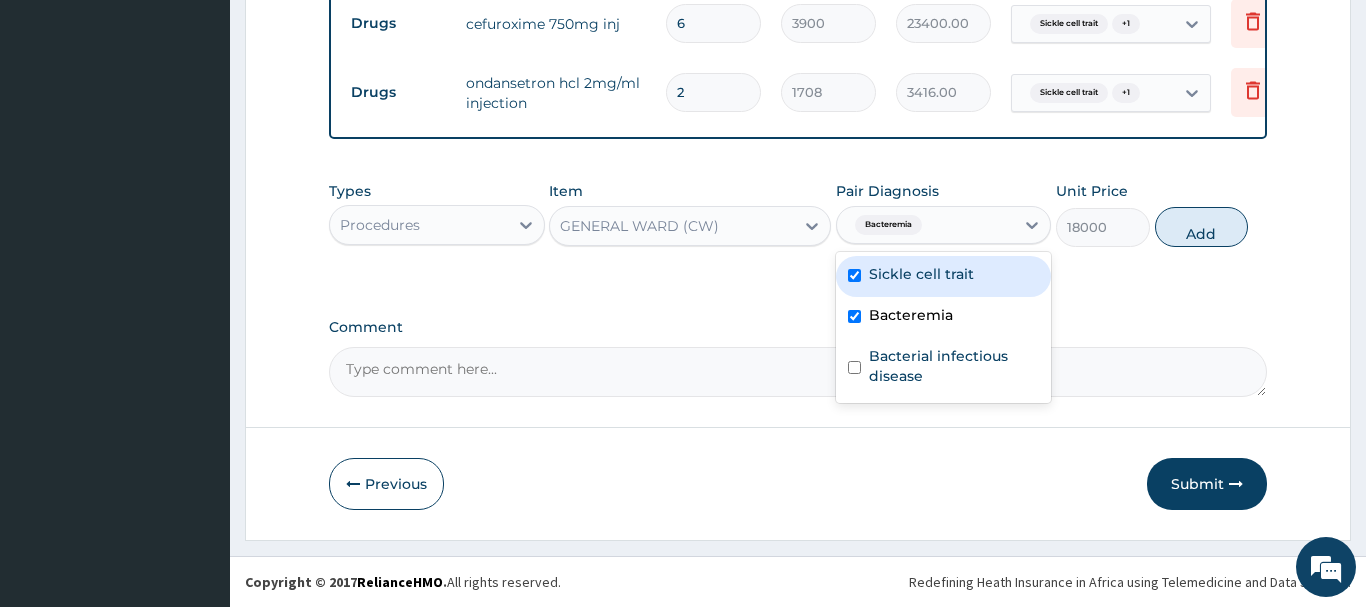 click on "Sickle cell trait" at bounding box center [921, 274] 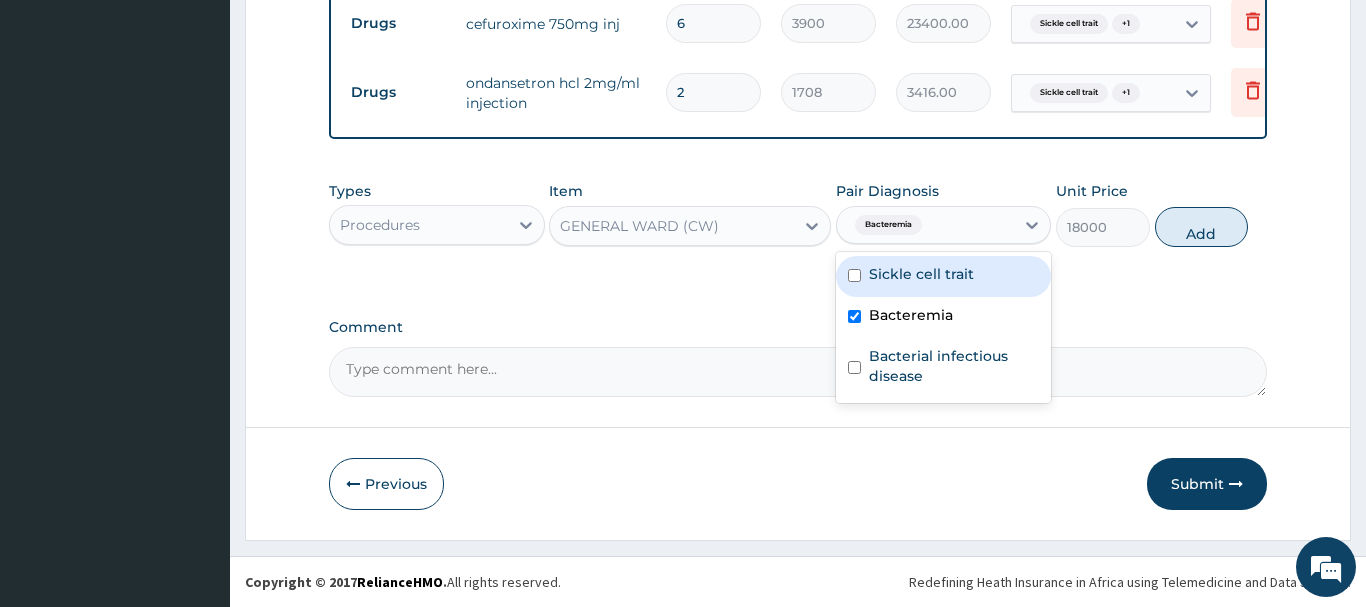 click on "Sickle cell trait" at bounding box center (921, 274) 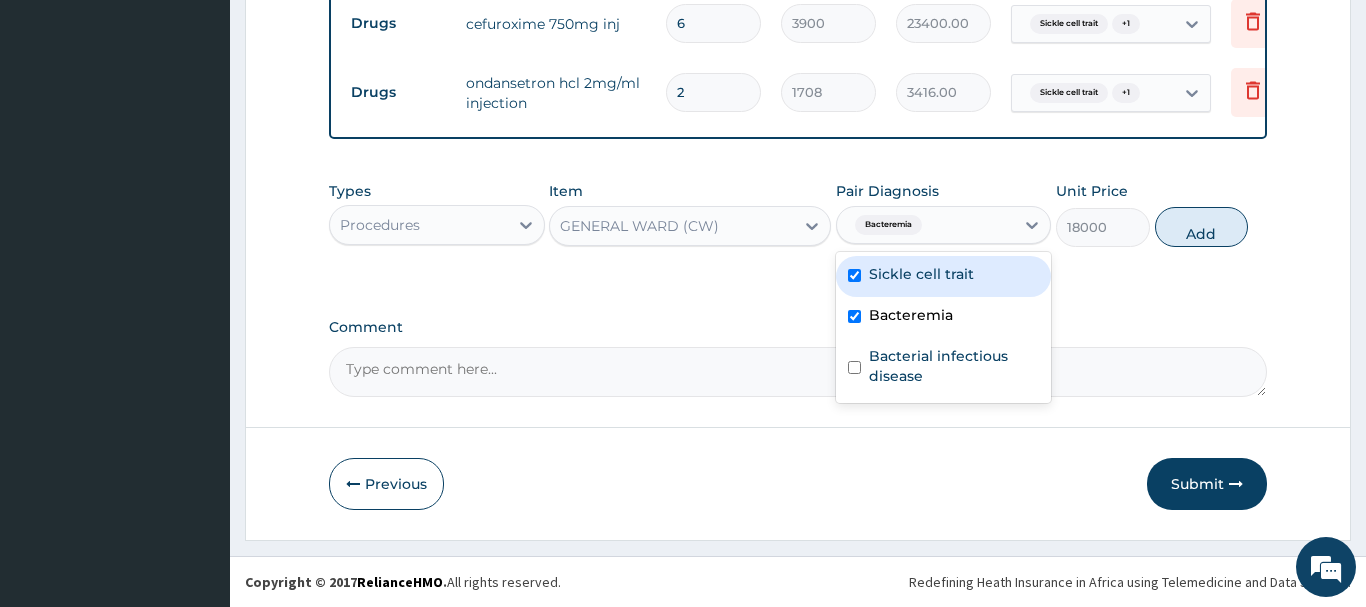 checkbox on "true" 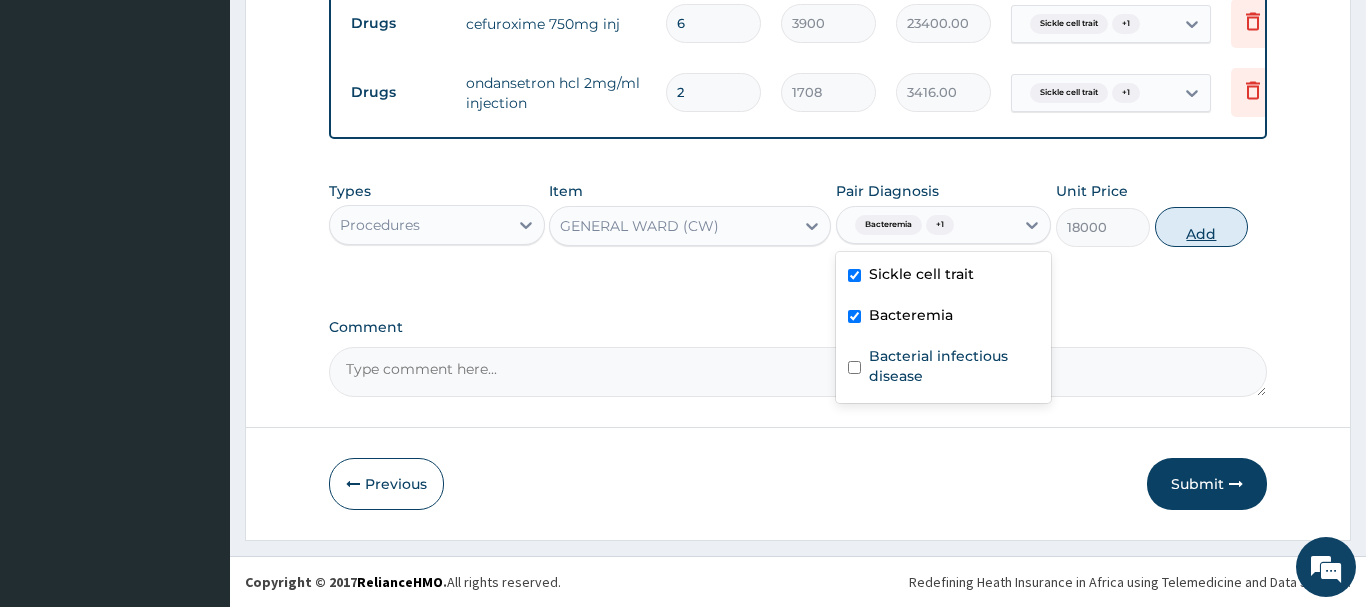 click on "Add" at bounding box center [1202, 227] 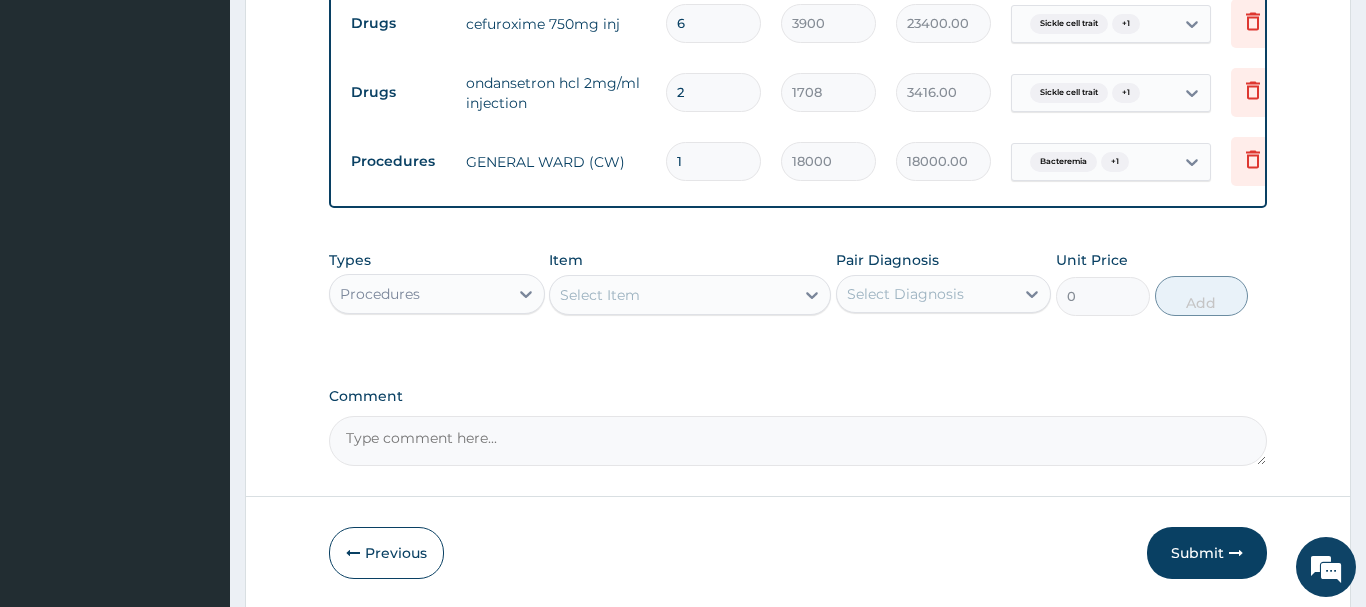 drag, startPoint x: 713, startPoint y: 162, endPoint x: 621, endPoint y: 174, distance: 92.779305 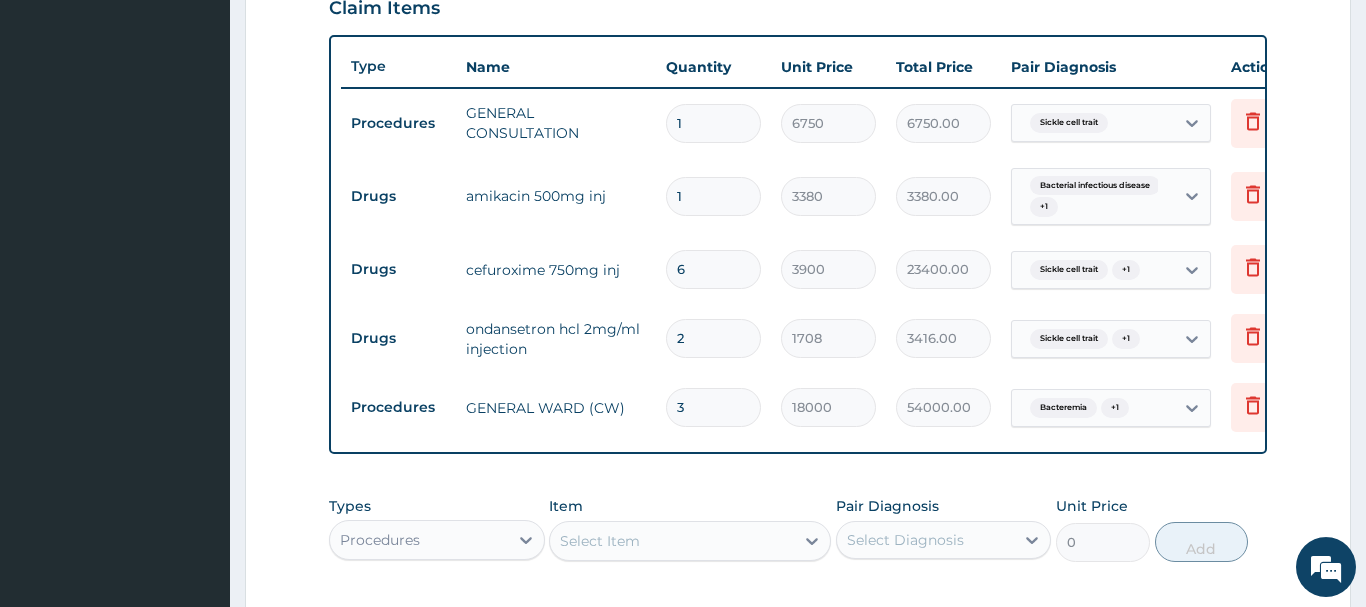 scroll, scrollTop: 751, scrollLeft: 0, axis: vertical 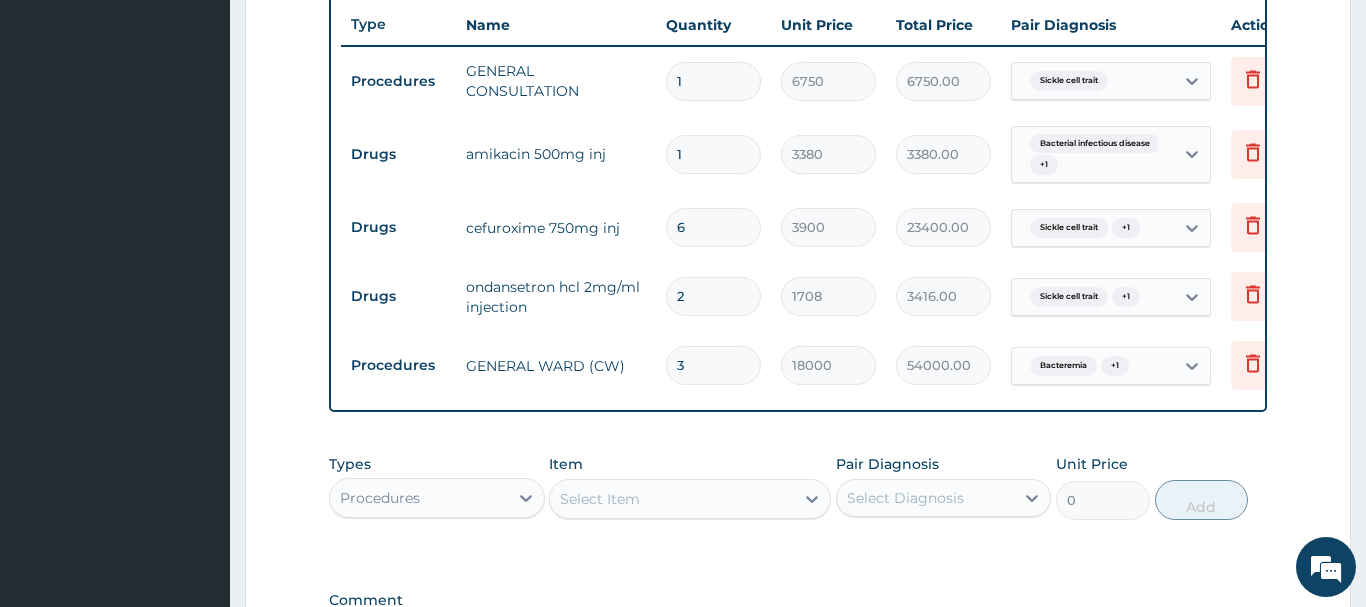 type on "3" 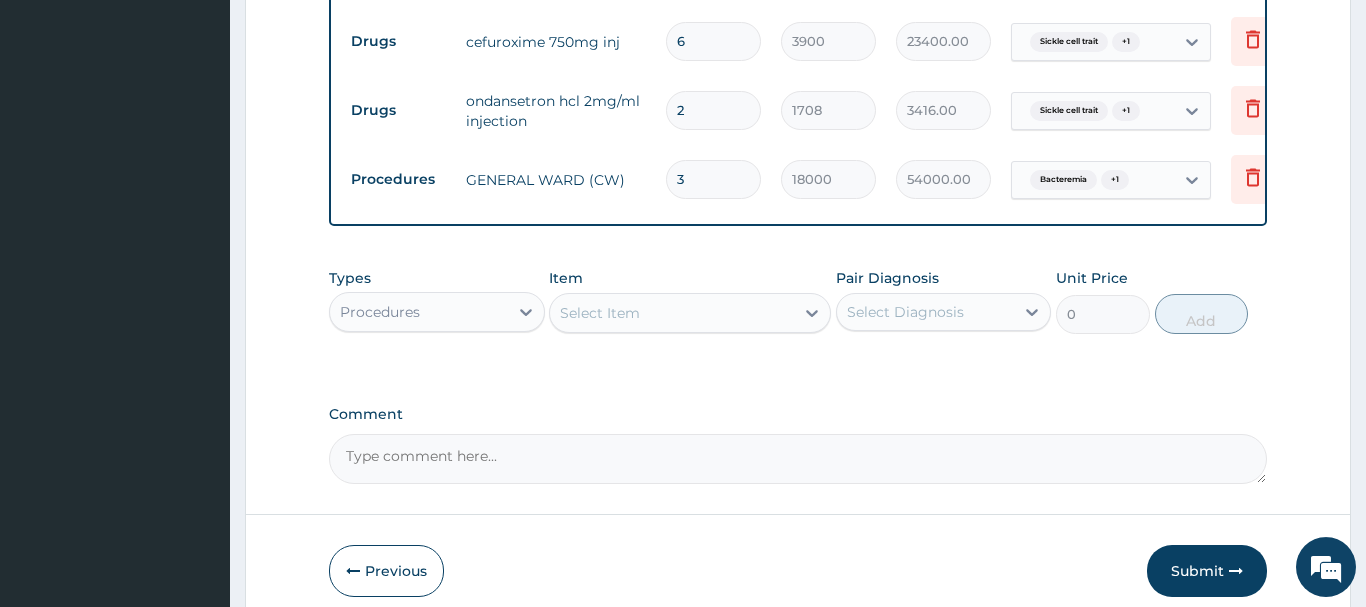 scroll, scrollTop: 955, scrollLeft: 0, axis: vertical 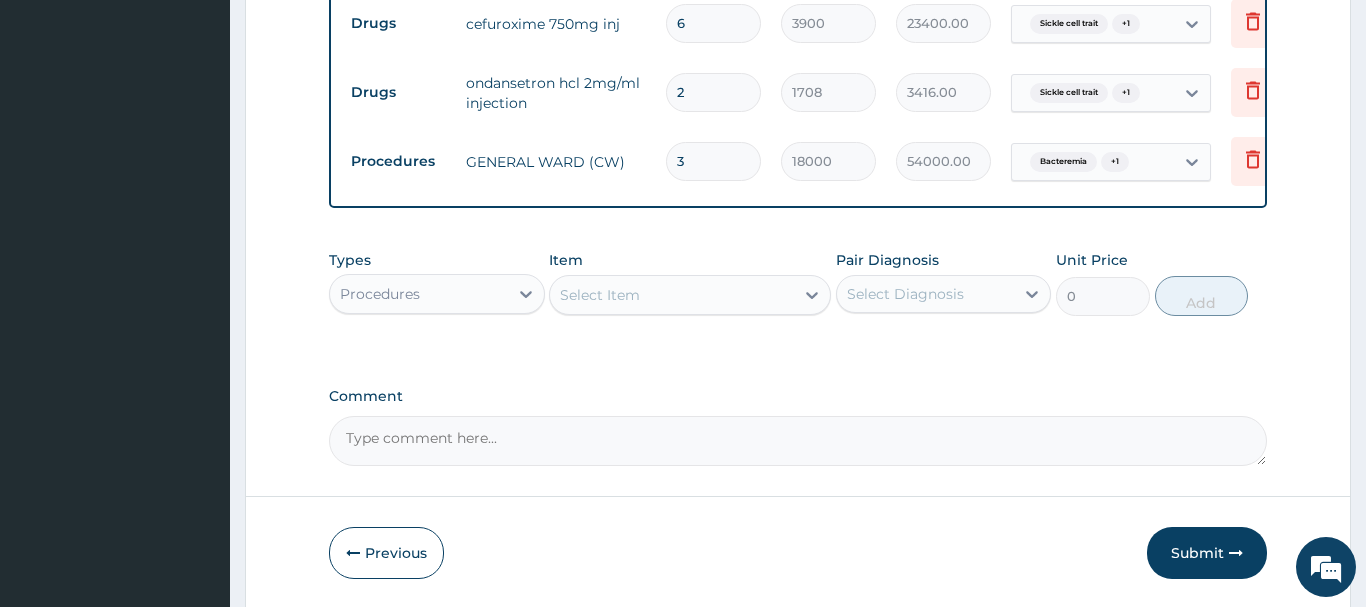 click on "Select Item" at bounding box center (600, 295) 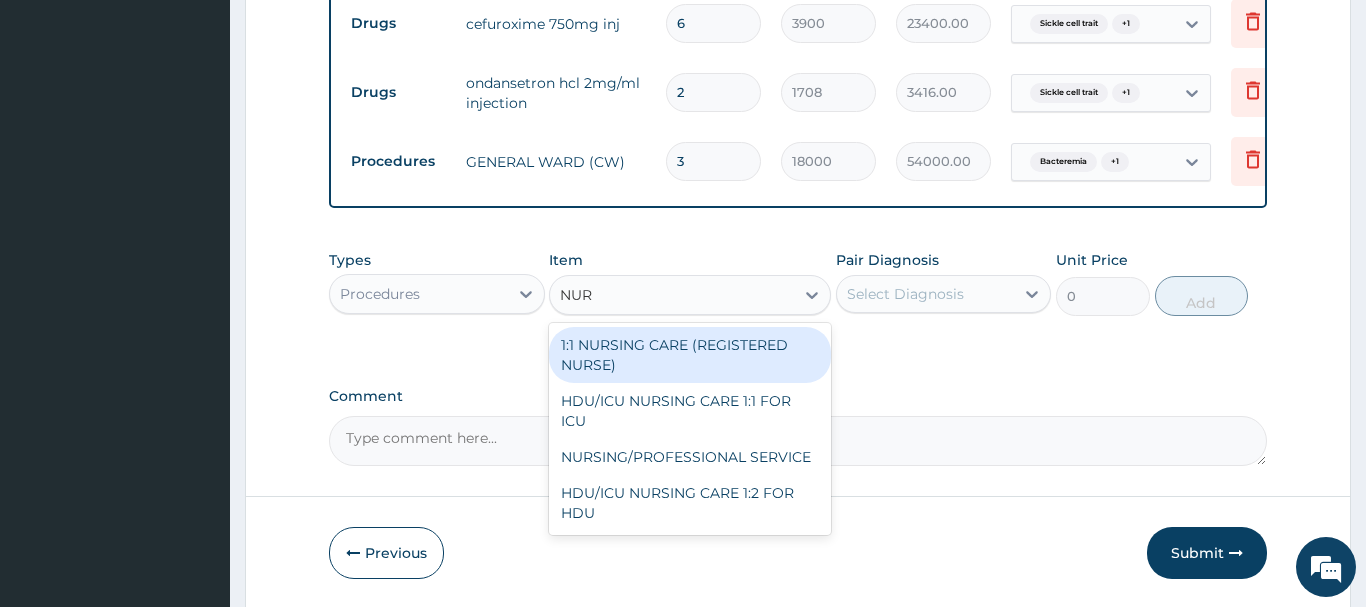 type on "NURS" 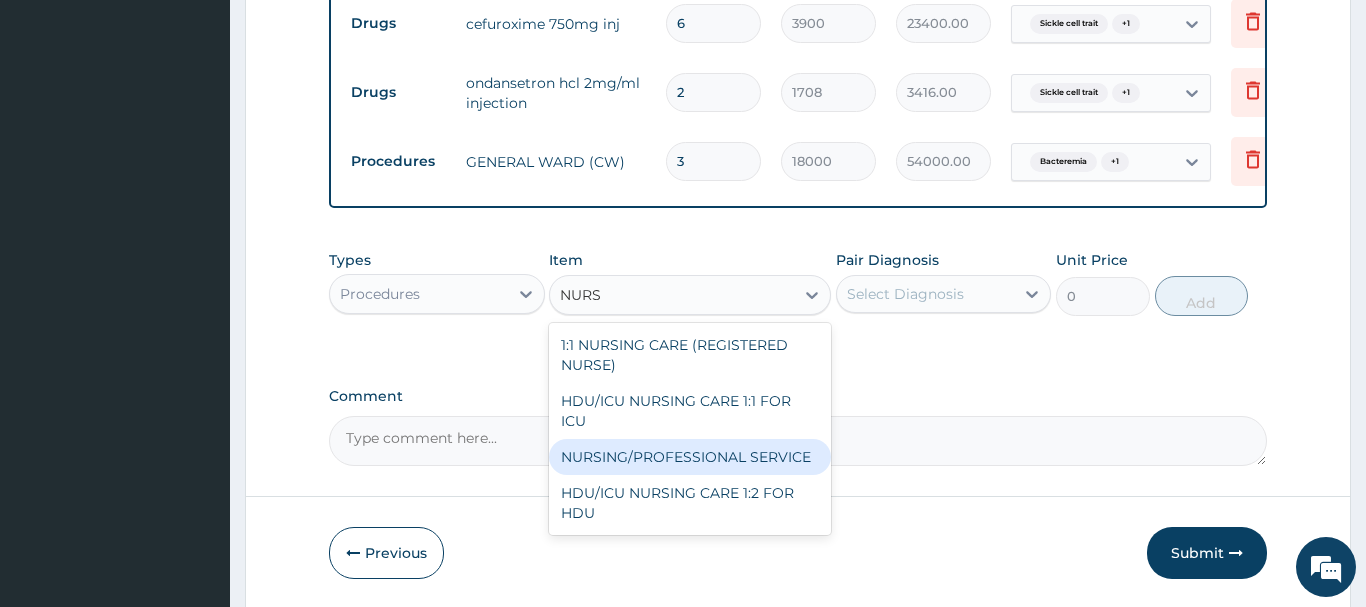 click on "NURSING/PROFESSIONAL SERVICE" at bounding box center [690, 457] 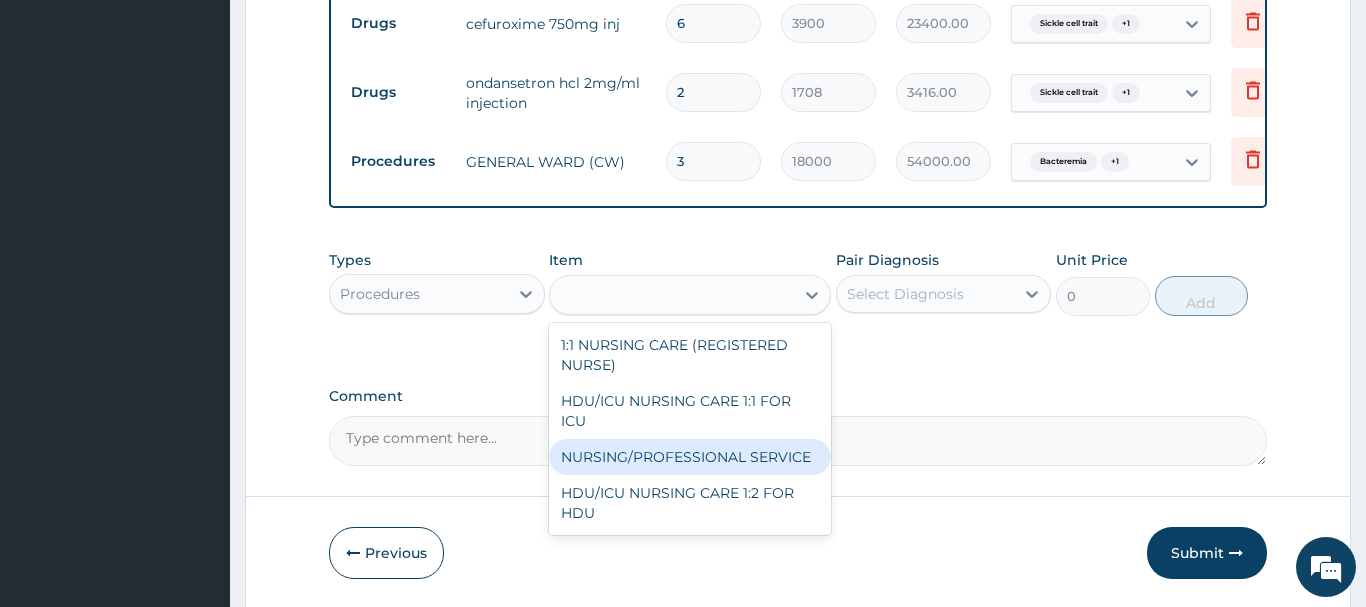 type on "13500" 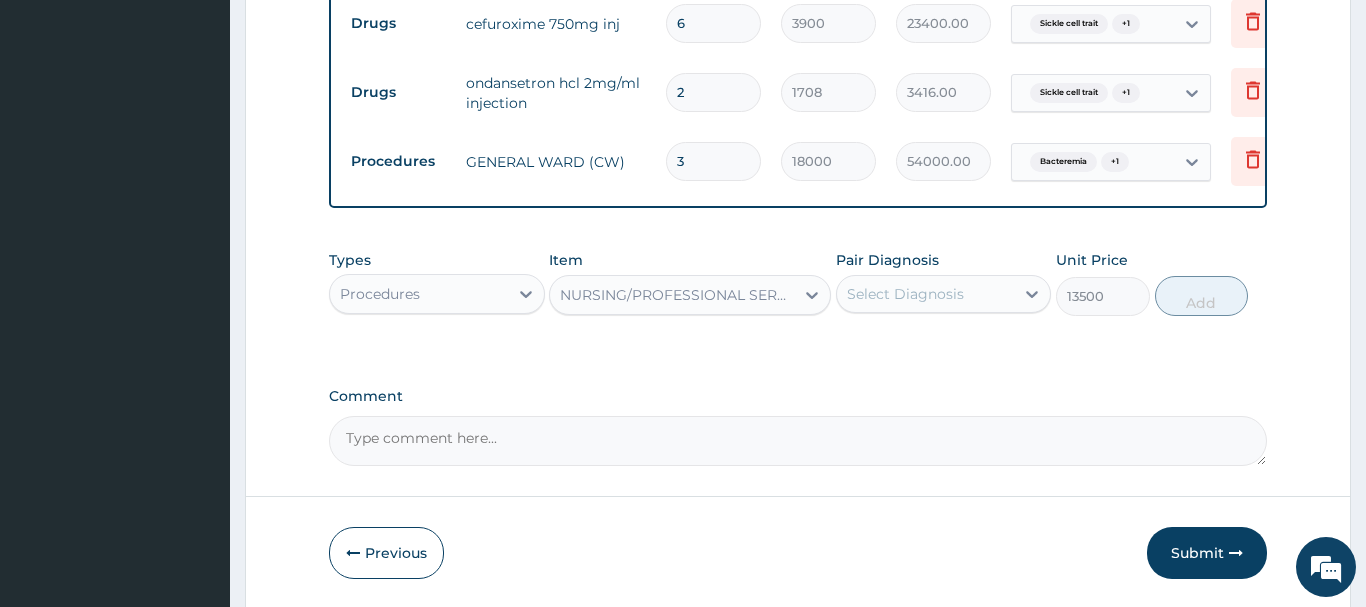 drag, startPoint x: 698, startPoint y: 156, endPoint x: 608, endPoint y: 179, distance: 92.89241 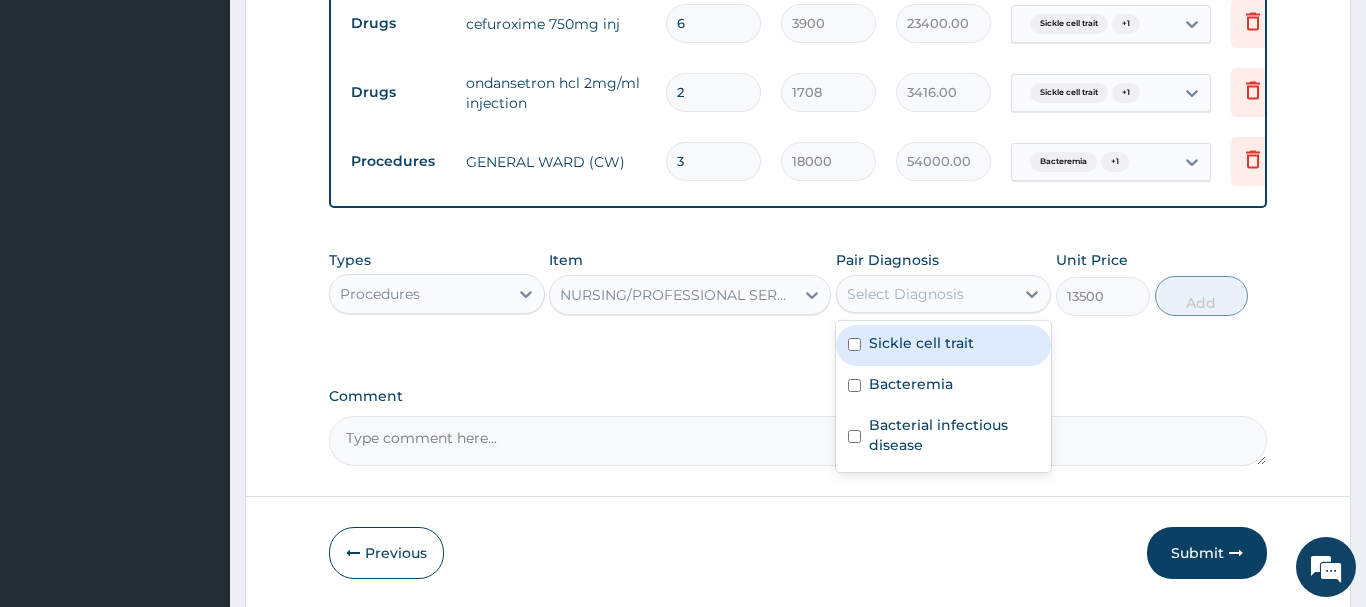 click on "Sickle cell trait" at bounding box center (921, 343) 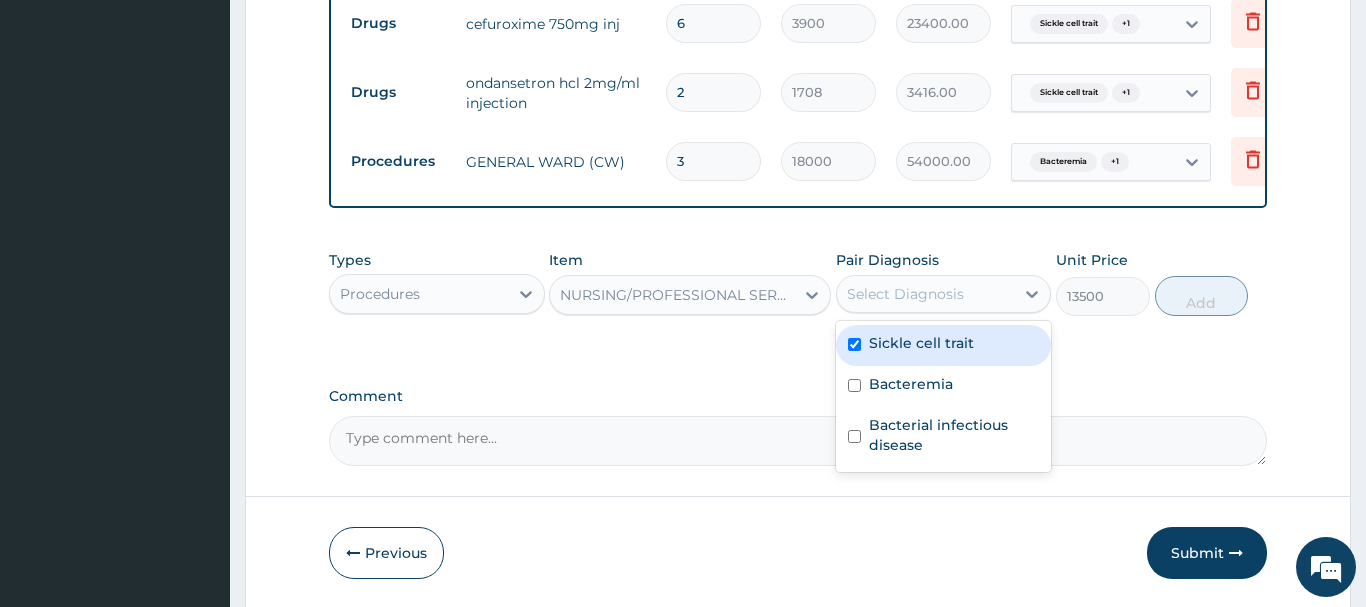 checkbox on "true" 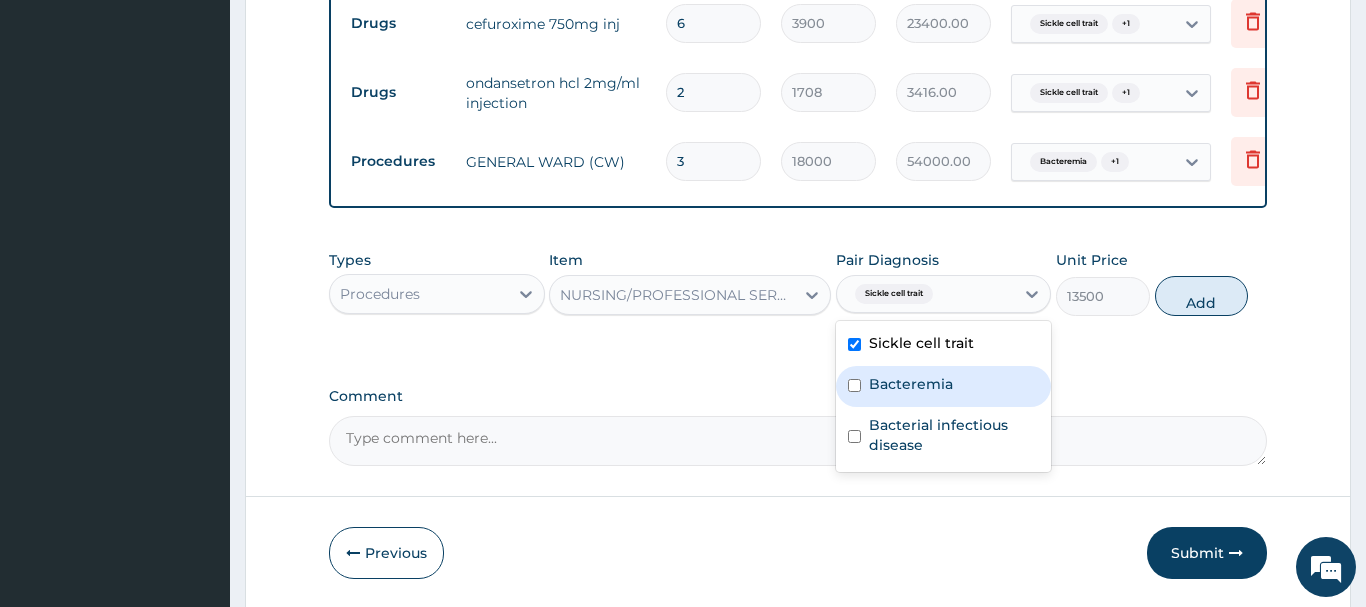 click on "Bacteremia" at bounding box center [911, 384] 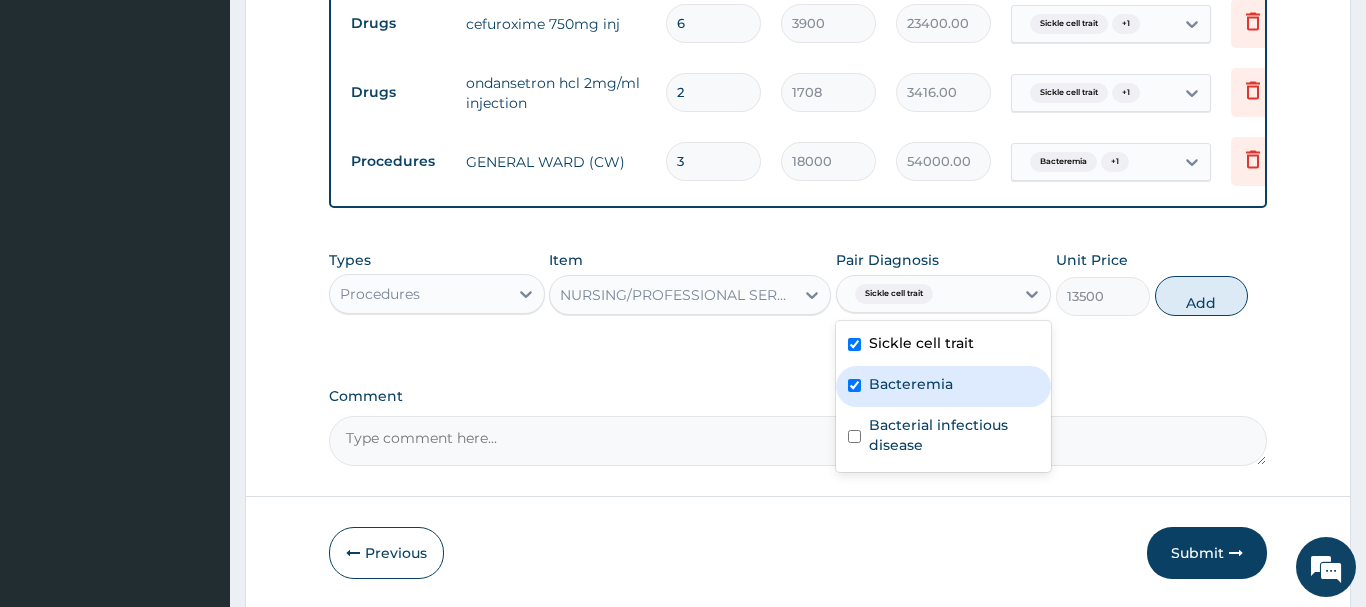 checkbox on "true" 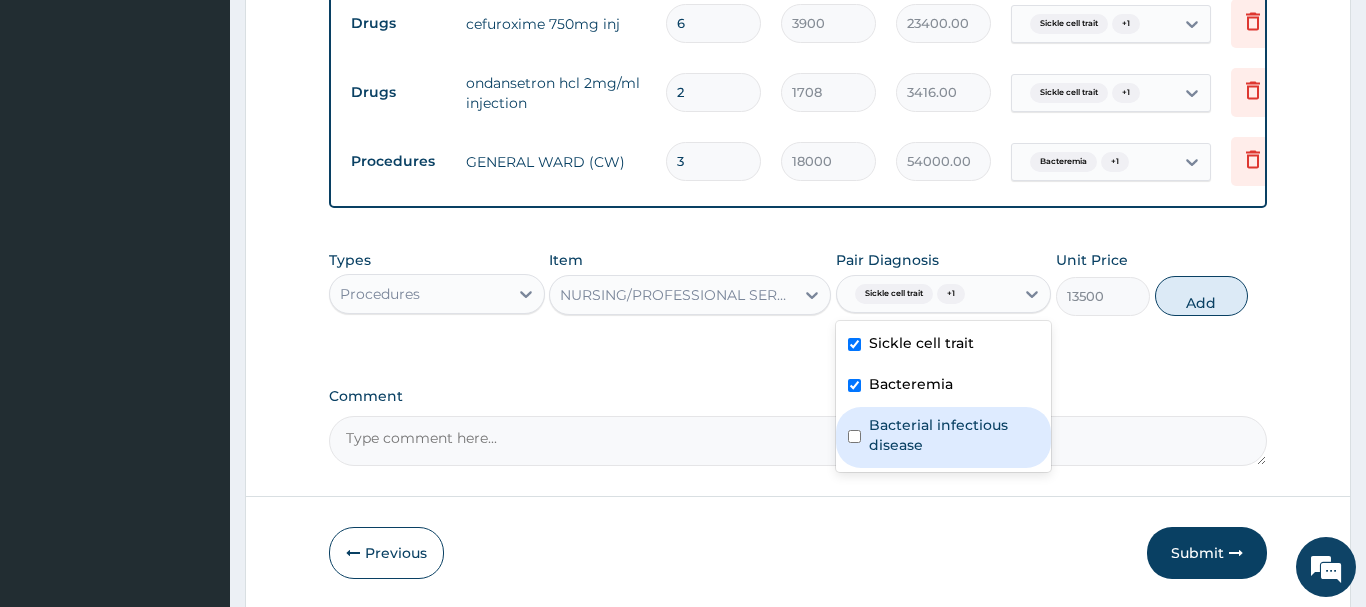 click on "Bacterial infectious disease" at bounding box center (954, 435) 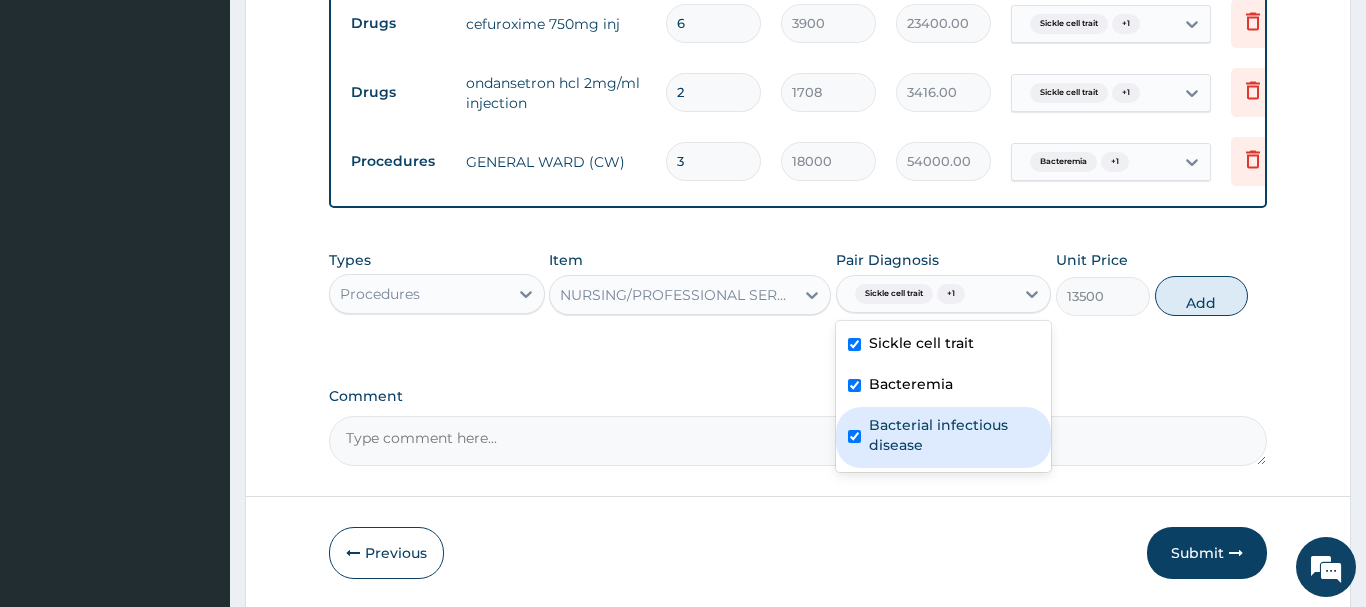 checkbox on "true" 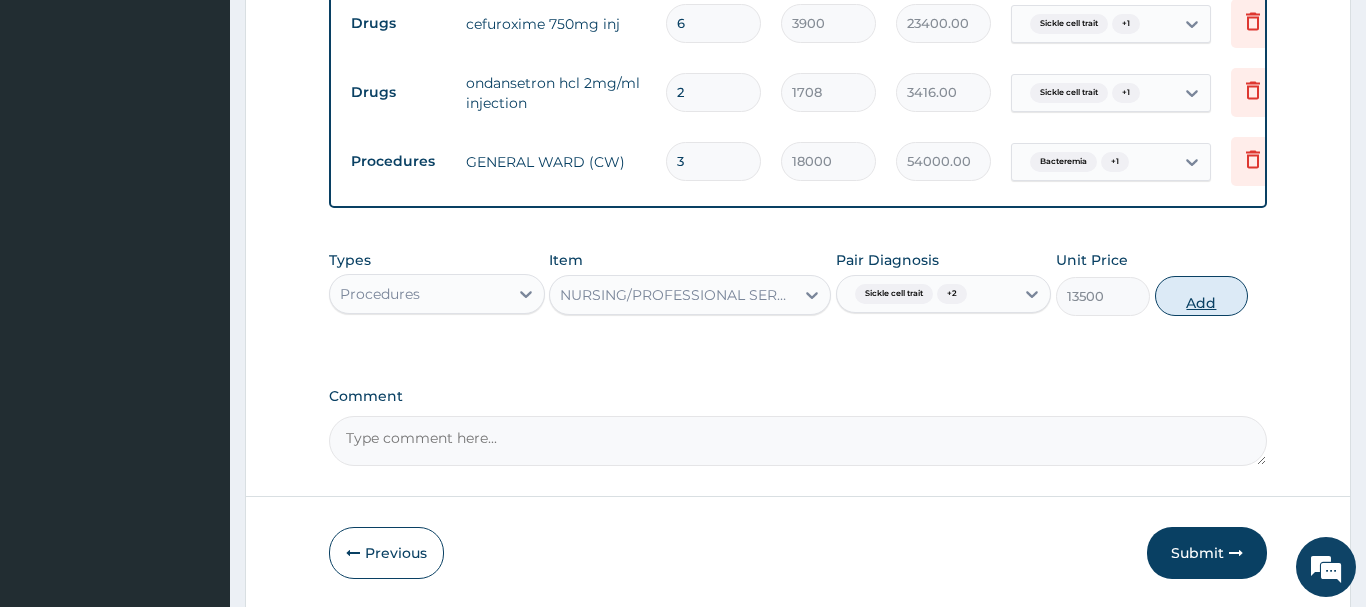 click on "Add" at bounding box center (1202, 296) 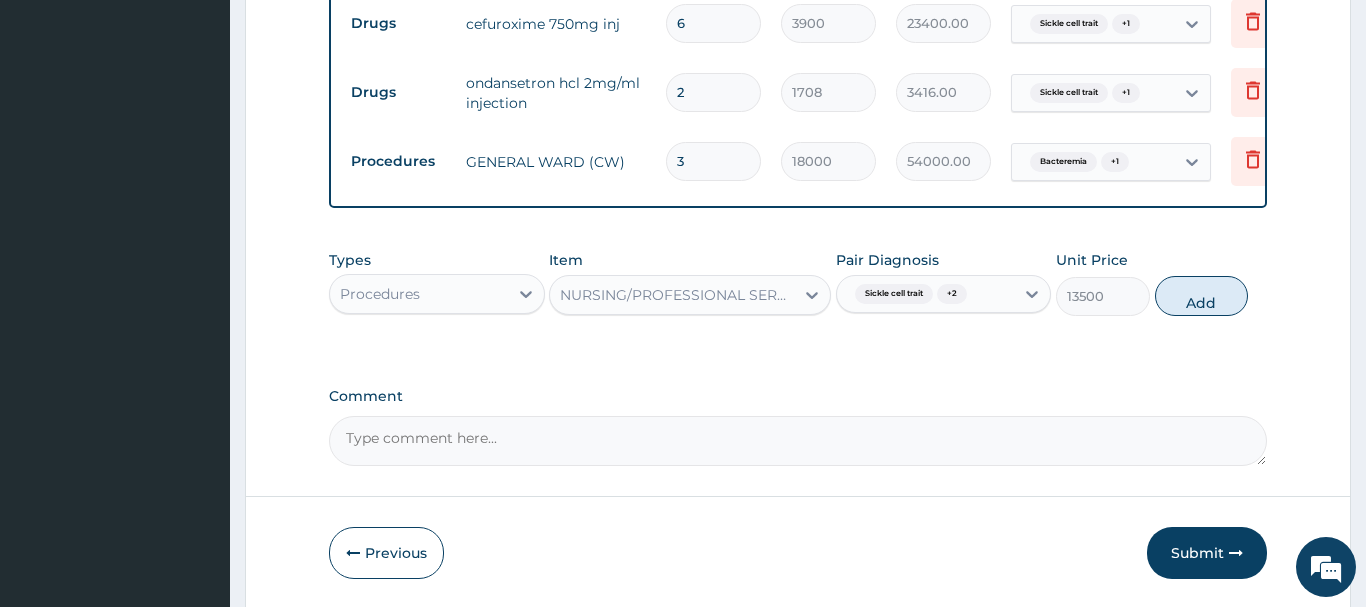 type on "0" 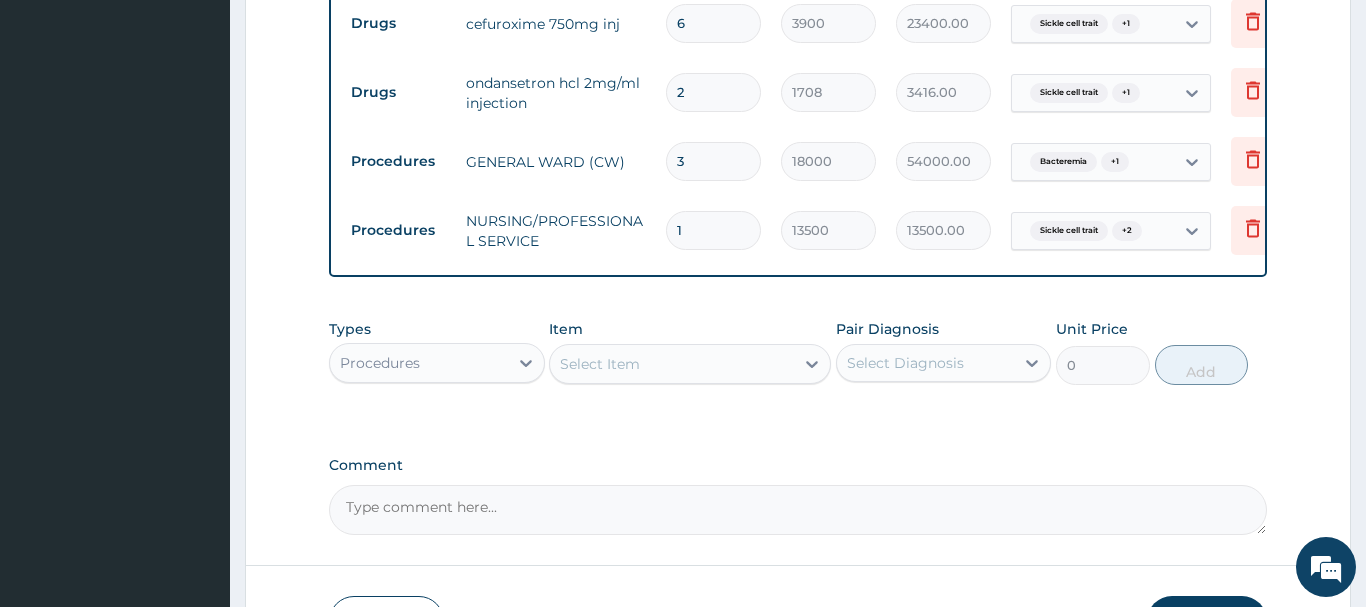 drag, startPoint x: 695, startPoint y: 238, endPoint x: 606, endPoint y: 238, distance: 89 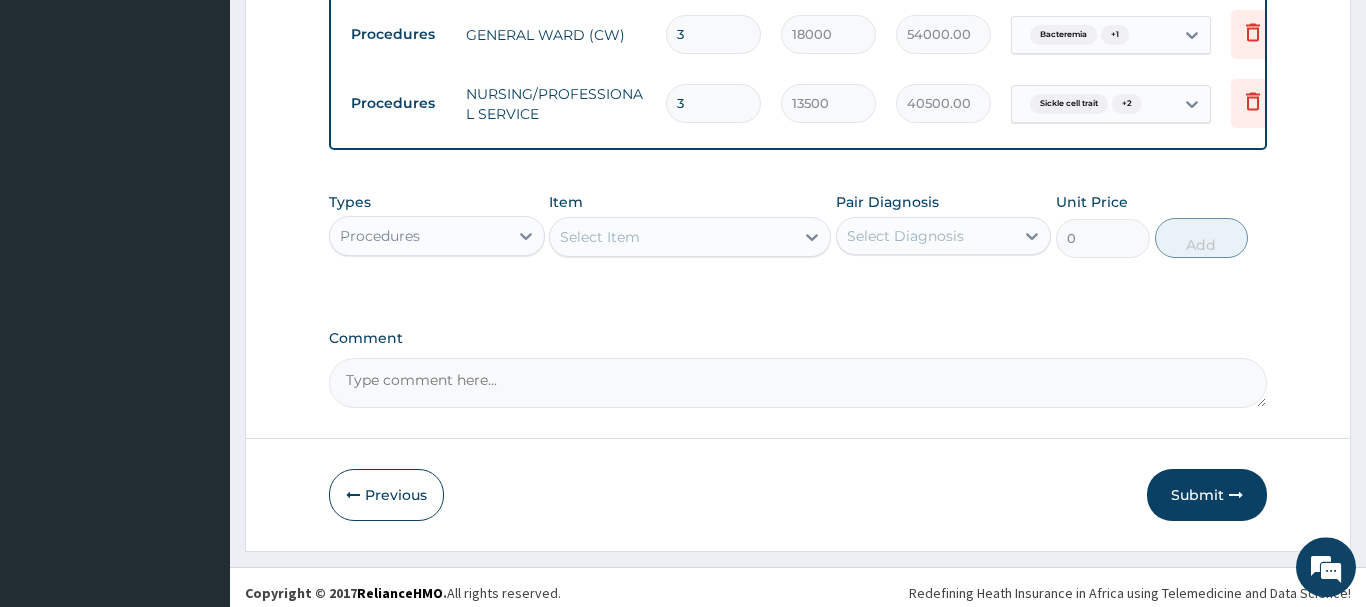 scroll, scrollTop: 1093, scrollLeft: 0, axis: vertical 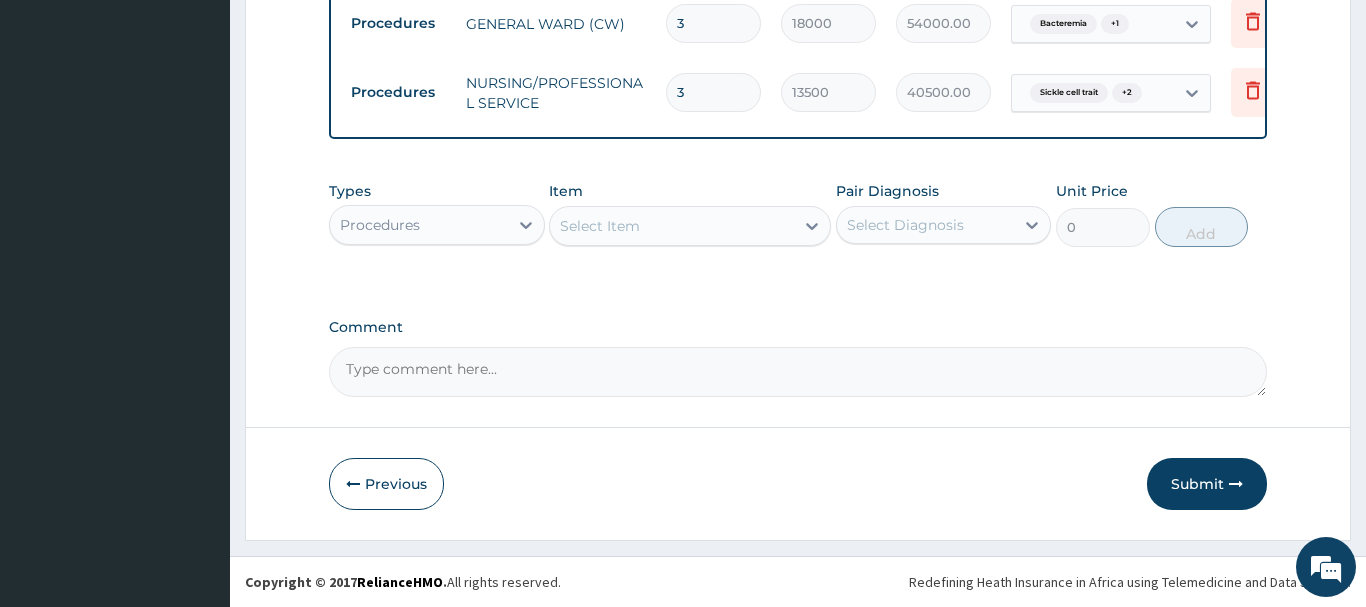 type on "3" 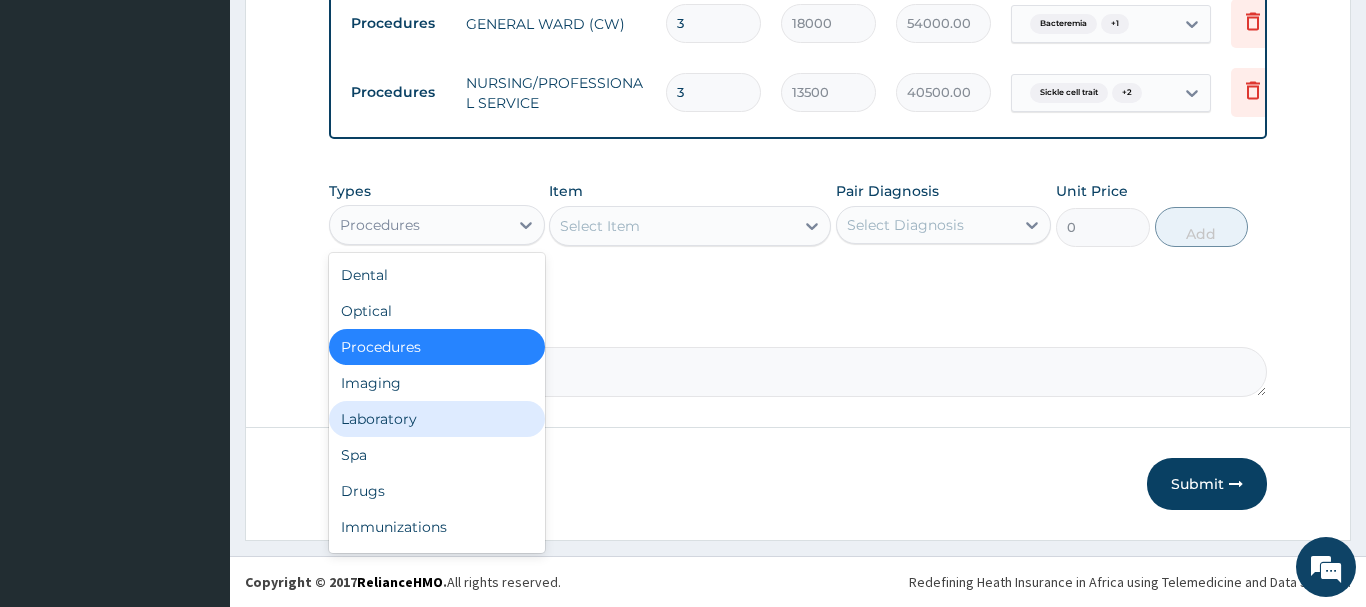 click on "Laboratory" at bounding box center (437, 419) 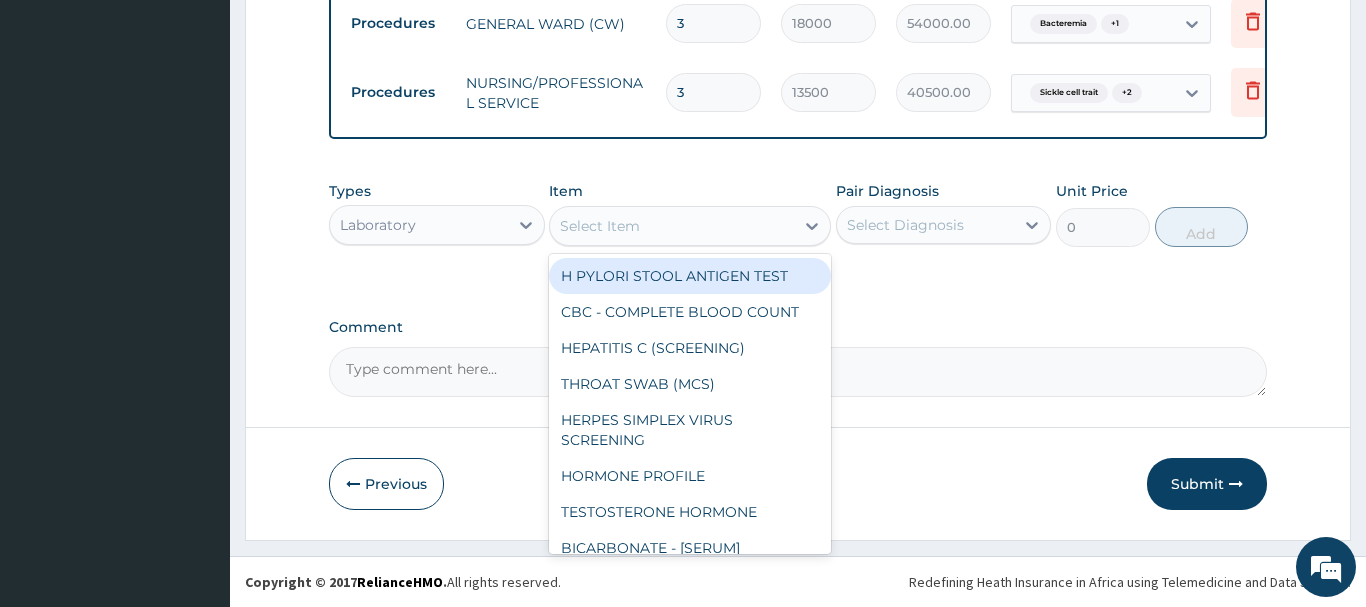 click on "Select Item" at bounding box center (600, 226) 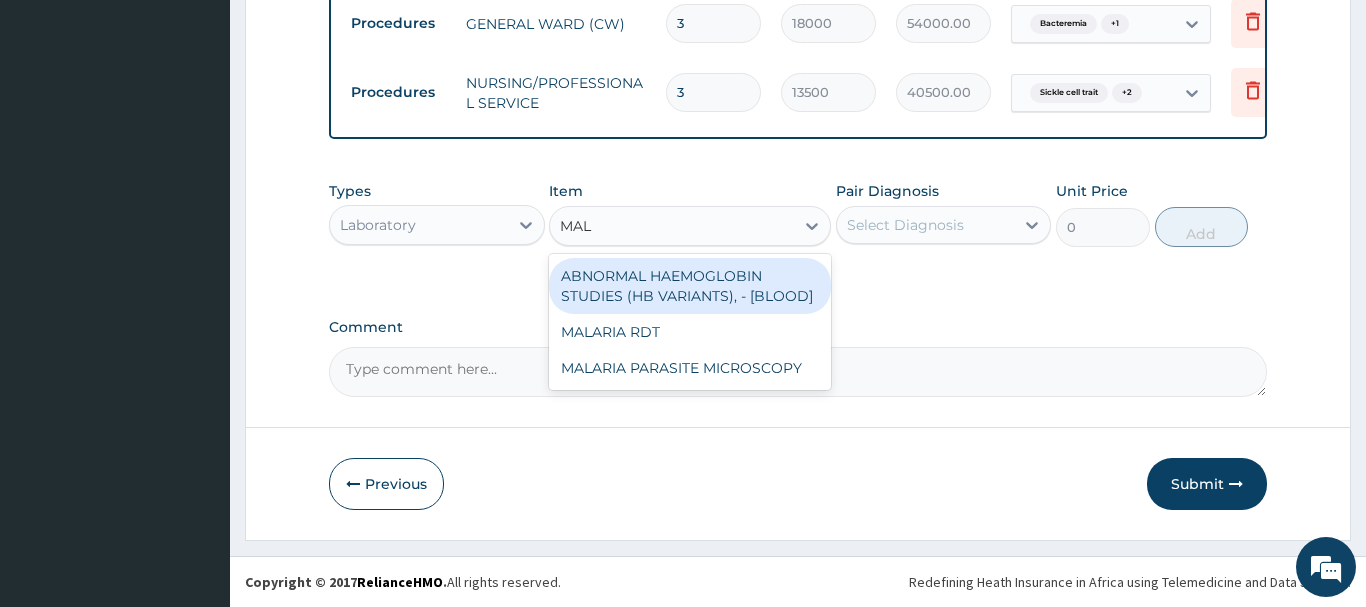type on "MALA" 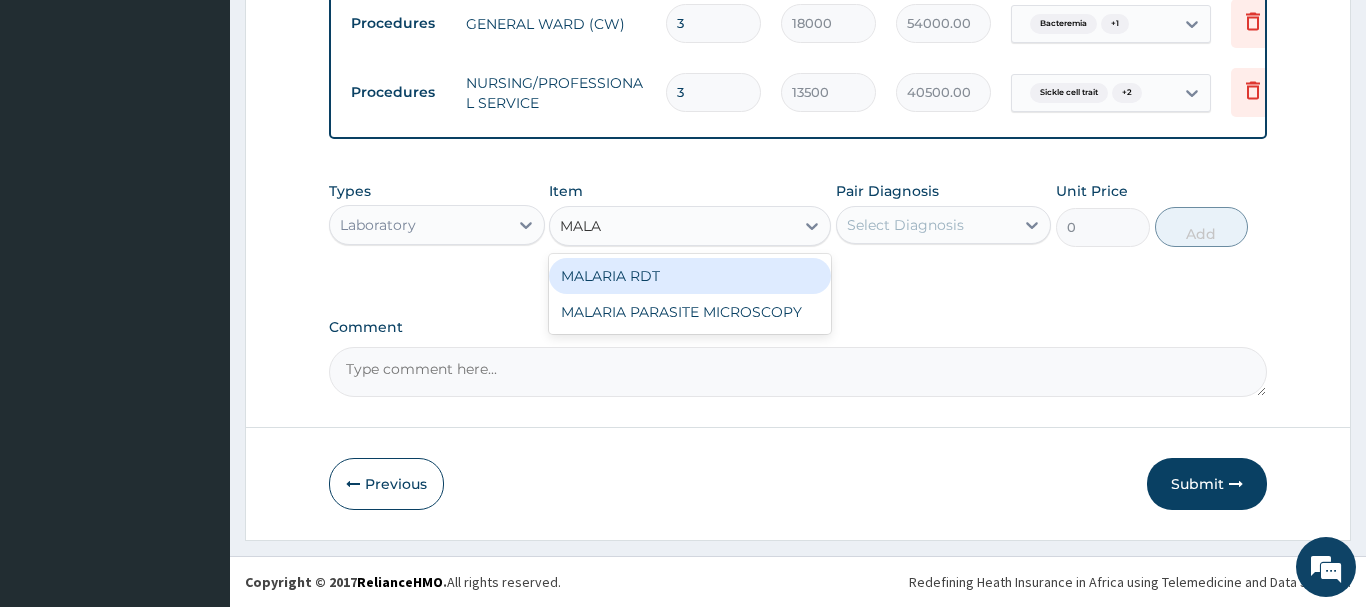 click on "MALARIA RDT" at bounding box center [690, 276] 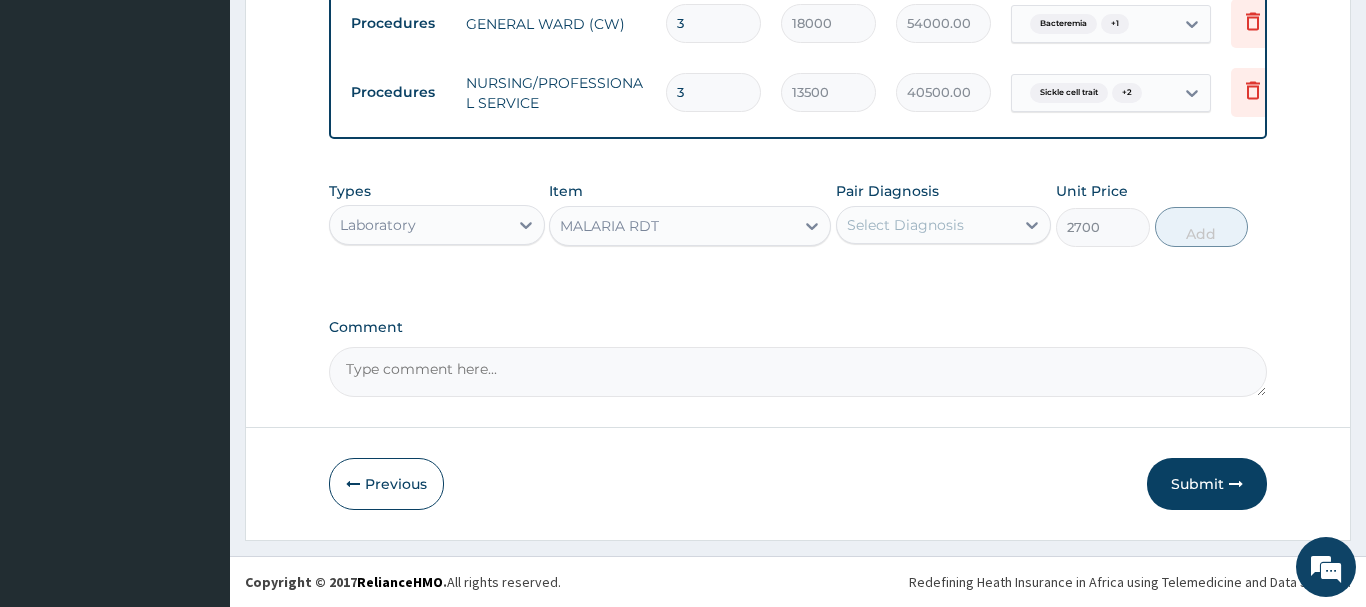 click on "Select Diagnosis" at bounding box center (905, 225) 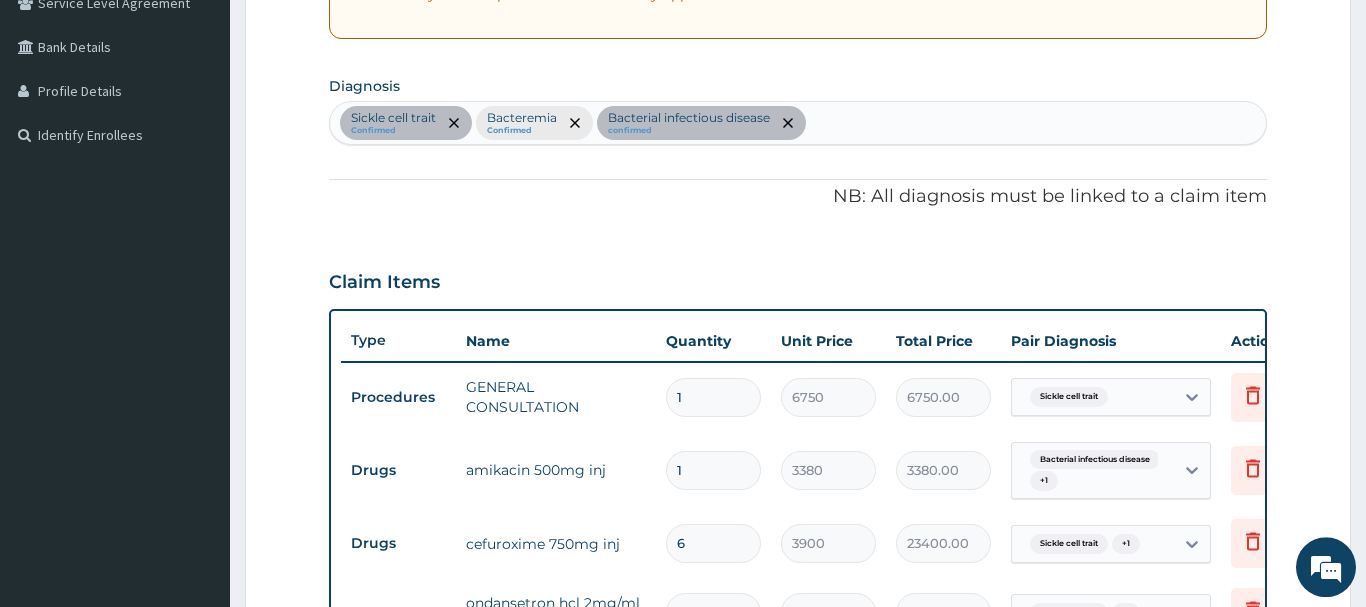 scroll, scrollTop: 379, scrollLeft: 0, axis: vertical 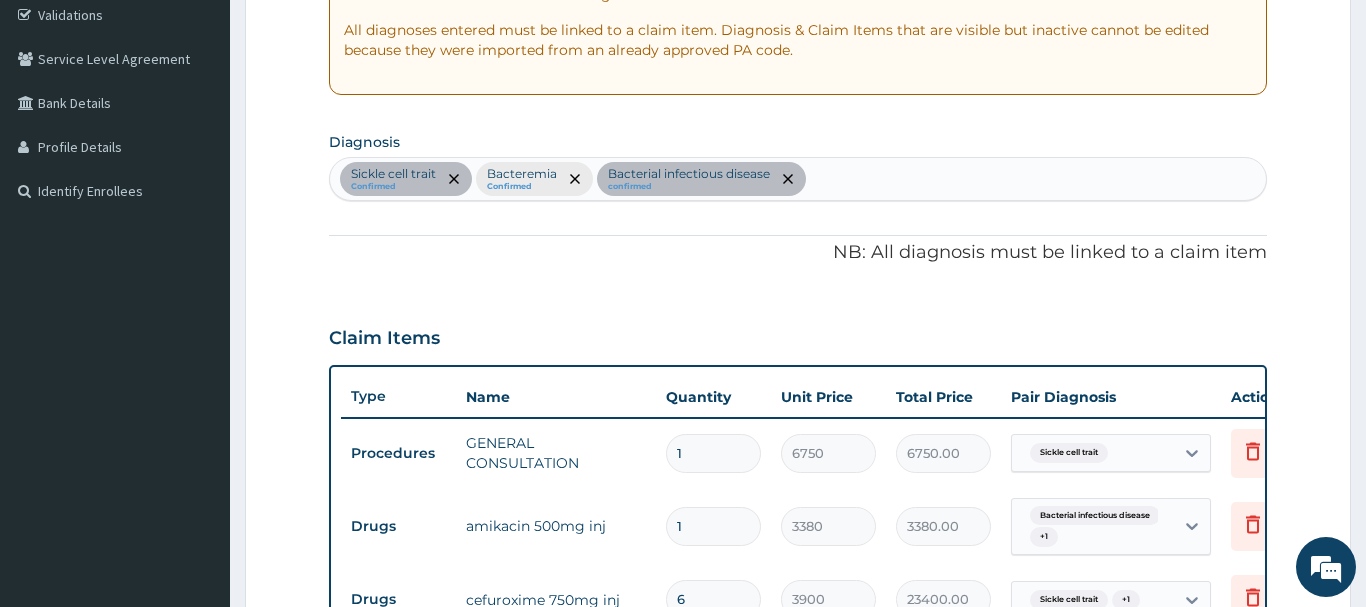 click on "Sickle cell trait Confirmed Bacteremia Confirmed Bacterial infectious disease confirmed" at bounding box center [798, 179] 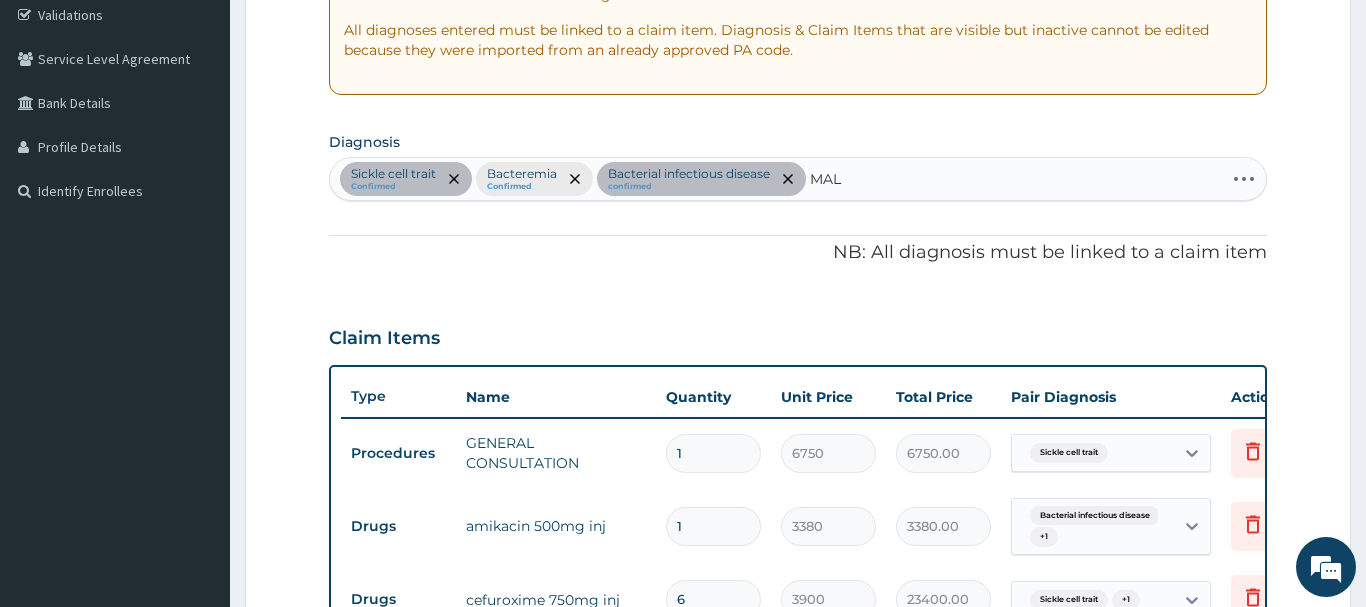 type on "MALA" 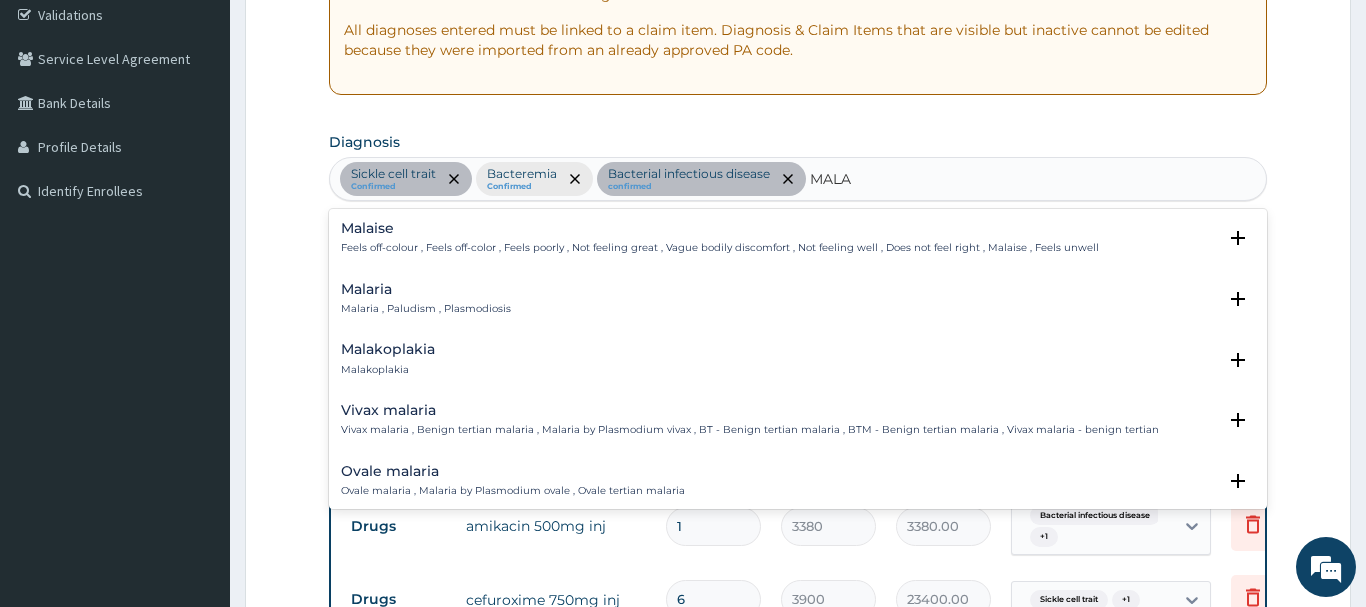 click on "Malaria" at bounding box center (426, 289) 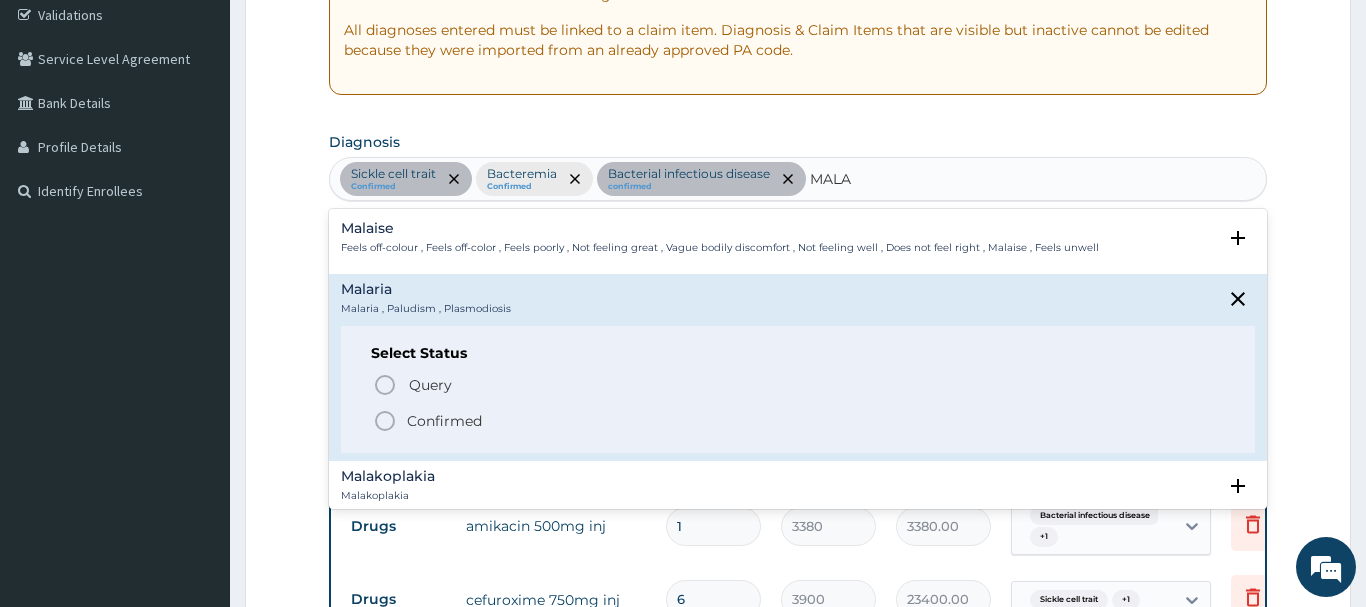 click 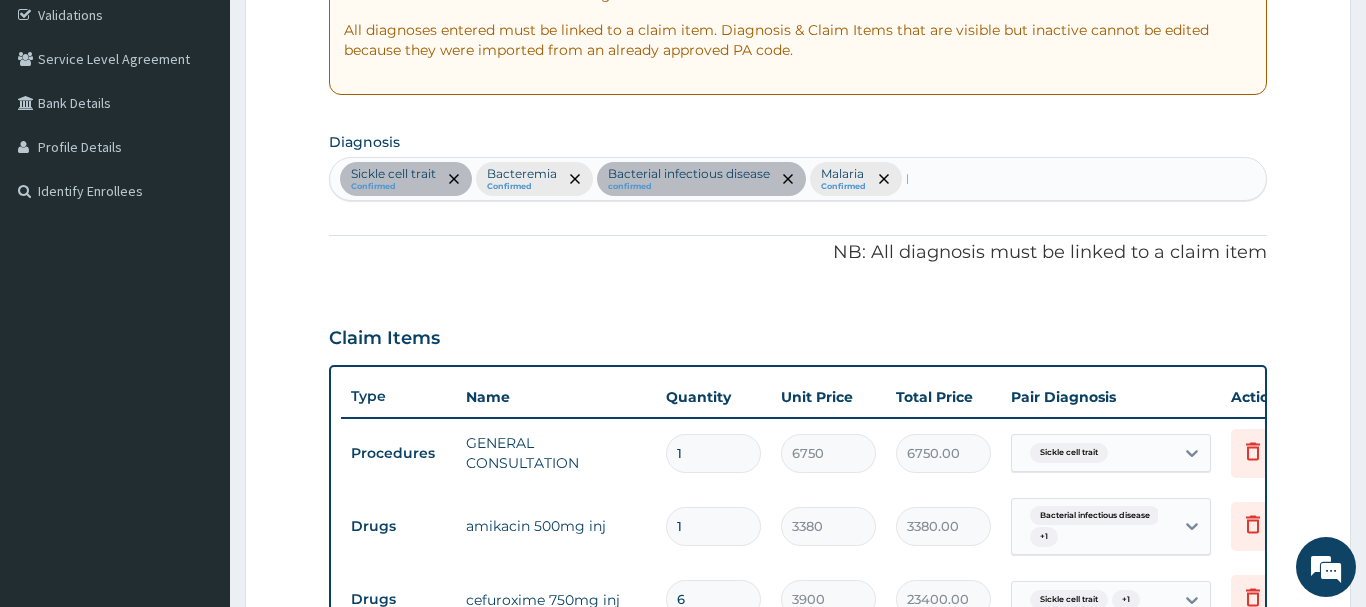 type 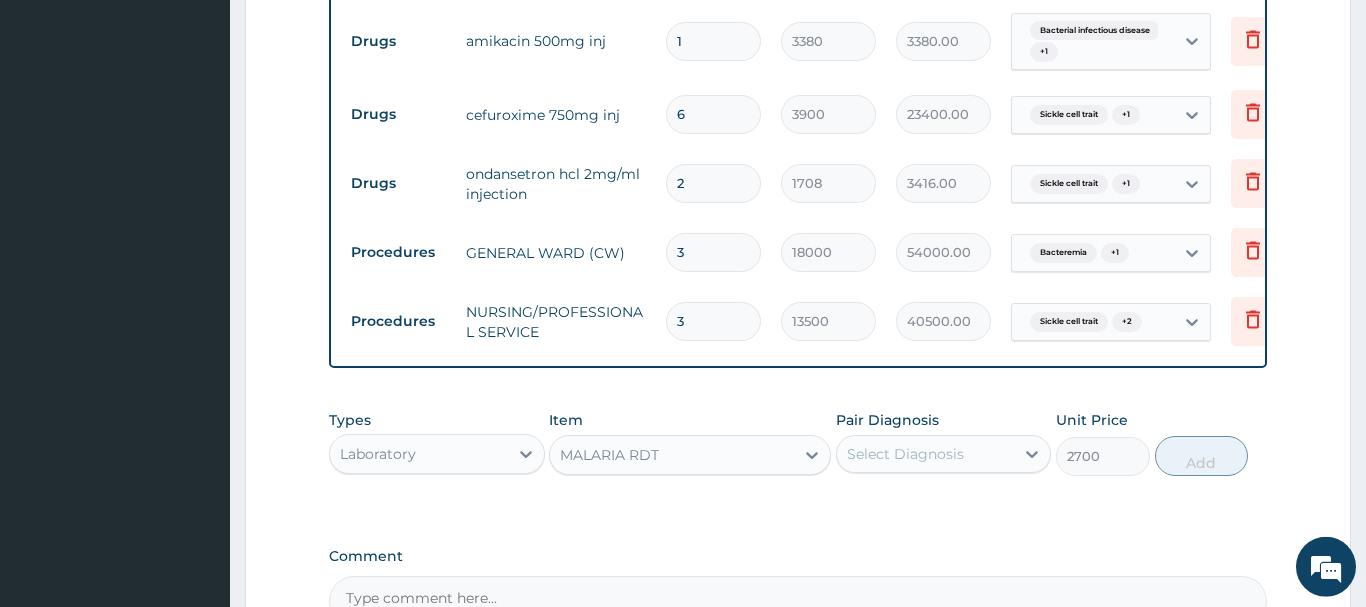 scroll, scrollTop: 1093, scrollLeft: 0, axis: vertical 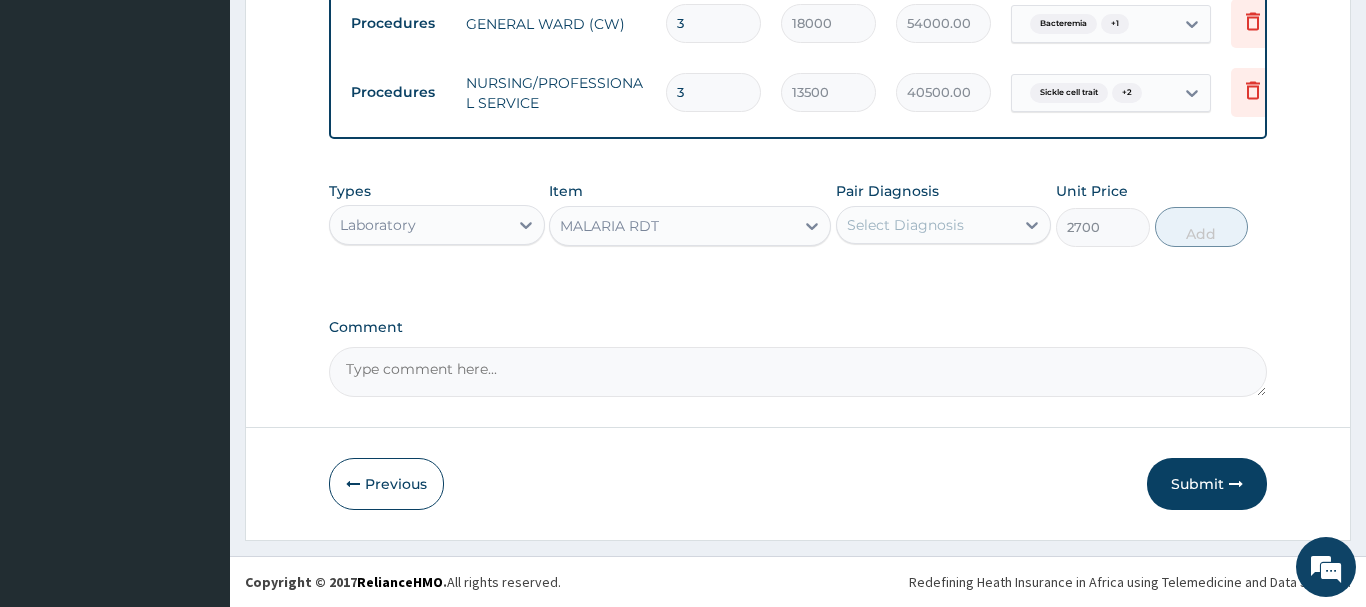 click on "Select Diagnosis" at bounding box center (926, 225) 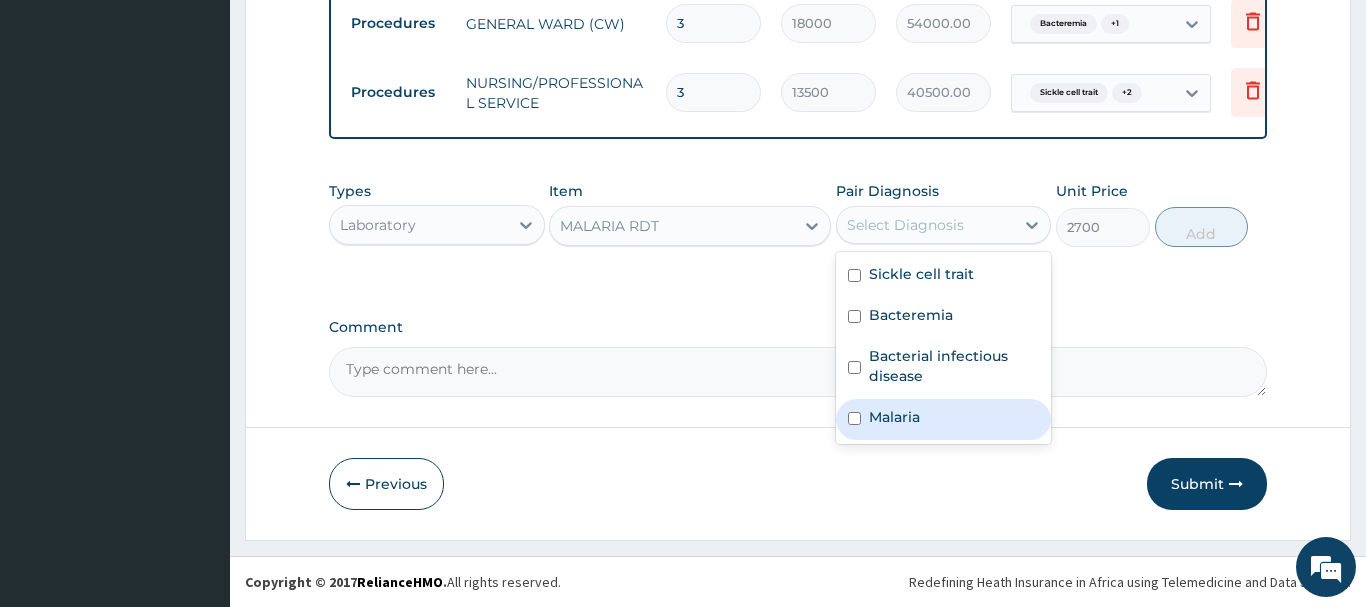 click on "Malaria" at bounding box center [894, 417] 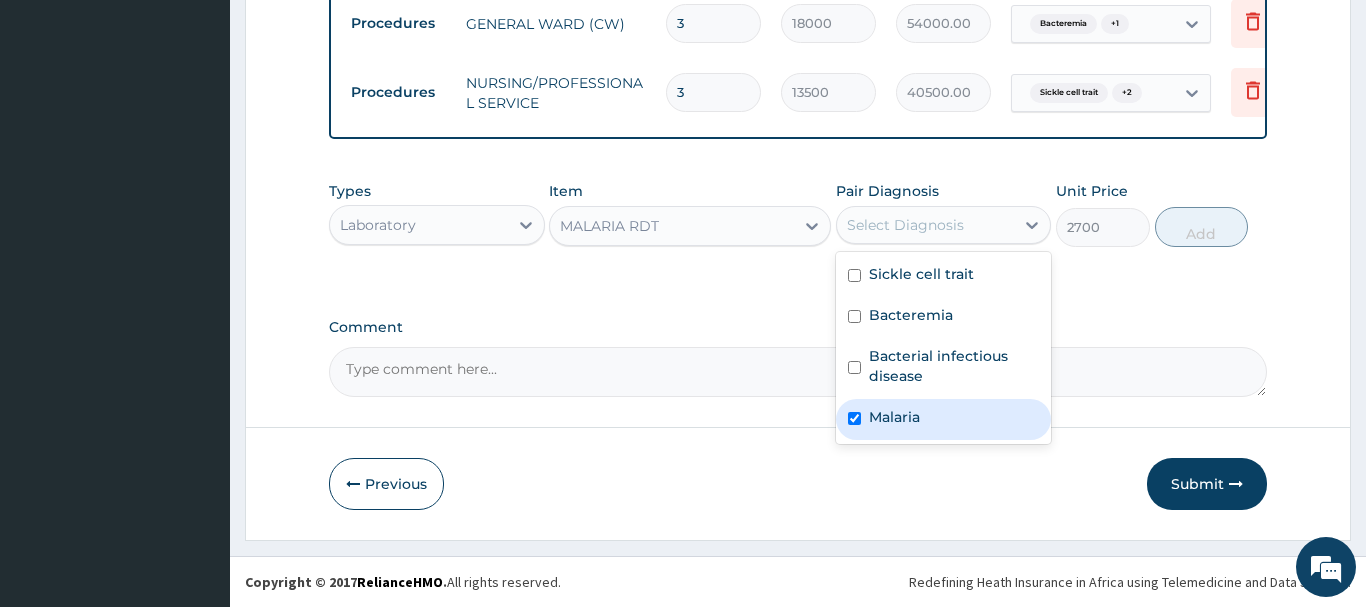 checkbox on "true" 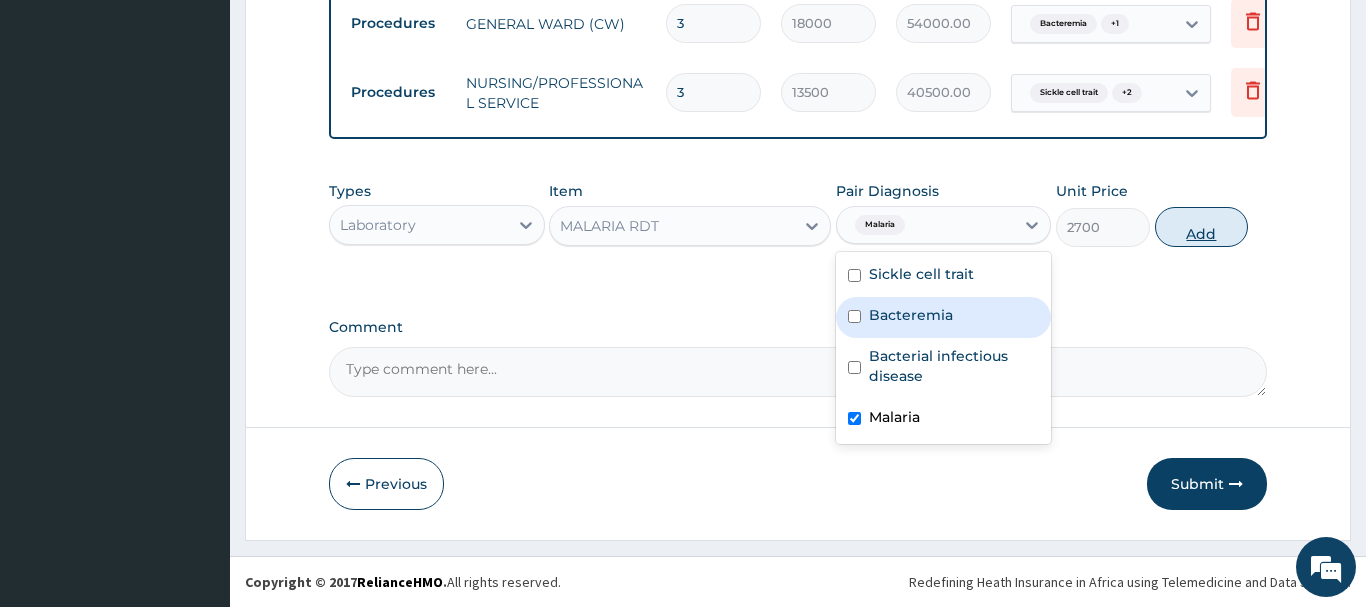 click on "Add" at bounding box center [1202, 227] 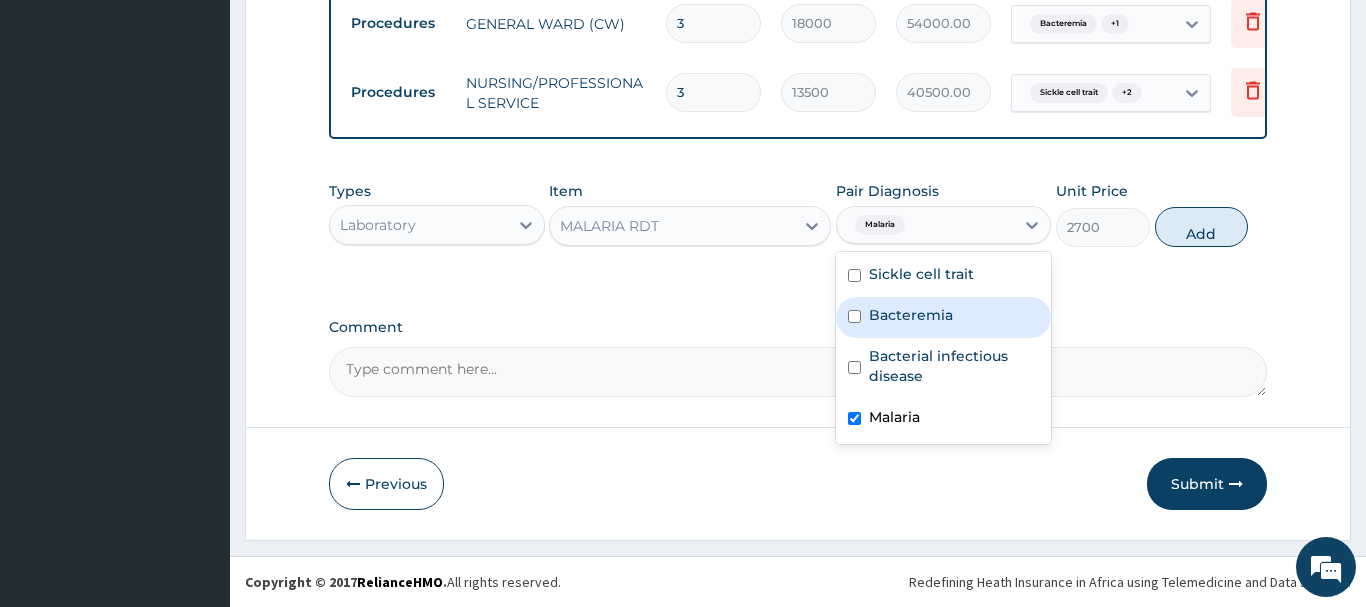 type on "0" 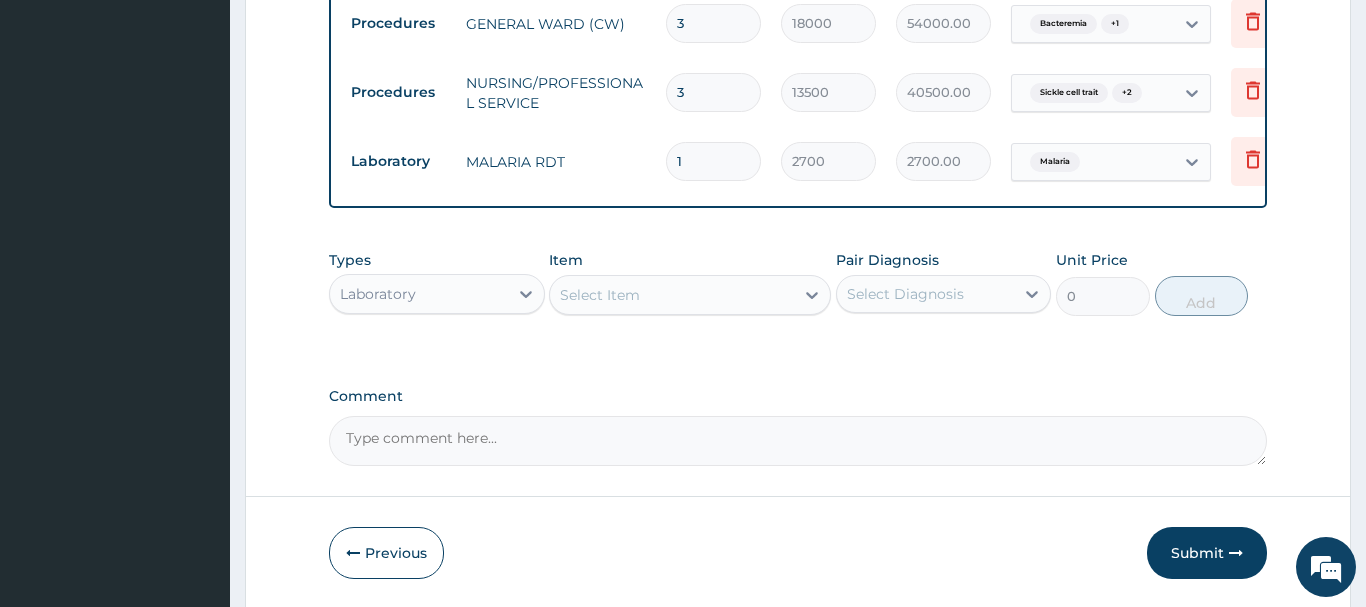 click on "Select Item" at bounding box center [600, 295] 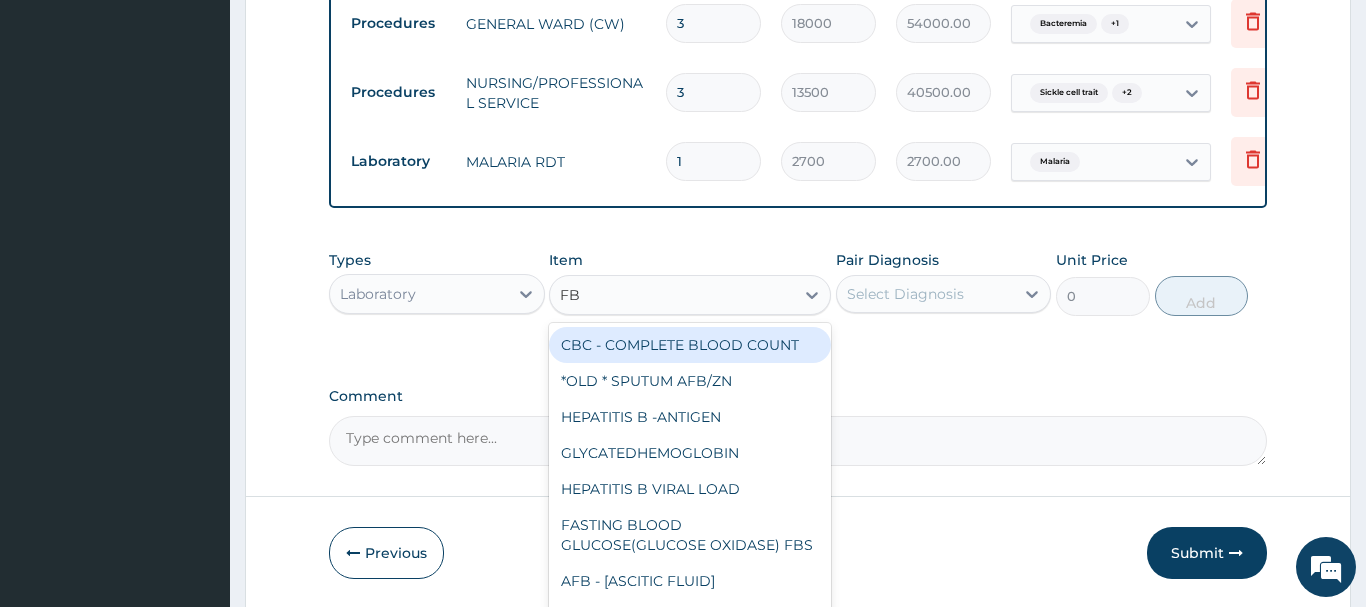 type on "FBC" 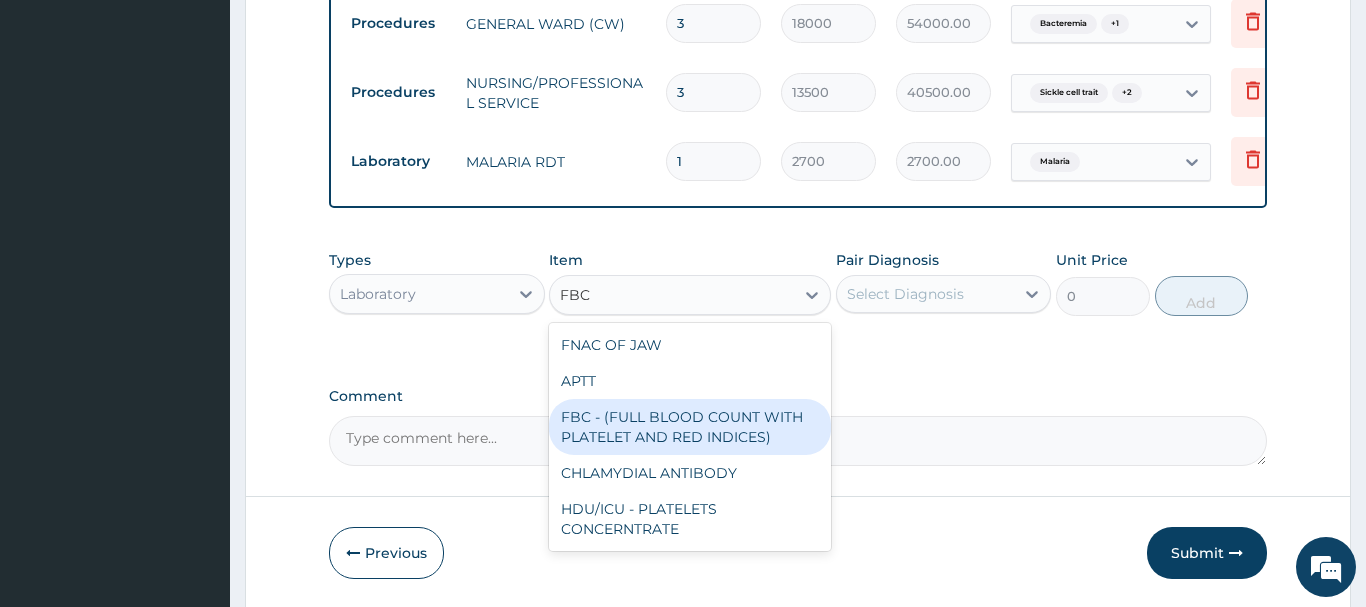 click on "FBC - (FULL BLOOD COUNT WITH PLATELET AND RED INDICES)" at bounding box center [690, 427] 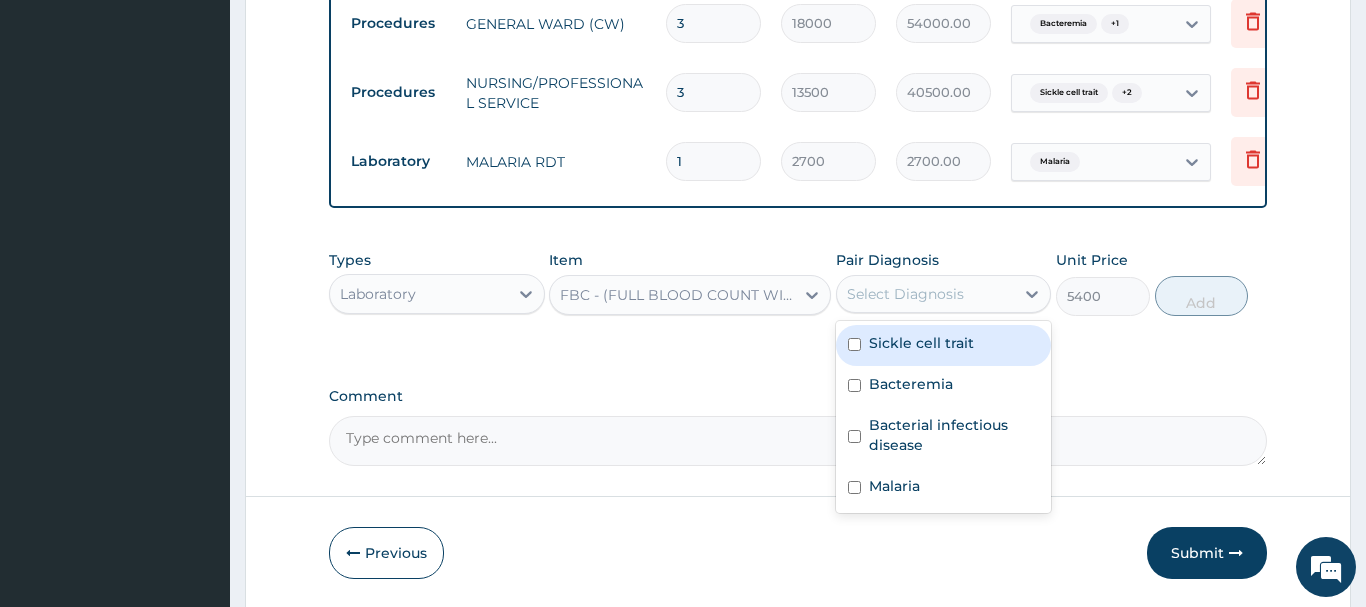 click on "Select Diagnosis" at bounding box center (905, 294) 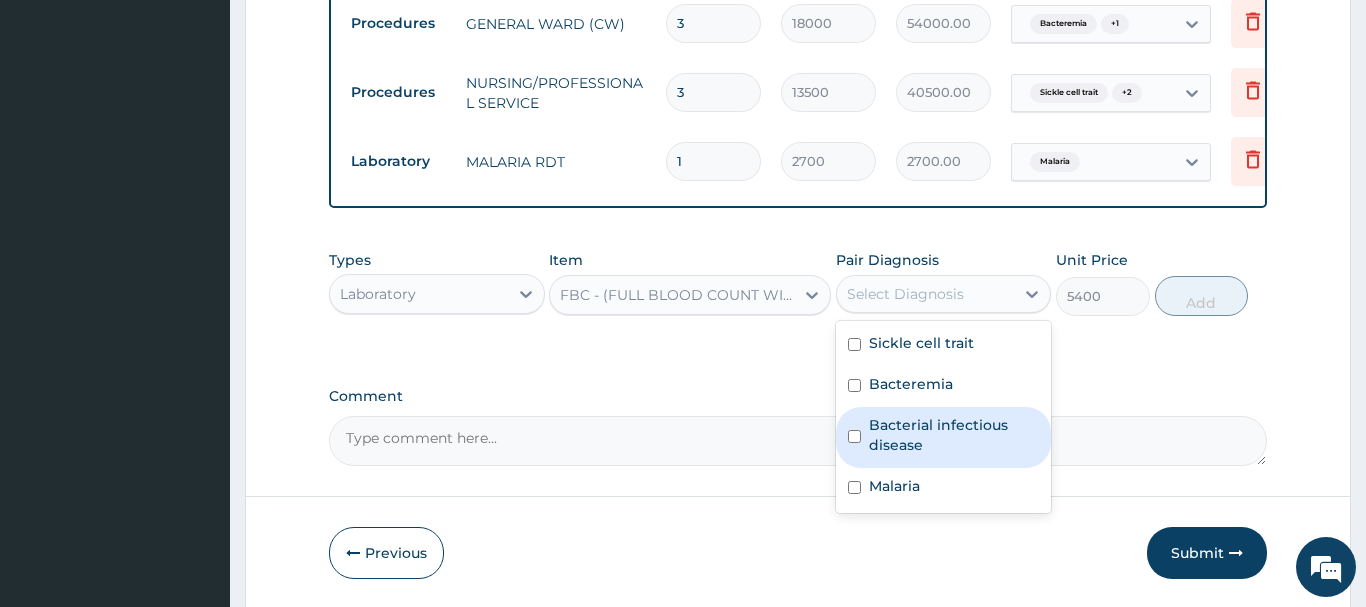 click on "Bacterial infectious disease" at bounding box center (954, 435) 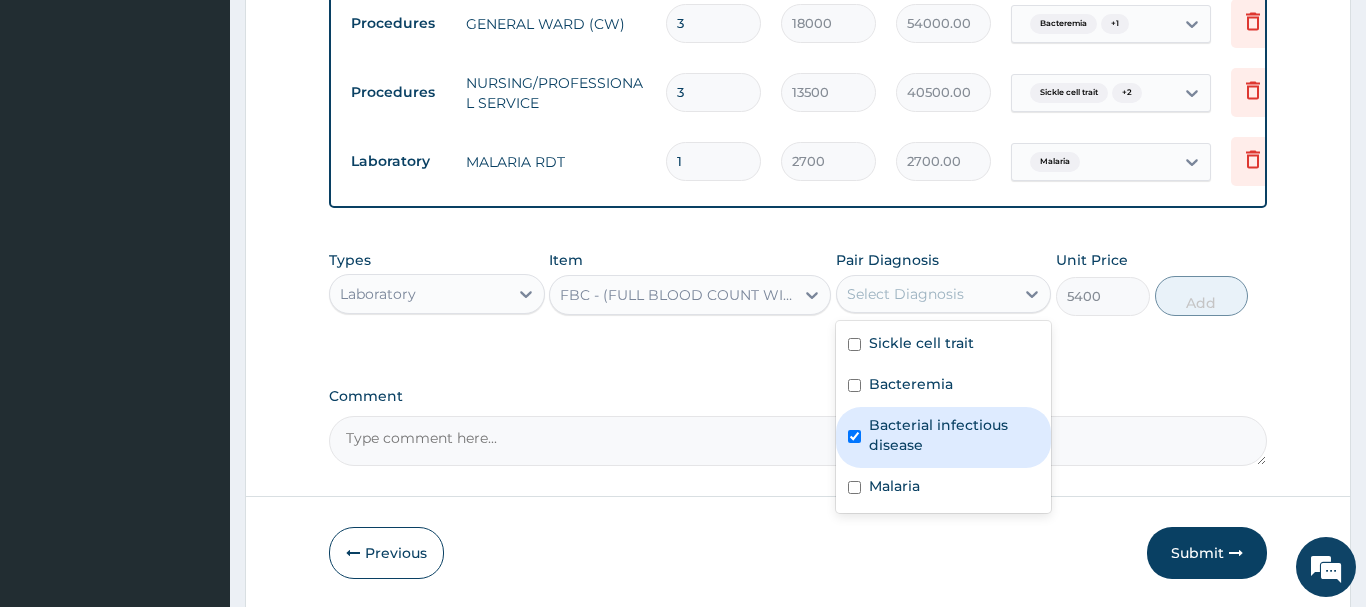 checkbox on "true" 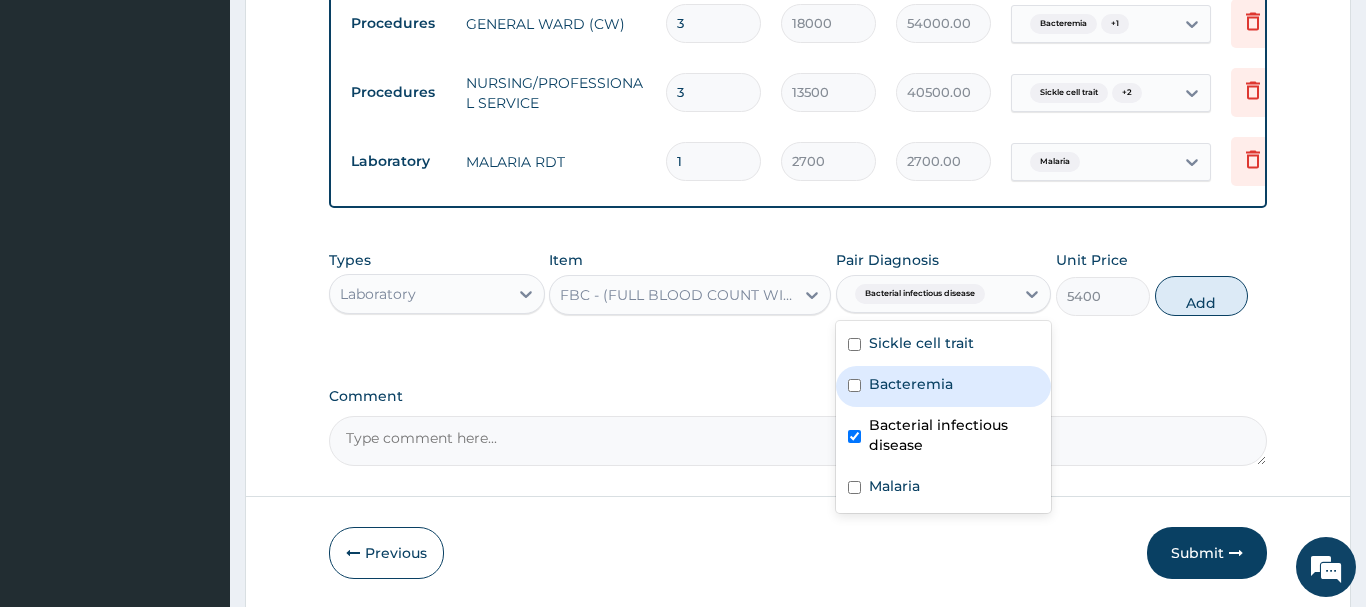 click on "Bacteremia" at bounding box center [911, 384] 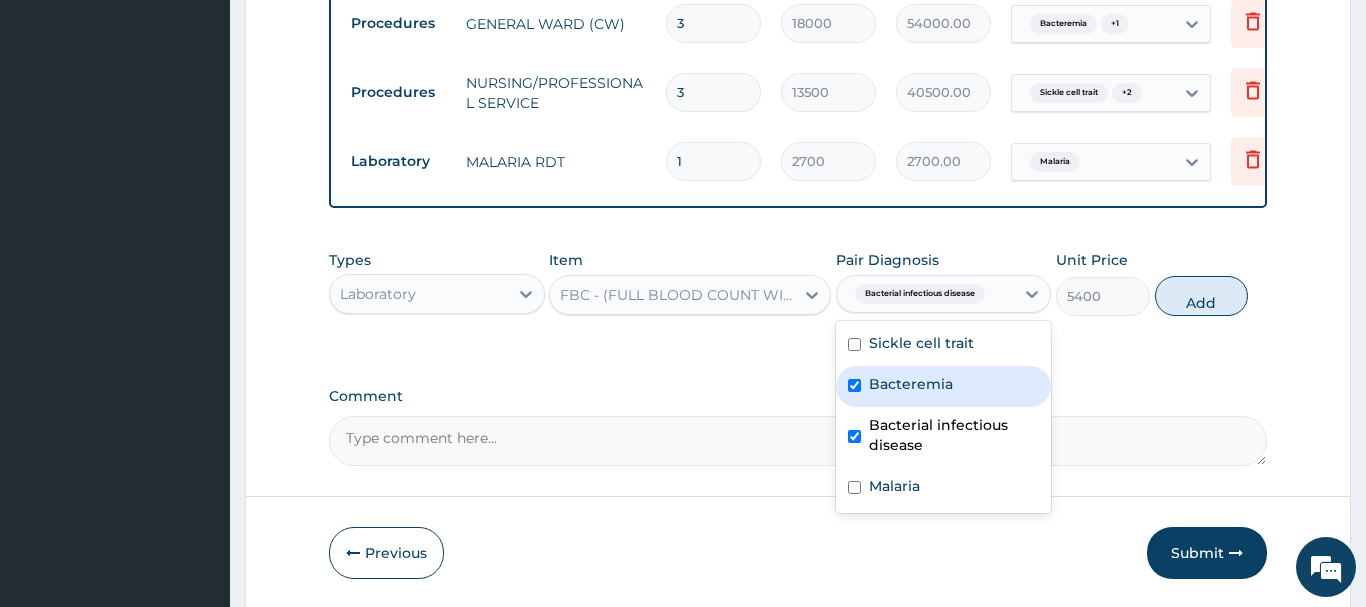 checkbox on "true" 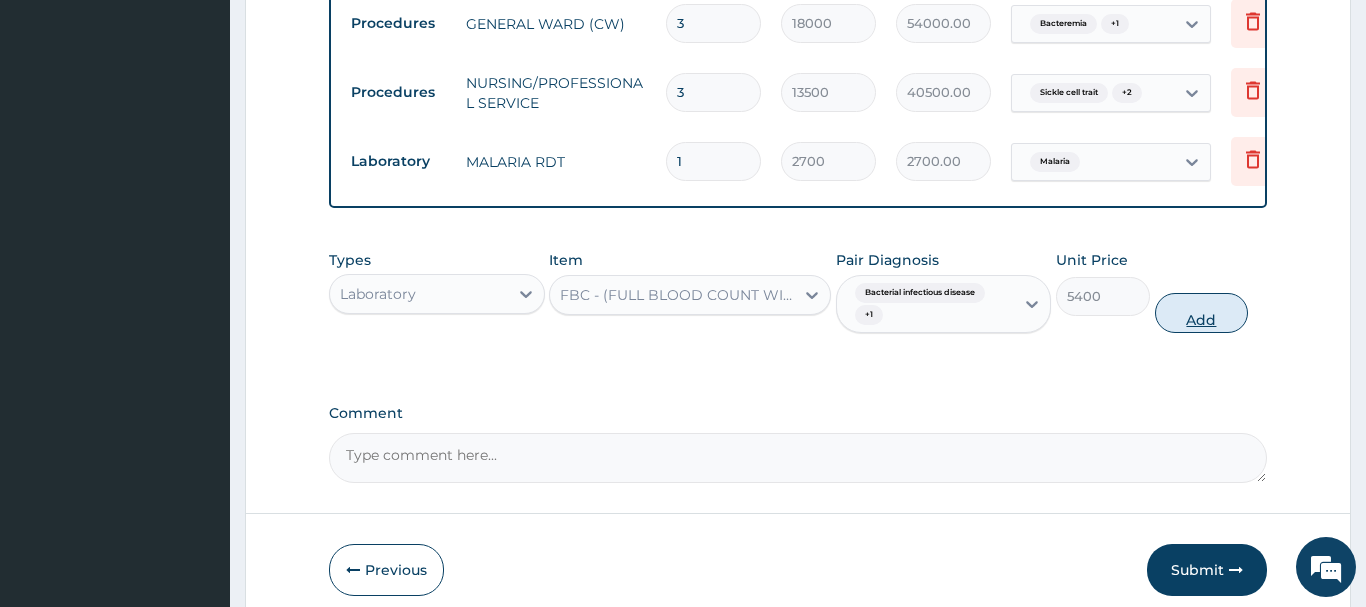 click on "Add" at bounding box center [1202, 313] 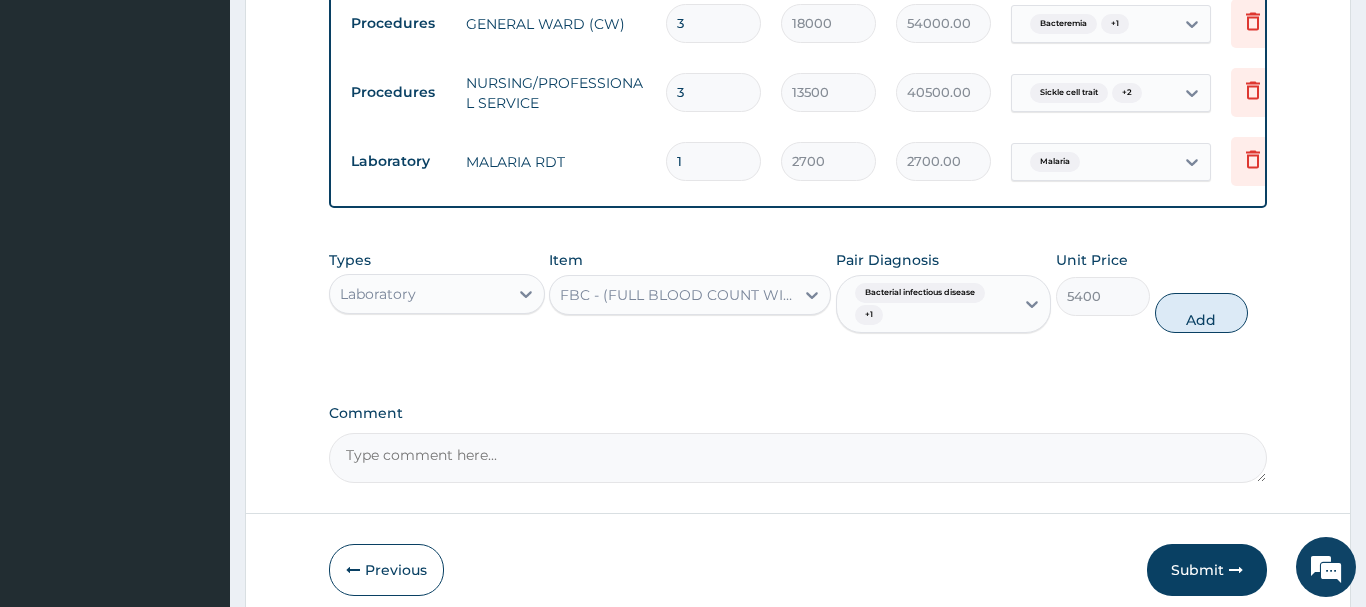 type on "0" 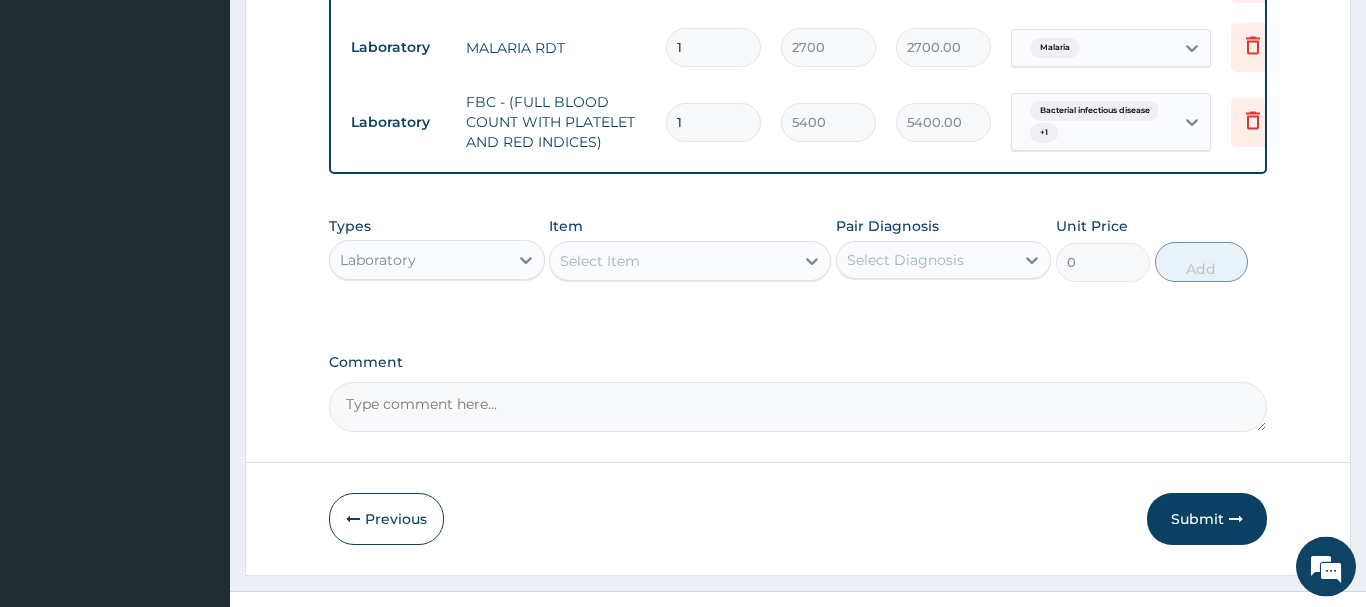 scroll, scrollTop: 1242, scrollLeft: 0, axis: vertical 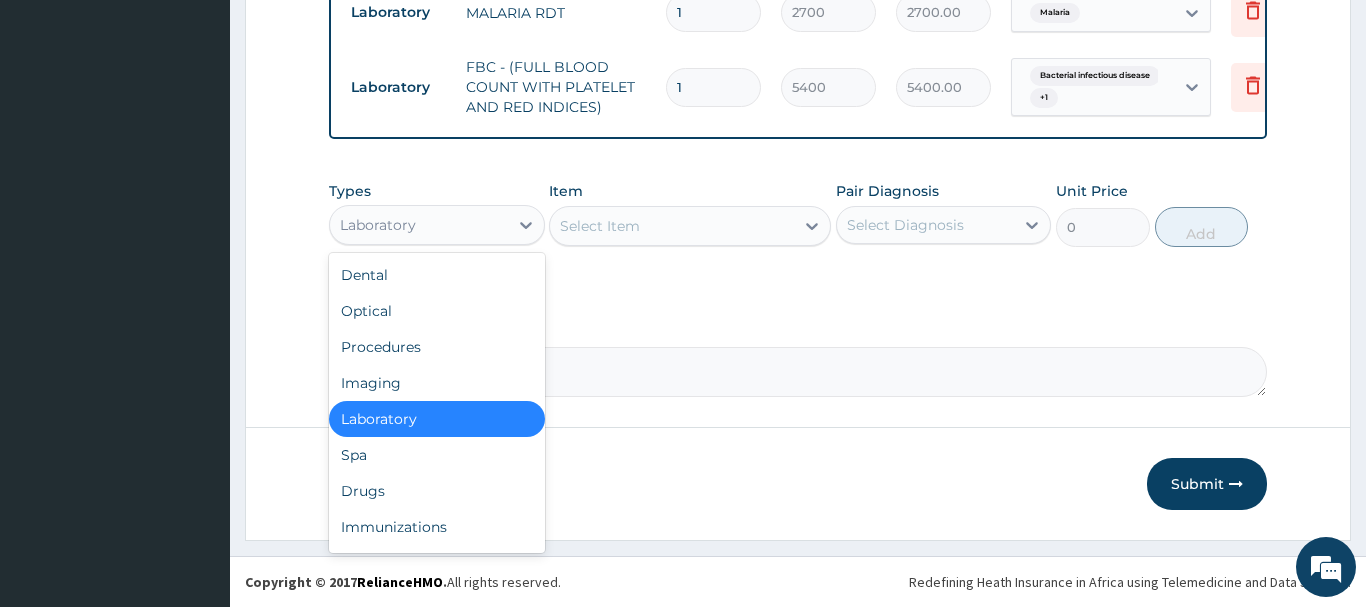 click on "Laboratory" at bounding box center [378, 225] 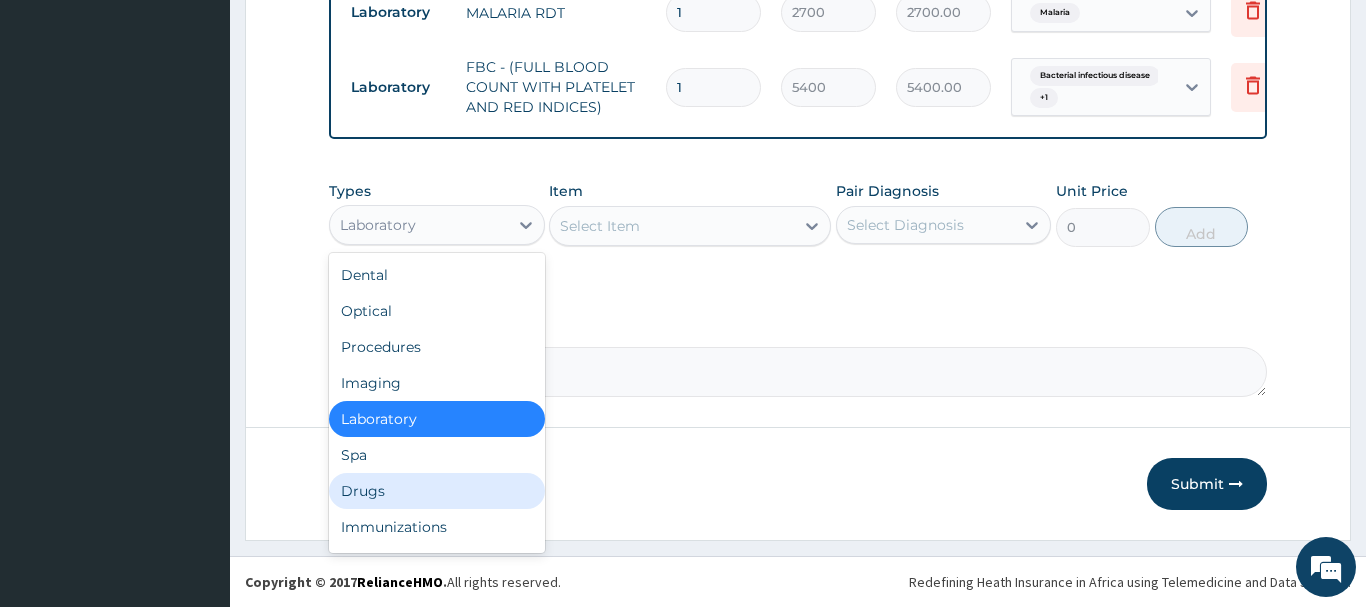 click on "Drugs" at bounding box center [437, 491] 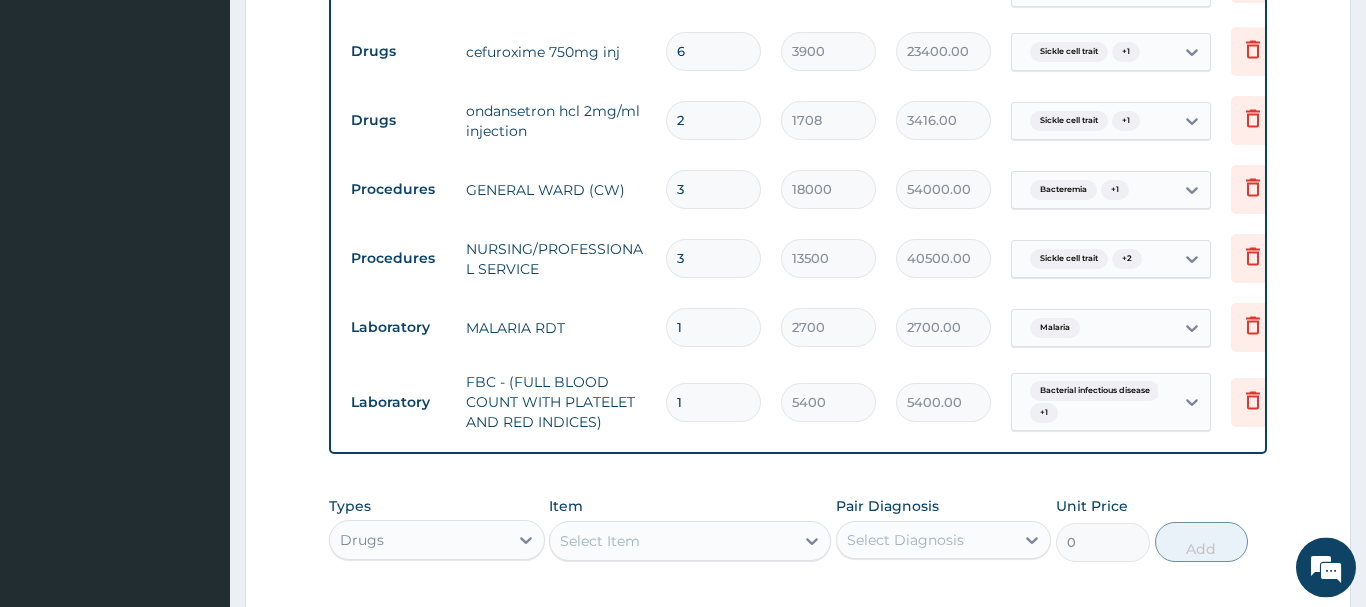 scroll, scrollTop: 834, scrollLeft: 0, axis: vertical 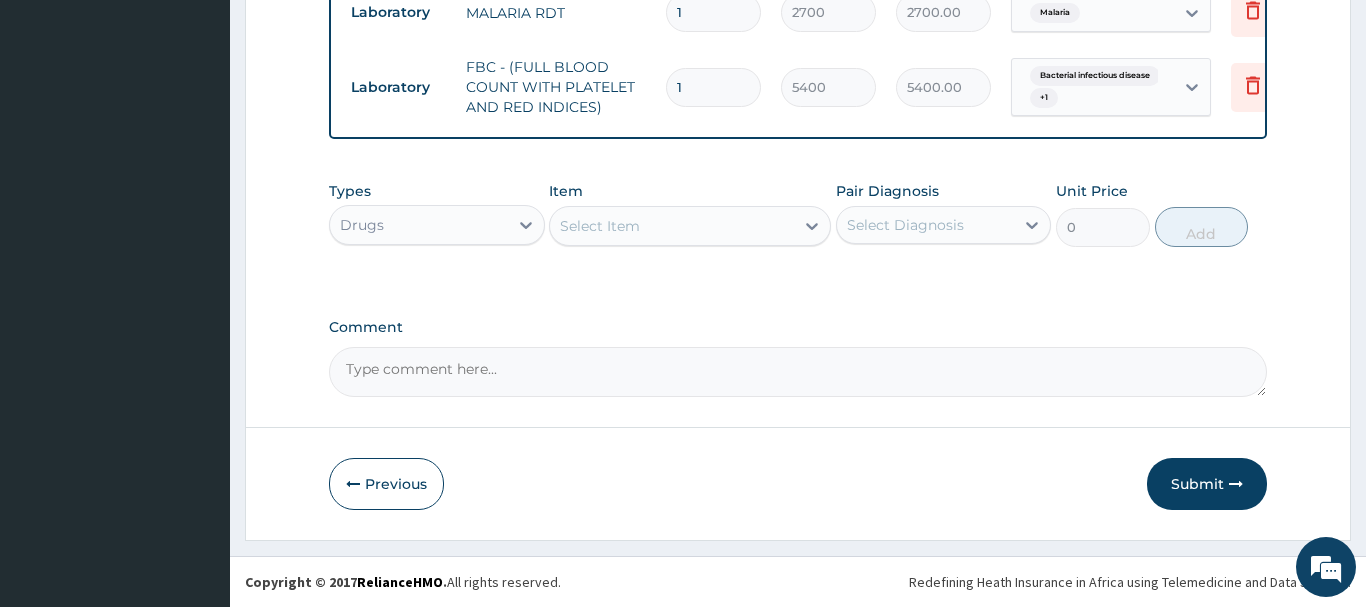 click on "Drugs" at bounding box center (419, 225) 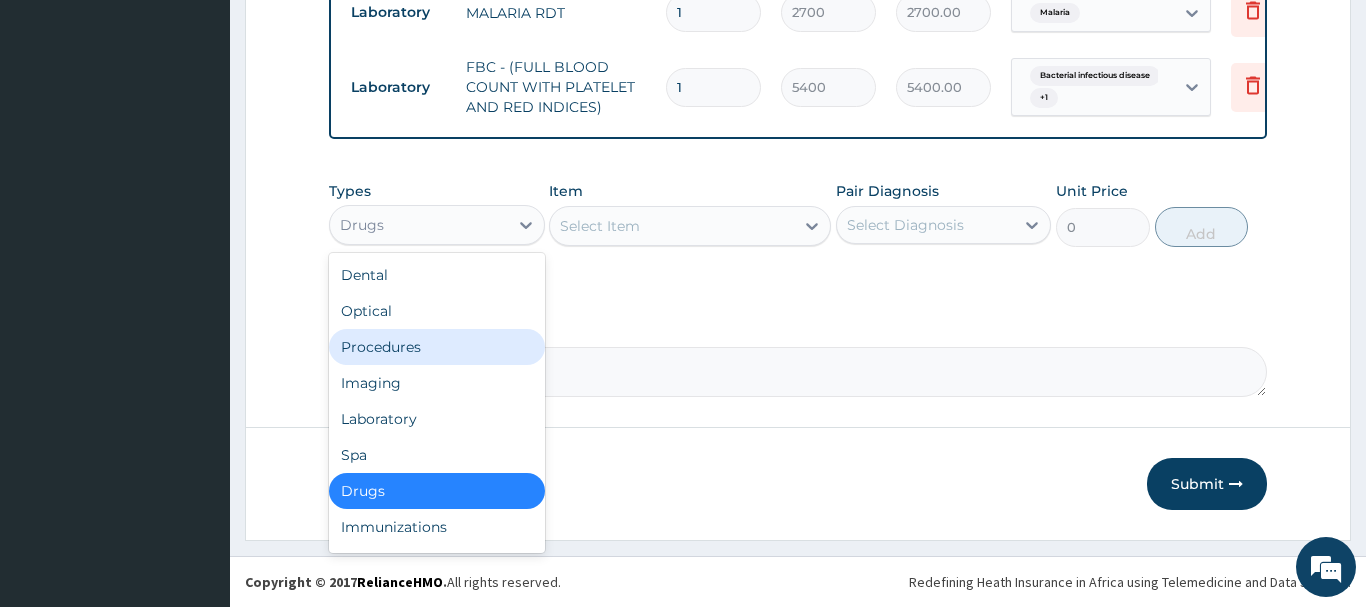 click on "Procedures" at bounding box center (437, 347) 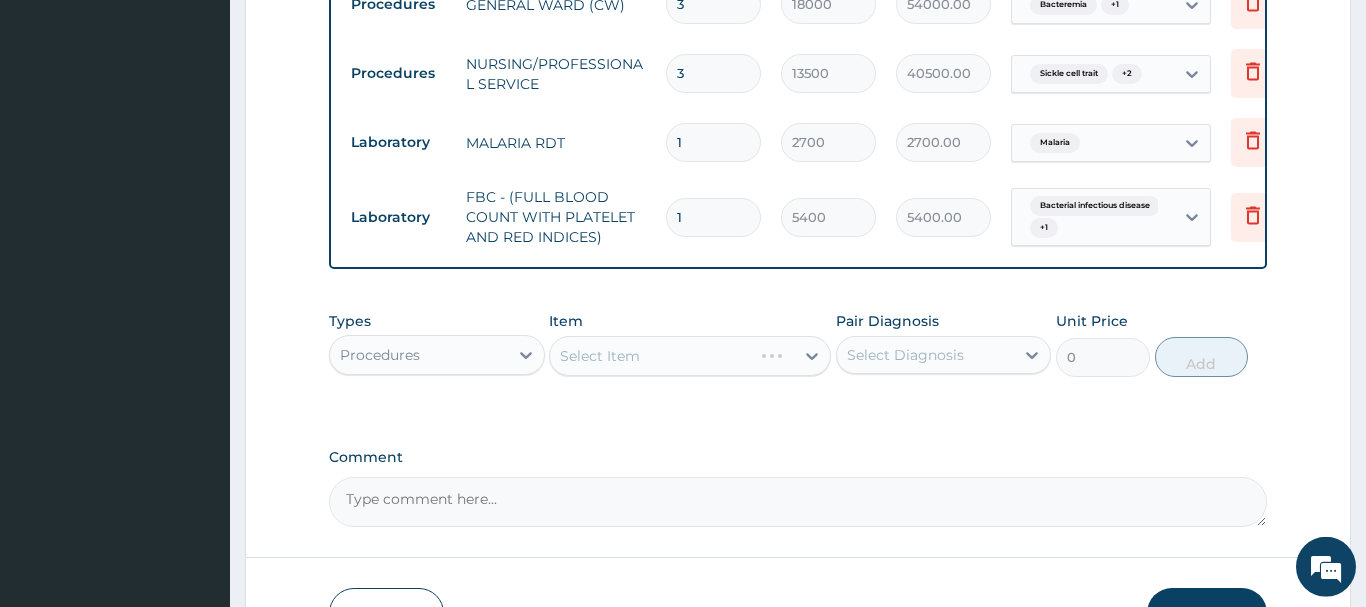 scroll, scrollTop: 1140, scrollLeft: 0, axis: vertical 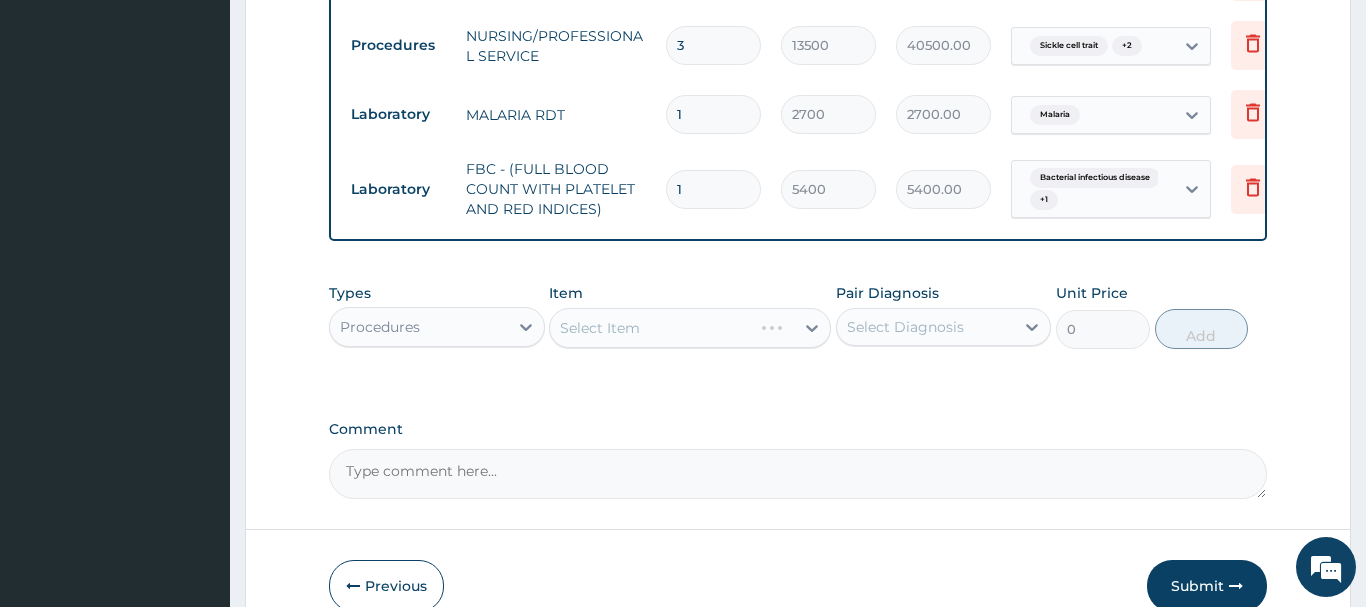 click on "Select Item" at bounding box center [690, 328] 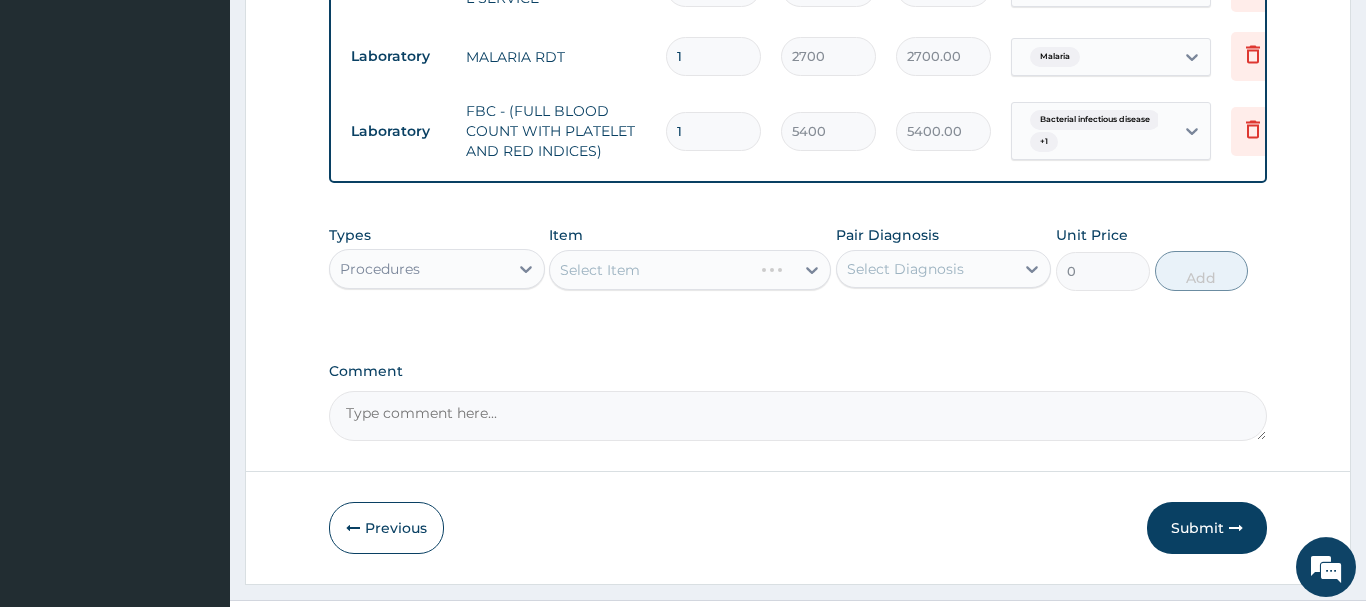 scroll, scrollTop: 1242, scrollLeft: 0, axis: vertical 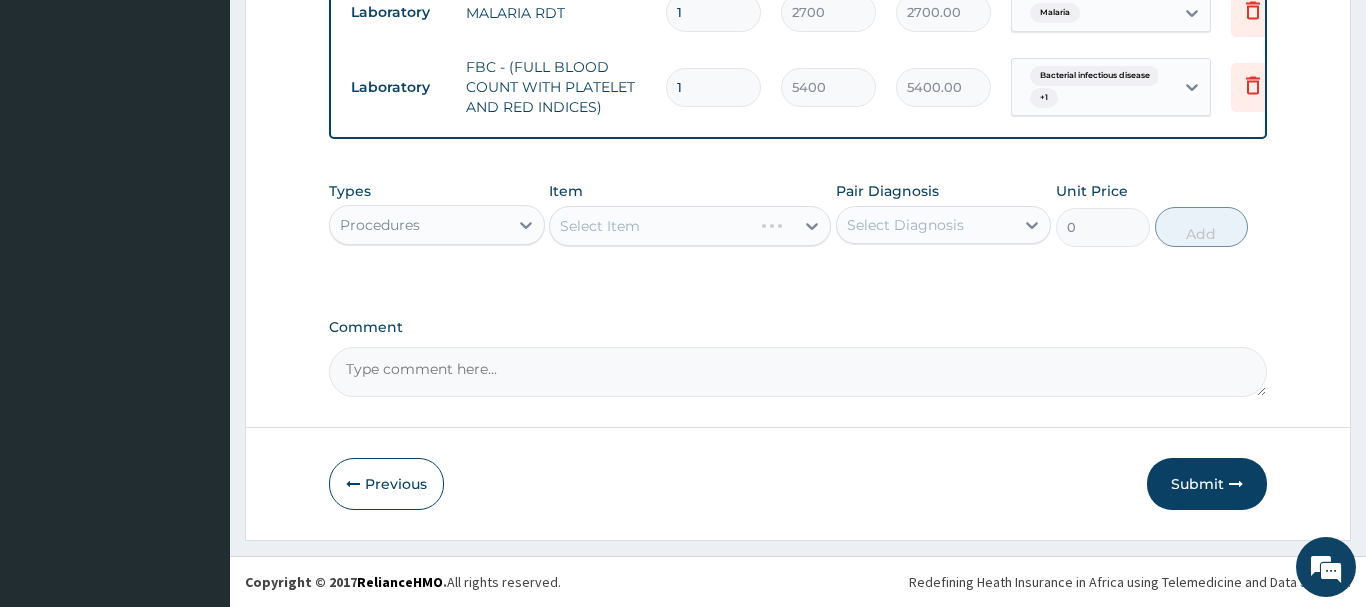 click on "Select Item" at bounding box center [690, 226] 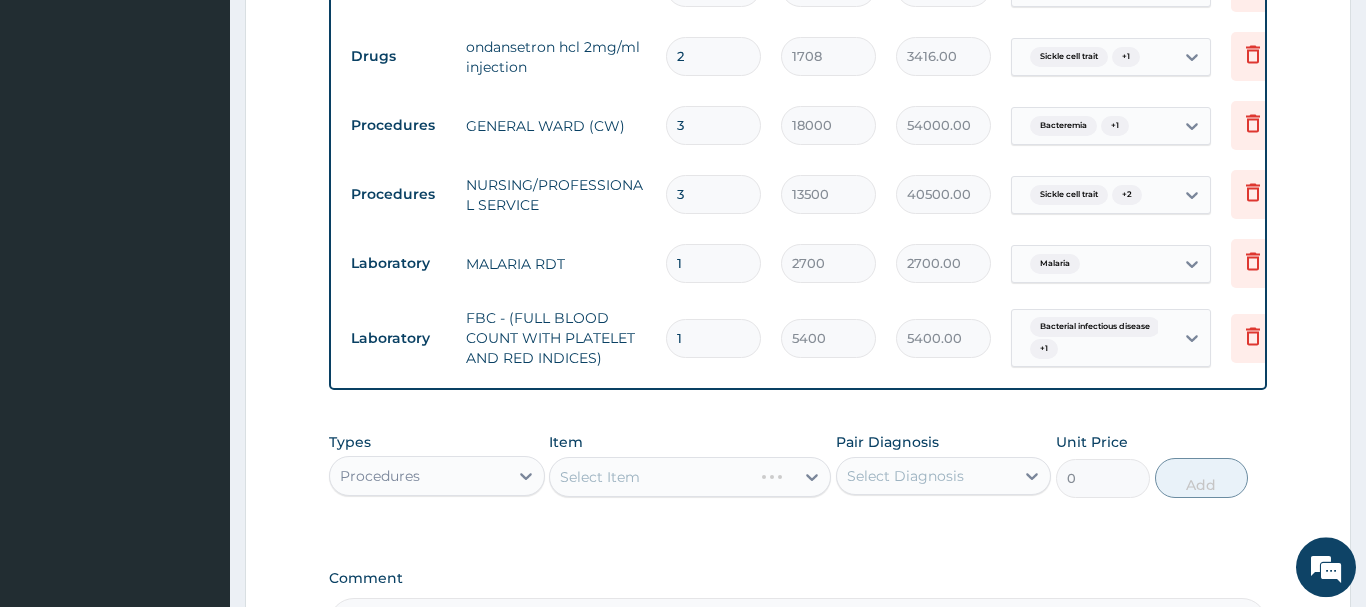 scroll, scrollTop: 1140, scrollLeft: 0, axis: vertical 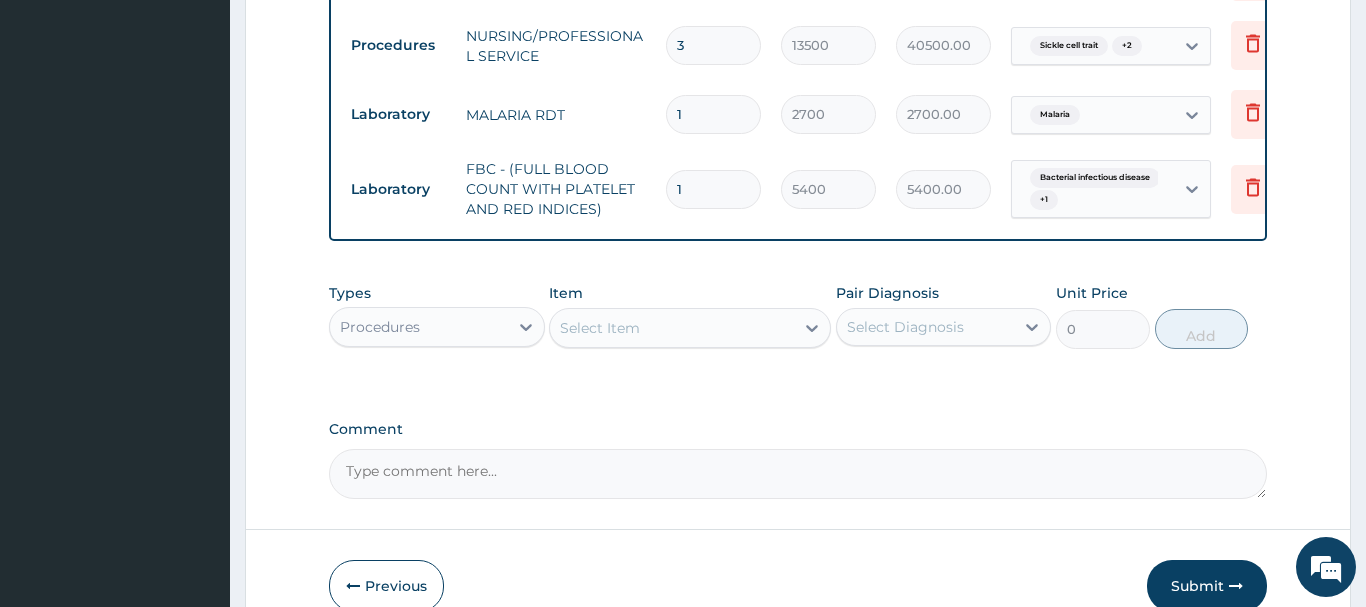 click on "Select Item" at bounding box center [672, 328] 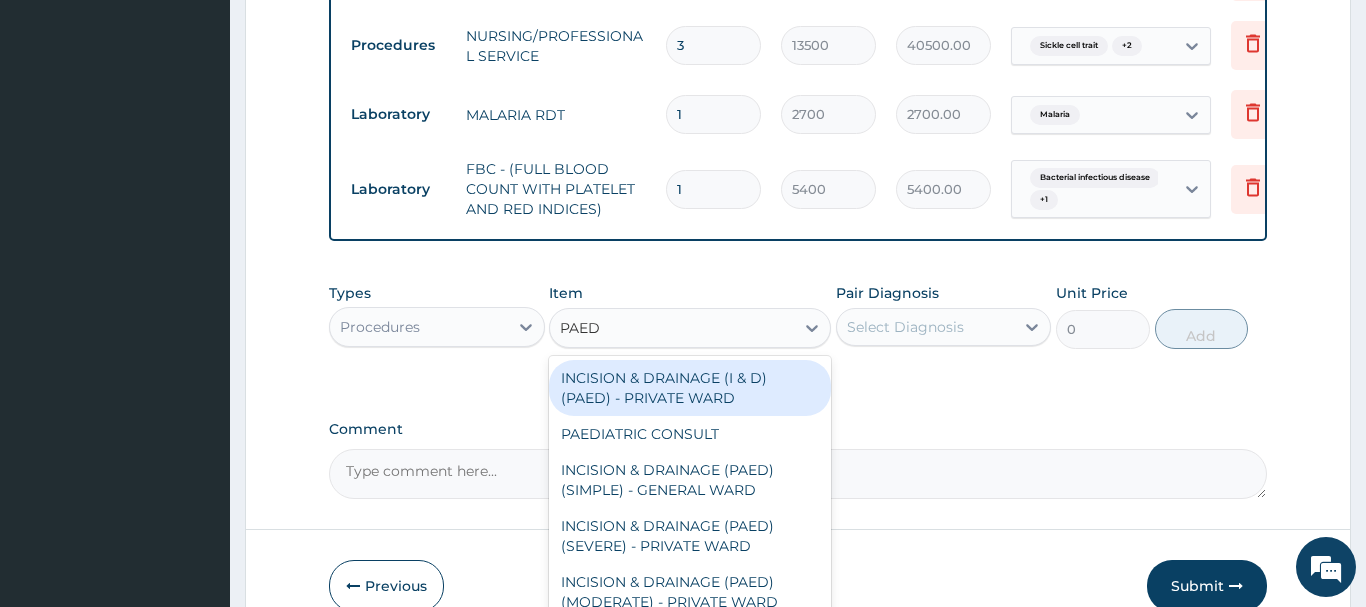 type on "PAEDI" 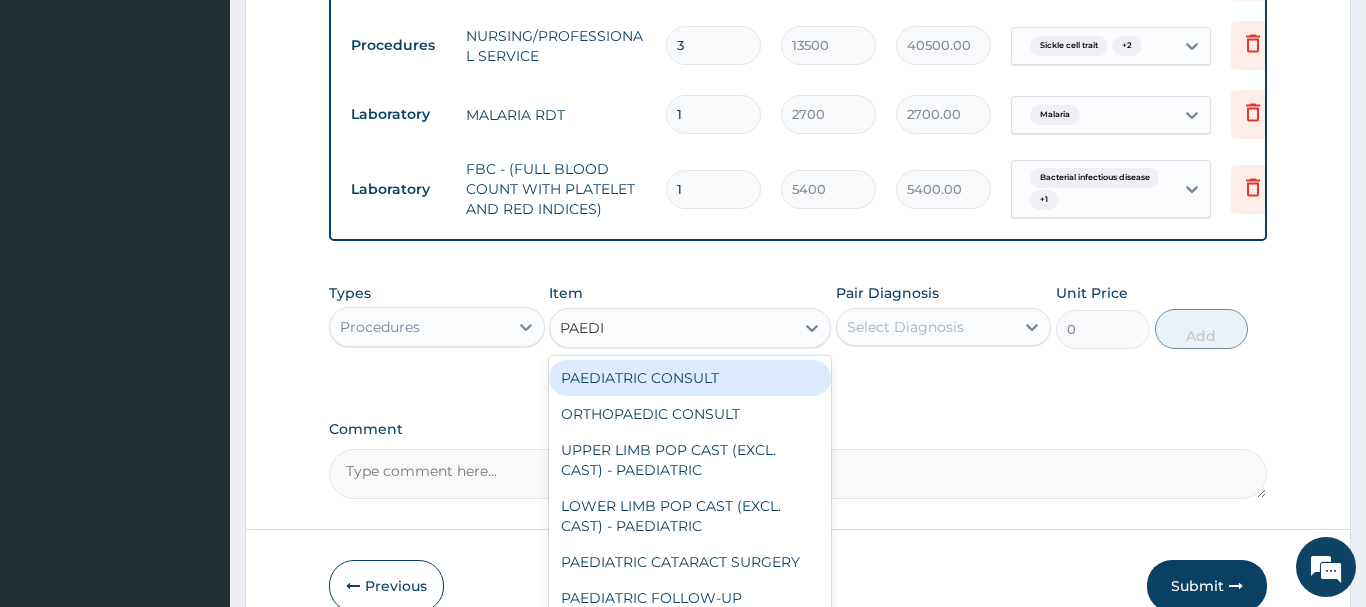 click on "PAEDIATRIC CONSULT" at bounding box center [690, 378] 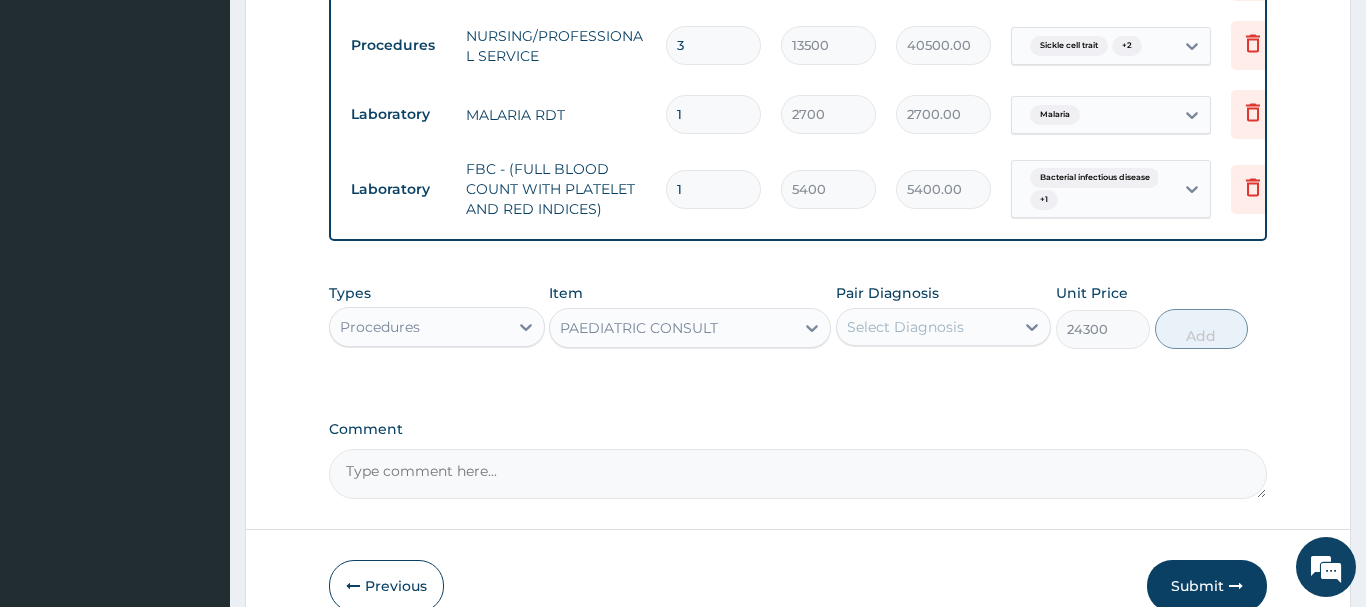 click on "Pair Diagnosis Select Diagnosis" at bounding box center [944, 316] 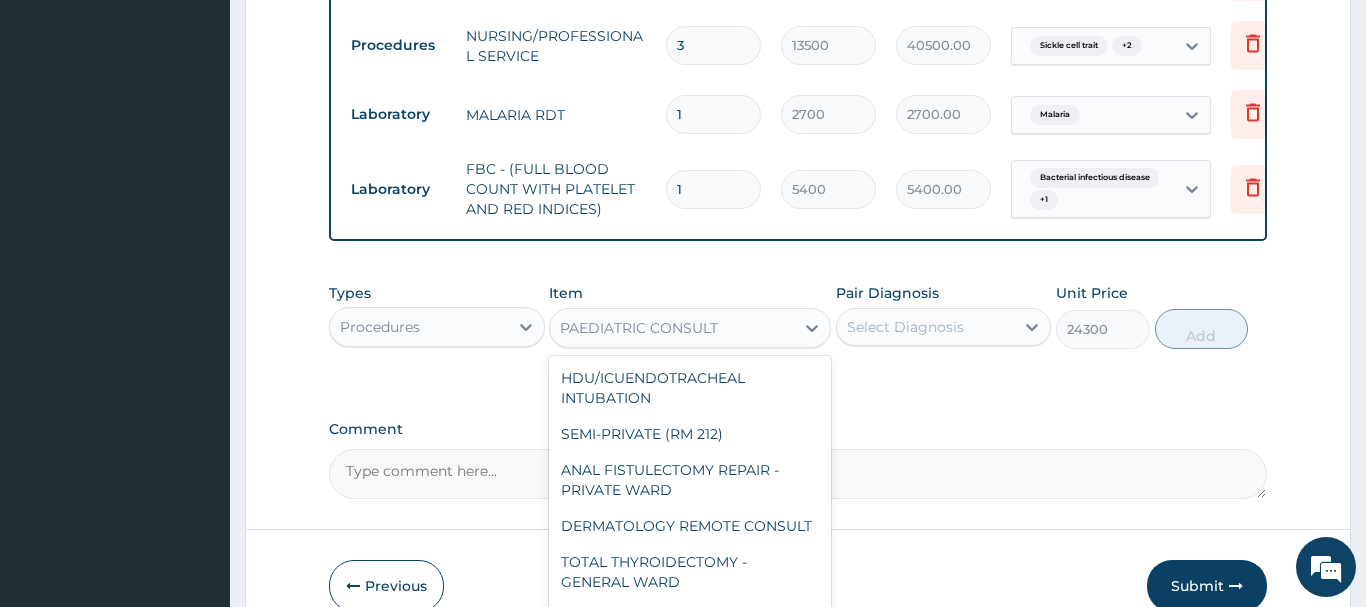scroll, scrollTop: 884, scrollLeft: 0, axis: vertical 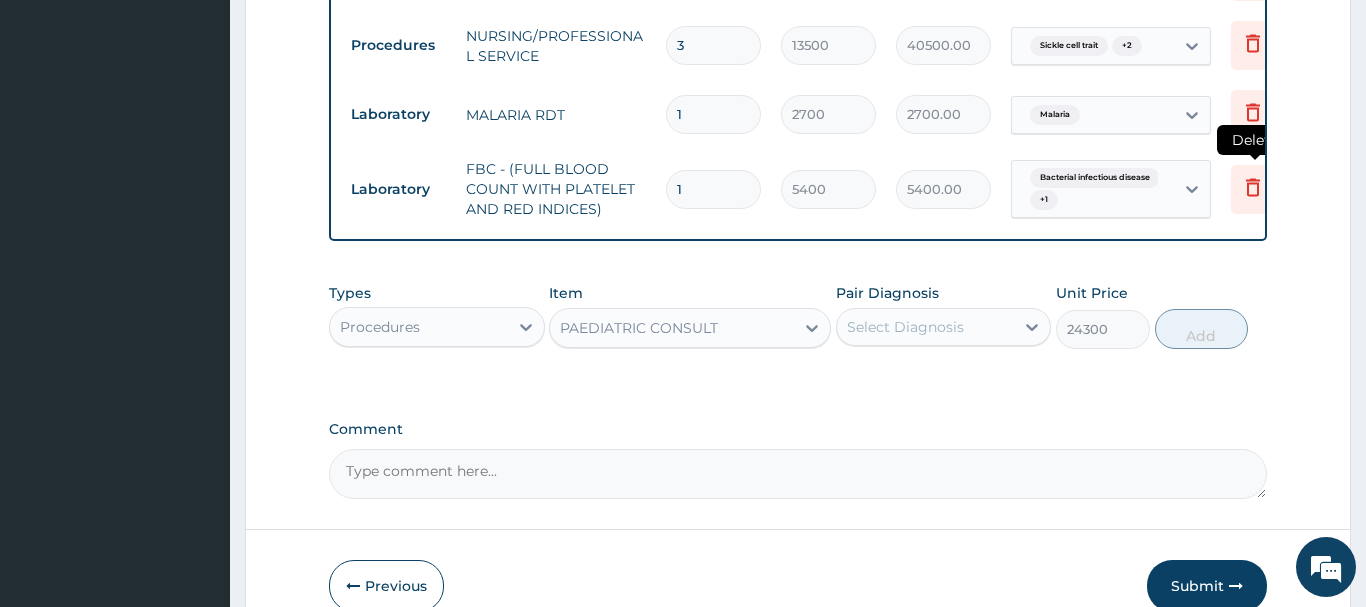 click 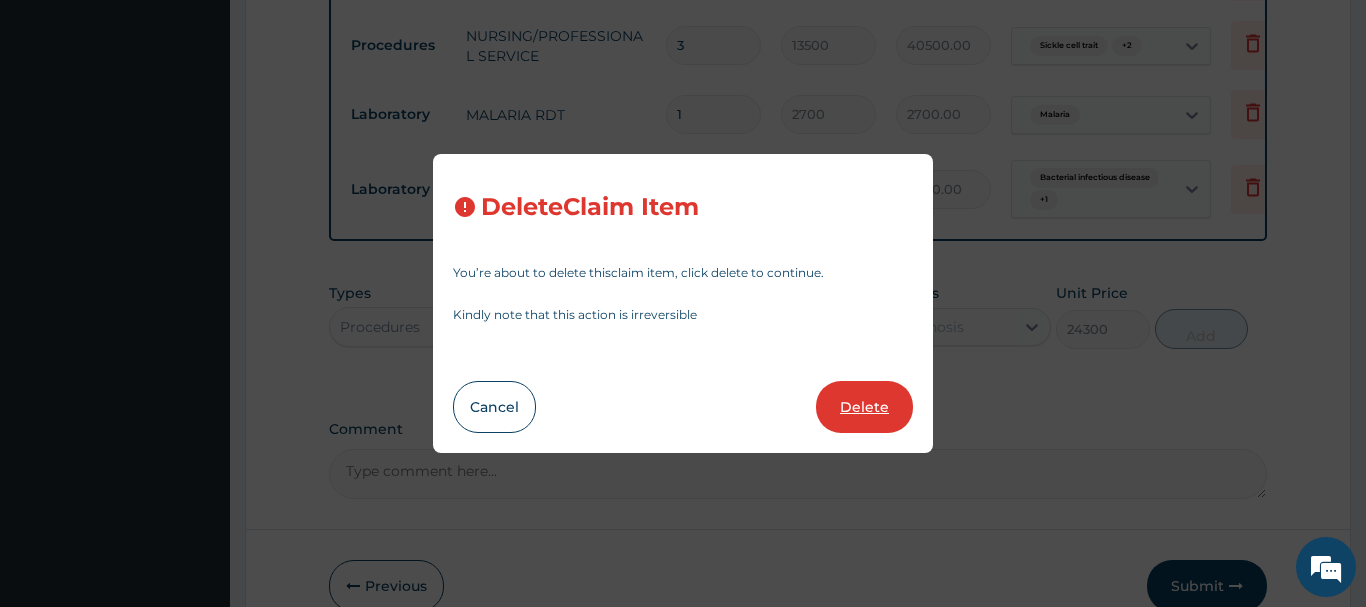 click on "Delete" at bounding box center (864, 407) 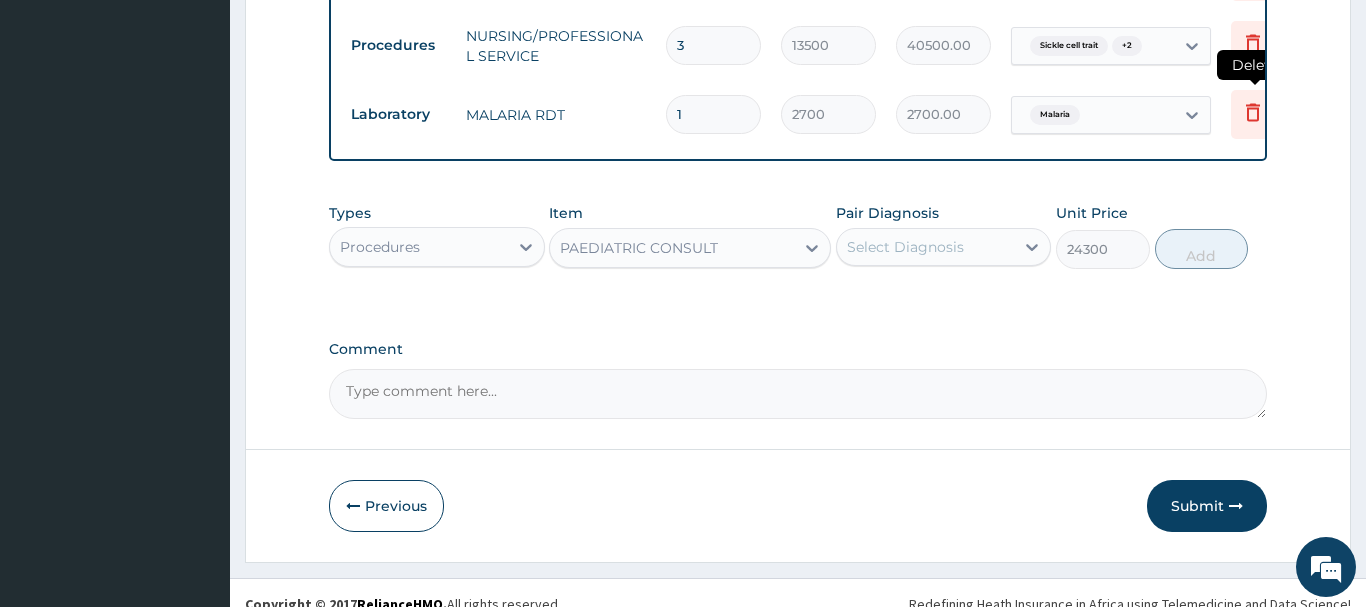click 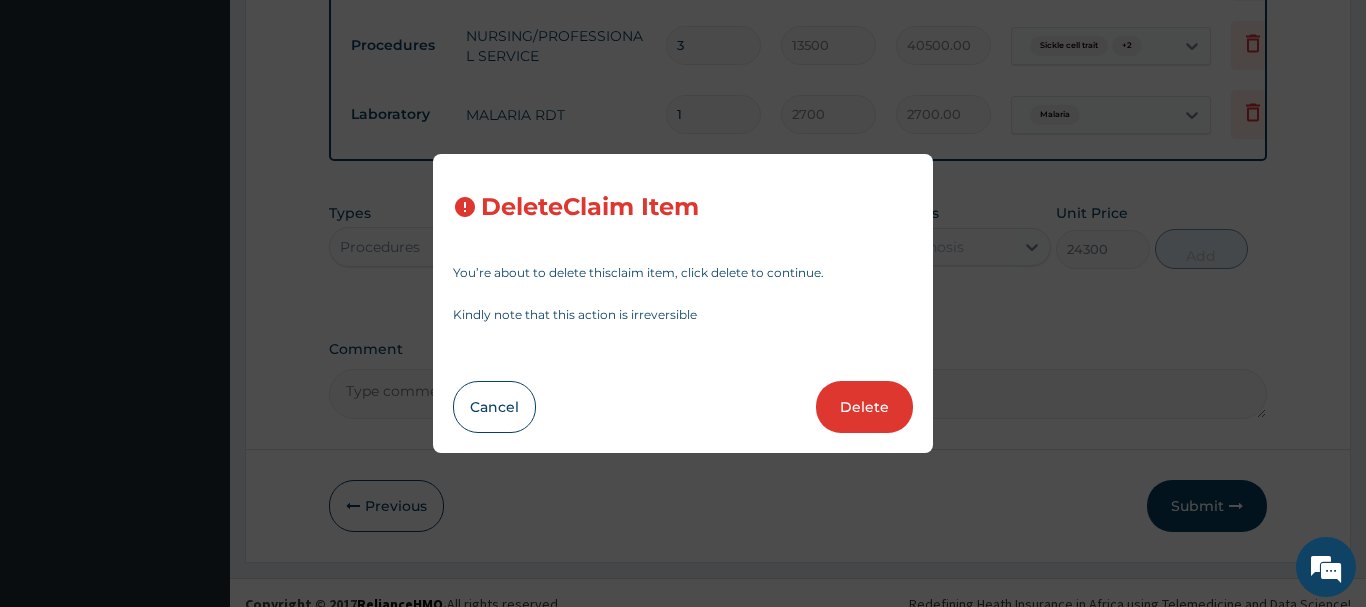 drag, startPoint x: 889, startPoint y: 392, endPoint x: 901, endPoint y: 386, distance: 13.416408 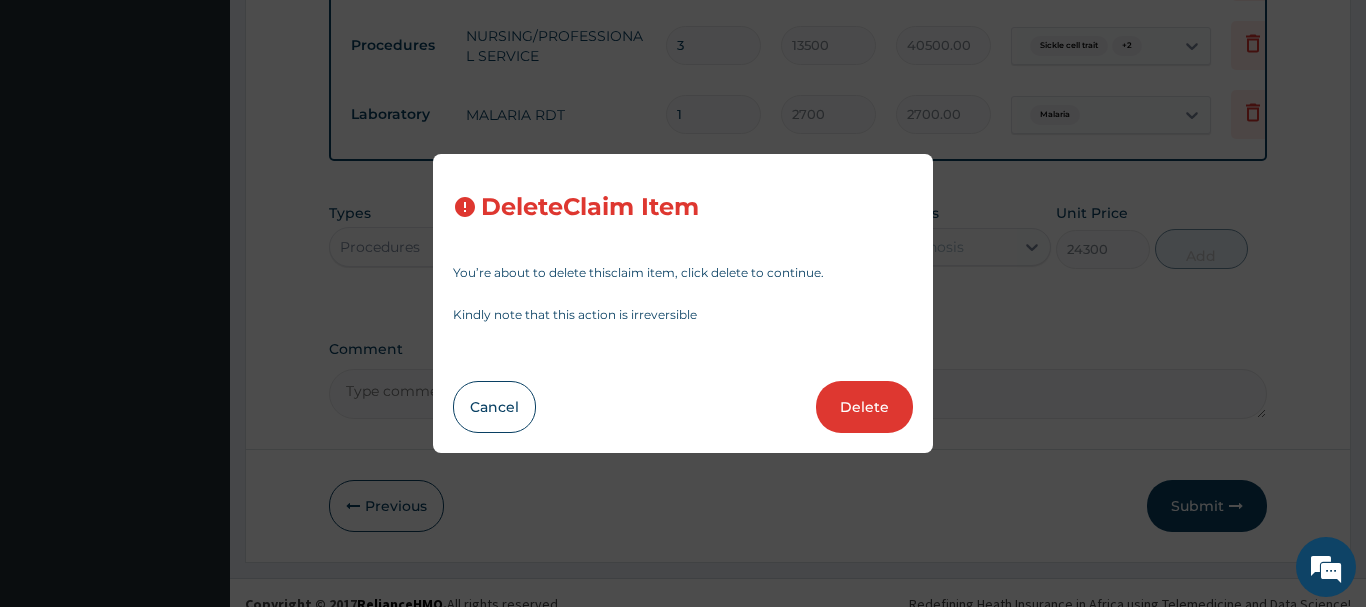 click on "Delete" at bounding box center (864, 407) 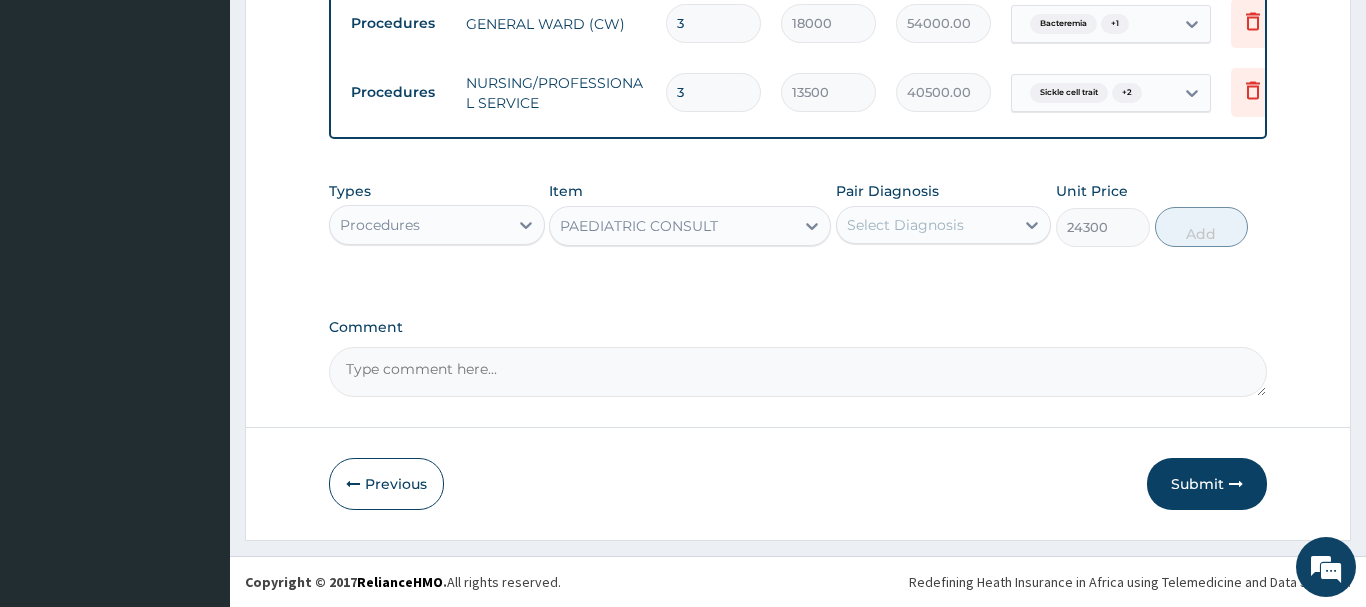 scroll, scrollTop: 1093, scrollLeft: 0, axis: vertical 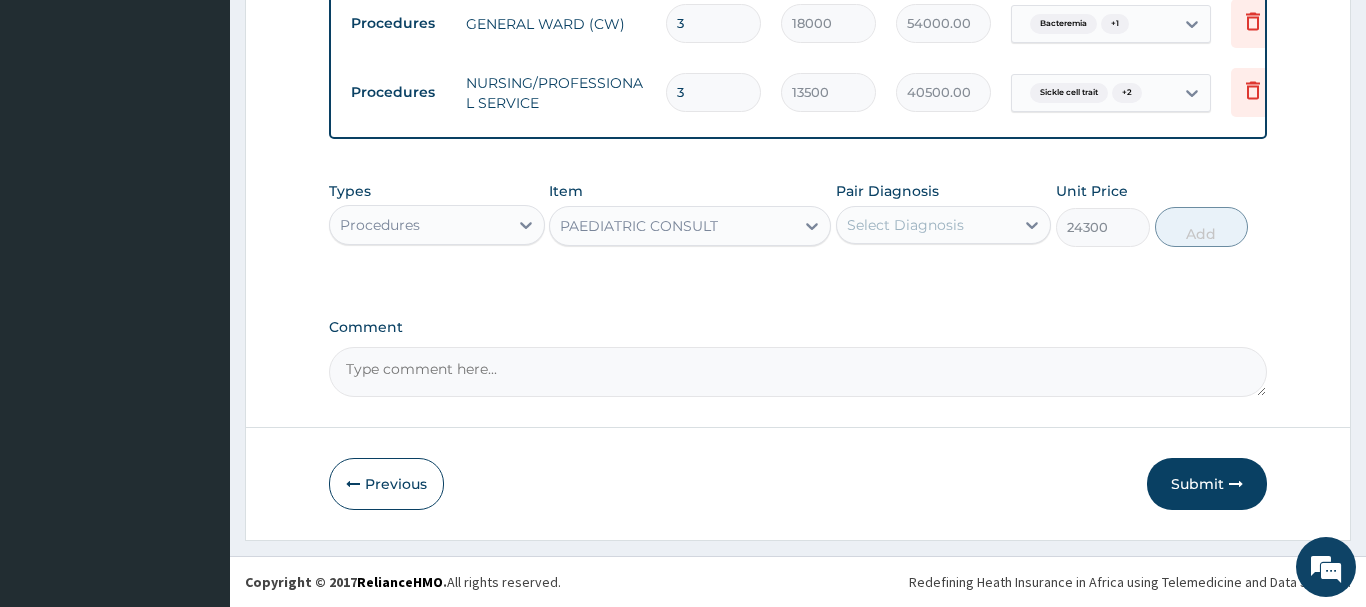 click on "PAEDIATRIC CONSULT" at bounding box center (639, 226) 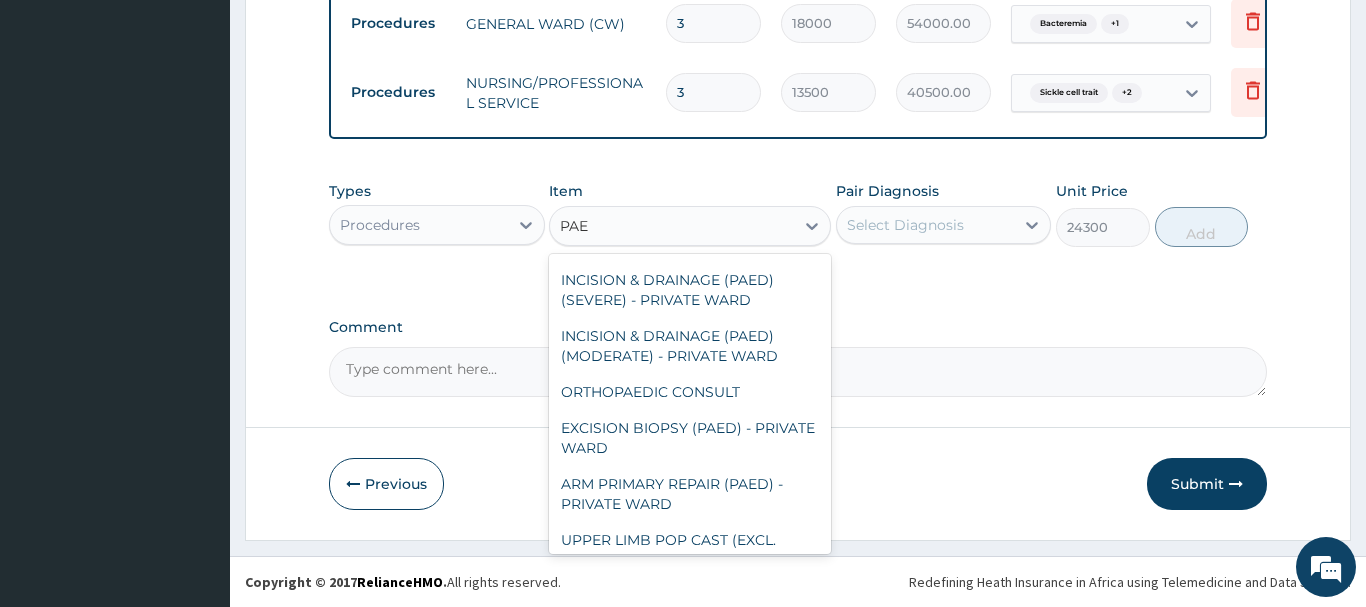 scroll, scrollTop: 0, scrollLeft: 0, axis: both 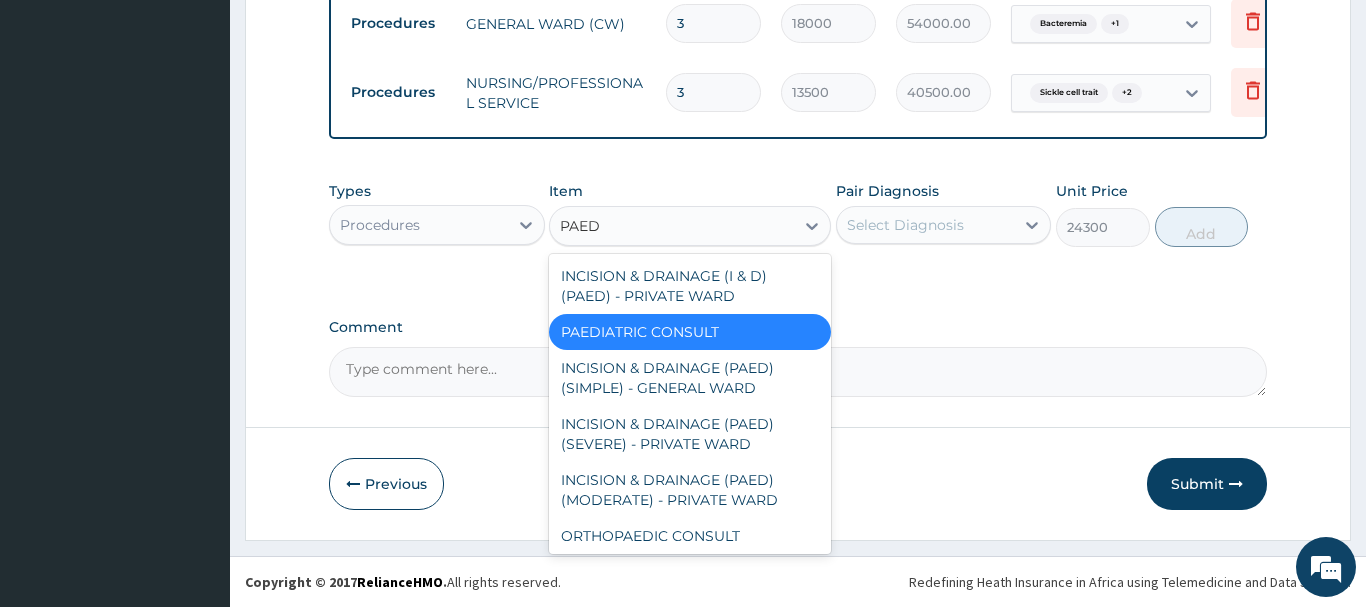 type on "PAEDI" 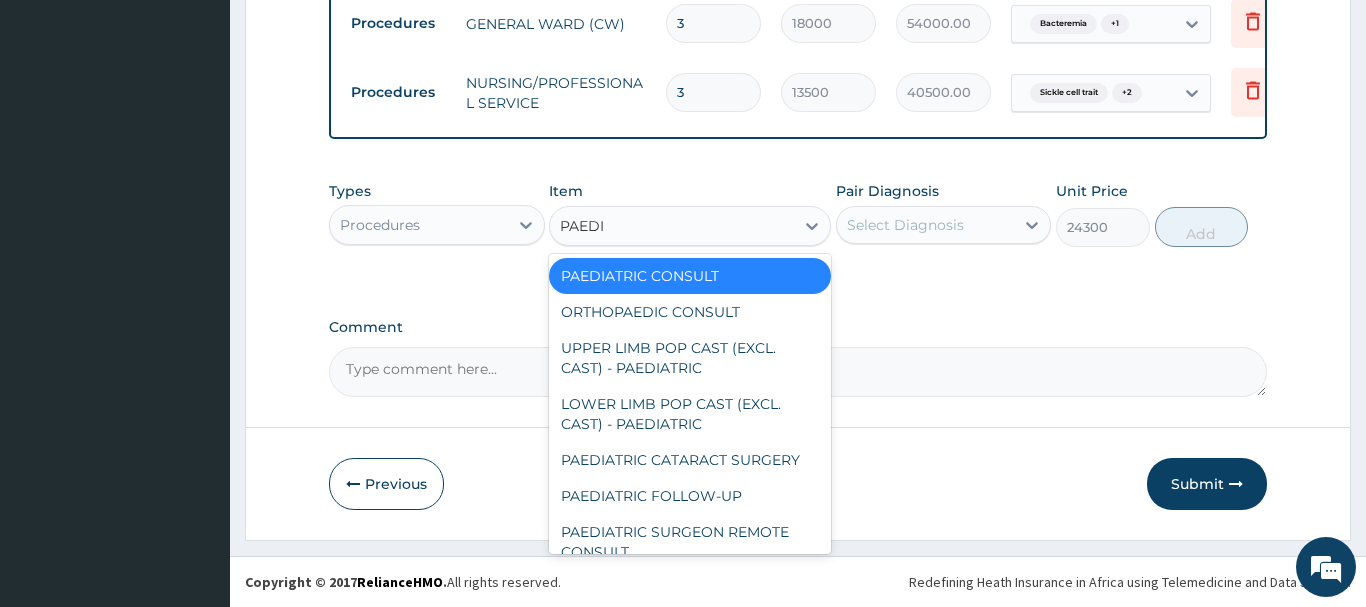 drag, startPoint x: 715, startPoint y: 272, endPoint x: 727, endPoint y: 268, distance: 12.649111 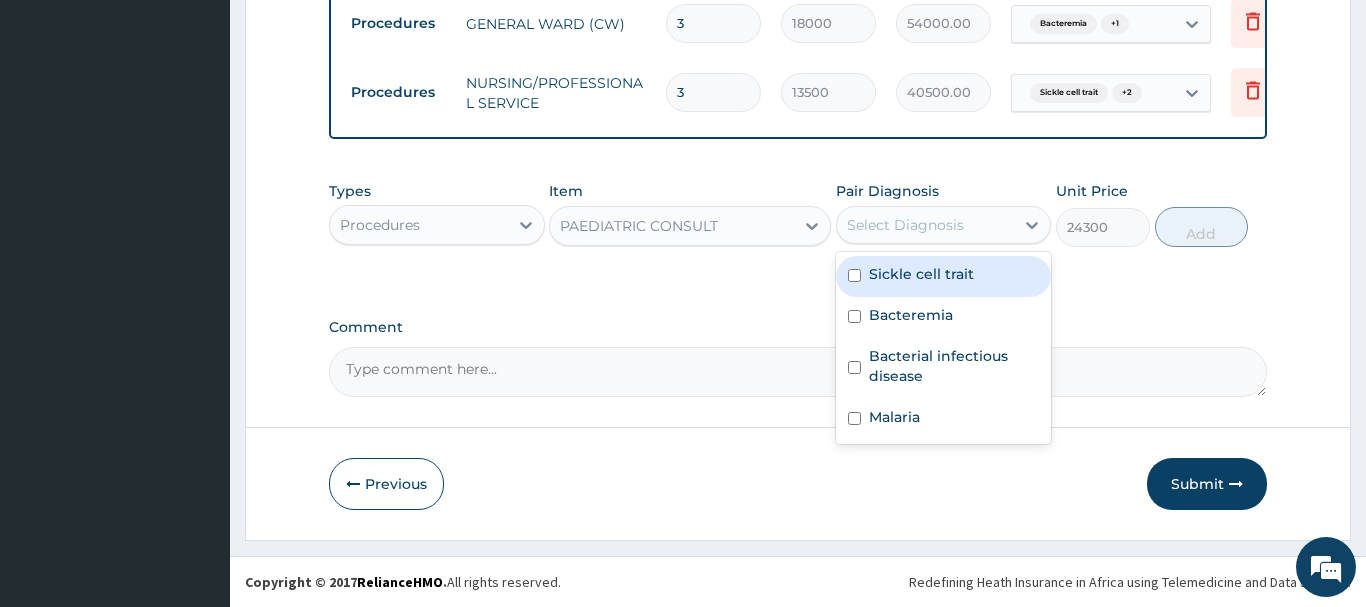 click on "Select Diagnosis" at bounding box center (905, 225) 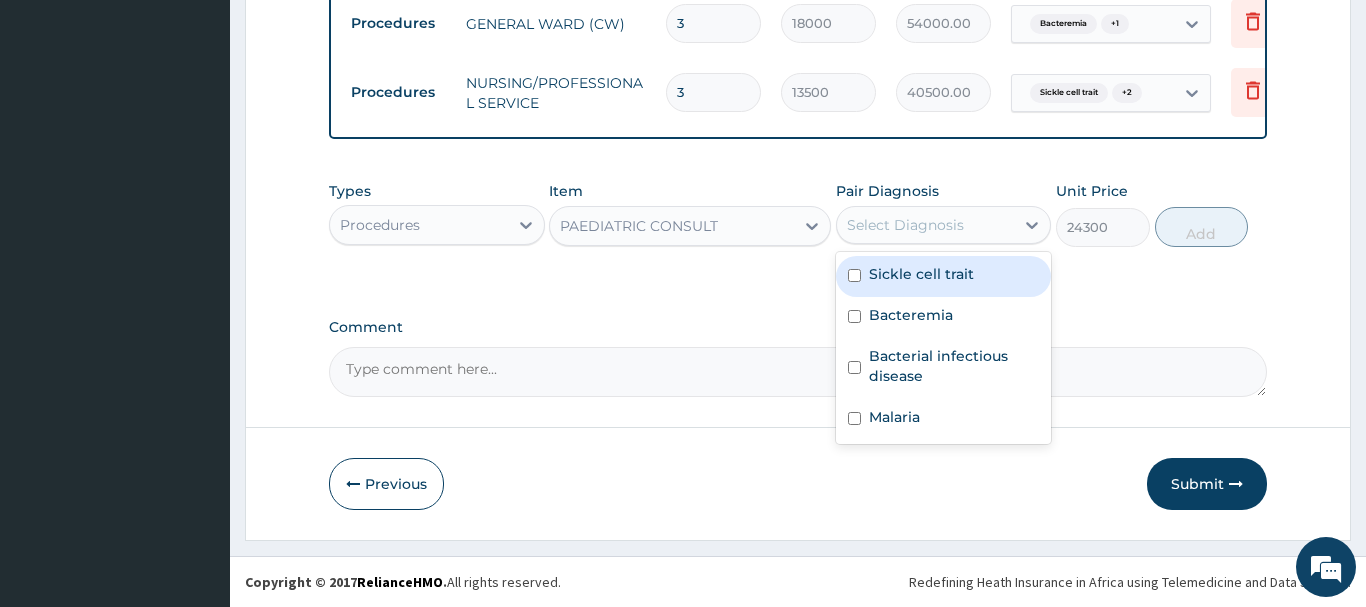 drag, startPoint x: 936, startPoint y: 267, endPoint x: 948, endPoint y: 268, distance: 12.0415945 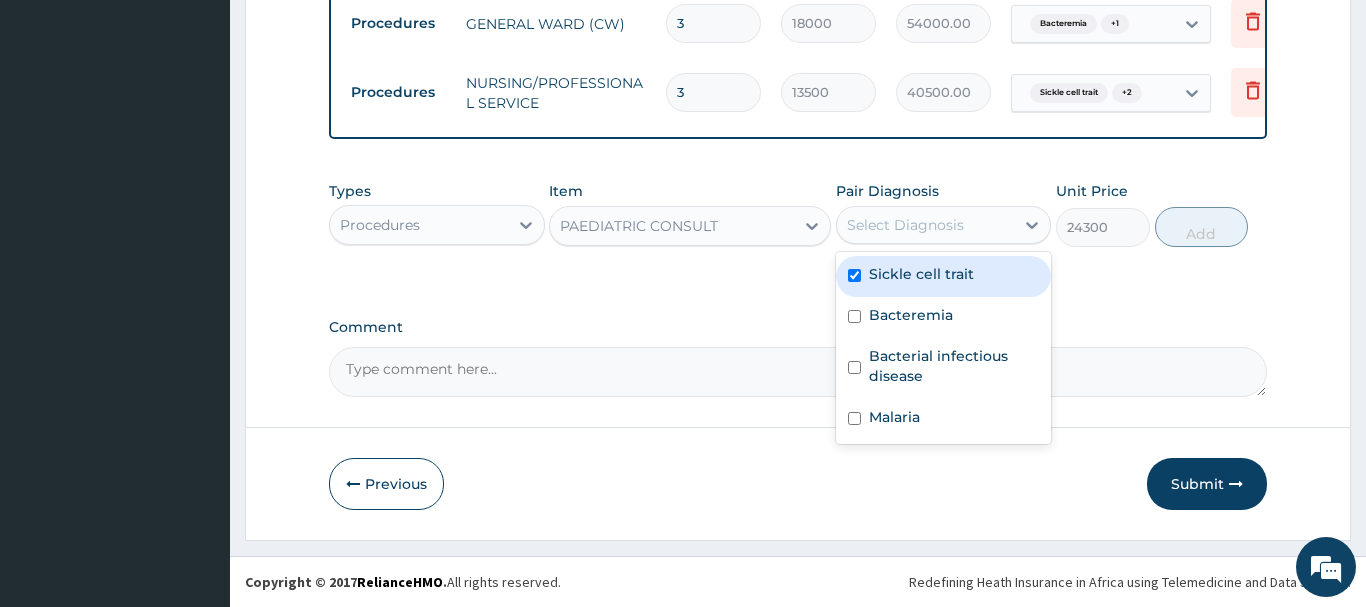 checkbox on "true" 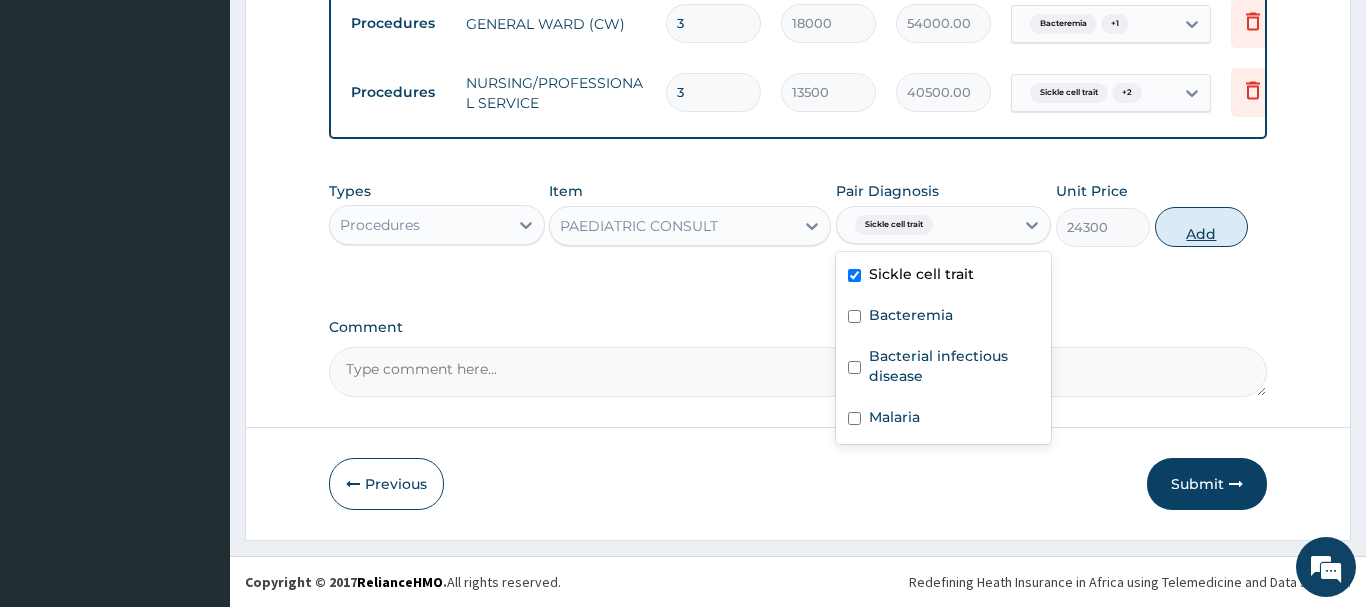 click on "Add" at bounding box center [1202, 227] 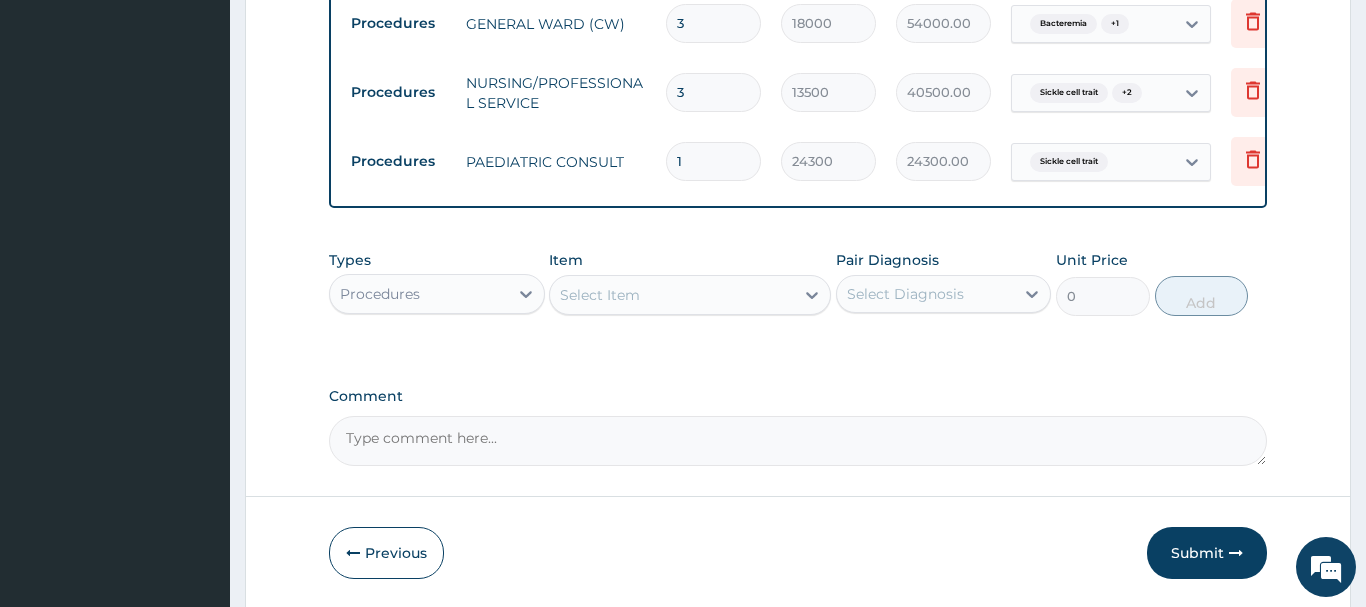 click on "Procedures" at bounding box center [380, 294] 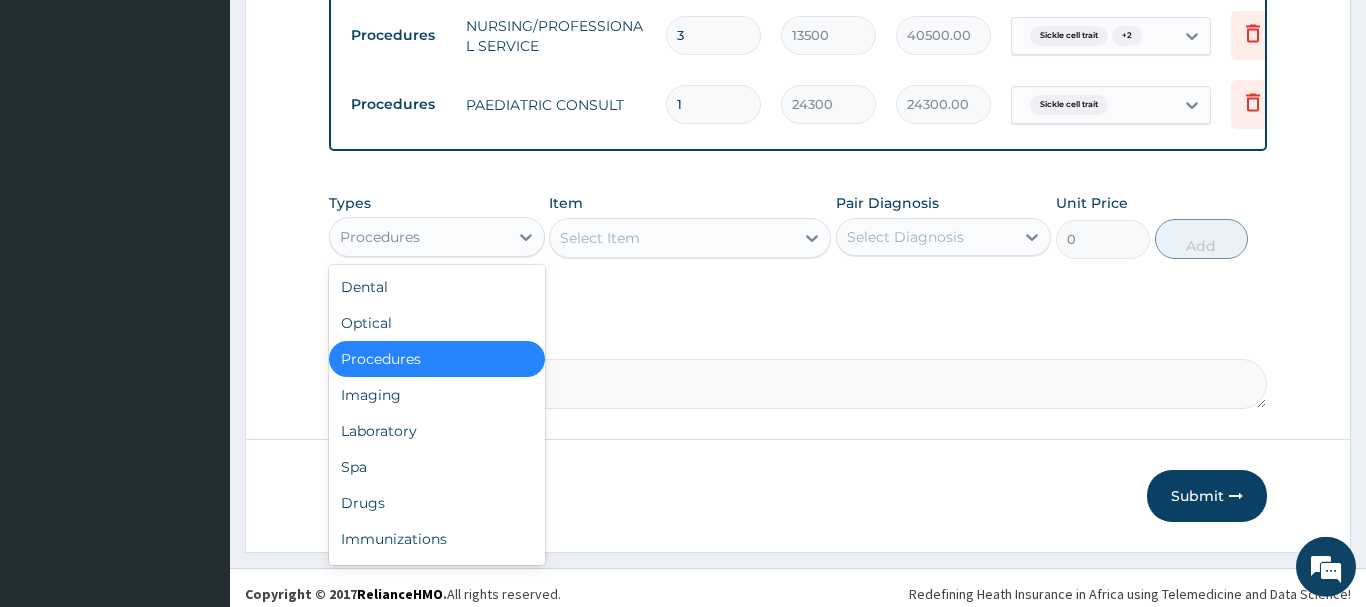 scroll, scrollTop: 1162, scrollLeft: 0, axis: vertical 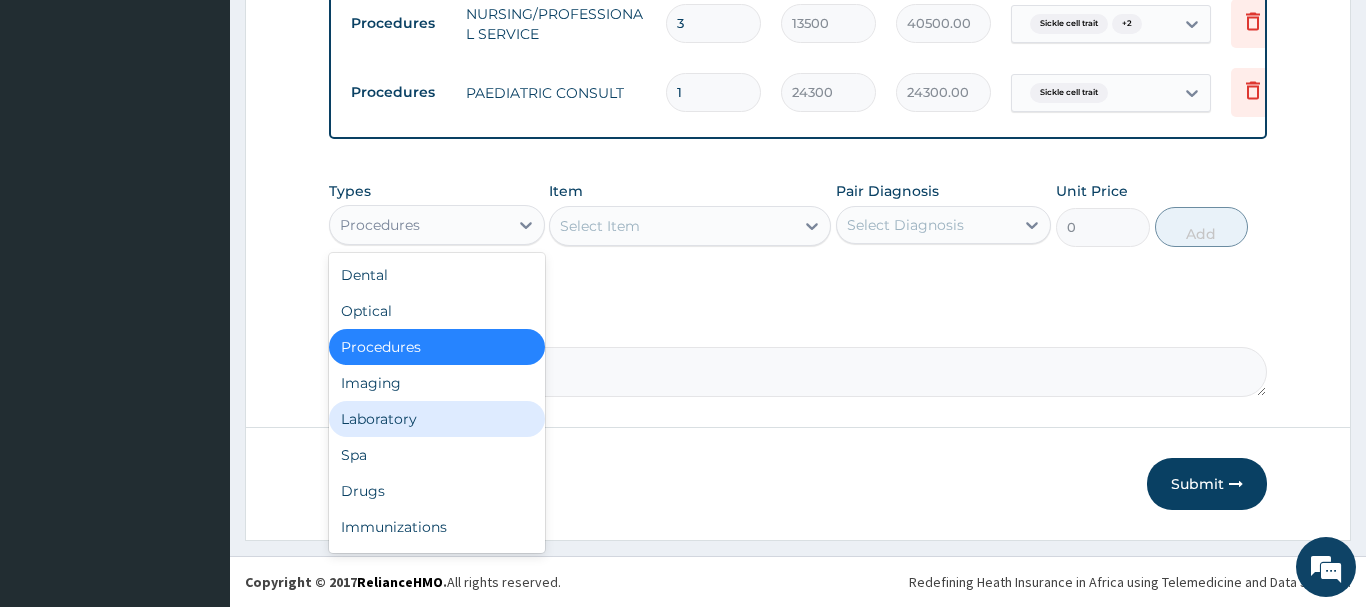 drag, startPoint x: 403, startPoint y: 412, endPoint x: 411, endPoint y: 403, distance: 12.0415945 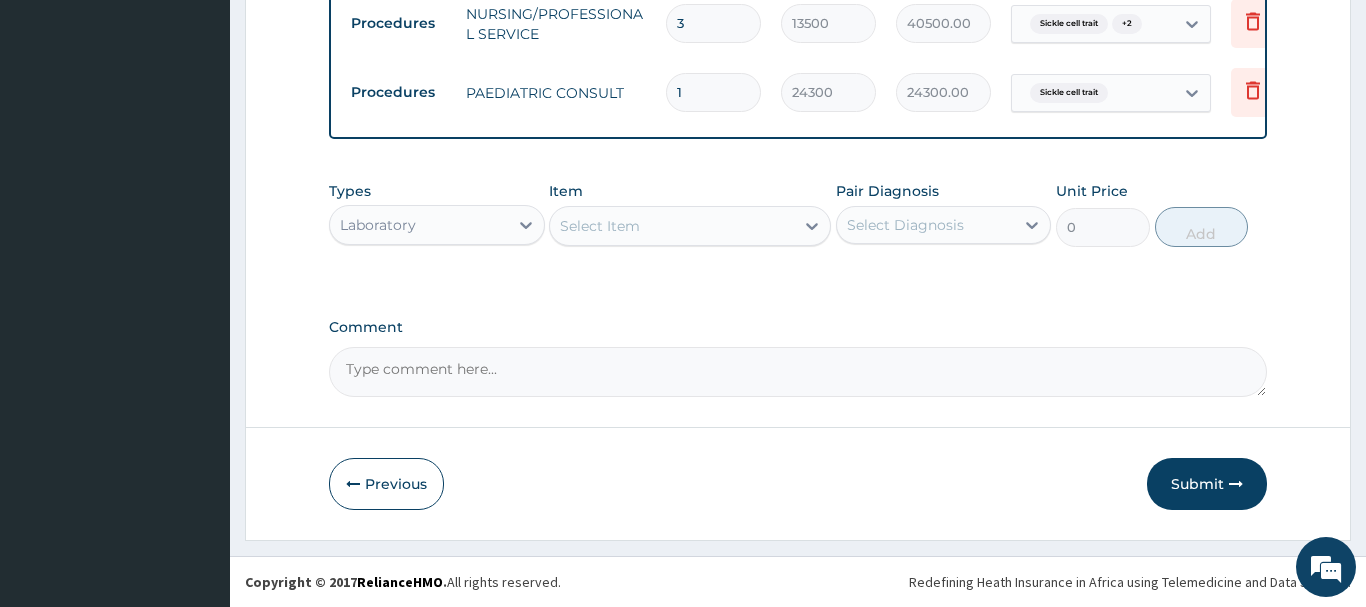 click on "Select Item" at bounding box center (672, 226) 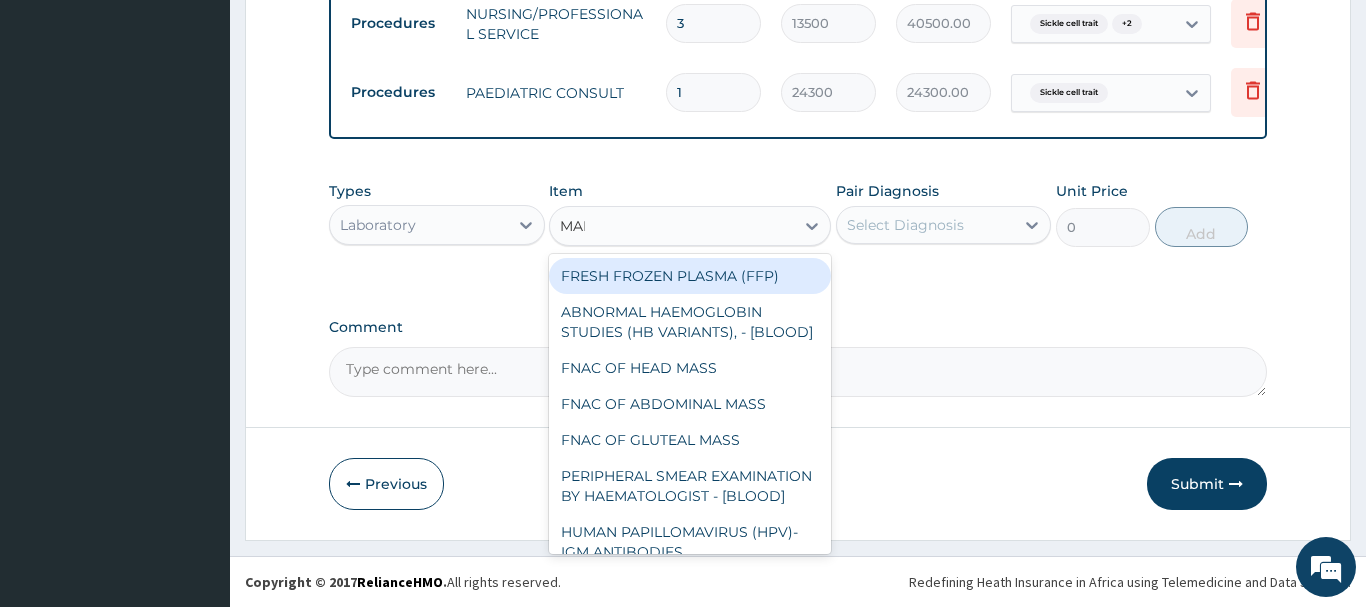 type on "MALA" 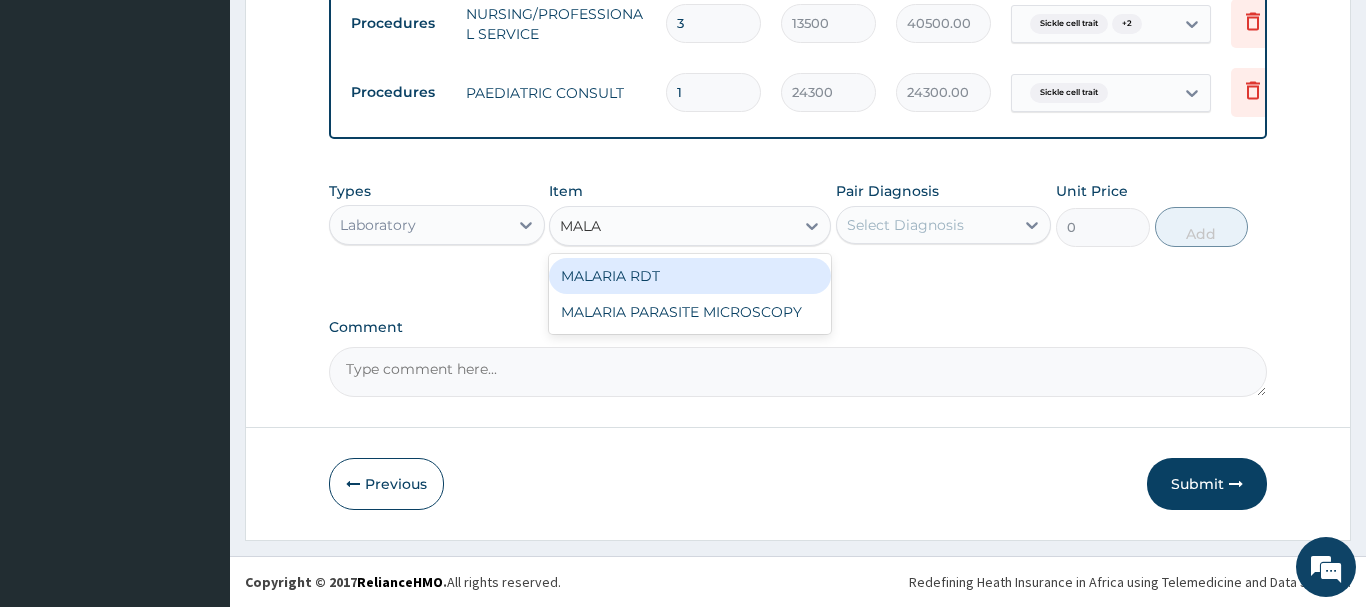 click on "MALARIA RDT" at bounding box center [690, 276] 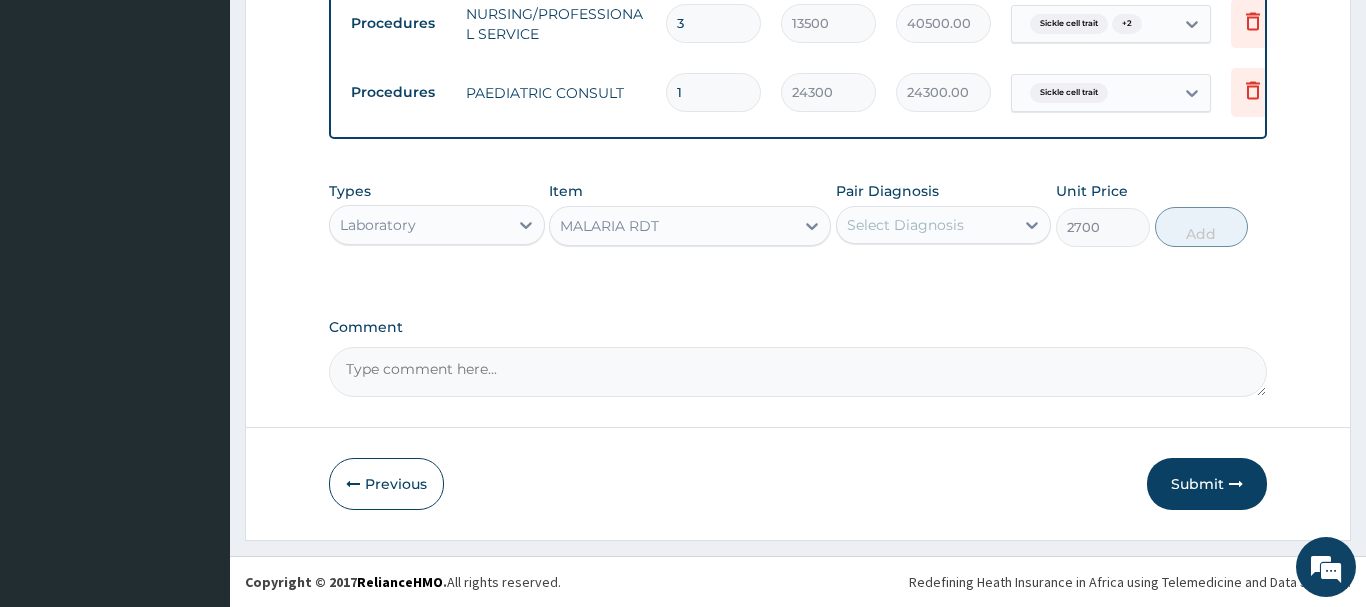click on "Select Diagnosis" at bounding box center [905, 225] 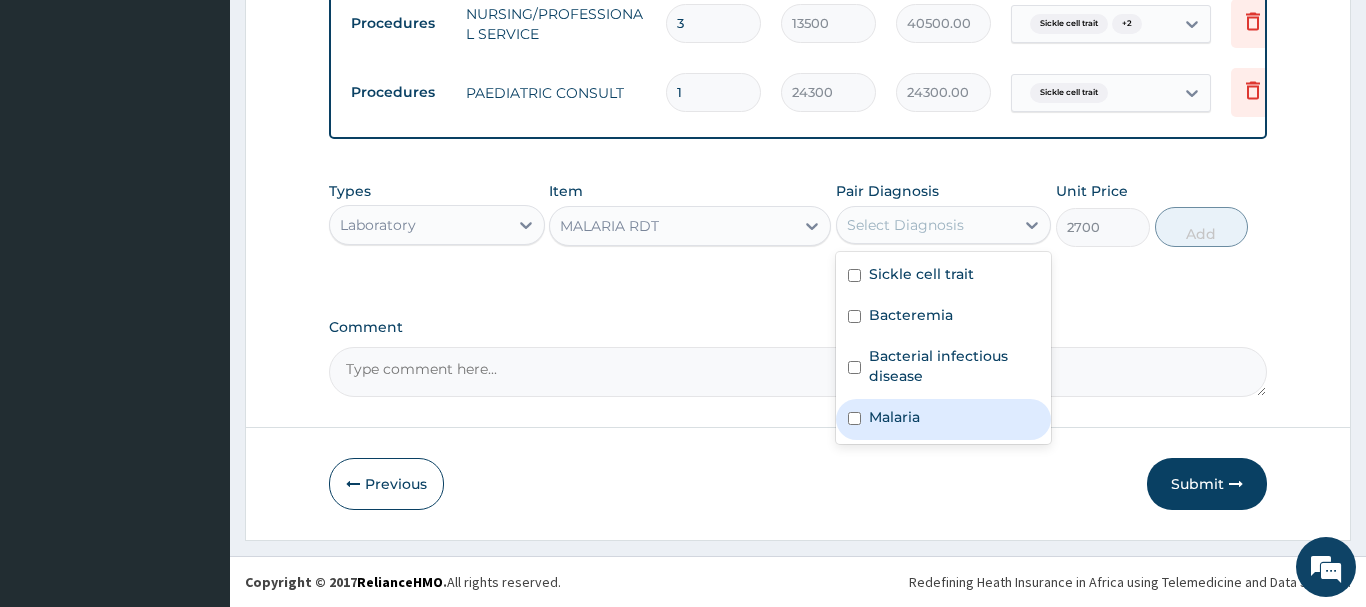 click on "Malaria" at bounding box center (944, 419) 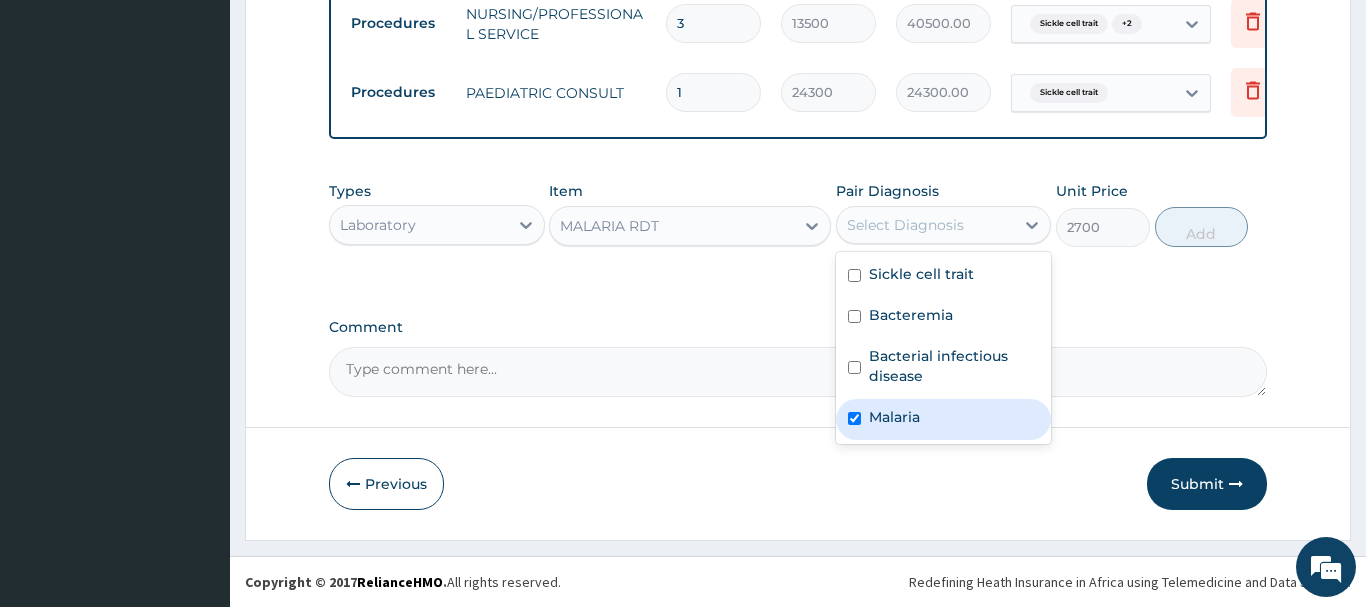checkbox on "true" 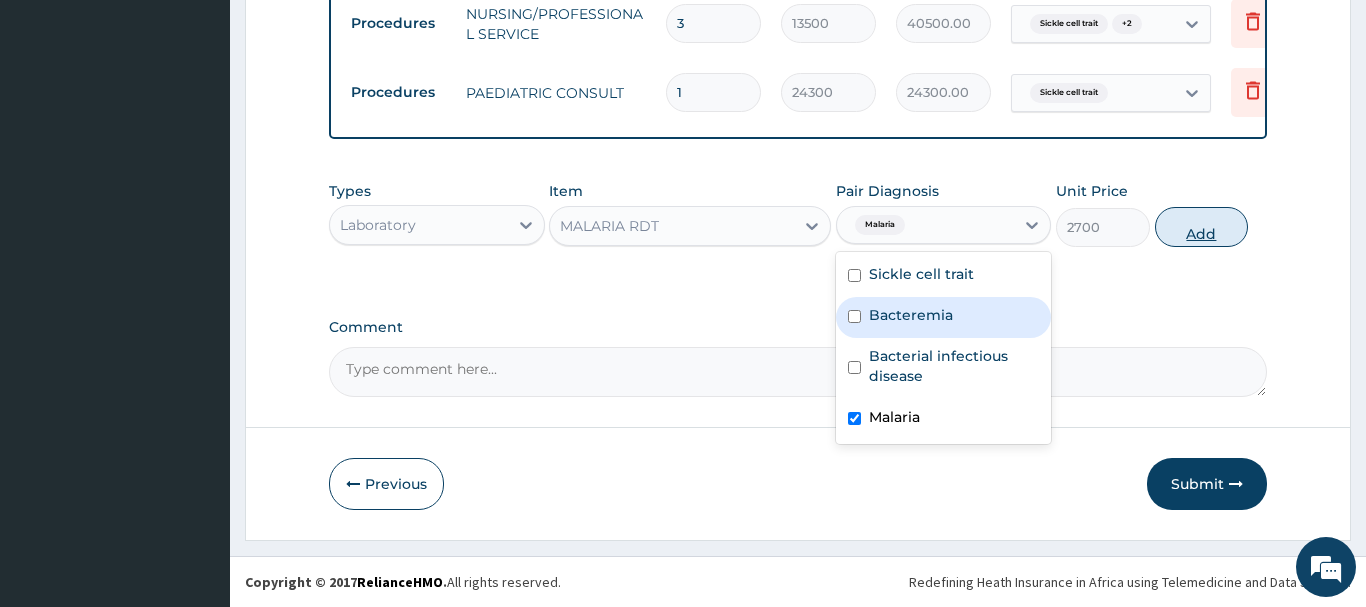 click on "Add" at bounding box center [1202, 227] 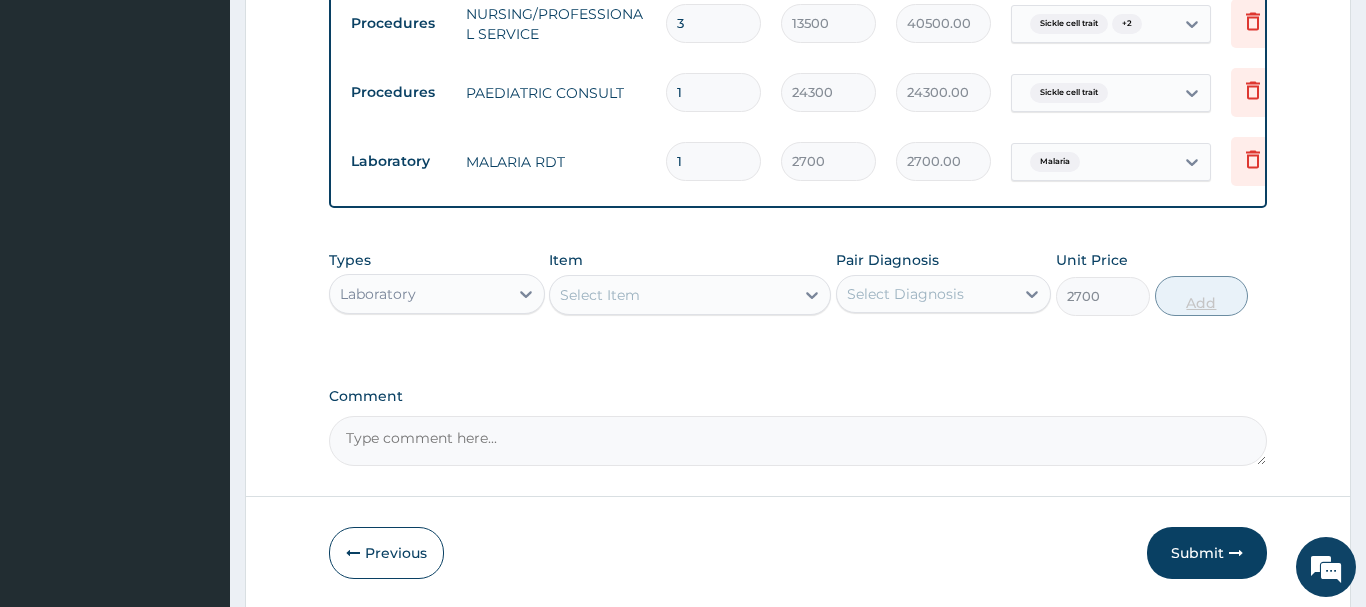 type on "0" 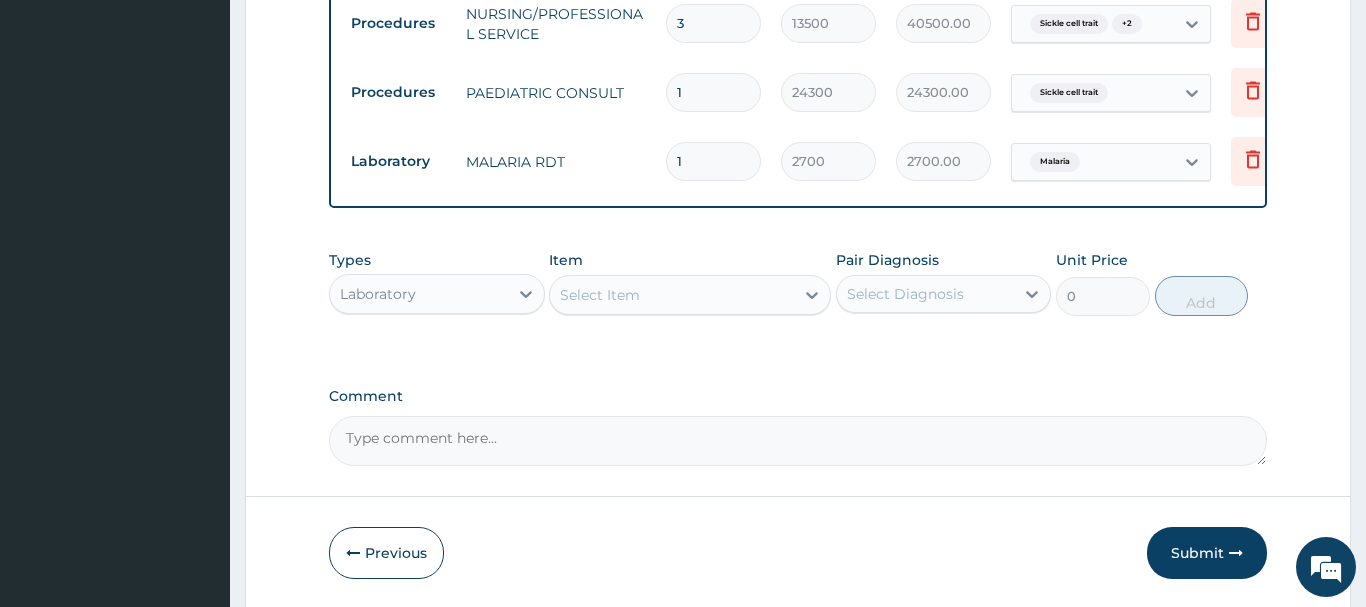 click on "Select Item" at bounding box center [600, 295] 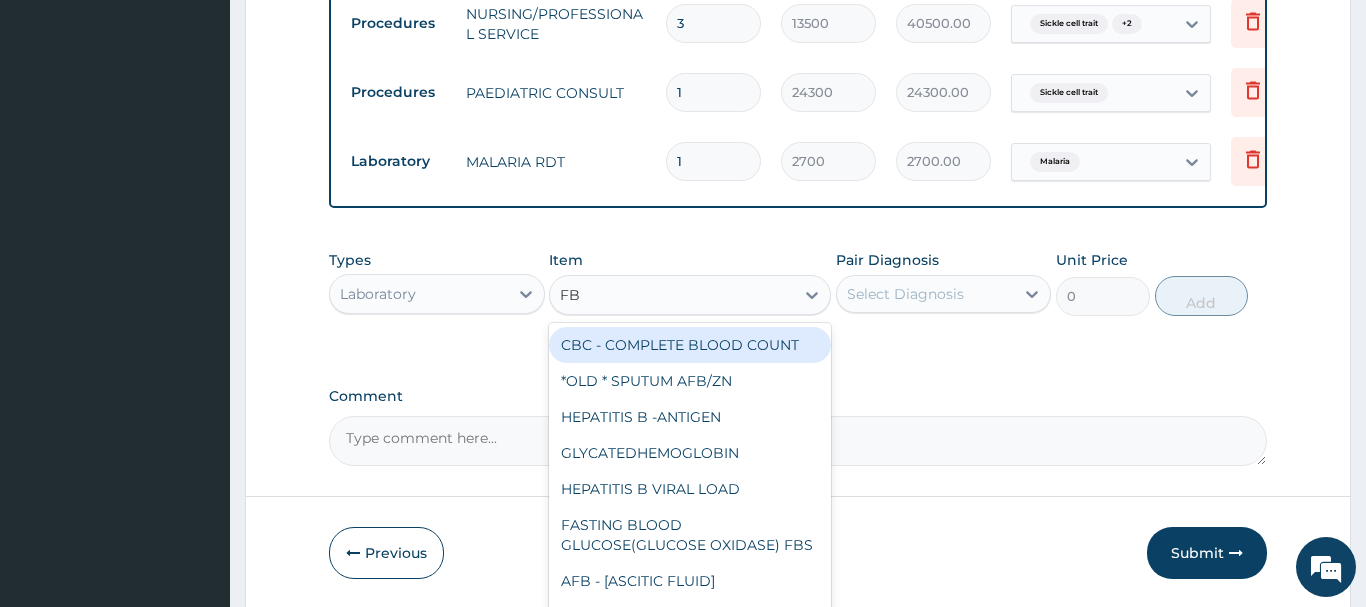 type on "FBC" 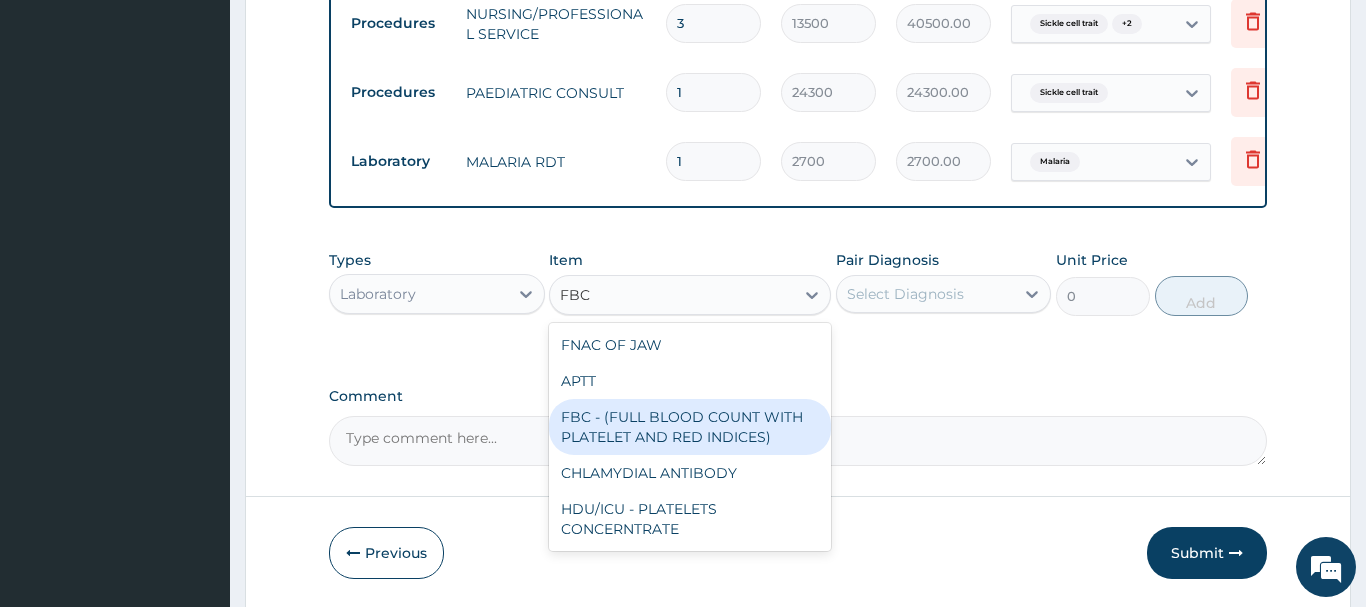 click on "FBC - (FULL BLOOD COUNT WITH PLATELET AND RED INDICES)" at bounding box center [690, 427] 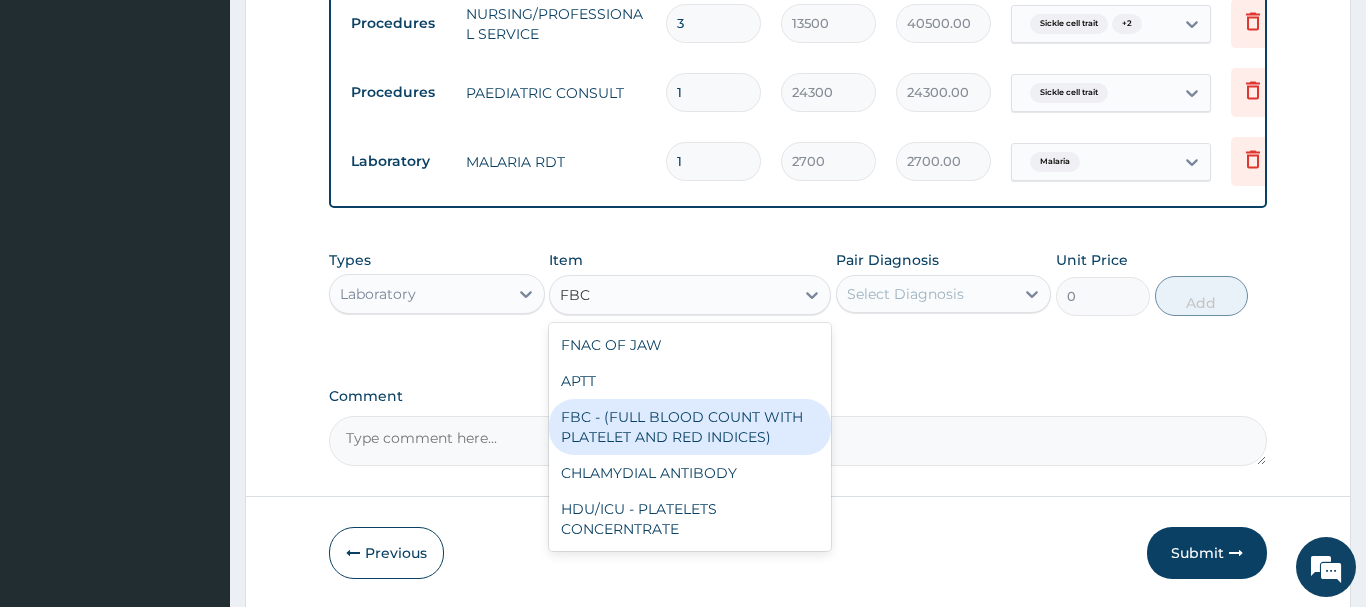 type 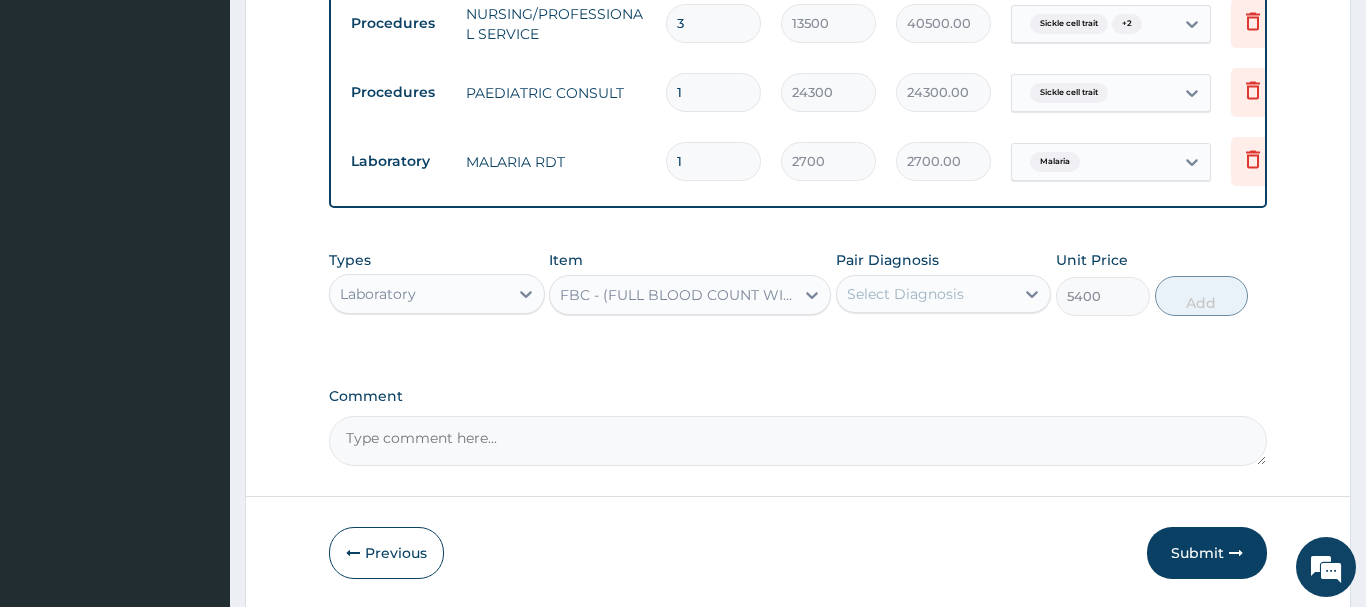 click on "Select Diagnosis" at bounding box center (905, 294) 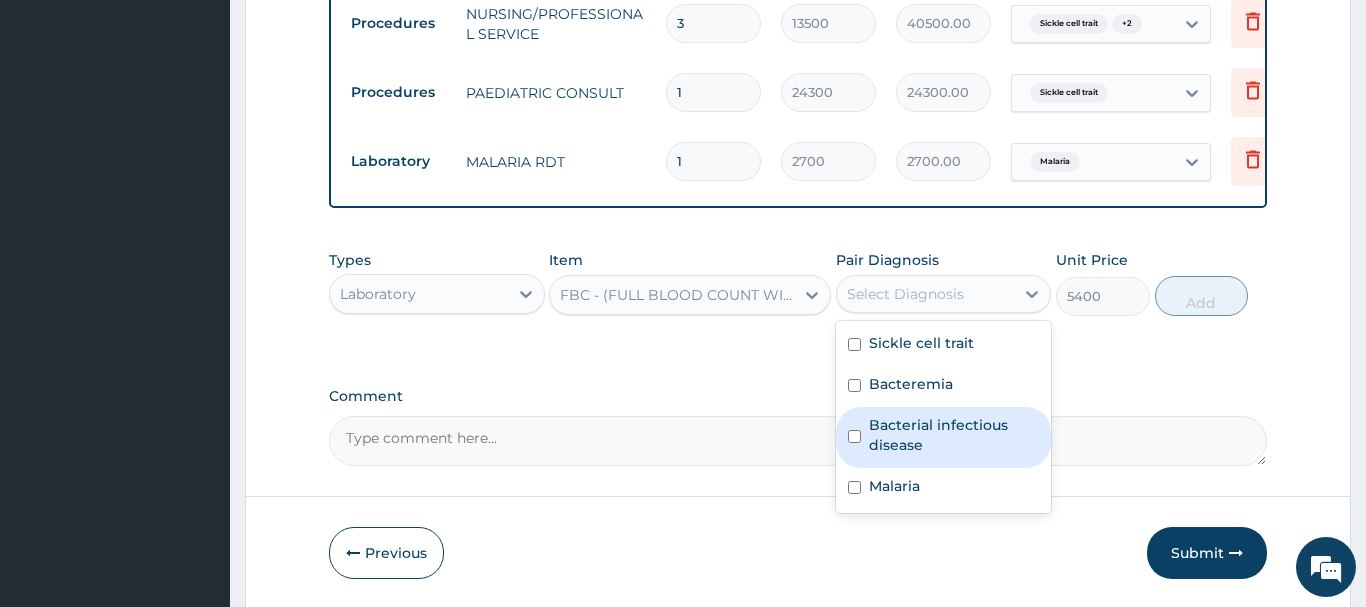 click on "Bacterial infectious disease" at bounding box center [954, 435] 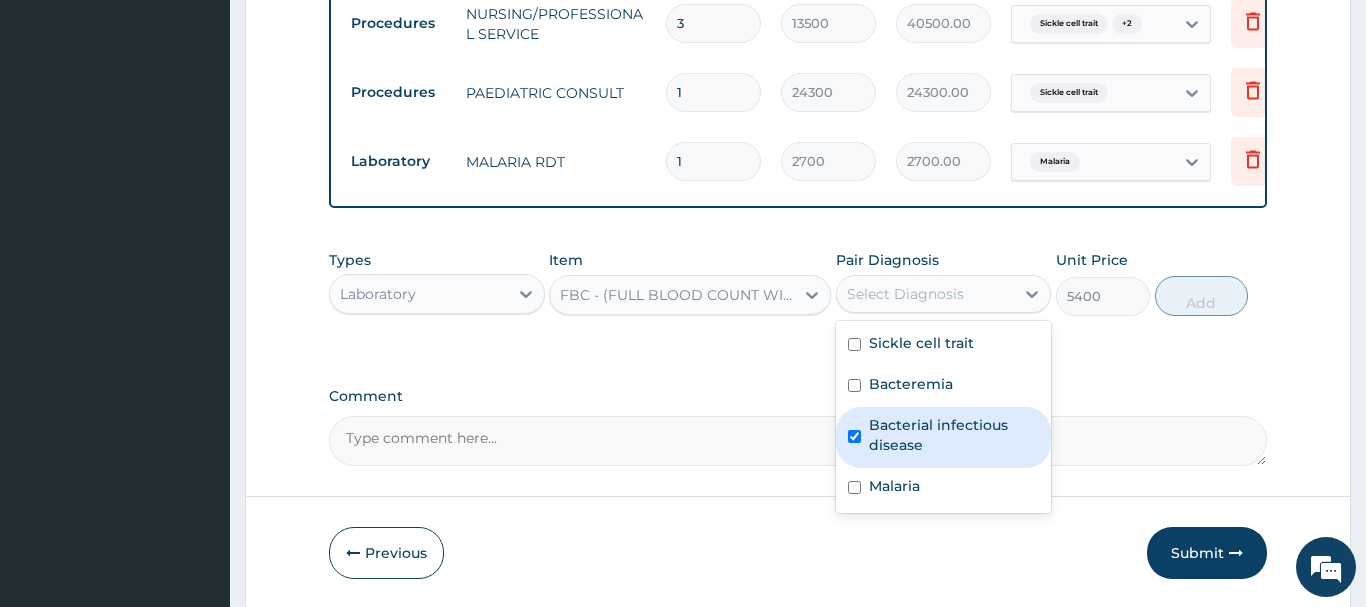 checkbox on "true" 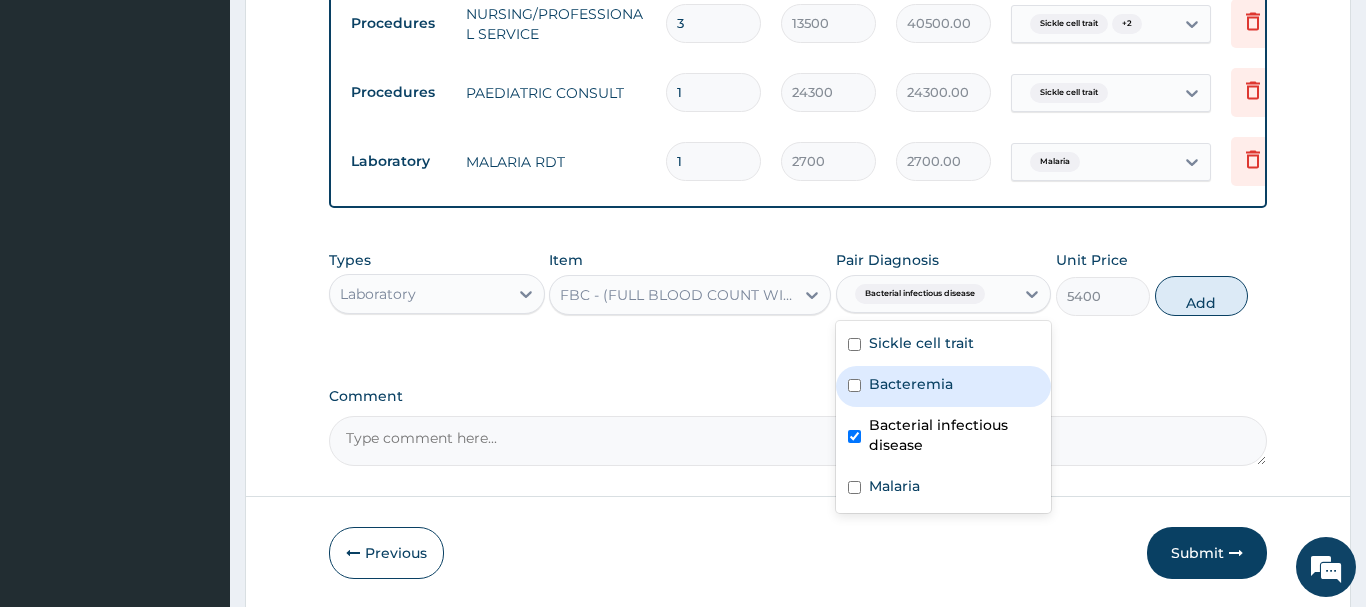 click on "Bacteremia" at bounding box center (911, 384) 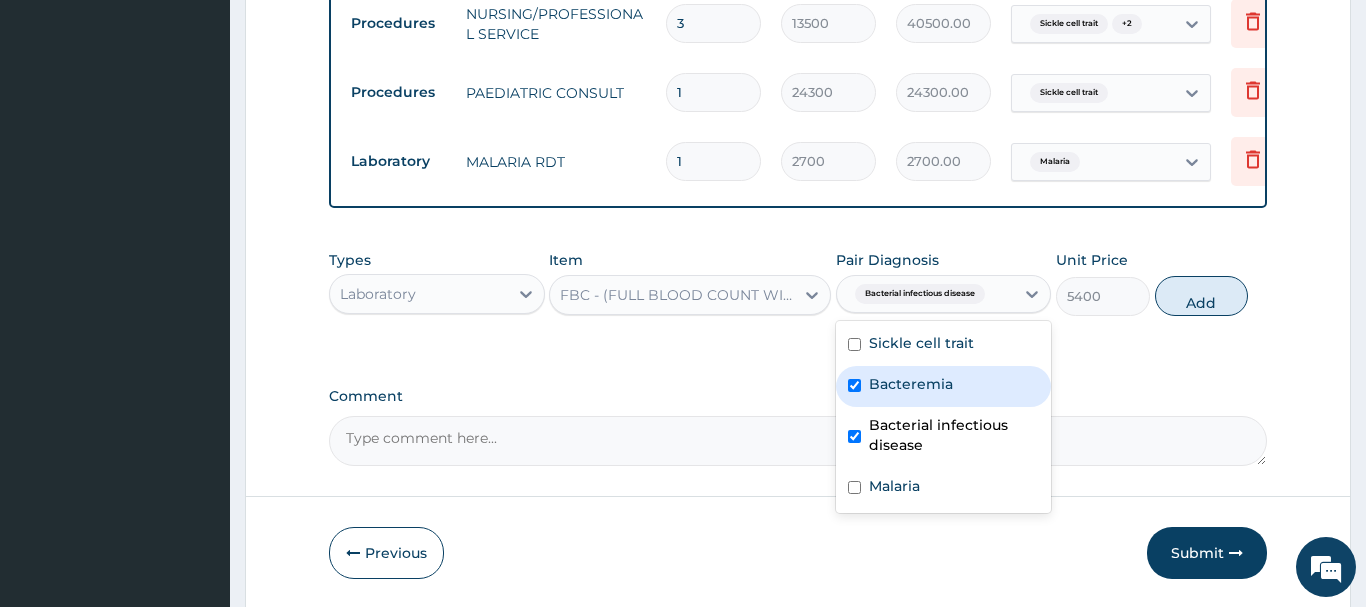 checkbox on "true" 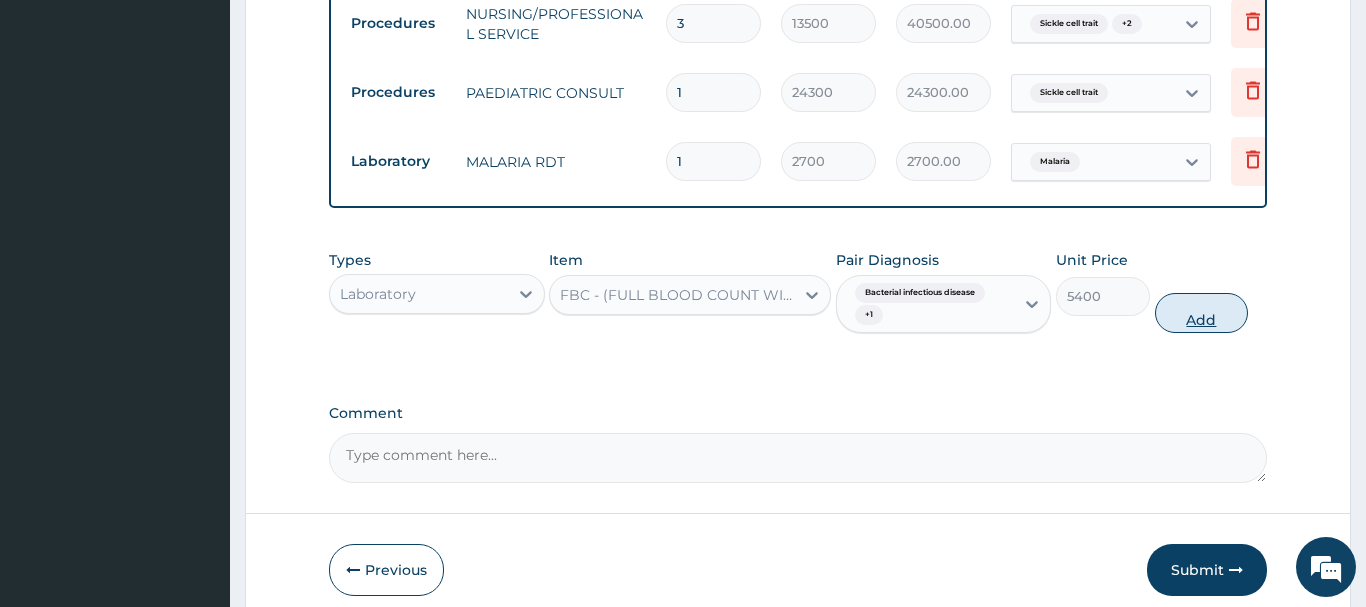 click on "Add" at bounding box center (1202, 313) 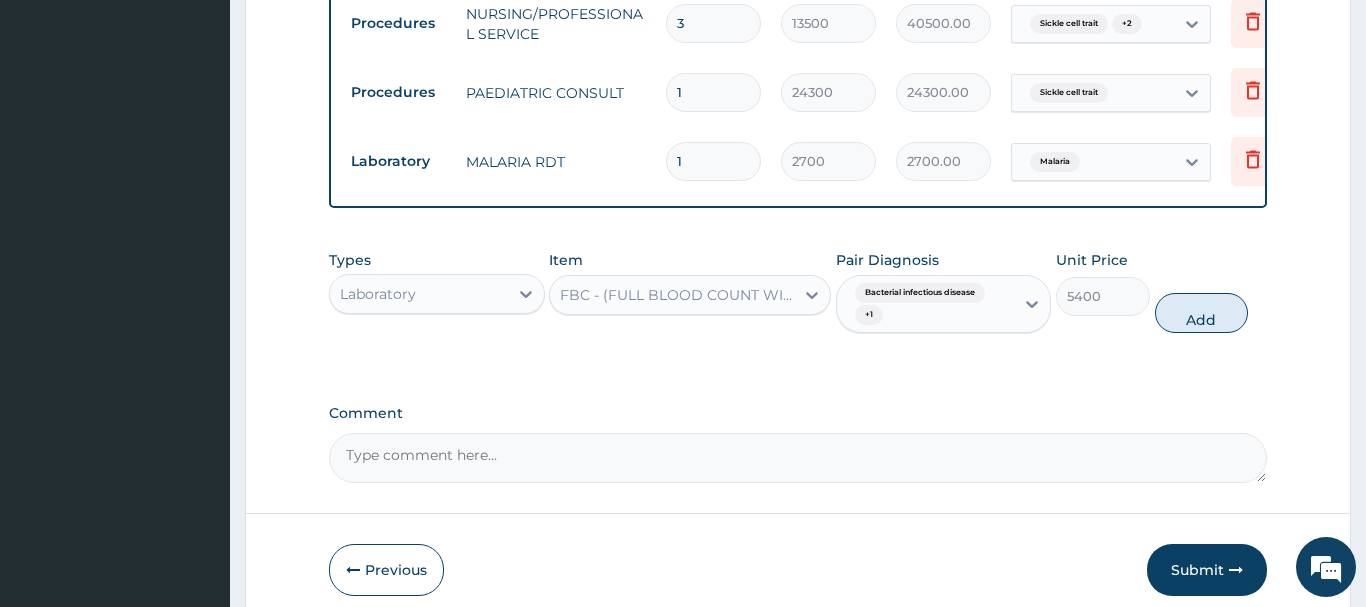 type on "0" 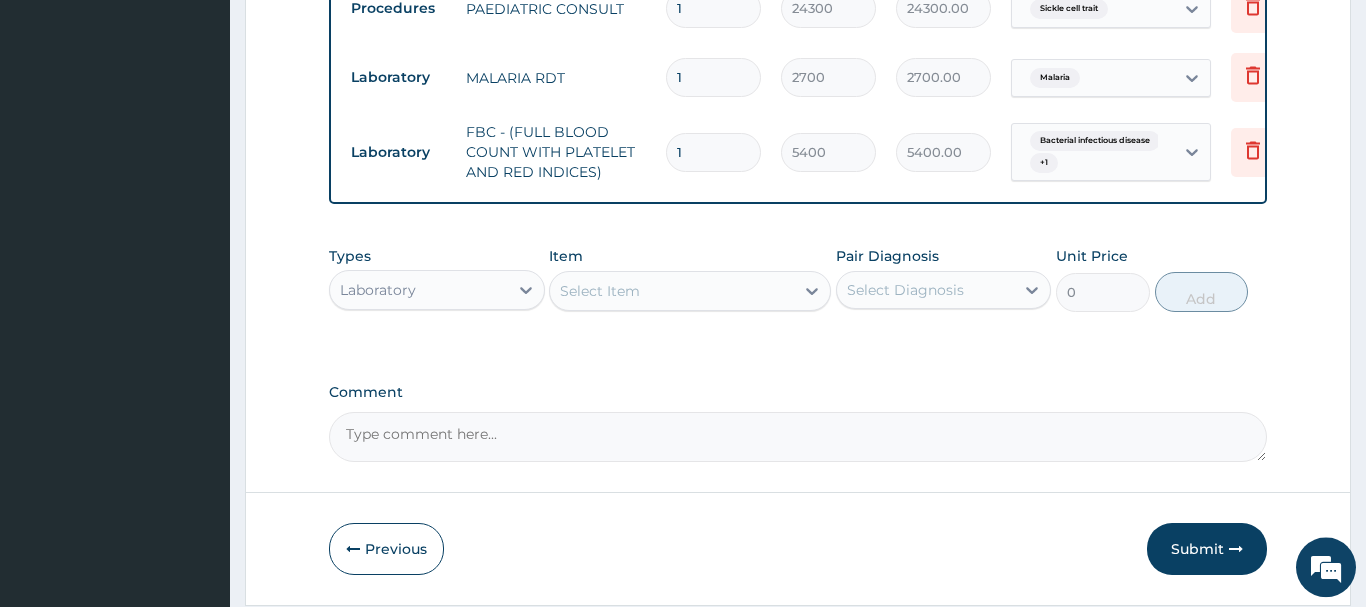 scroll, scrollTop: 1311, scrollLeft: 0, axis: vertical 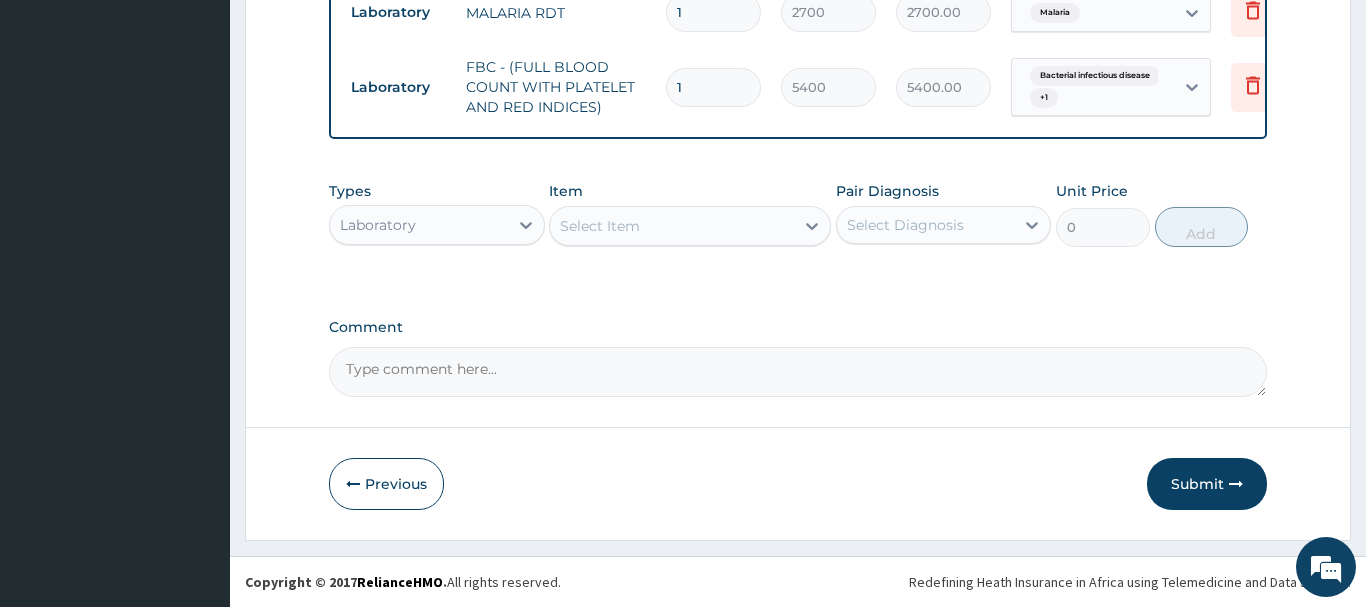 click on "Laboratory" at bounding box center (419, 225) 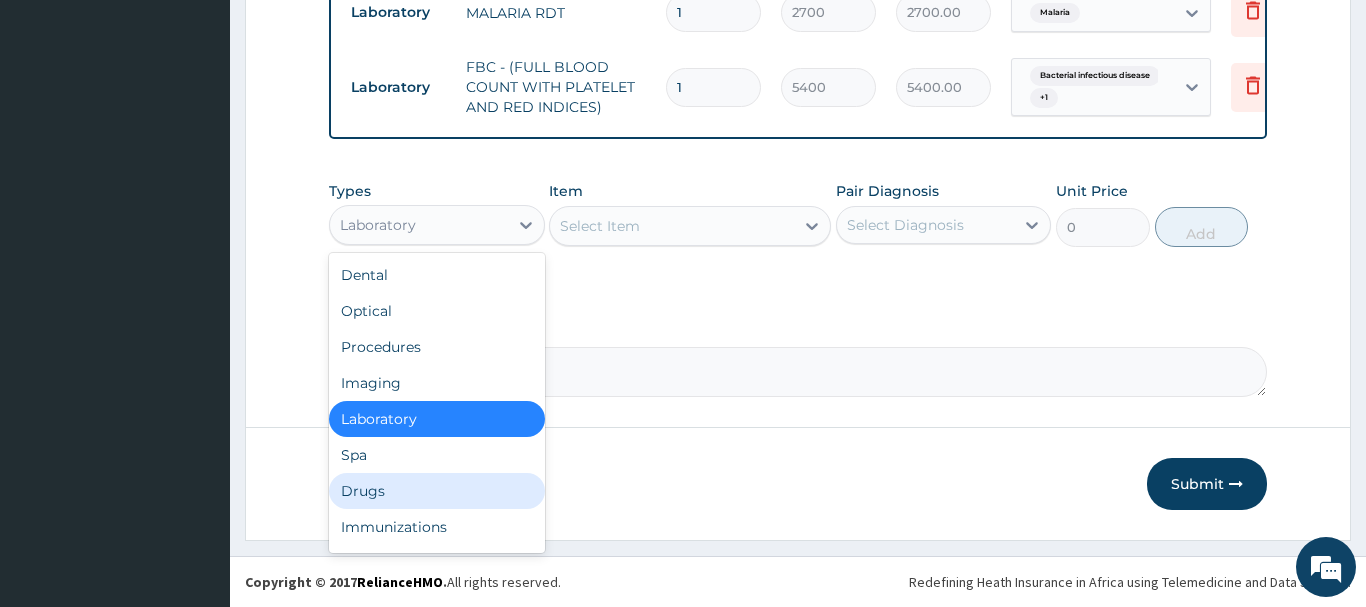 click on "Drugs" at bounding box center [437, 491] 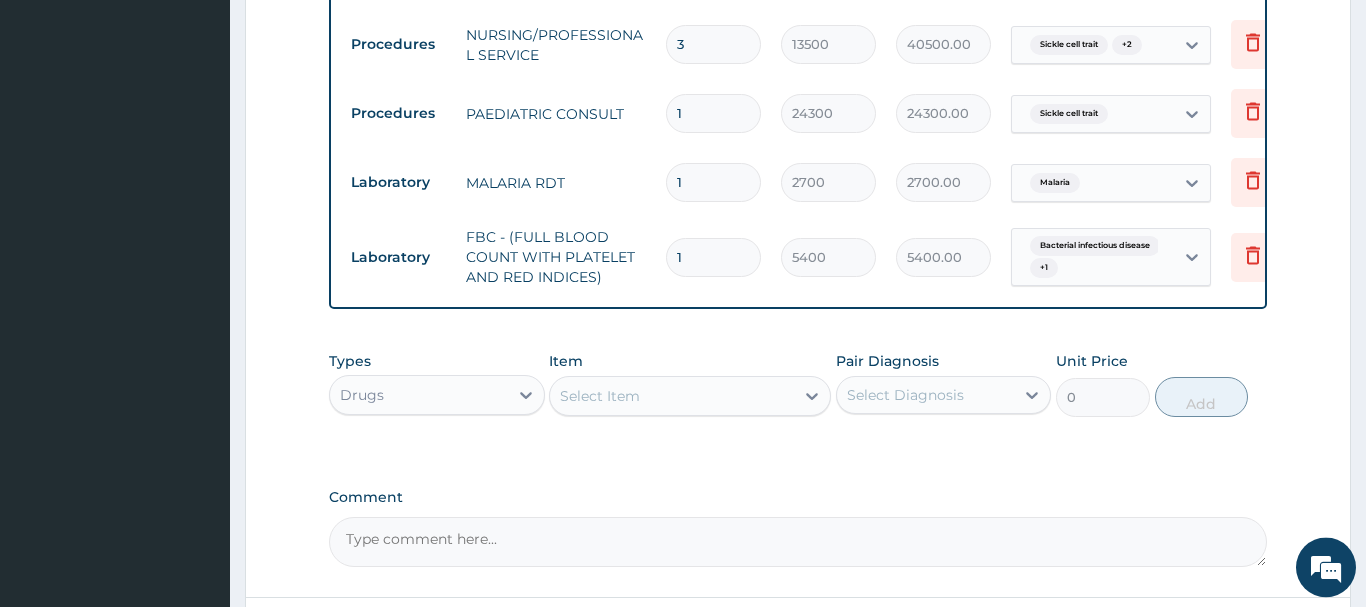 scroll, scrollTop: 1209, scrollLeft: 0, axis: vertical 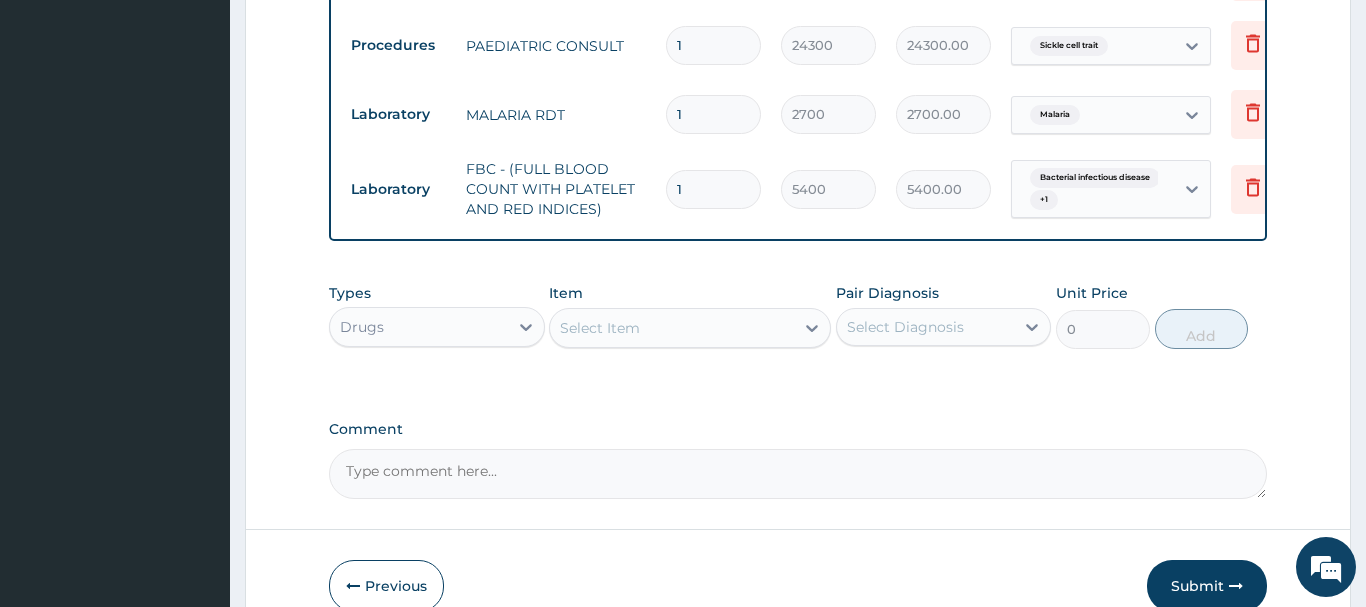 drag, startPoint x: 581, startPoint y: 333, endPoint x: 592, endPoint y: 333, distance: 11 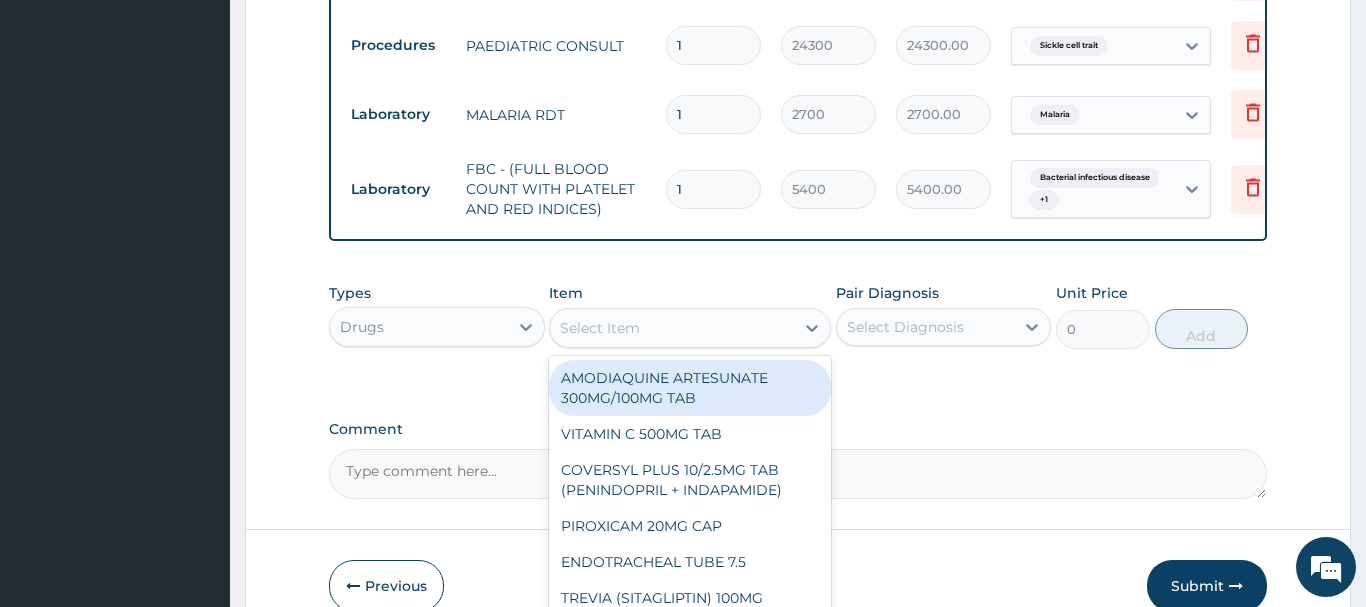 paste on "AMIKACIN 500MG INJ" 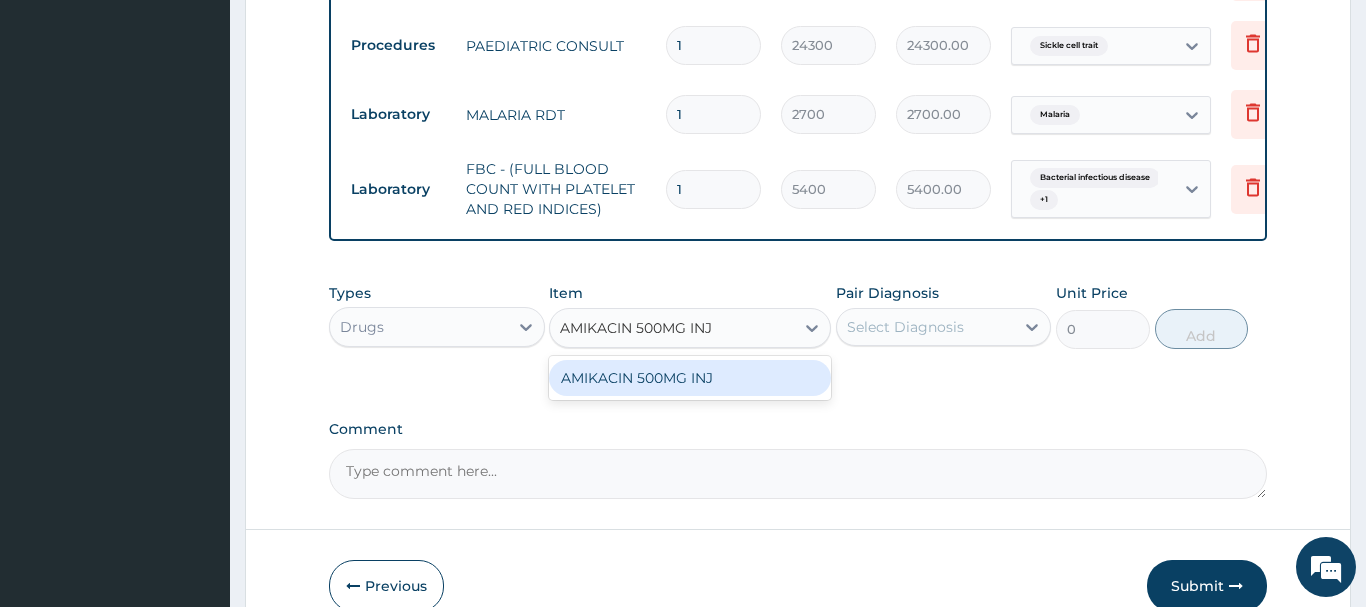 click on "AMIKACIN 500MG INJ" at bounding box center (690, 378) 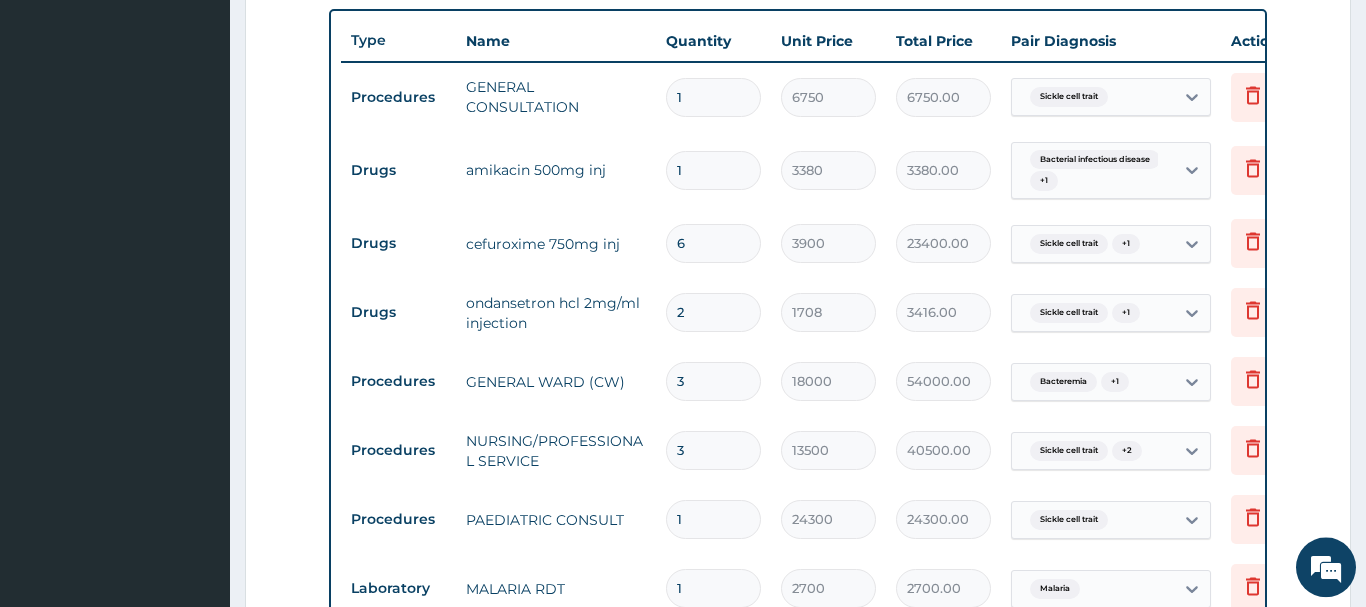 scroll, scrollTop: 699, scrollLeft: 0, axis: vertical 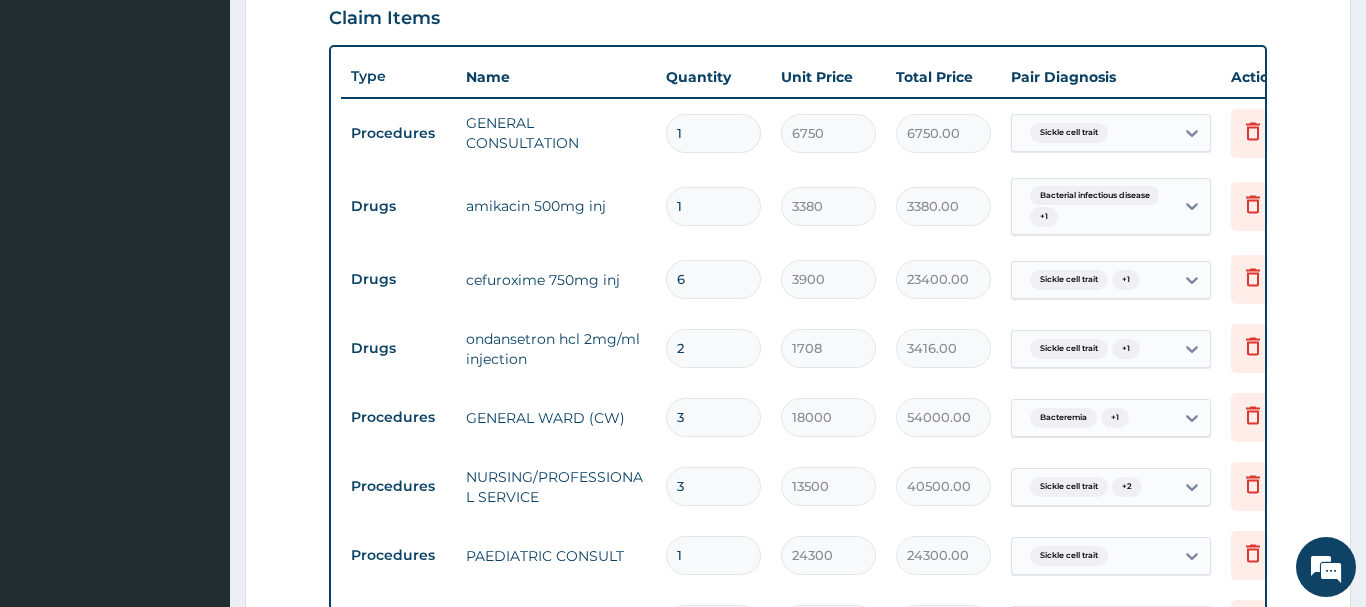 drag, startPoint x: 707, startPoint y: 205, endPoint x: 632, endPoint y: 214, distance: 75.53807 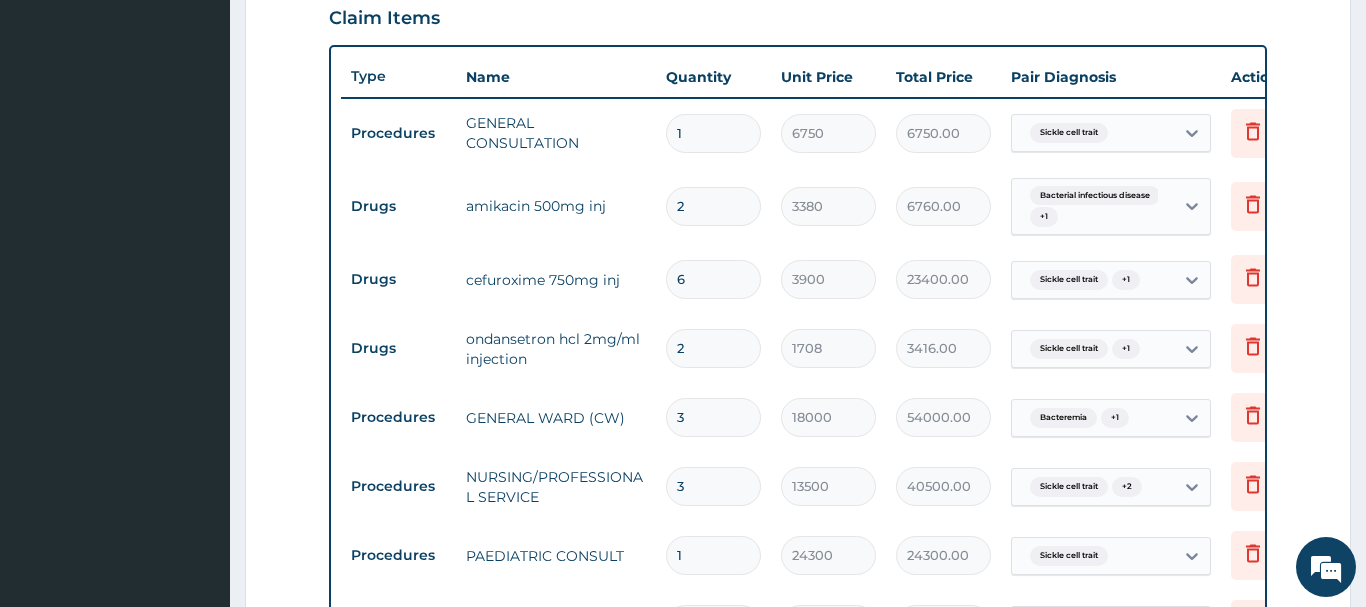 type on "2" 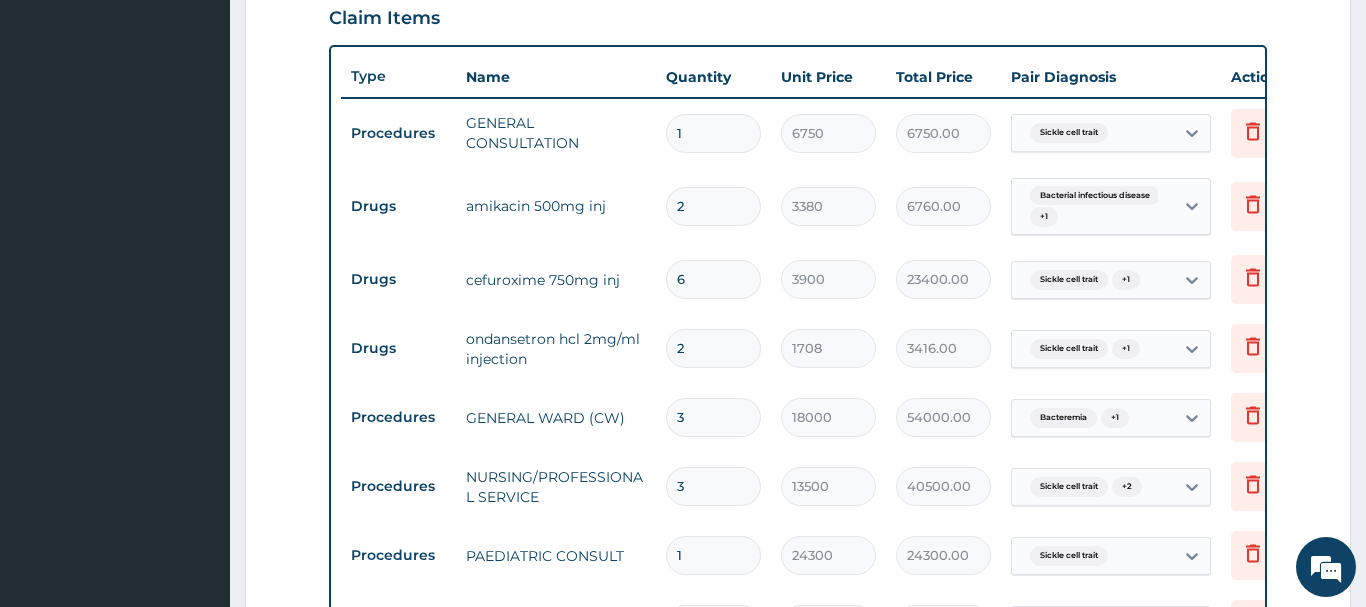 drag, startPoint x: 677, startPoint y: 276, endPoint x: 622, endPoint y: 295, distance: 58.189346 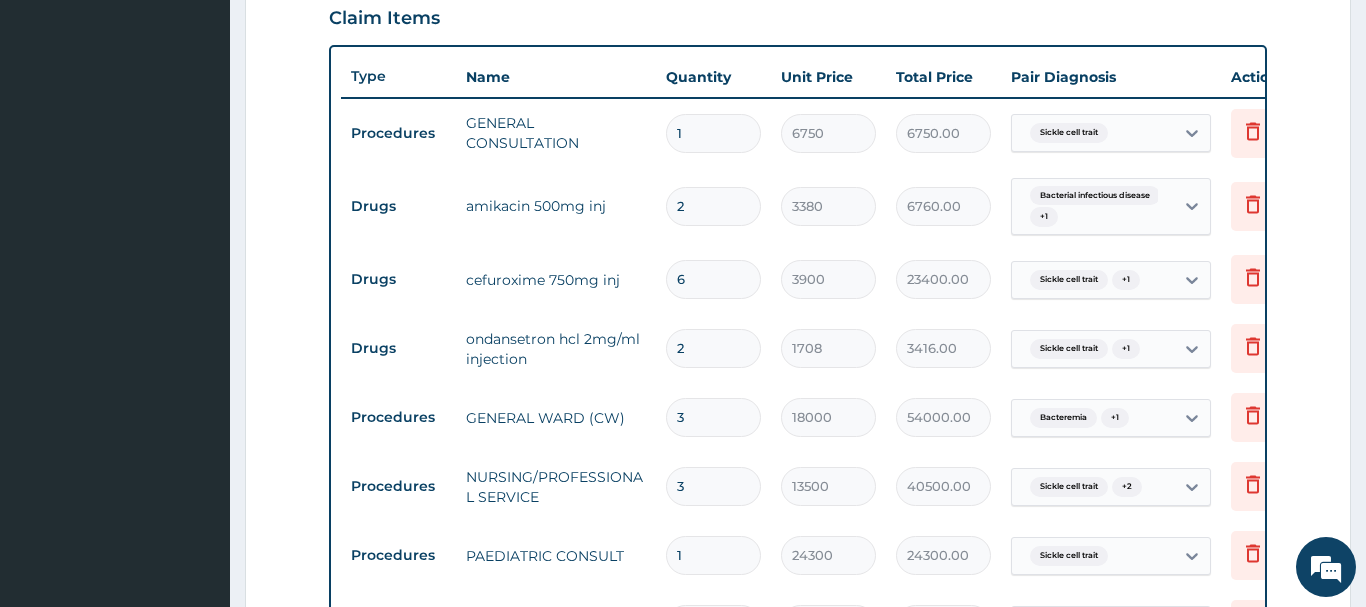 type on "8" 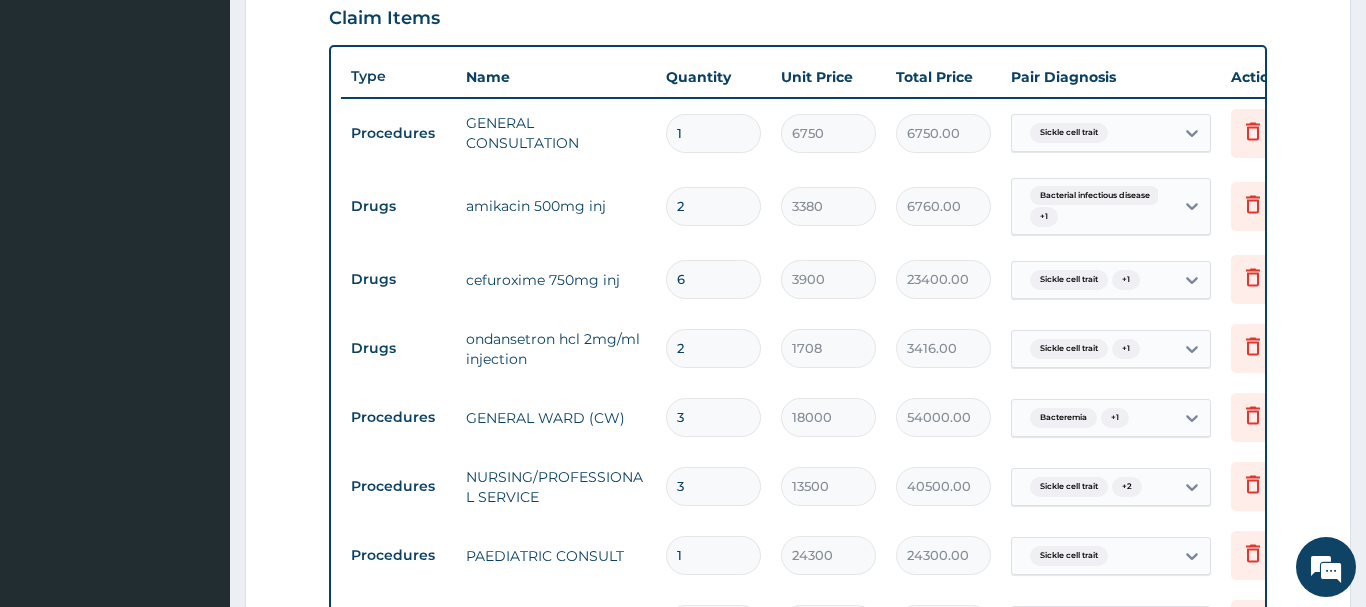 type on "31200.00" 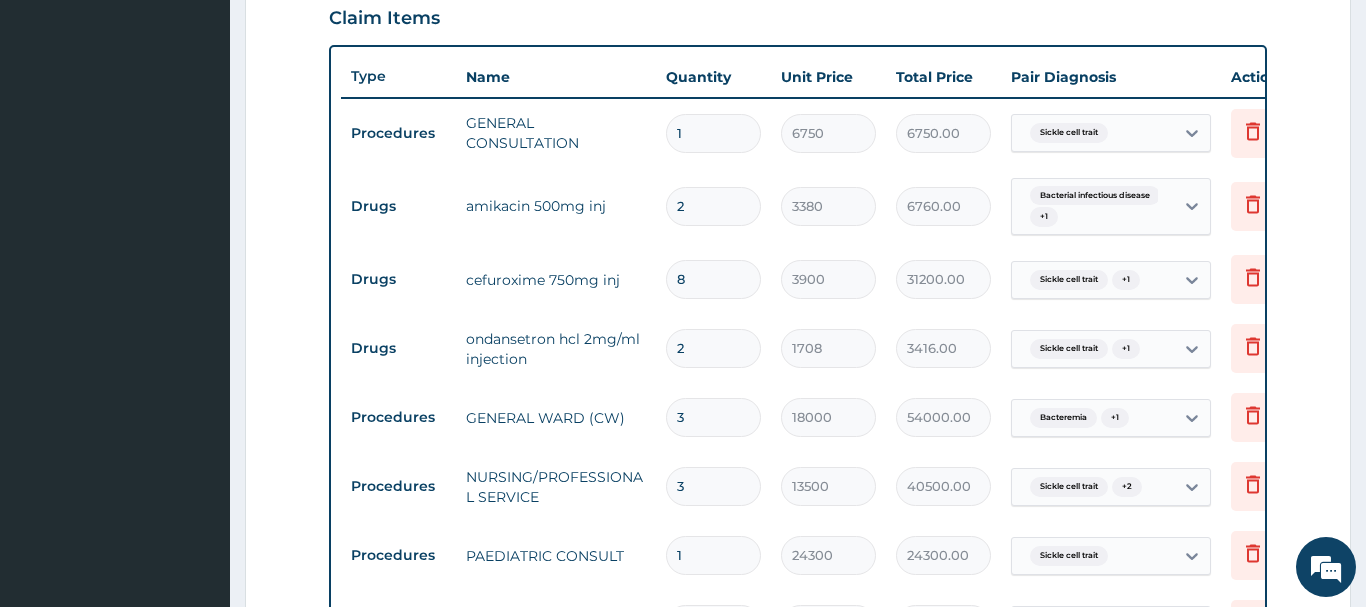type on "8" 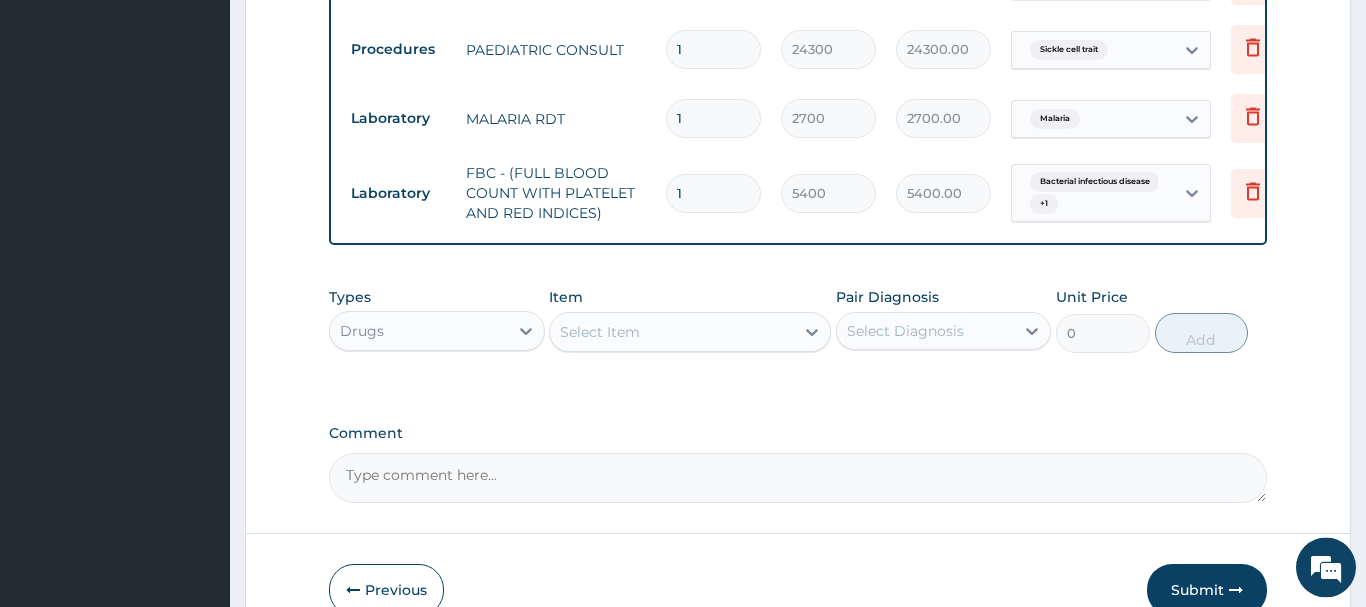 scroll, scrollTop: 1209, scrollLeft: 0, axis: vertical 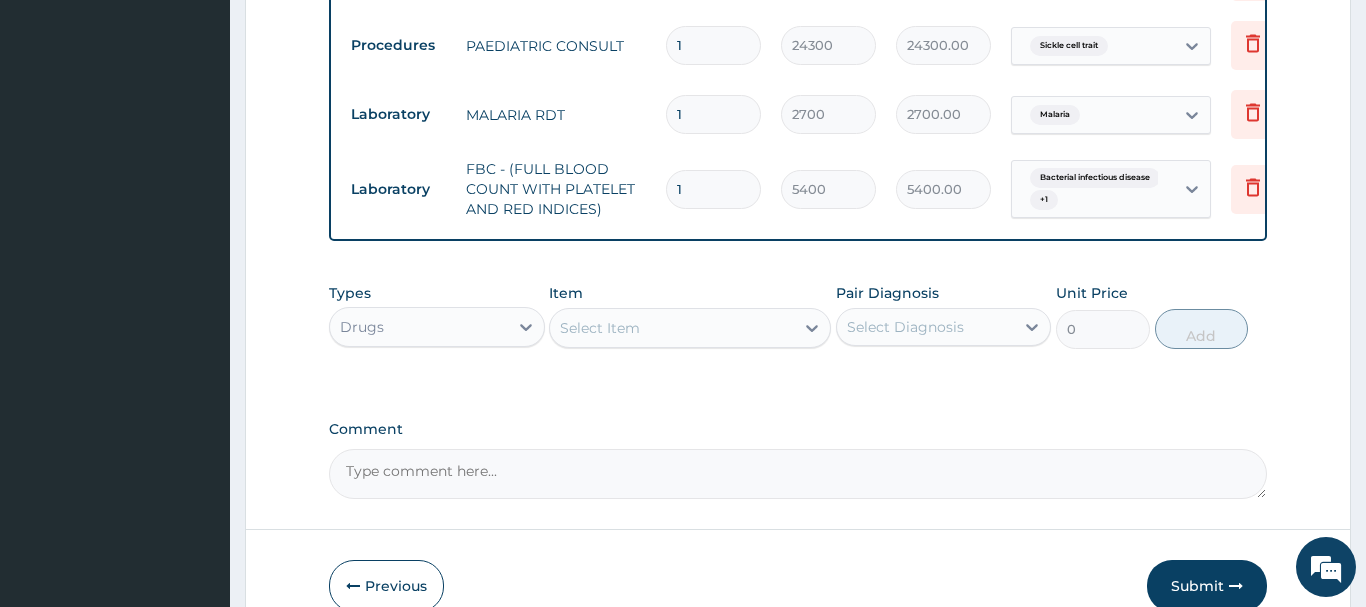 click on "Select Item" at bounding box center (600, 328) 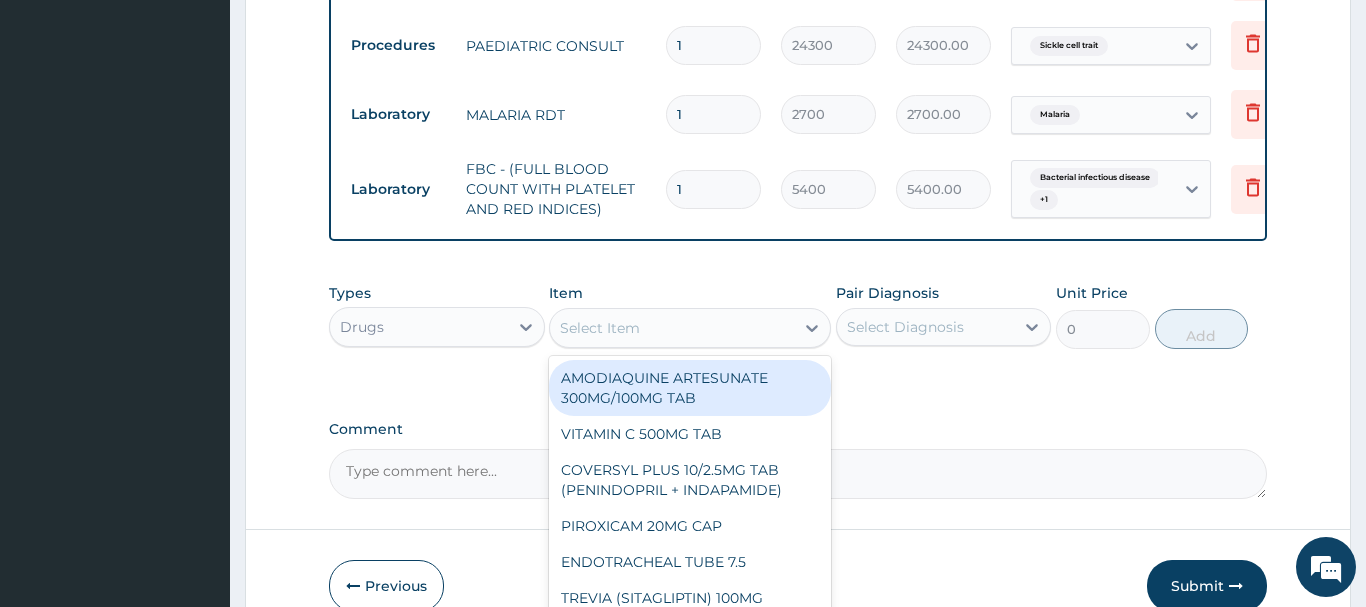 paste on "DEXTROSE SALINE 4.3% (FIDSON)" 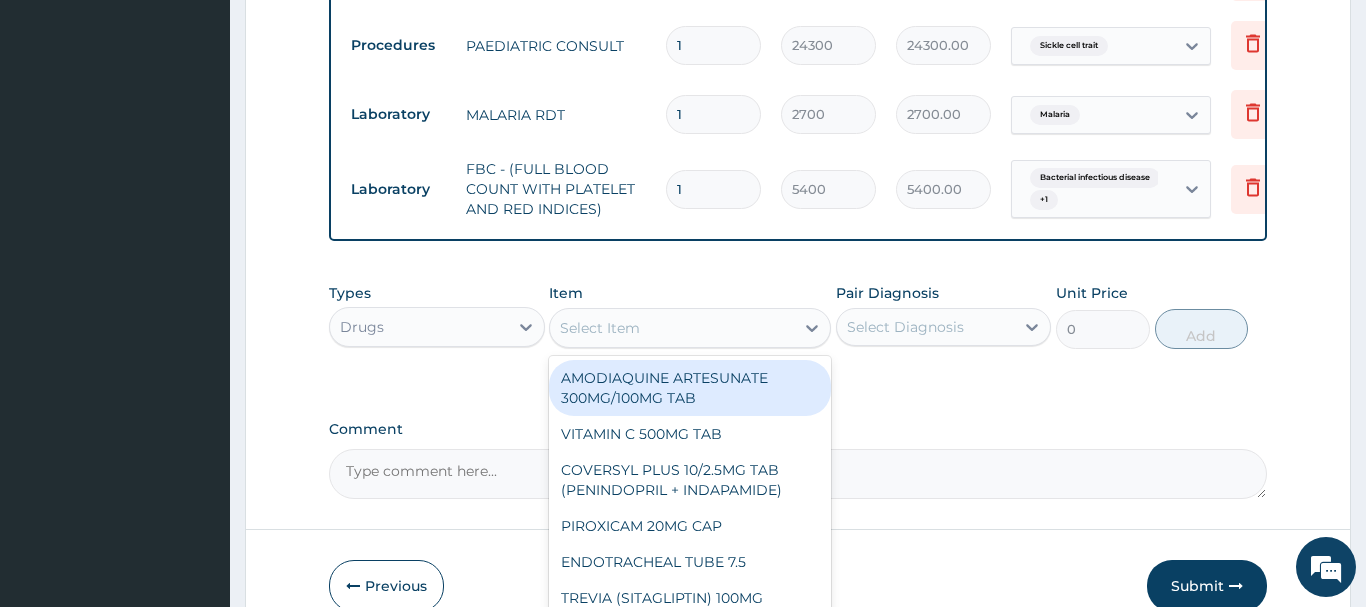 type on "DEXTROSE SALINE 4.3% (FIDSON)" 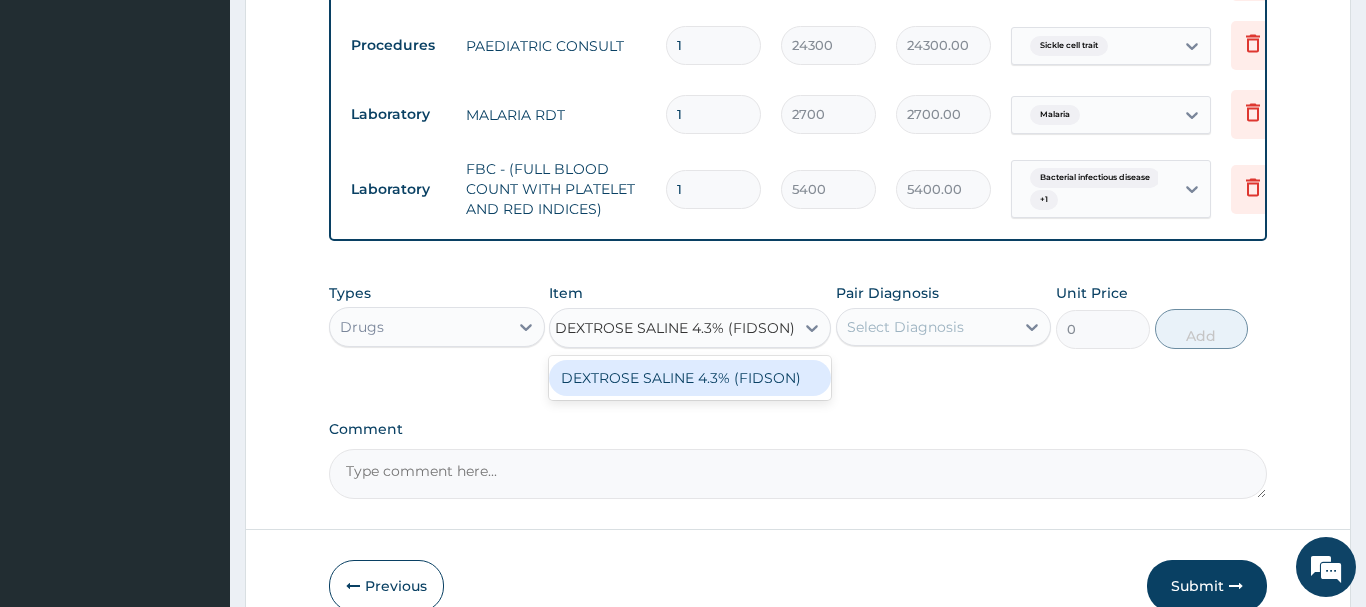 click on "DEXTROSE SALINE 4.3% (FIDSON)" at bounding box center (690, 378) 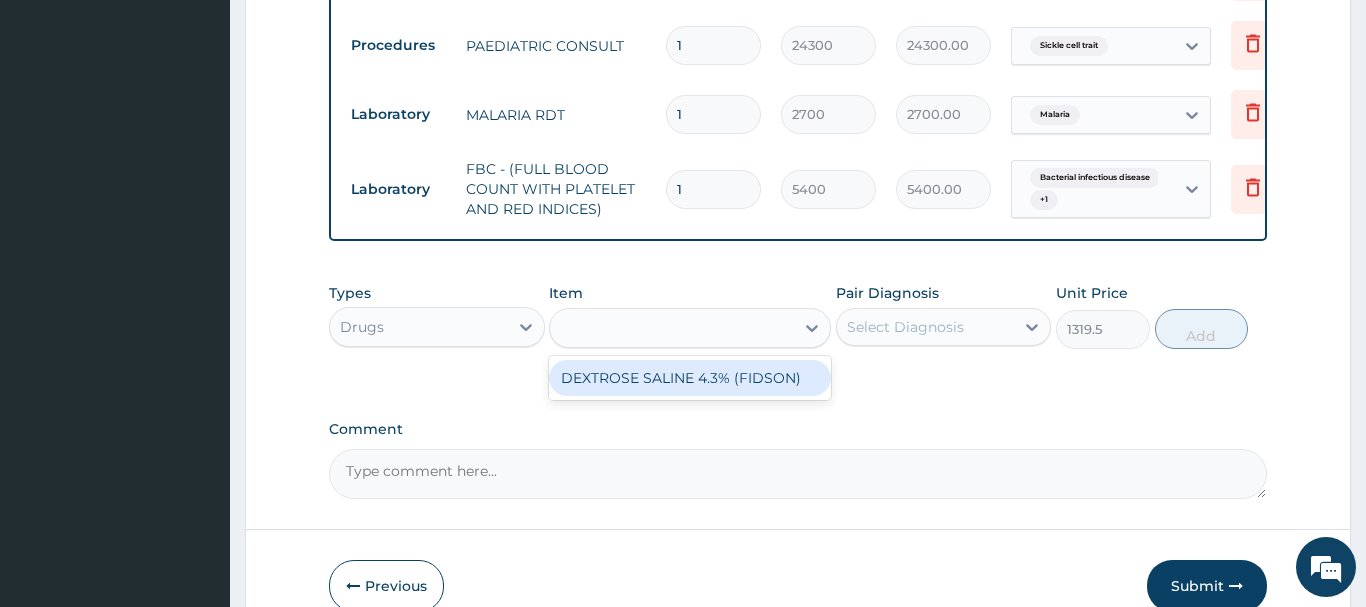 scroll, scrollTop: 0, scrollLeft: 2, axis: horizontal 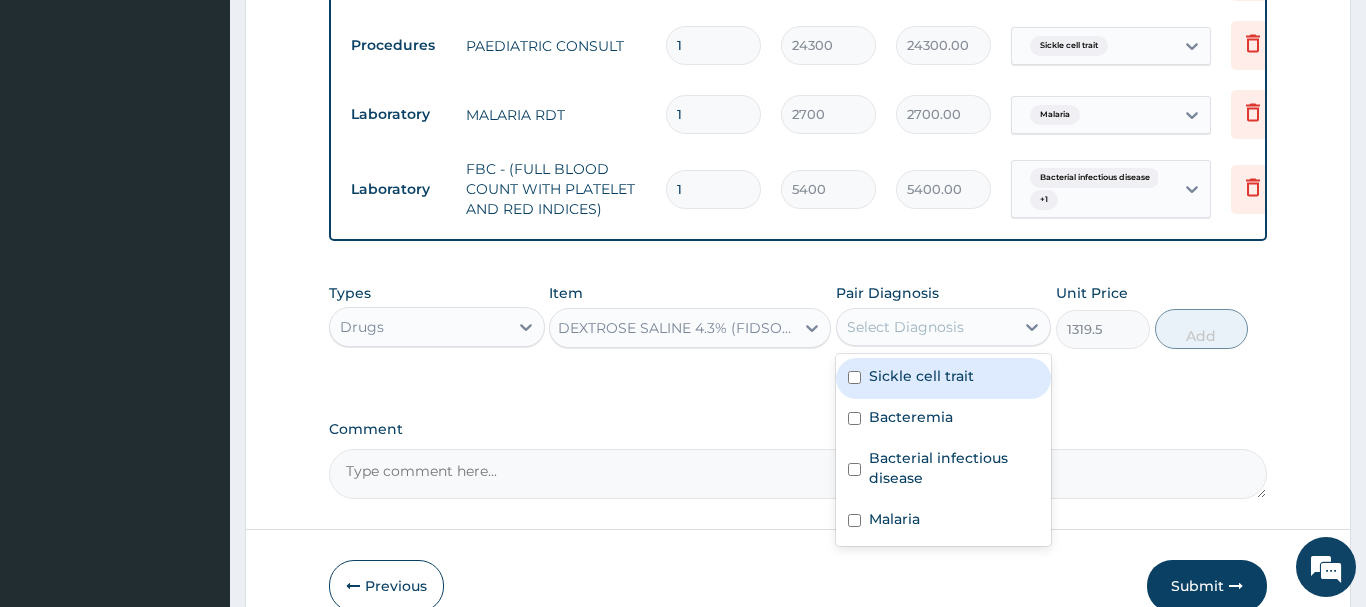 drag, startPoint x: 902, startPoint y: 327, endPoint x: 927, endPoint y: 416, distance: 92.44458 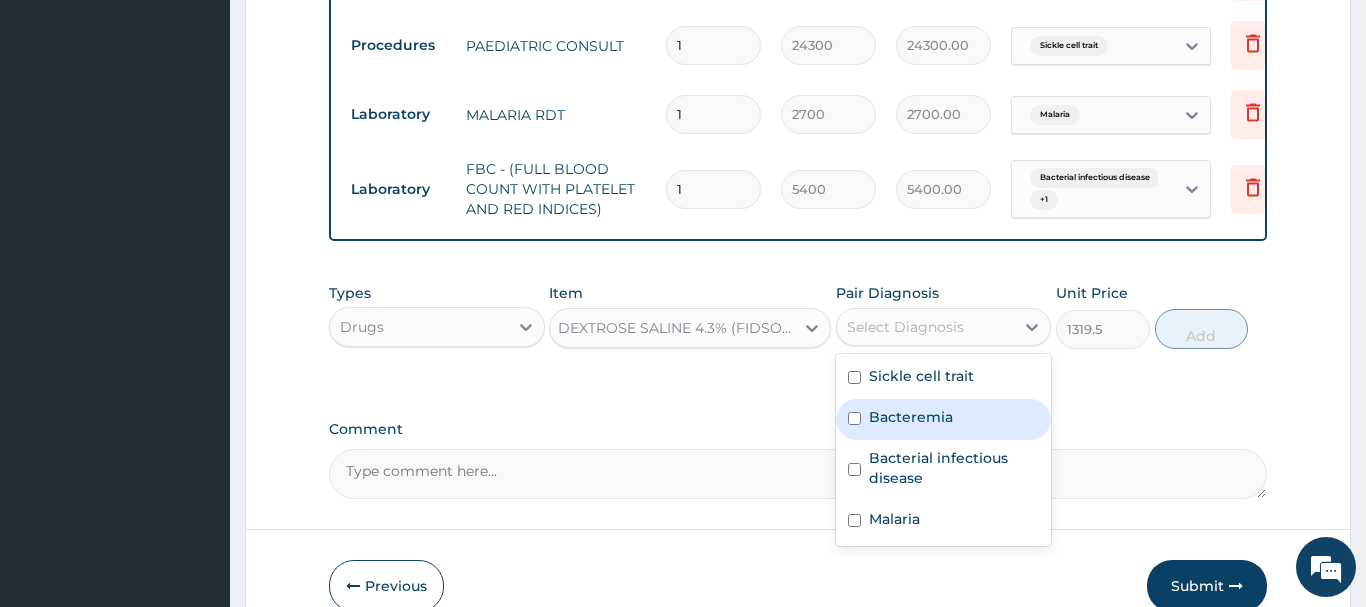 drag, startPoint x: 909, startPoint y: 402, endPoint x: 908, endPoint y: 525, distance: 123.00407 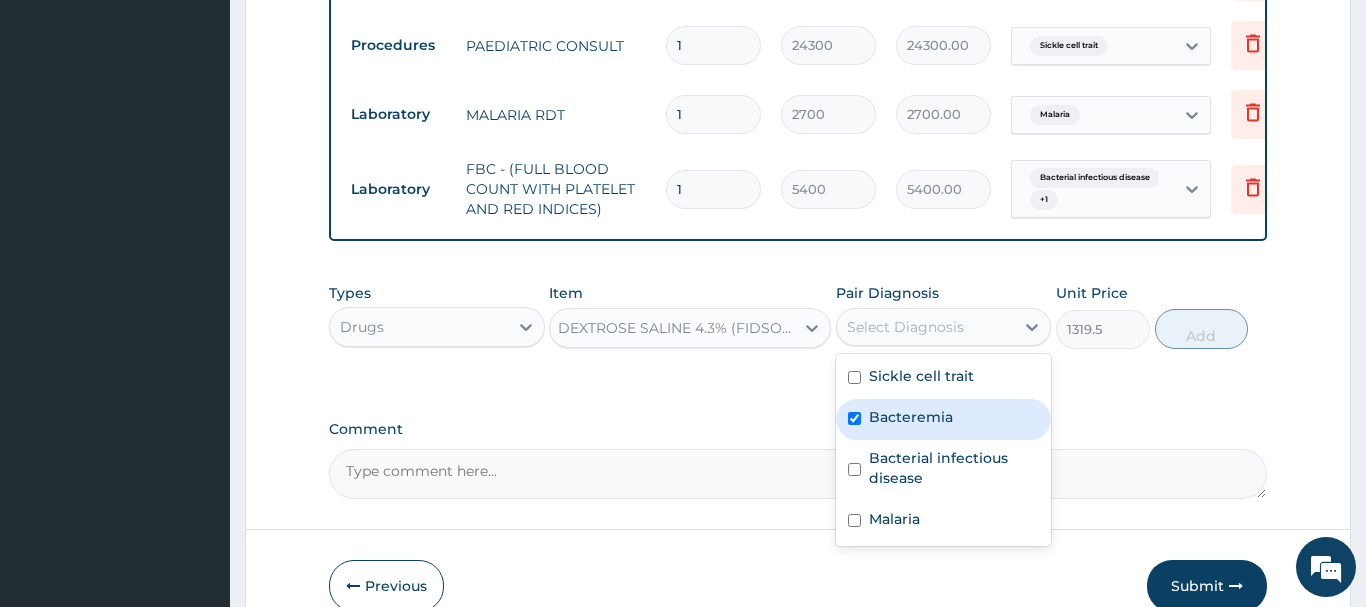 checkbox on "true" 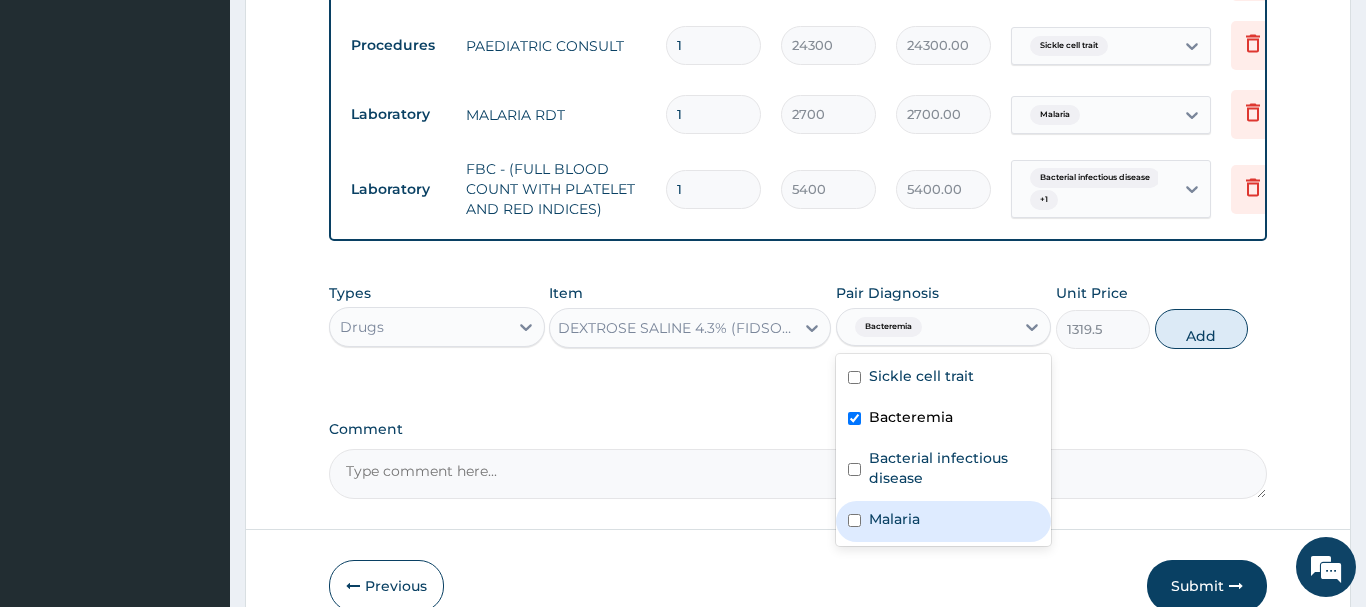 click on "Malaria" at bounding box center [944, 521] 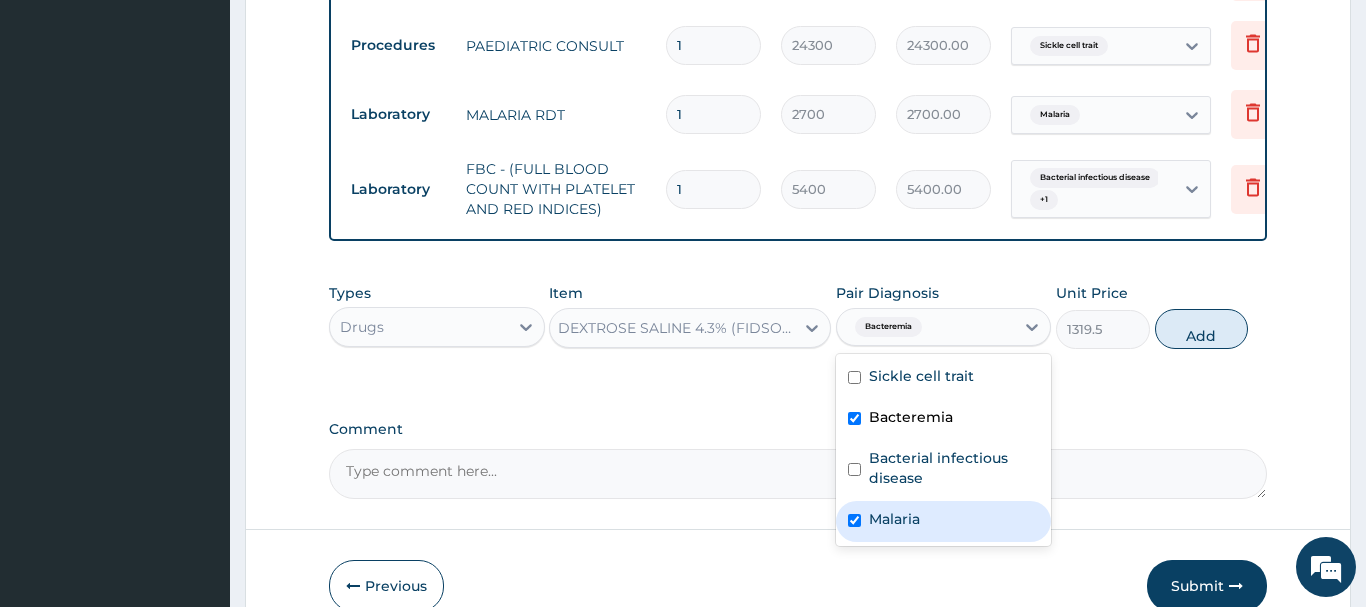 checkbox on "true" 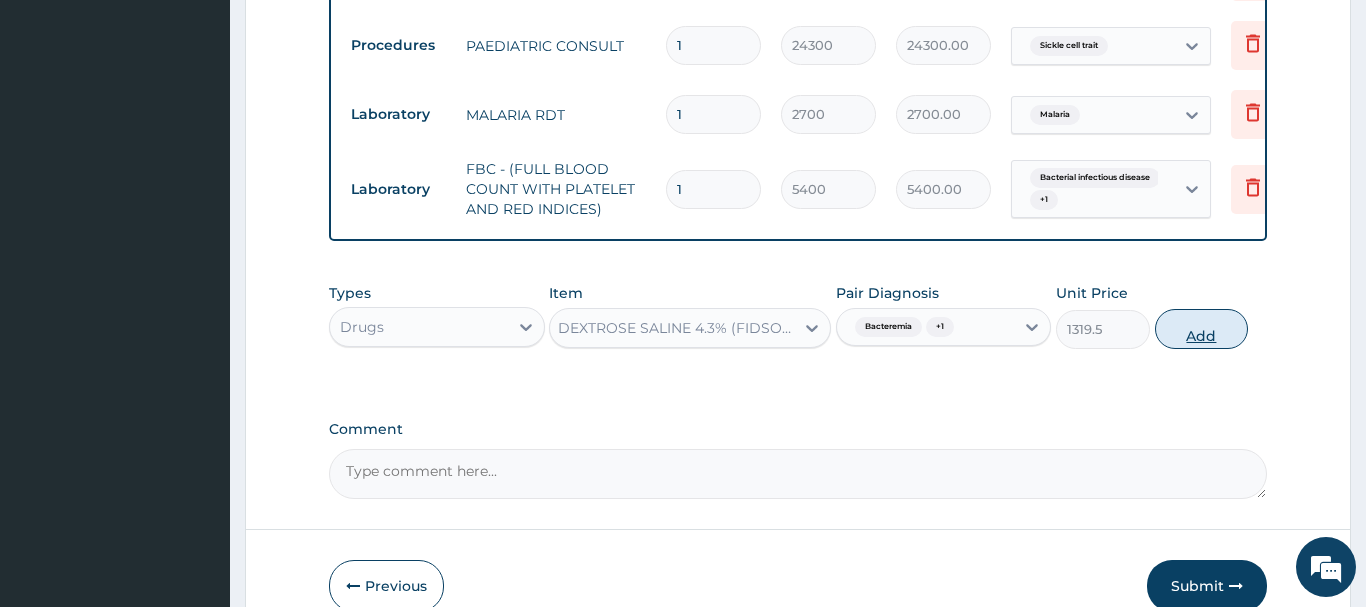 click on "Add" at bounding box center (1202, 329) 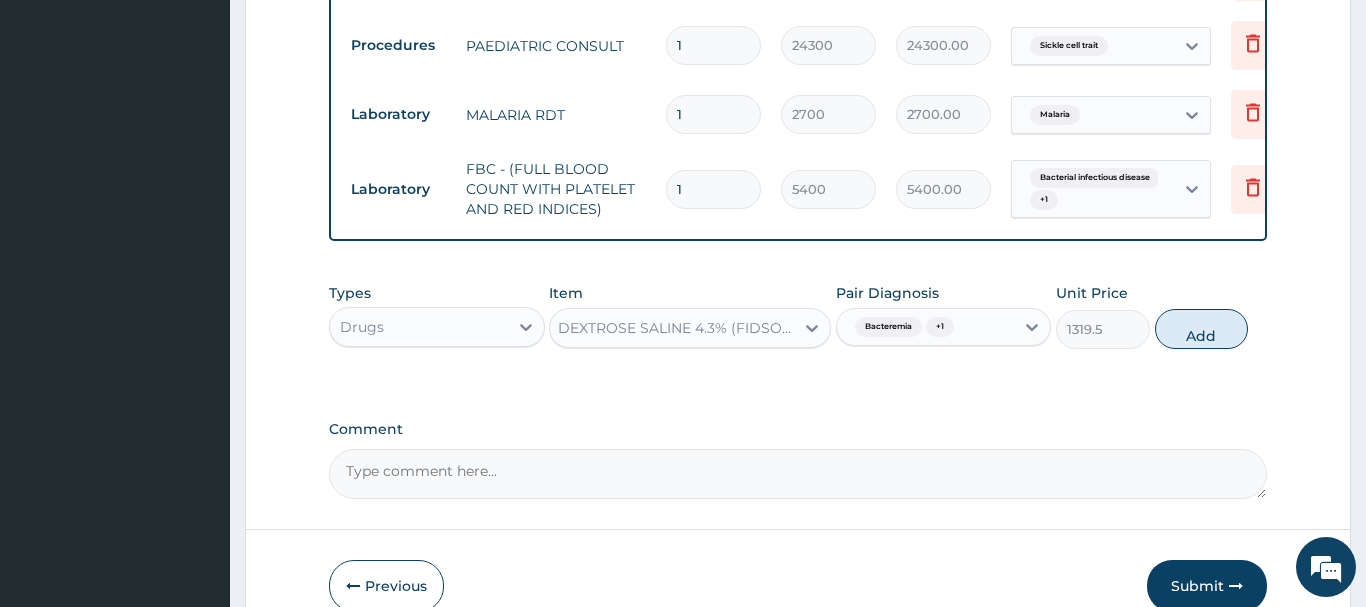 type on "0" 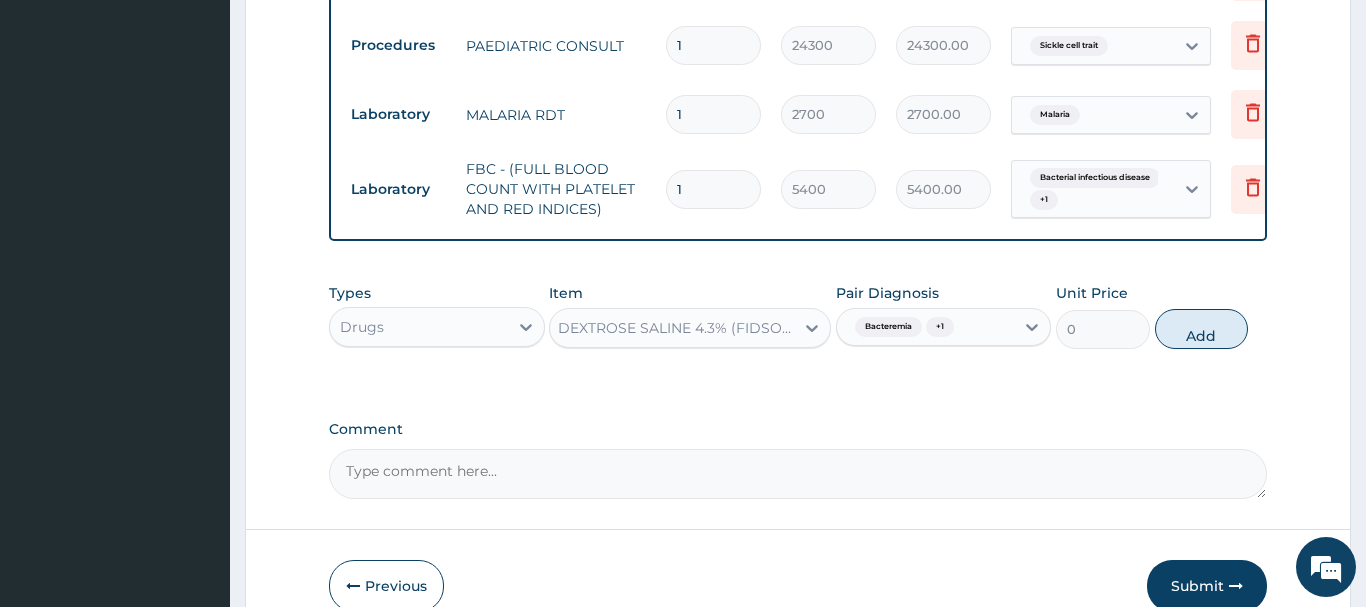 scroll, scrollTop: 0, scrollLeft: 0, axis: both 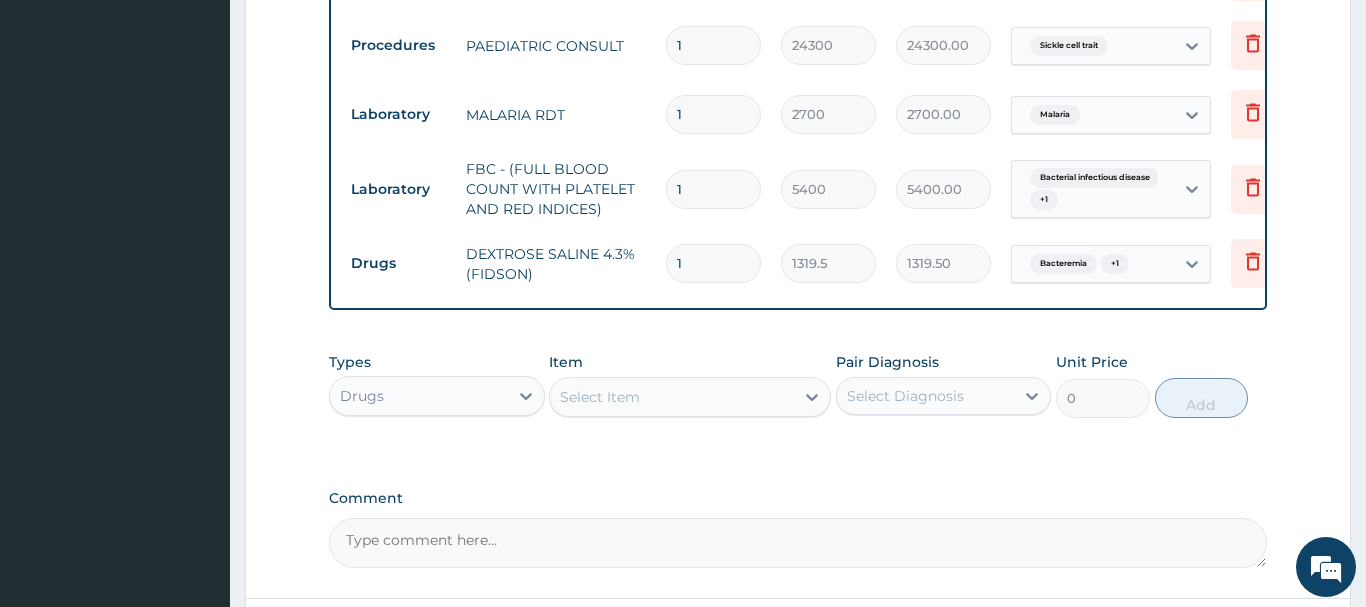 drag, startPoint x: 692, startPoint y: 270, endPoint x: 609, endPoint y: 275, distance: 83.15047 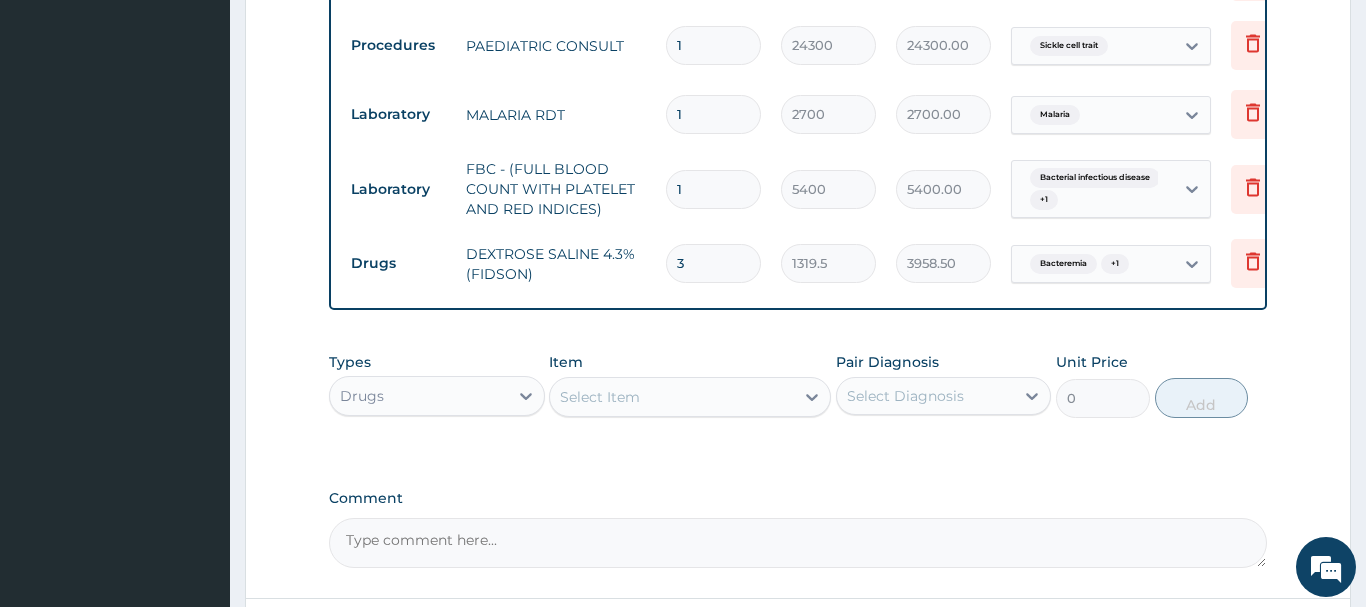 type on "3" 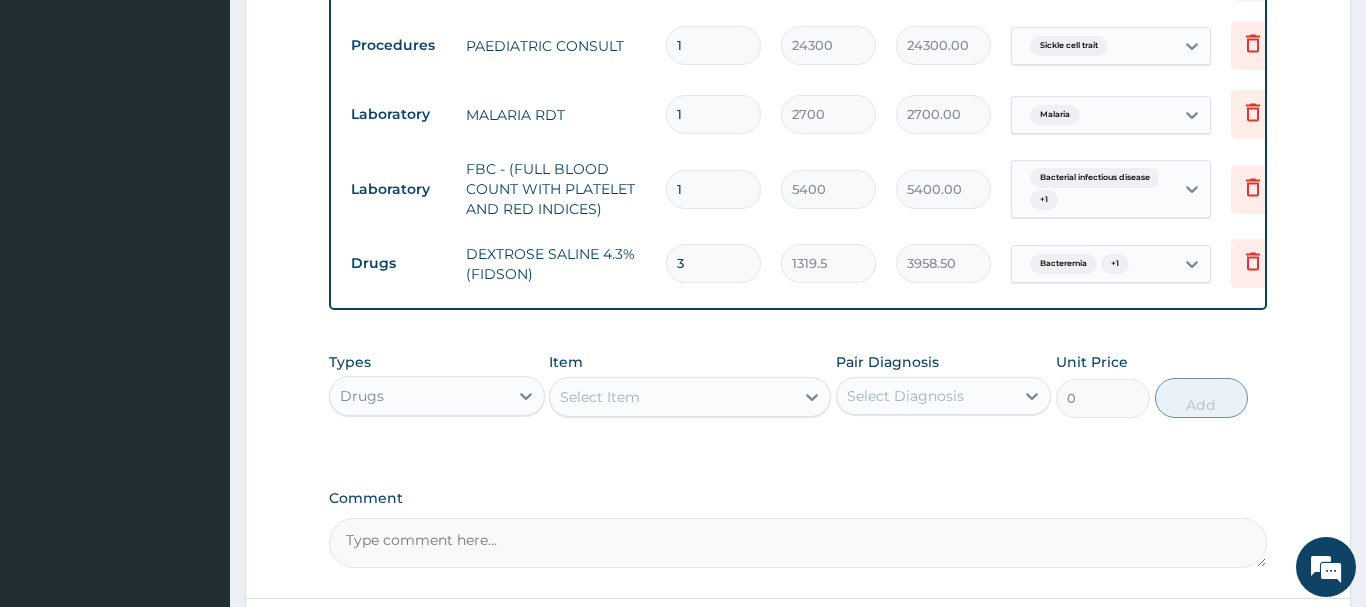 click on "Select Item" at bounding box center [600, 397] 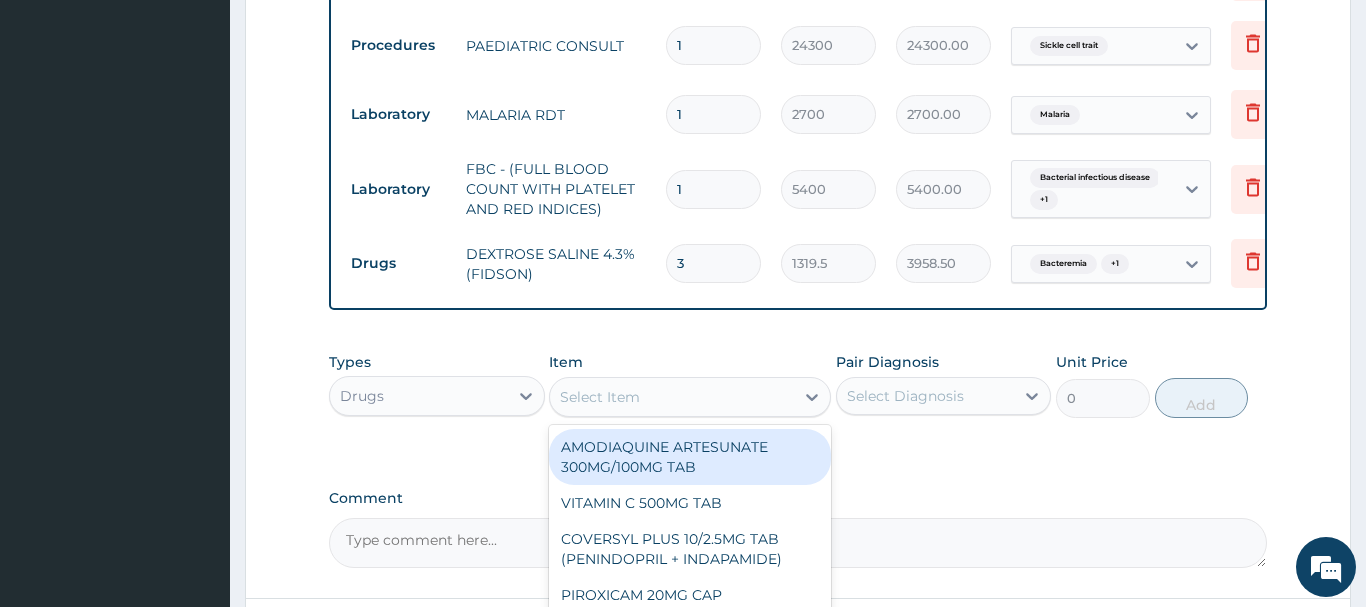 paste on "DIHYDROCODEINE (DF118) 30MG TAB" 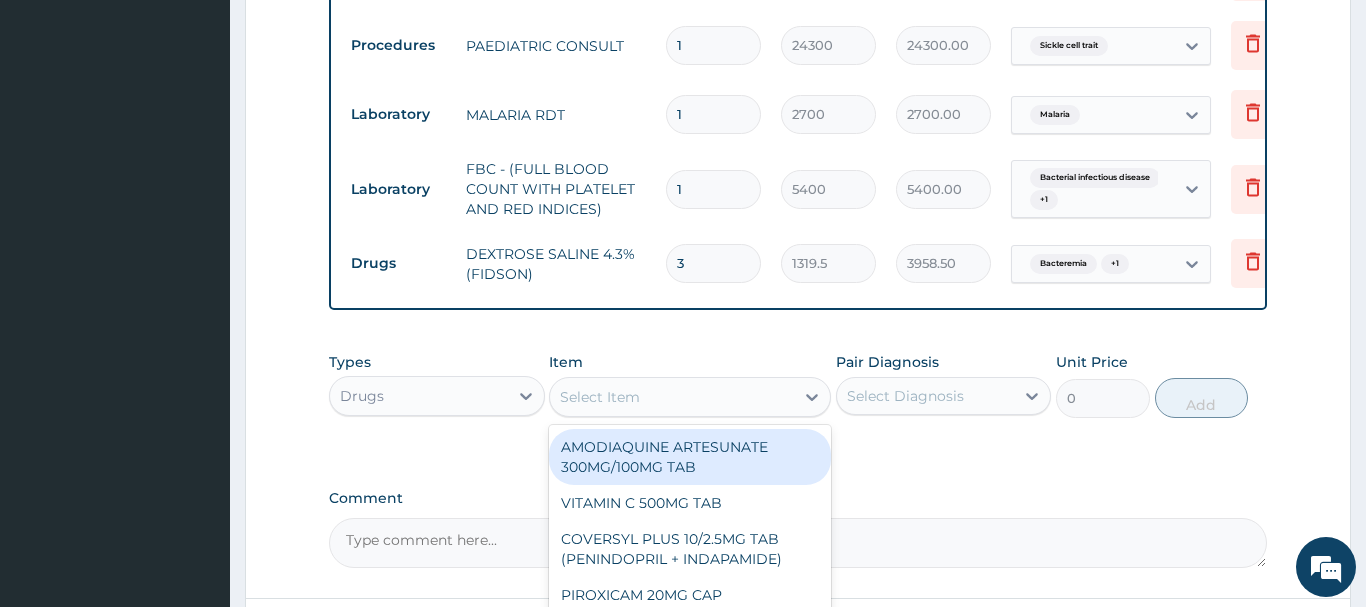 type on "DIHYDROCODEINE (DF118) 30MG TAB" 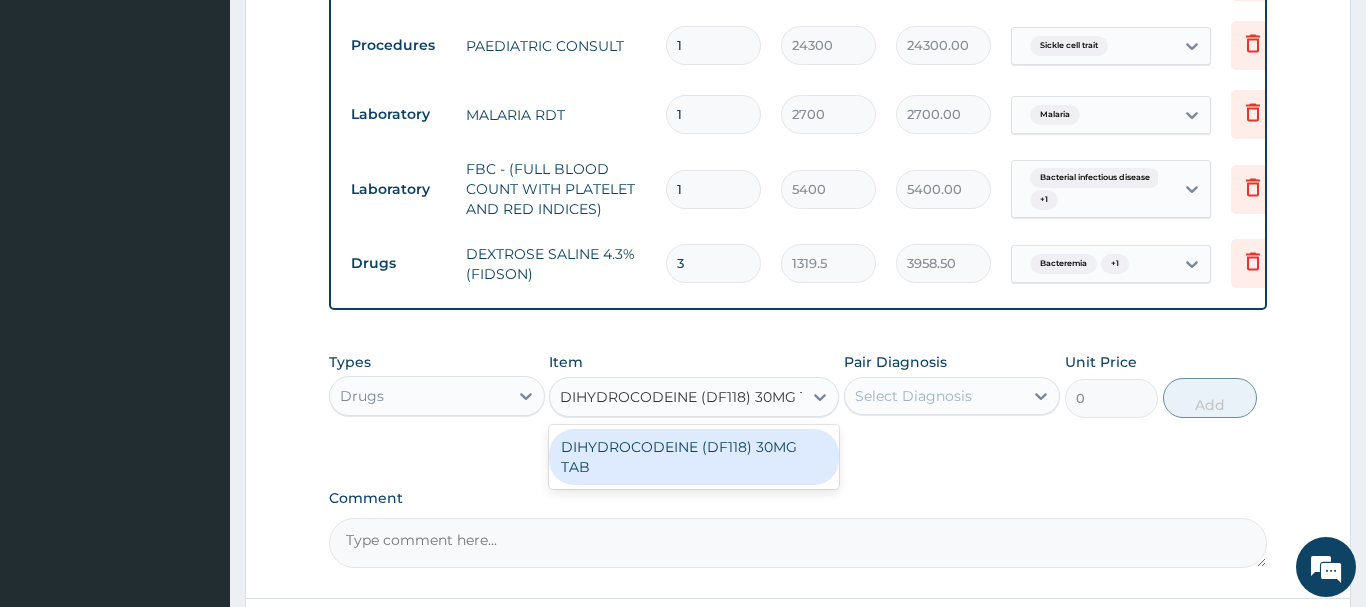 scroll, scrollTop: 0, scrollLeft: 24, axis: horizontal 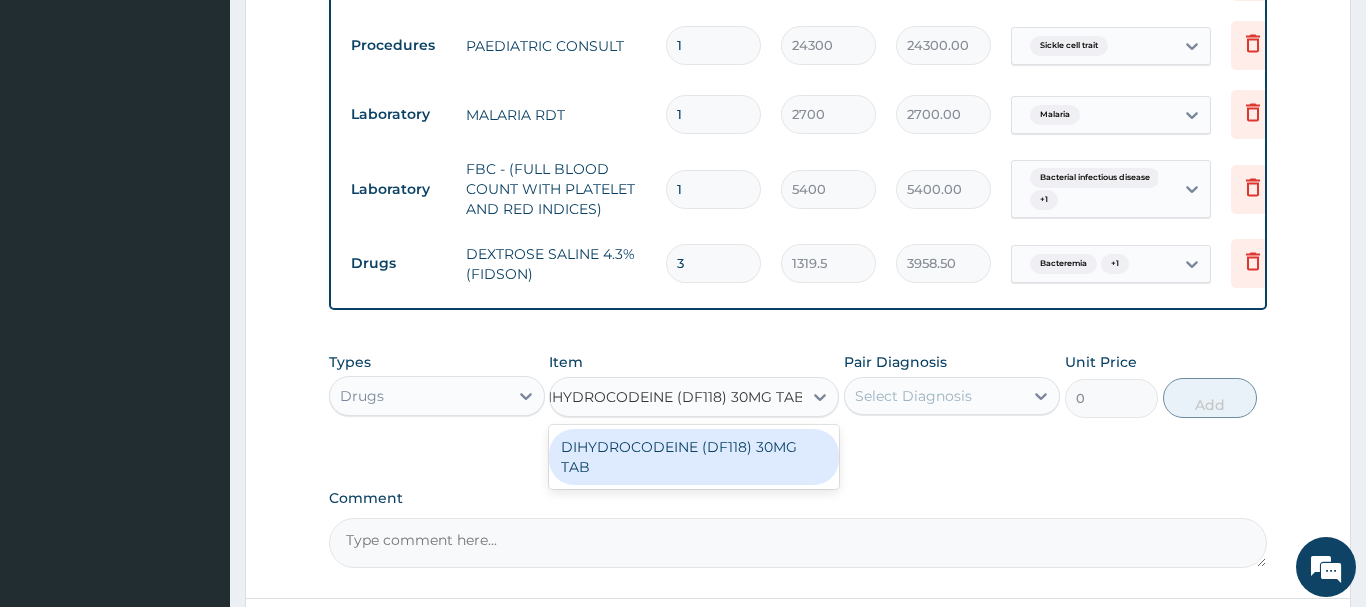 click on "DIHYDROCODEINE (DF118) 30MG TAB" at bounding box center (694, 457) 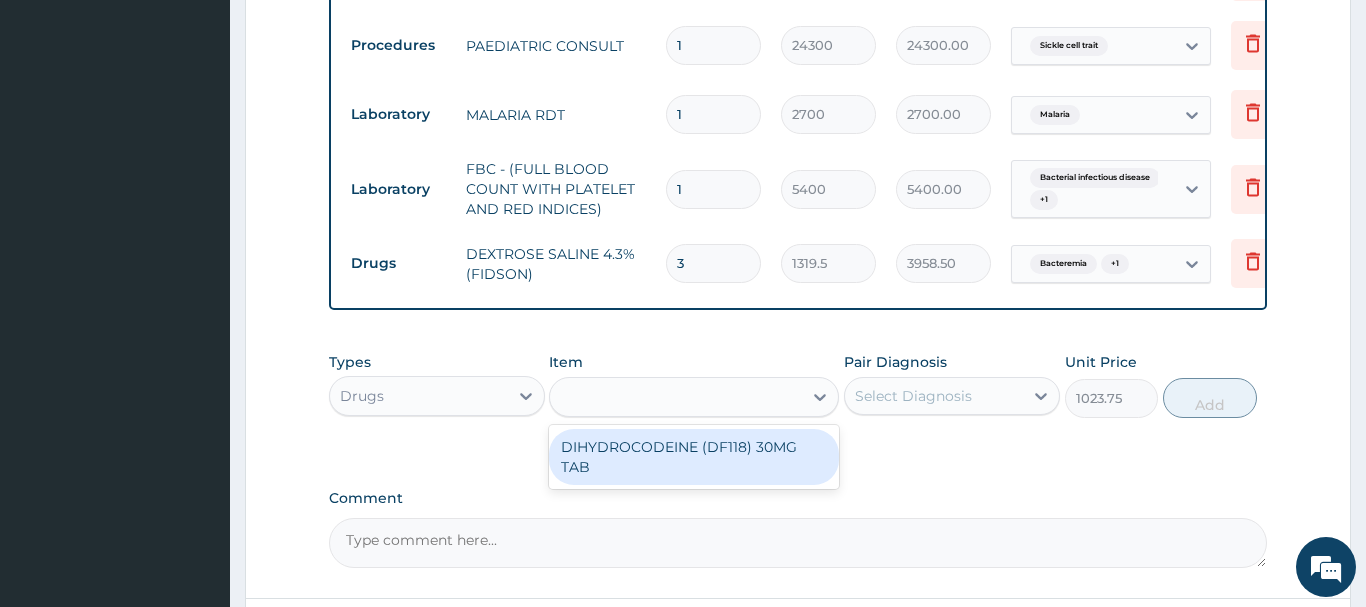scroll, scrollTop: 0, scrollLeft: 2, axis: horizontal 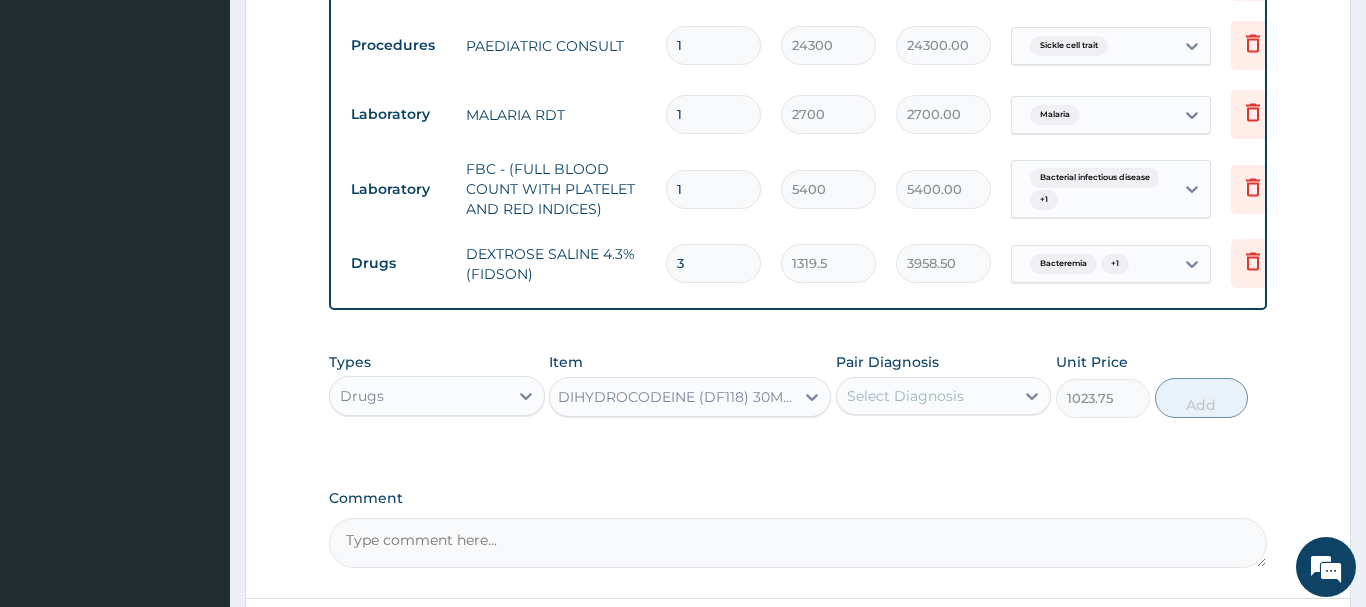 click on "Select Diagnosis" at bounding box center [905, 396] 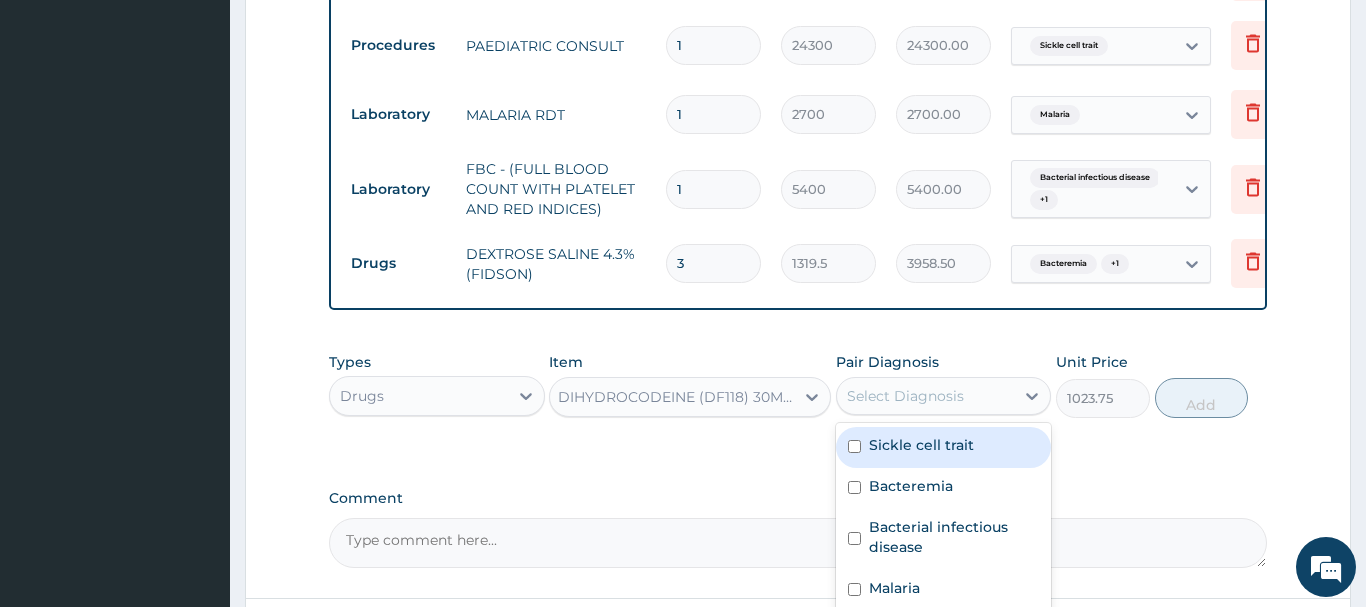 click on "Sickle cell trait" at bounding box center (921, 445) 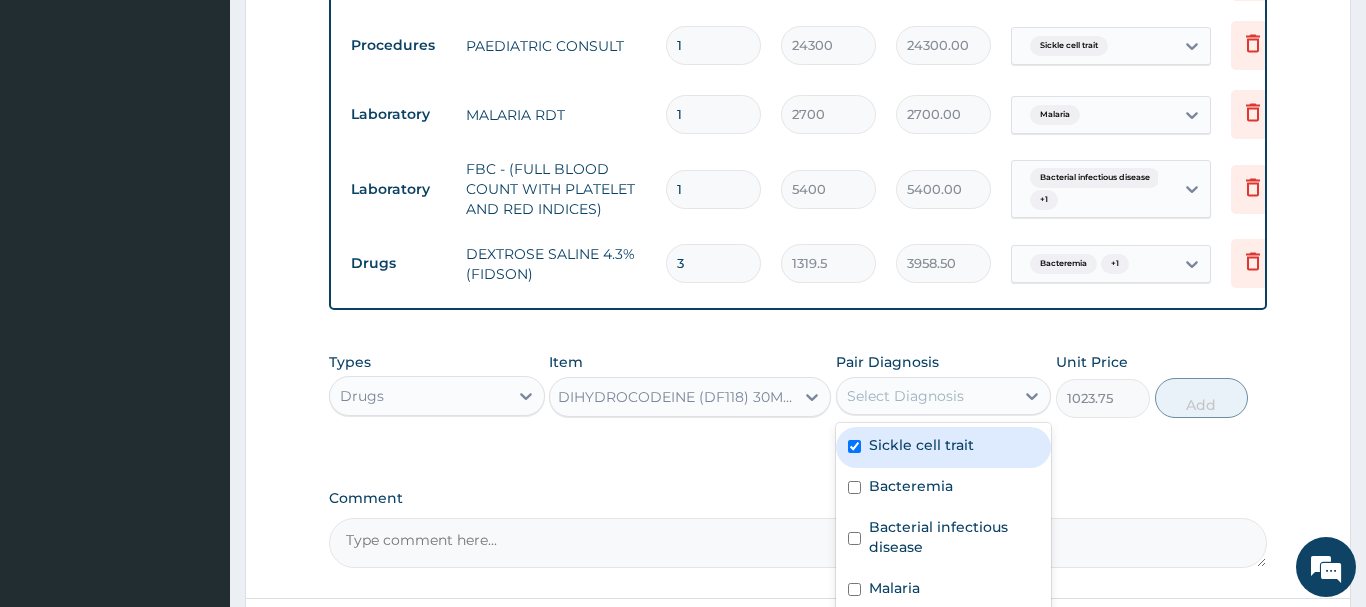 checkbox on "true" 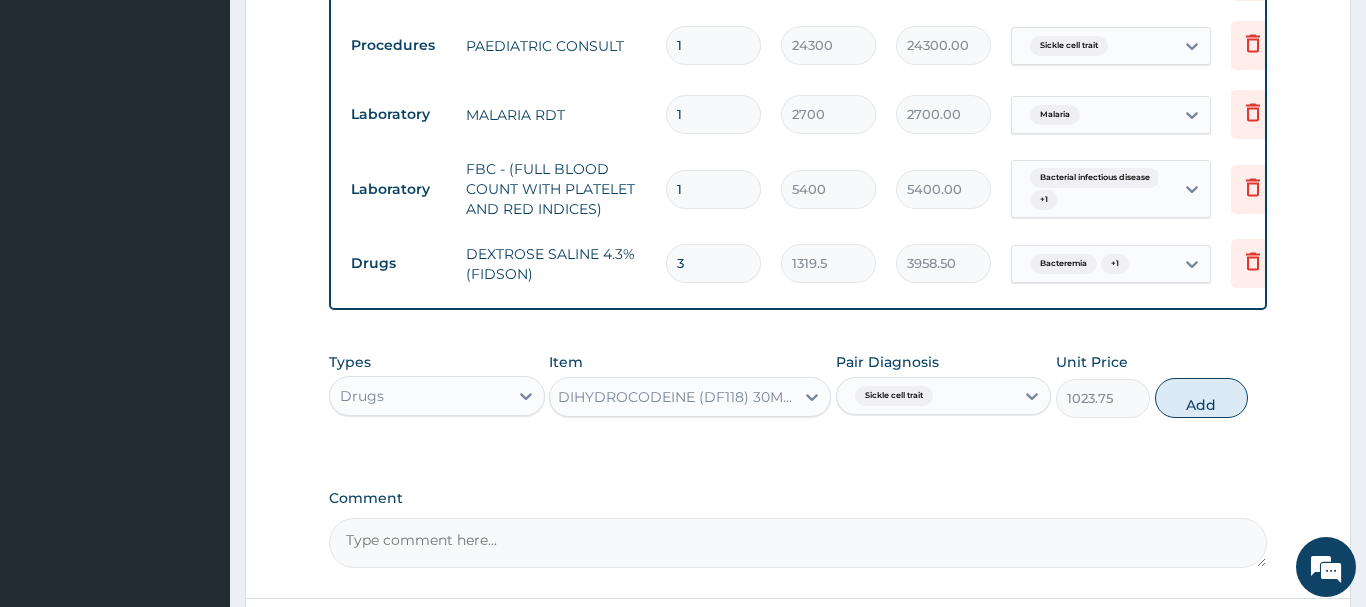 click on "Add" at bounding box center (1202, 398) 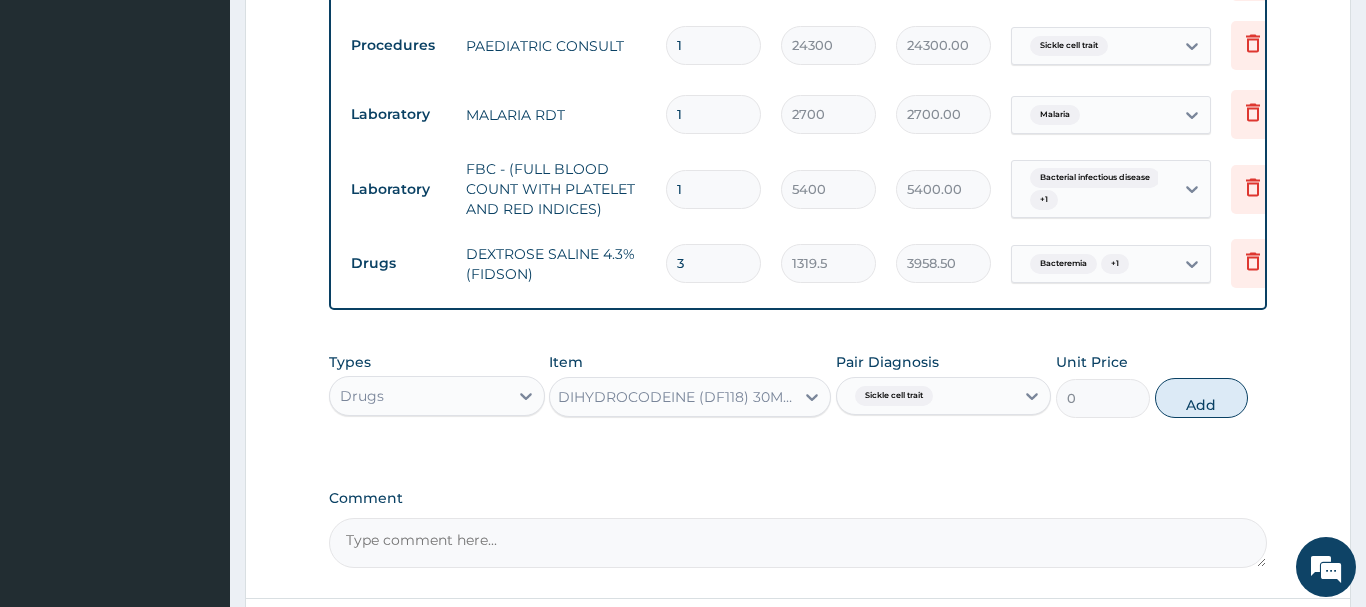 scroll, scrollTop: 0, scrollLeft: 0, axis: both 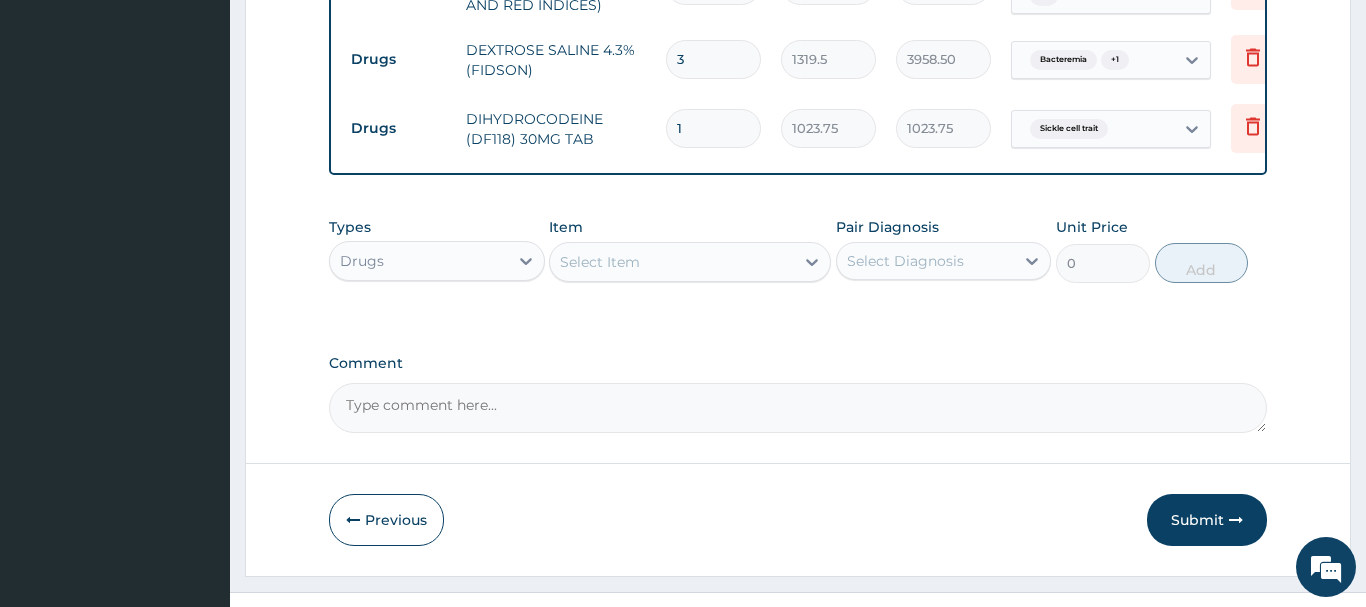 click on "Select Item" at bounding box center (600, 262) 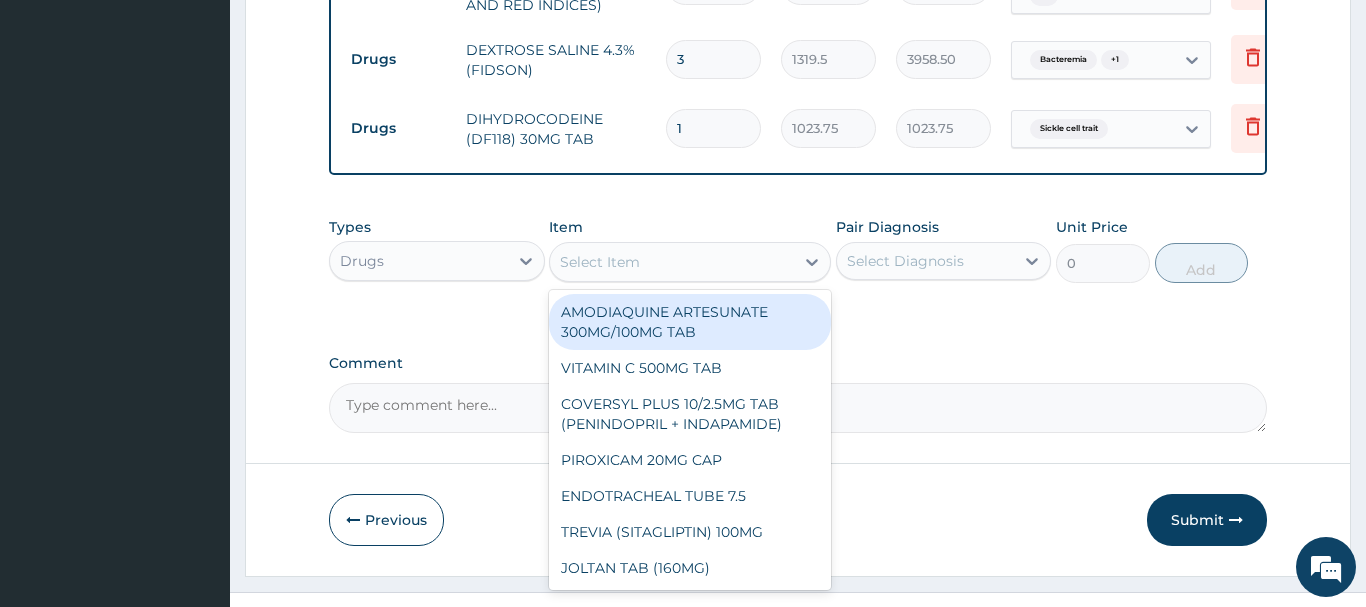 paste on "DIHYDROCODEINE (DF118) 30MG TAB" 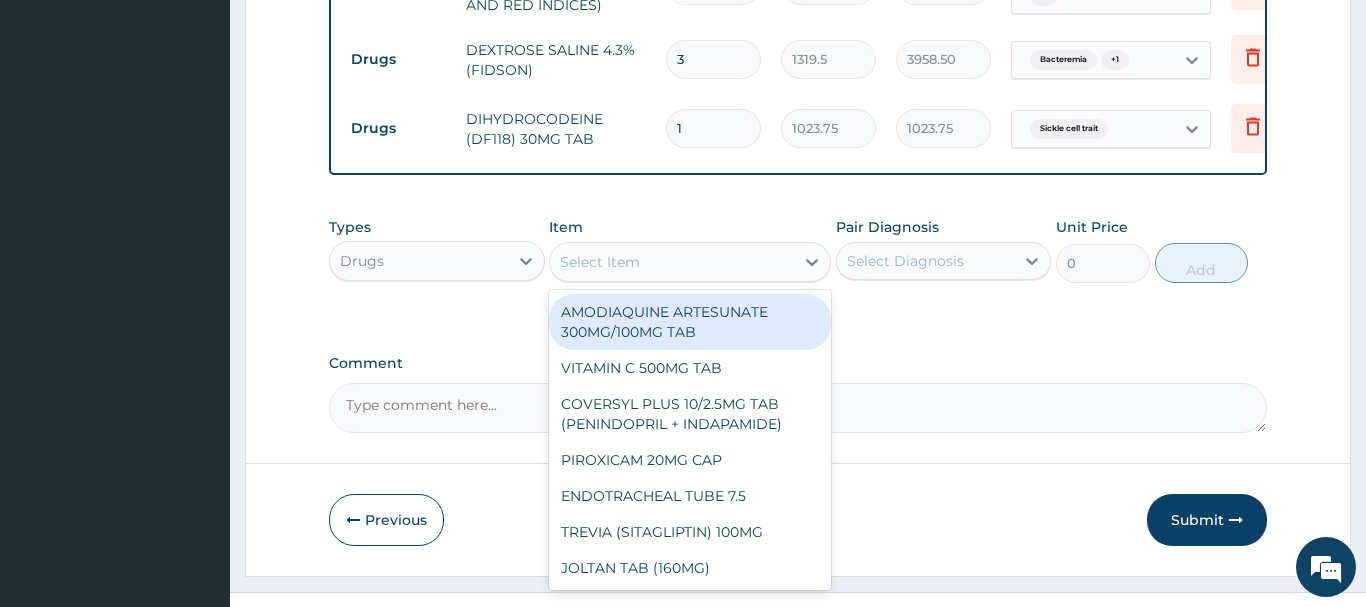 type on "DIHYDROCODEINE (DF118) 30MG TAB" 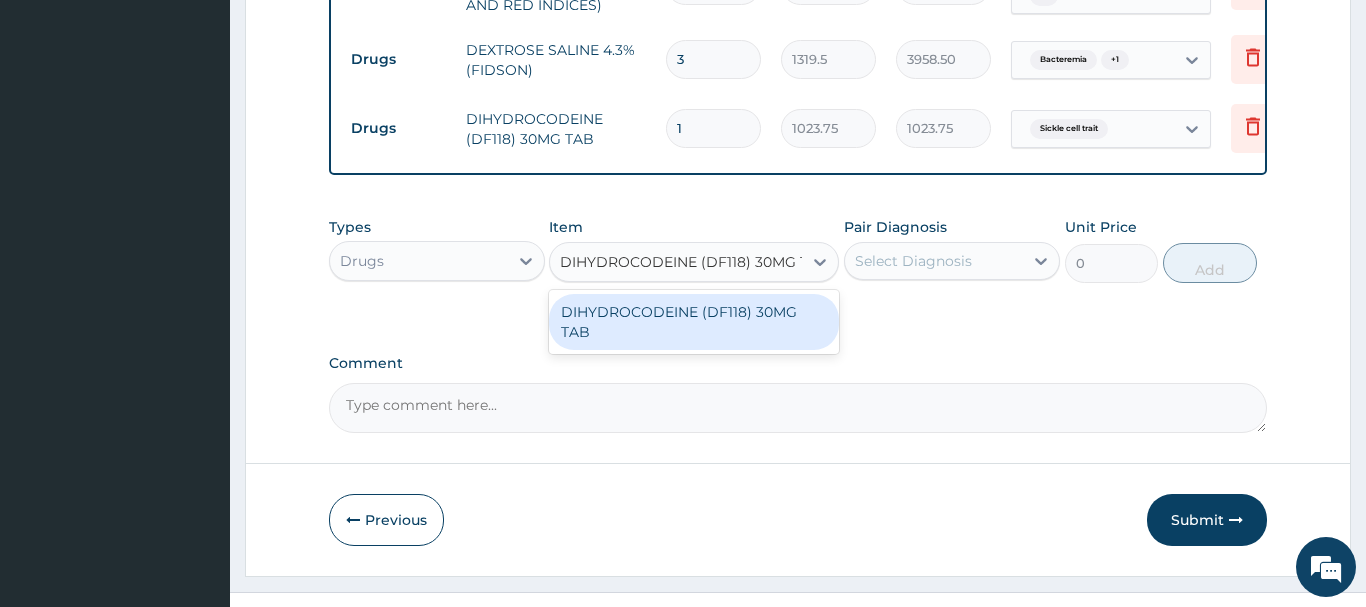 scroll, scrollTop: 0, scrollLeft: 24, axis: horizontal 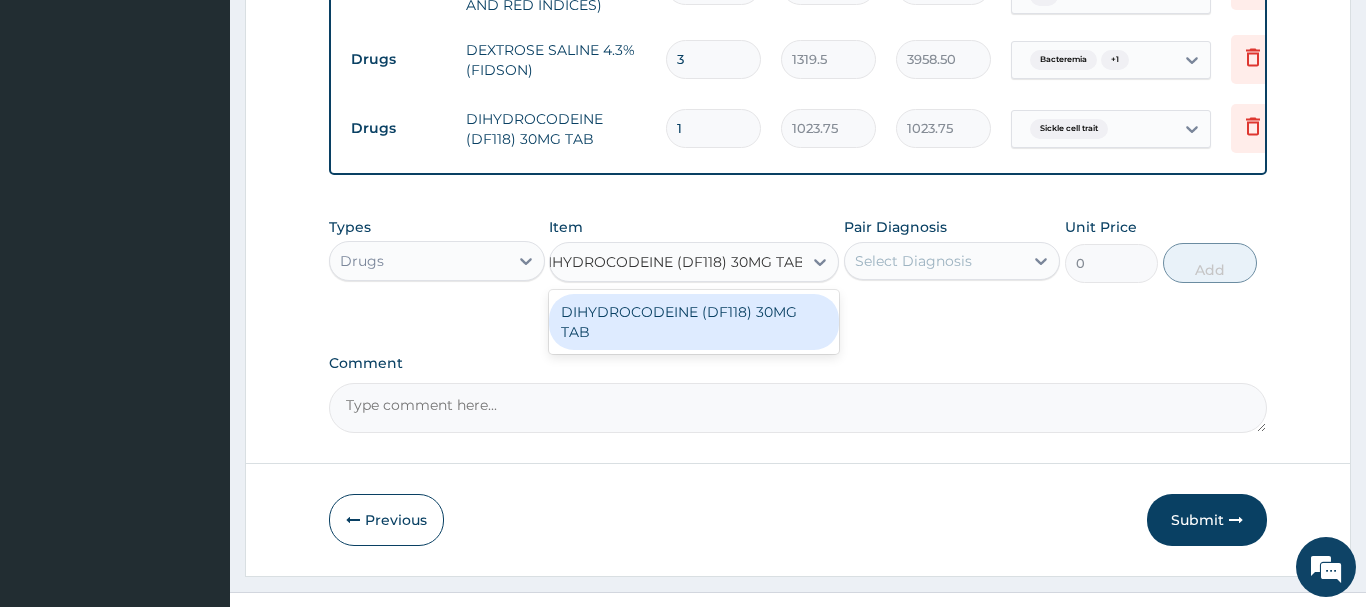 click on "DIHYDROCODEINE (DF118) 30MG TAB" at bounding box center (694, 322) 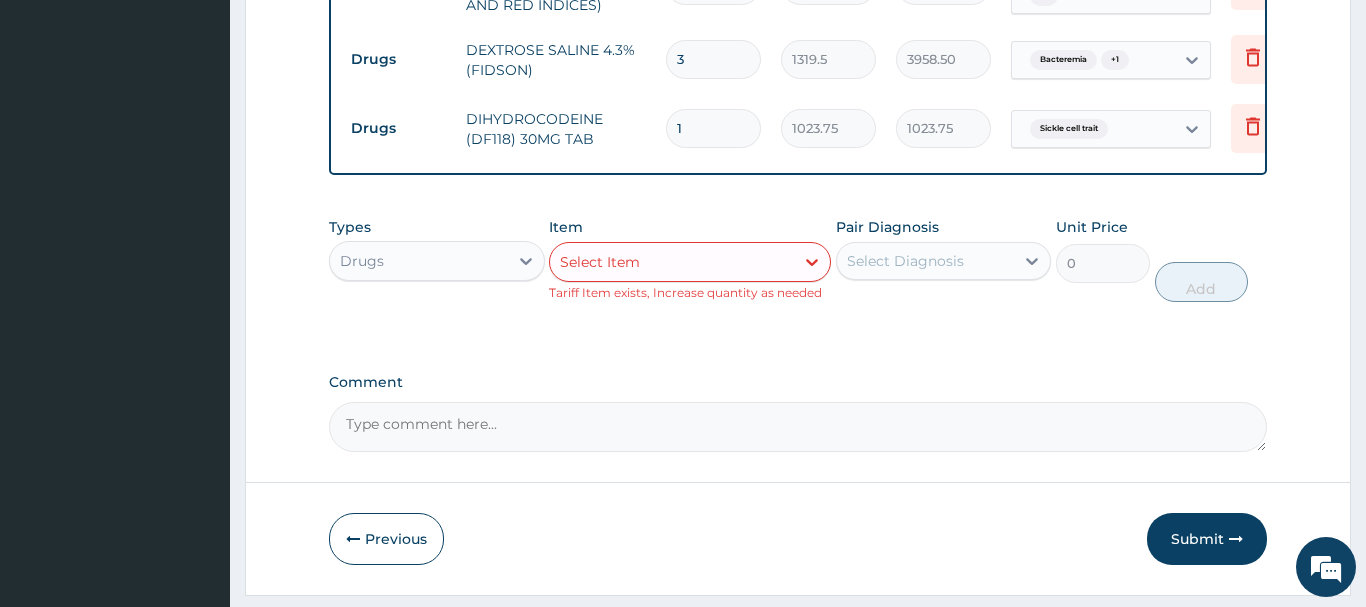 type 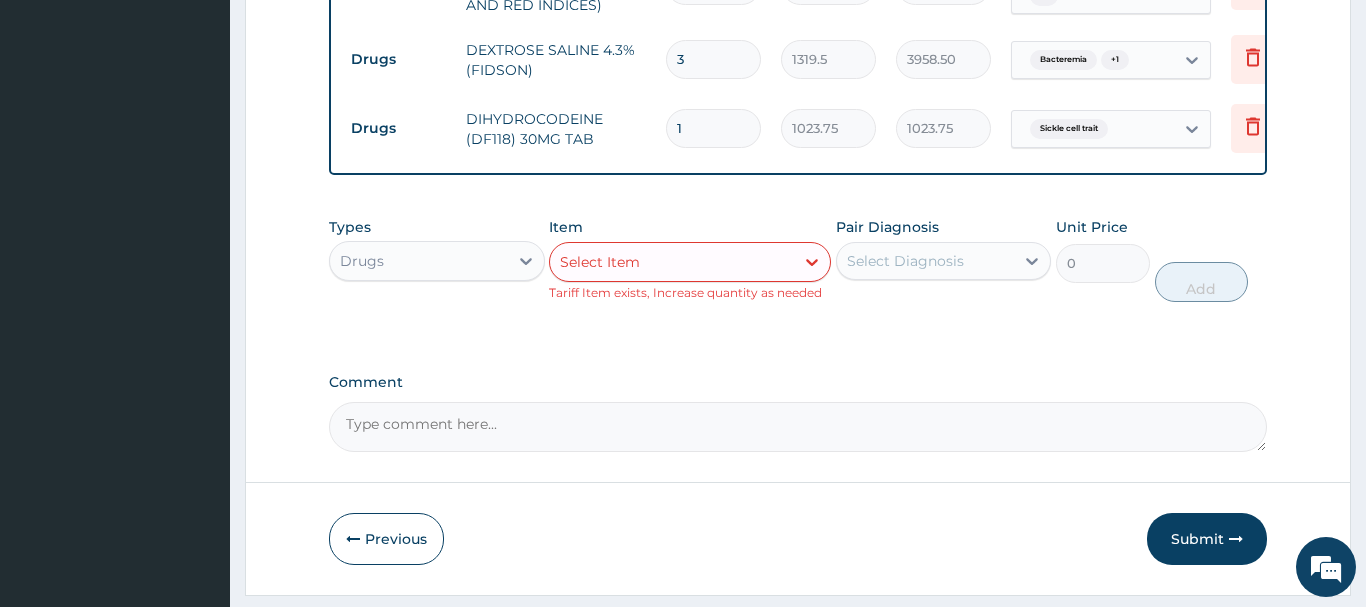scroll, scrollTop: 0, scrollLeft: 0, axis: both 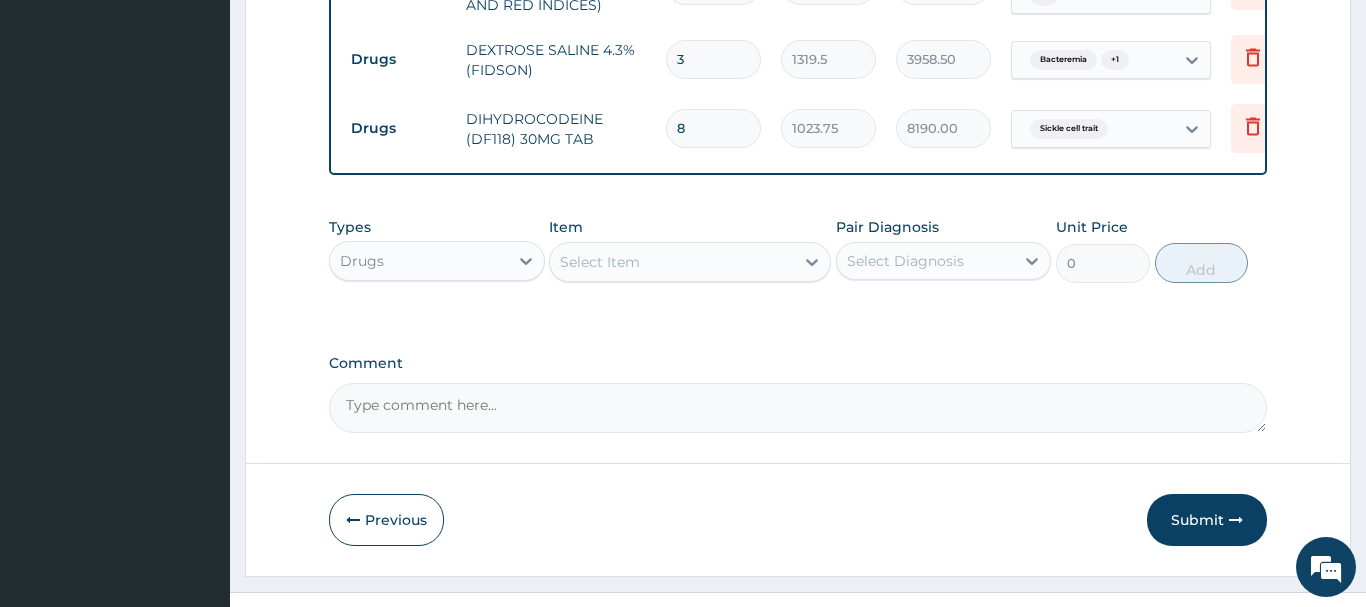 type on "8" 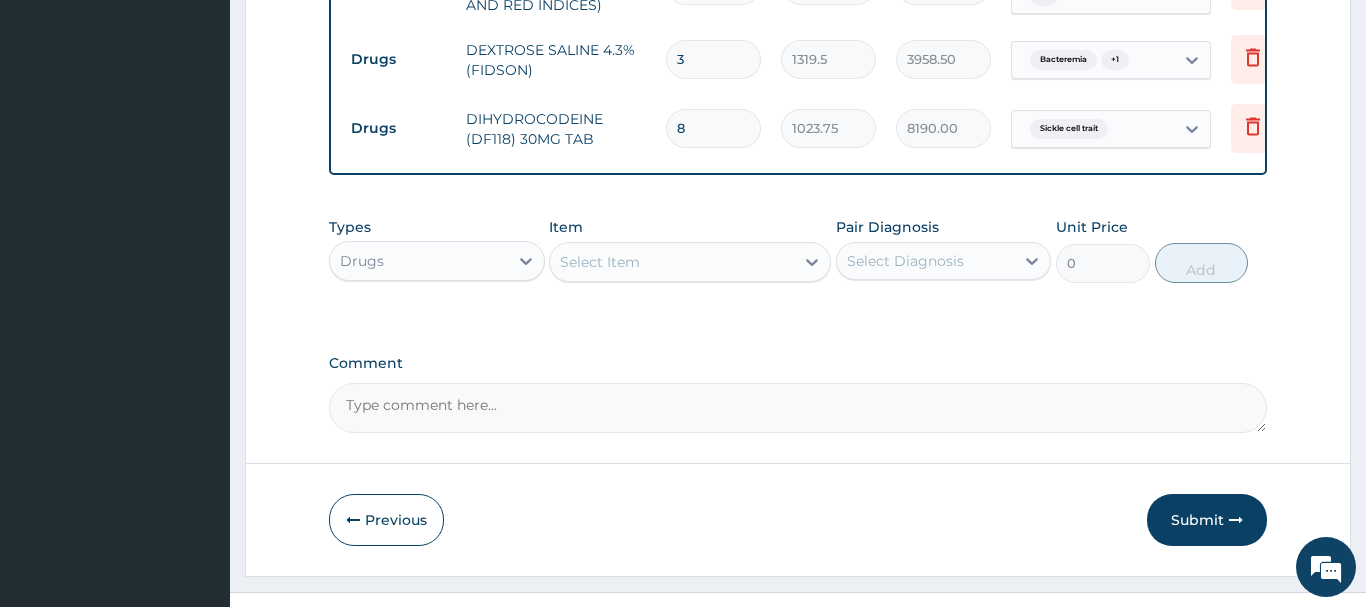 click on "Select Item" at bounding box center [600, 262] 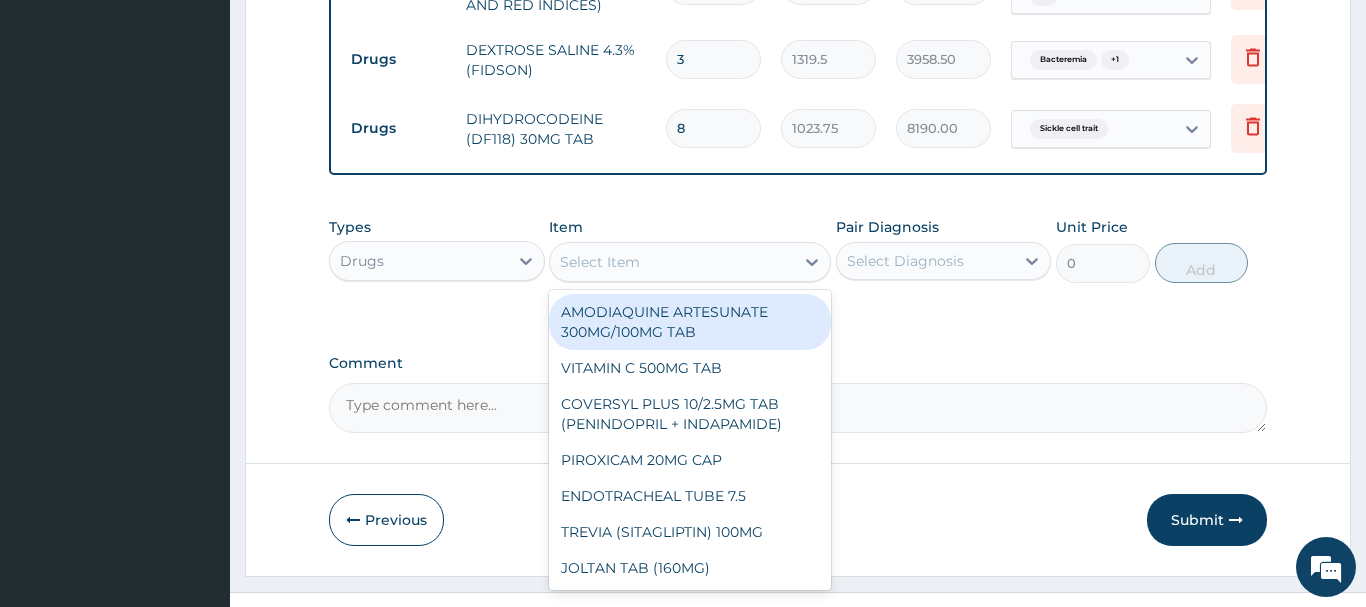 paste on "PARACETAMOL" 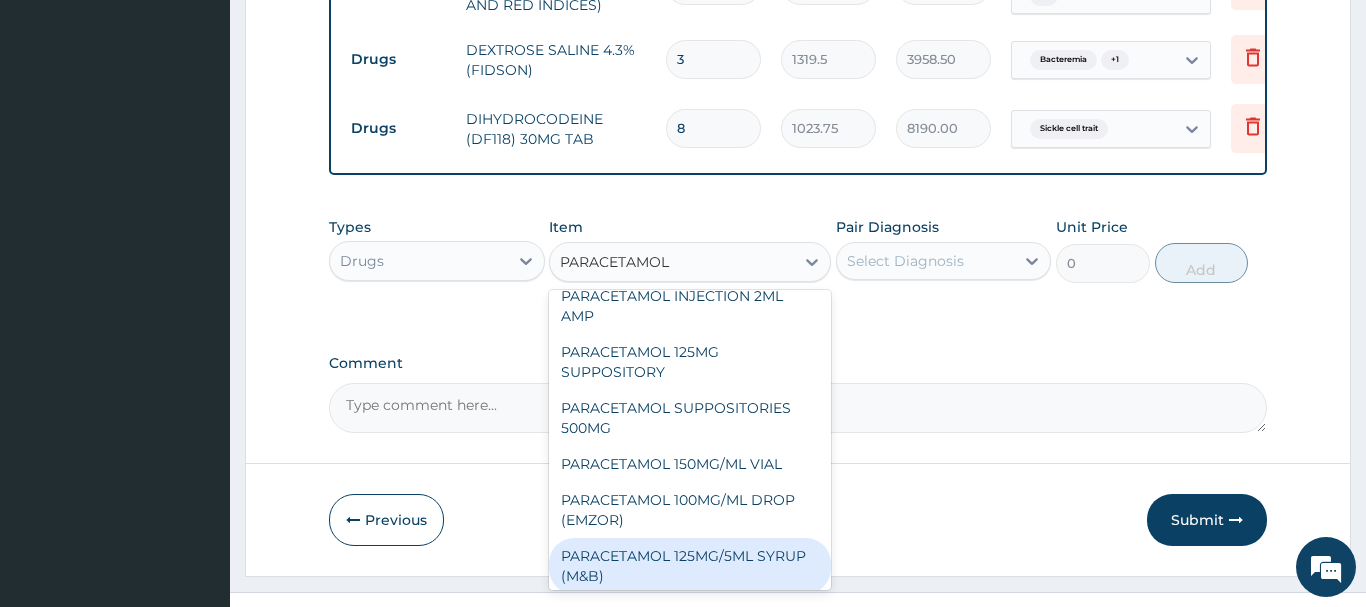 scroll, scrollTop: 304, scrollLeft: 0, axis: vertical 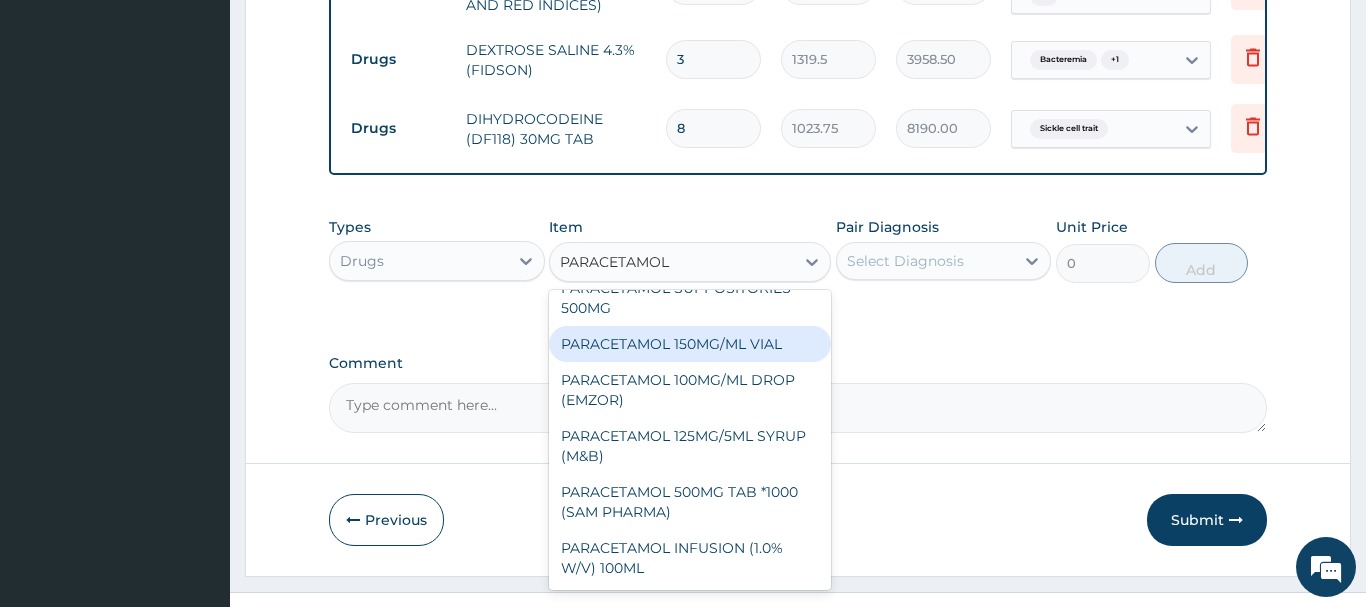 click on "PARACETAMOL 150MG/ML VIAL" at bounding box center (690, 344) 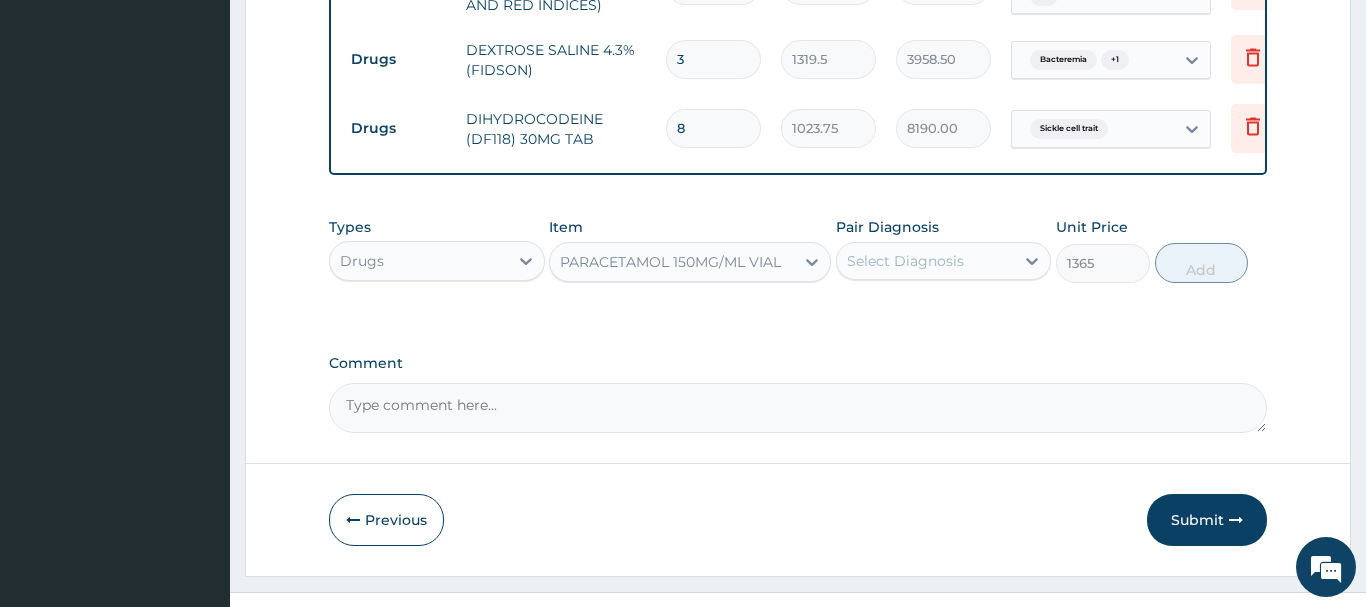 click on "Select Diagnosis" at bounding box center (905, 261) 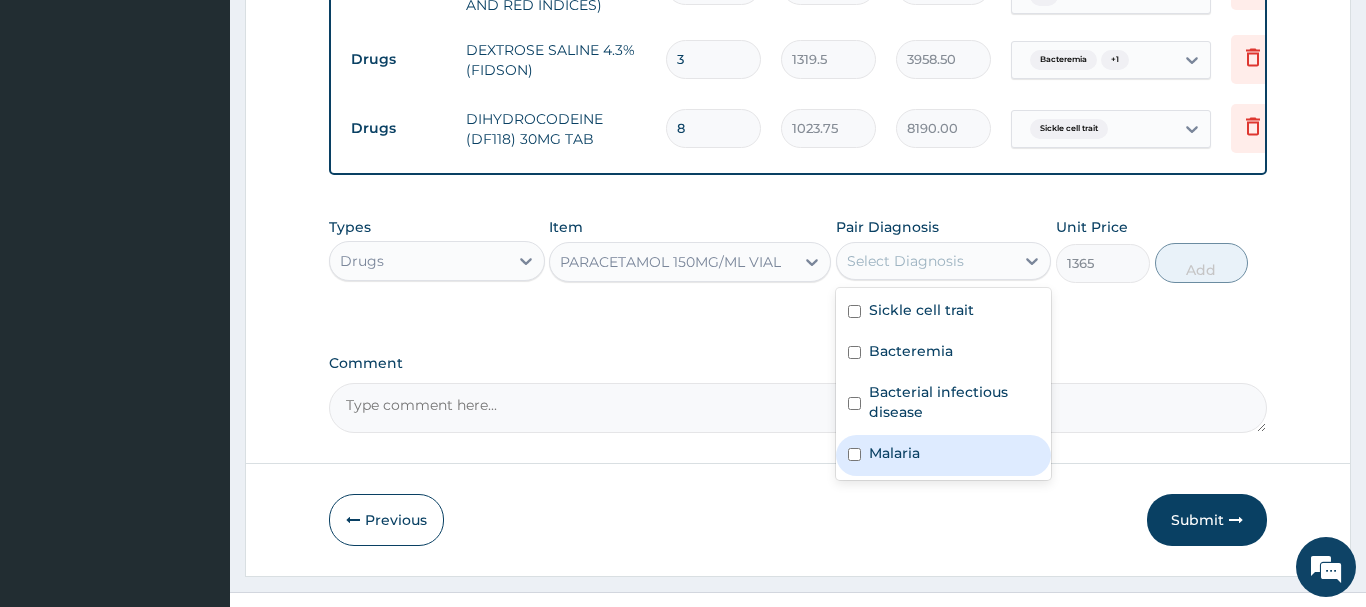 drag, startPoint x: 892, startPoint y: 459, endPoint x: 904, endPoint y: 410, distance: 50.447994 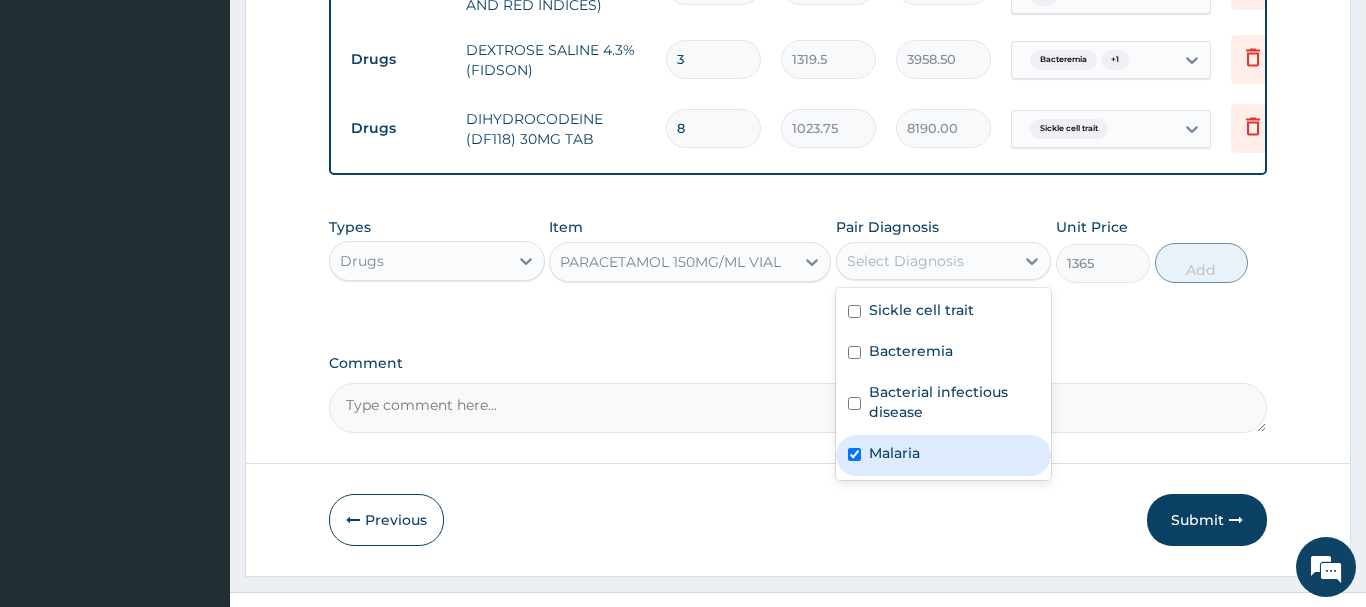 checkbox on "true" 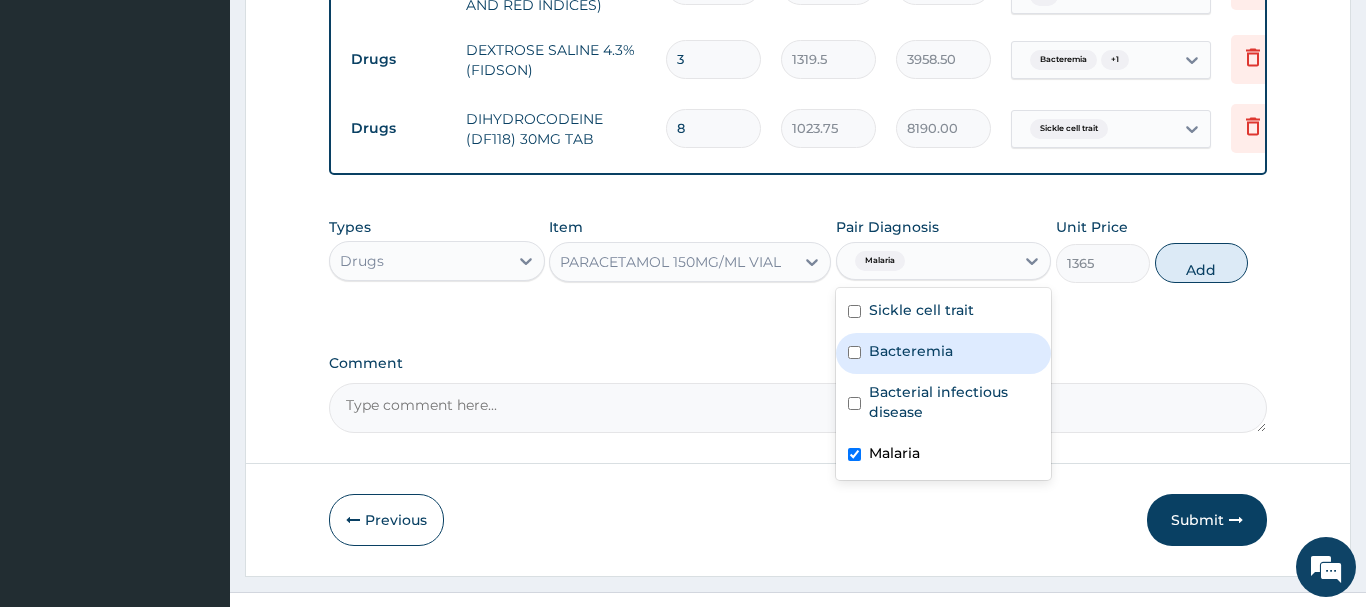 click on "Bacteremia" at bounding box center [911, 351] 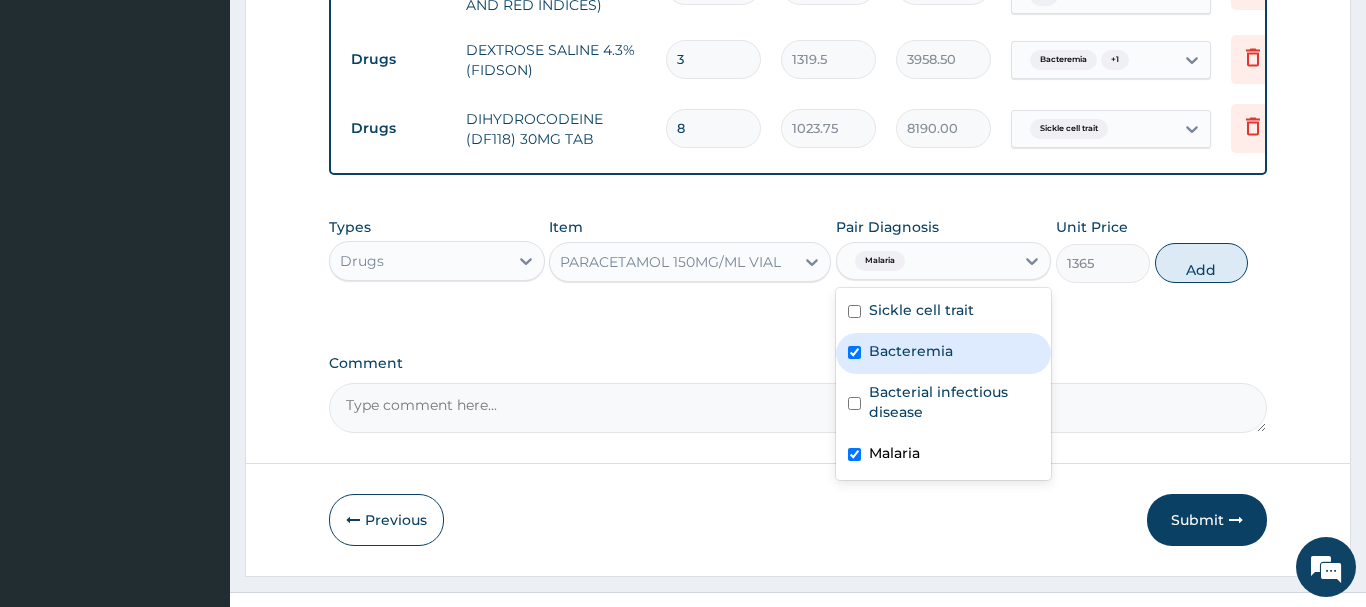 checkbox on "true" 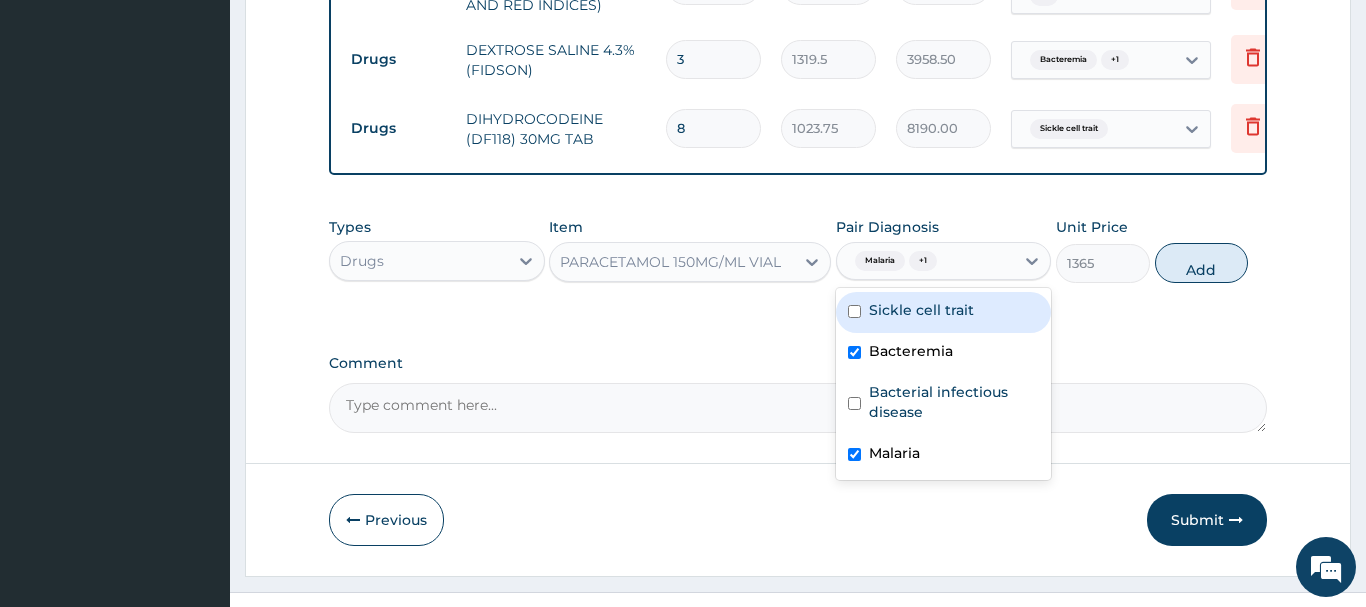 click on "Sickle cell trait" at bounding box center [944, 312] 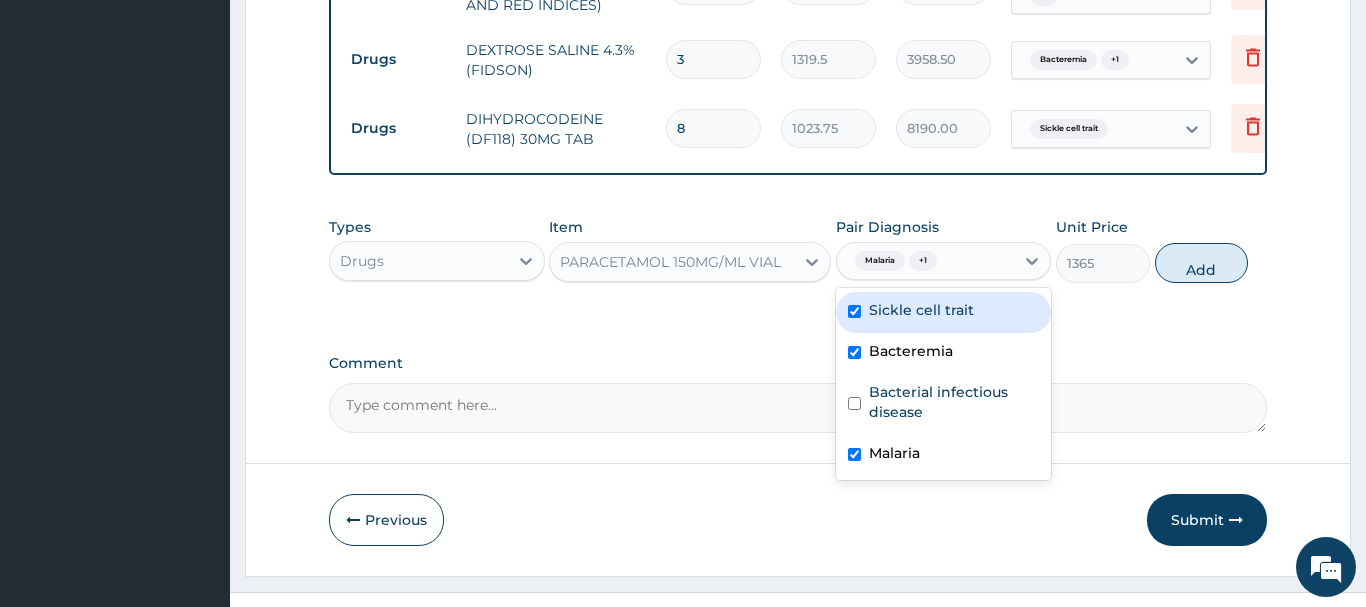 checkbox on "true" 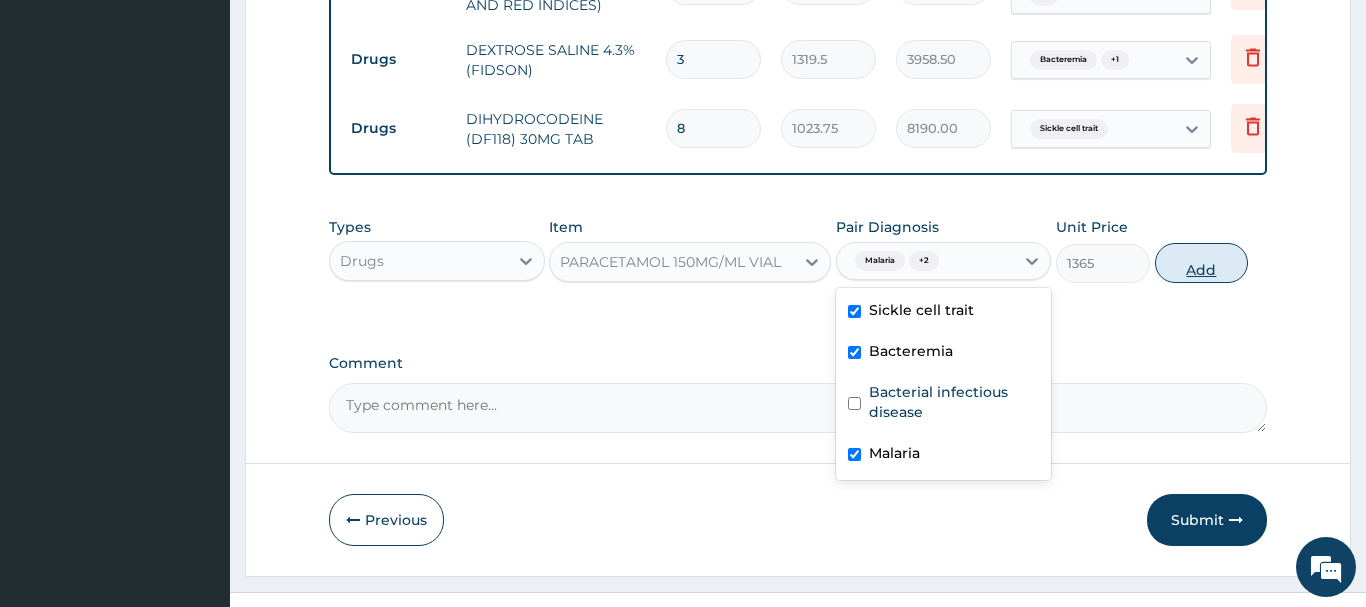 click on "Add" at bounding box center [1202, 263] 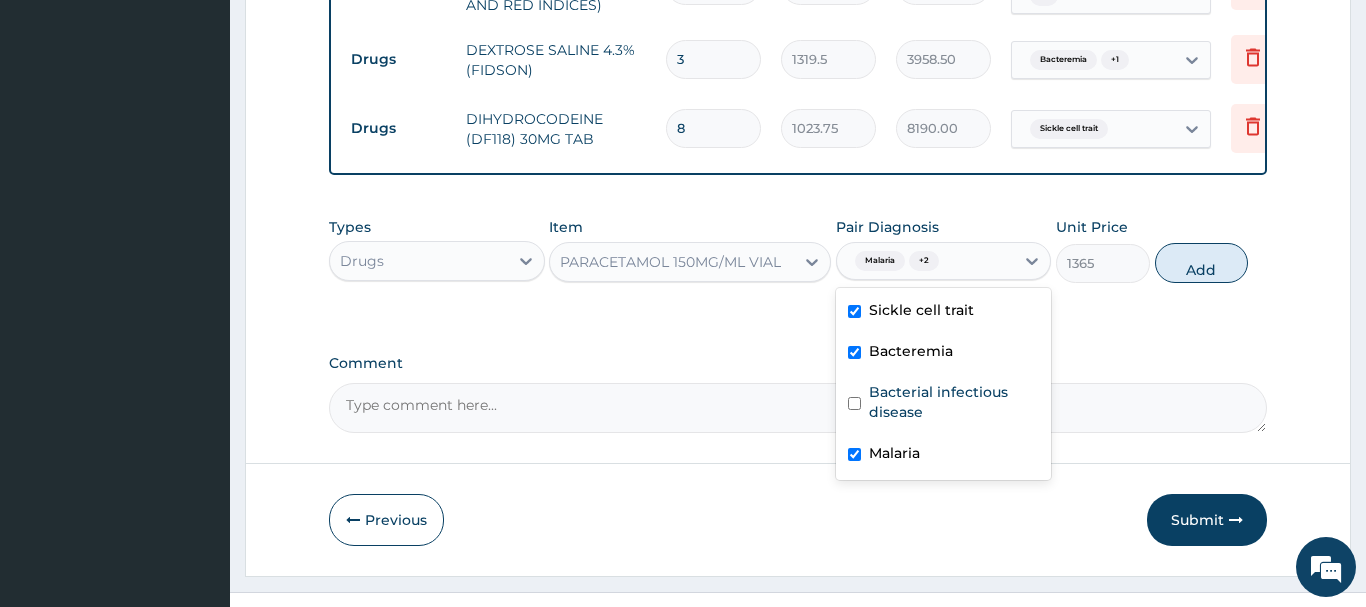type on "0" 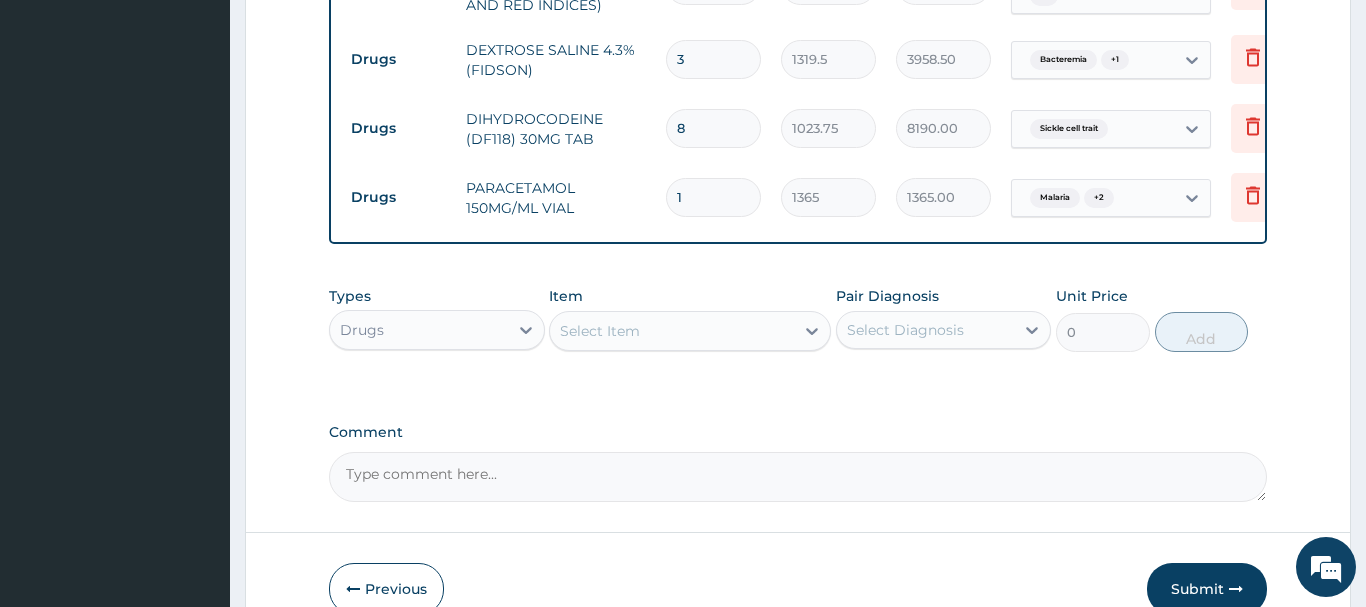drag, startPoint x: 694, startPoint y: 191, endPoint x: 643, endPoint y: 216, distance: 56.797886 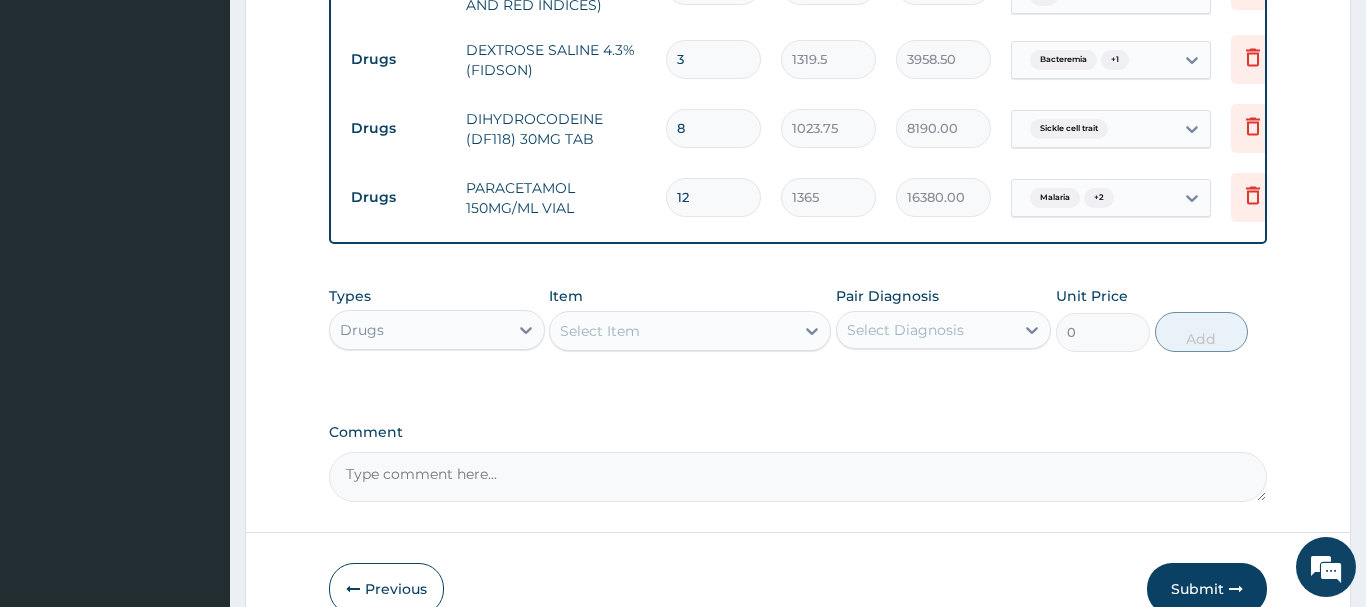type on "12" 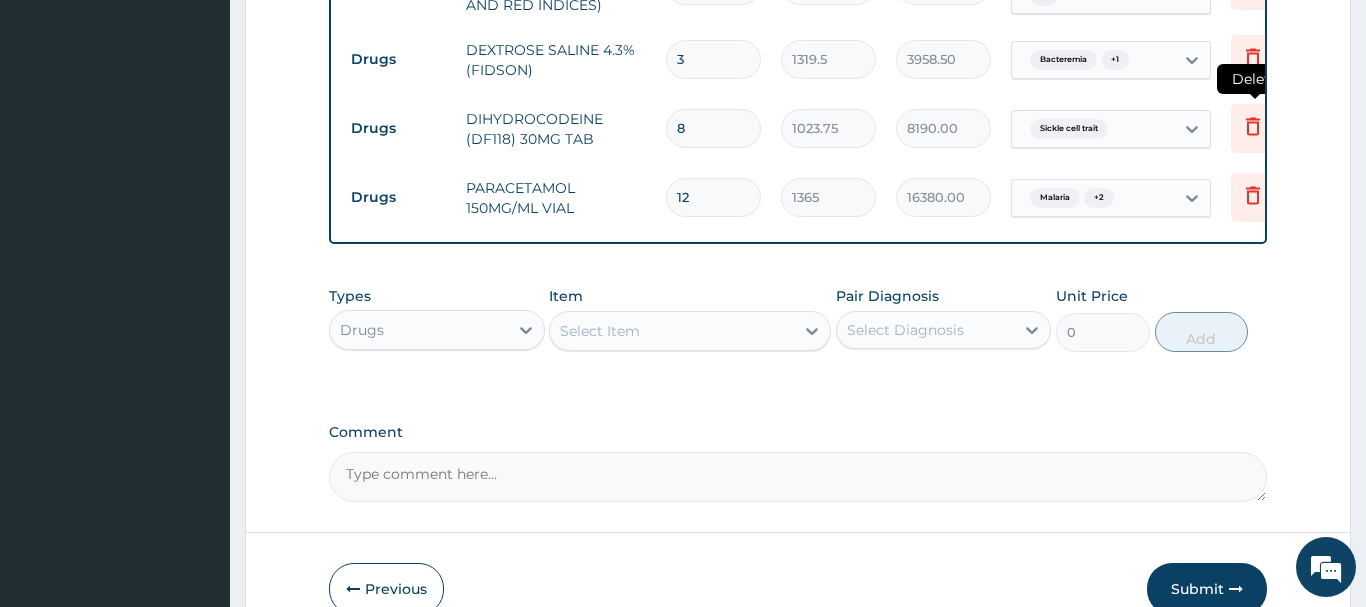 click 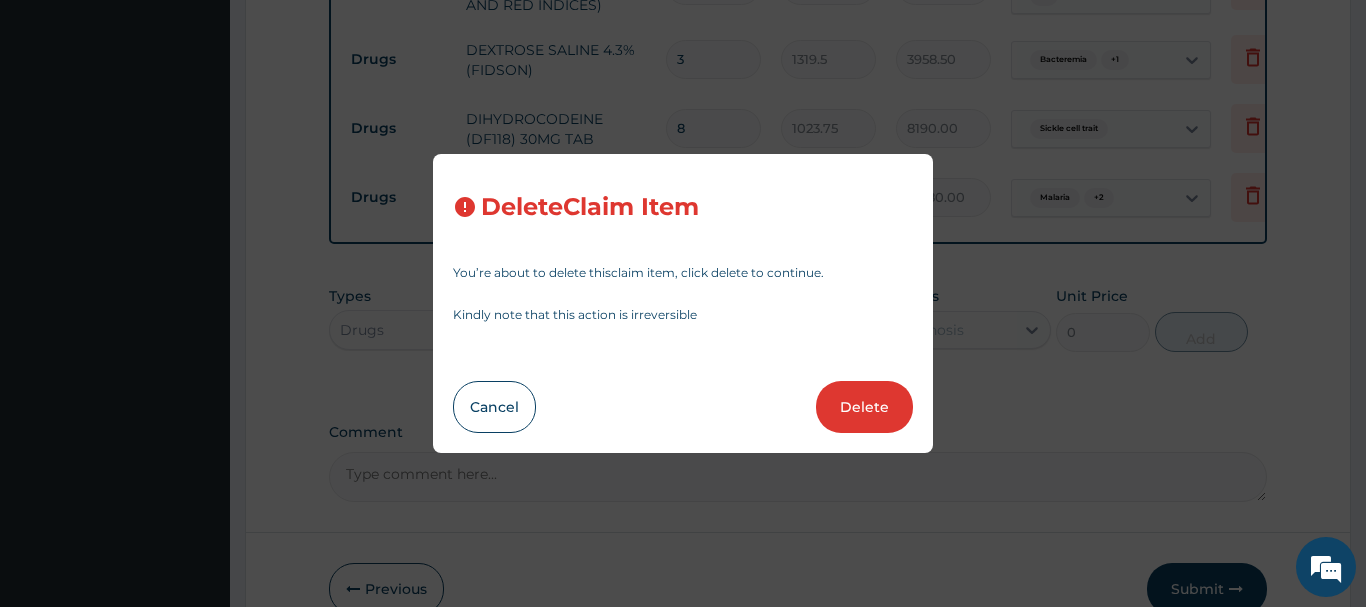 click on "Delete" at bounding box center (864, 407) 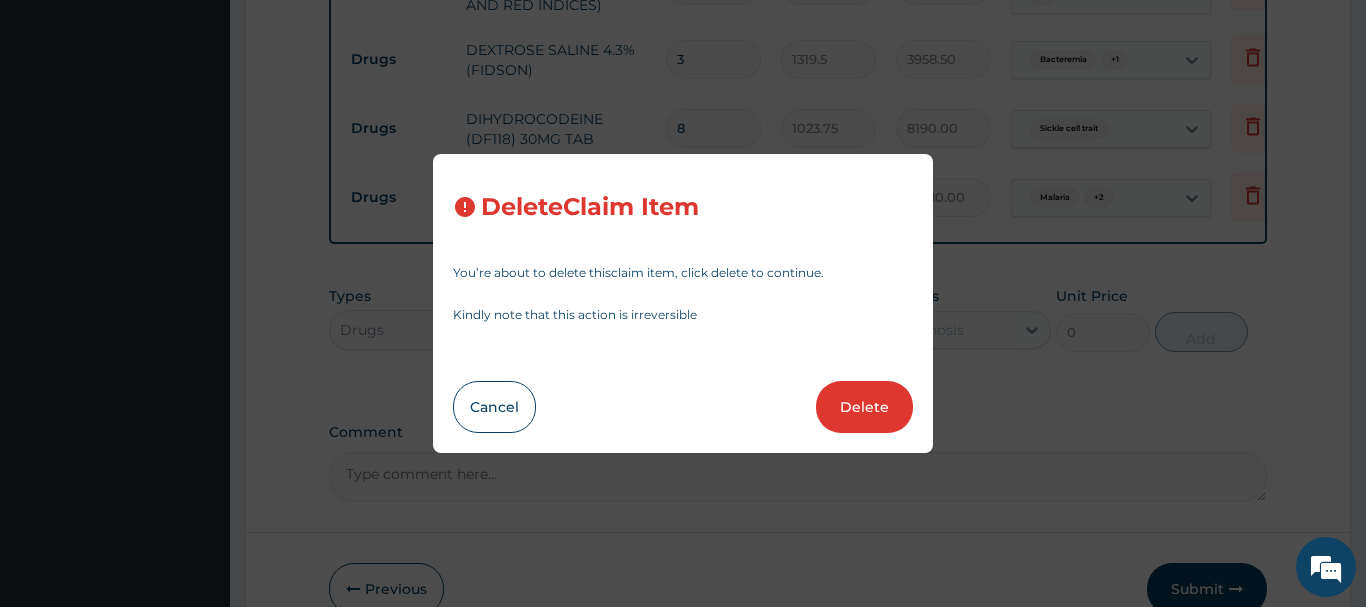type on "12" 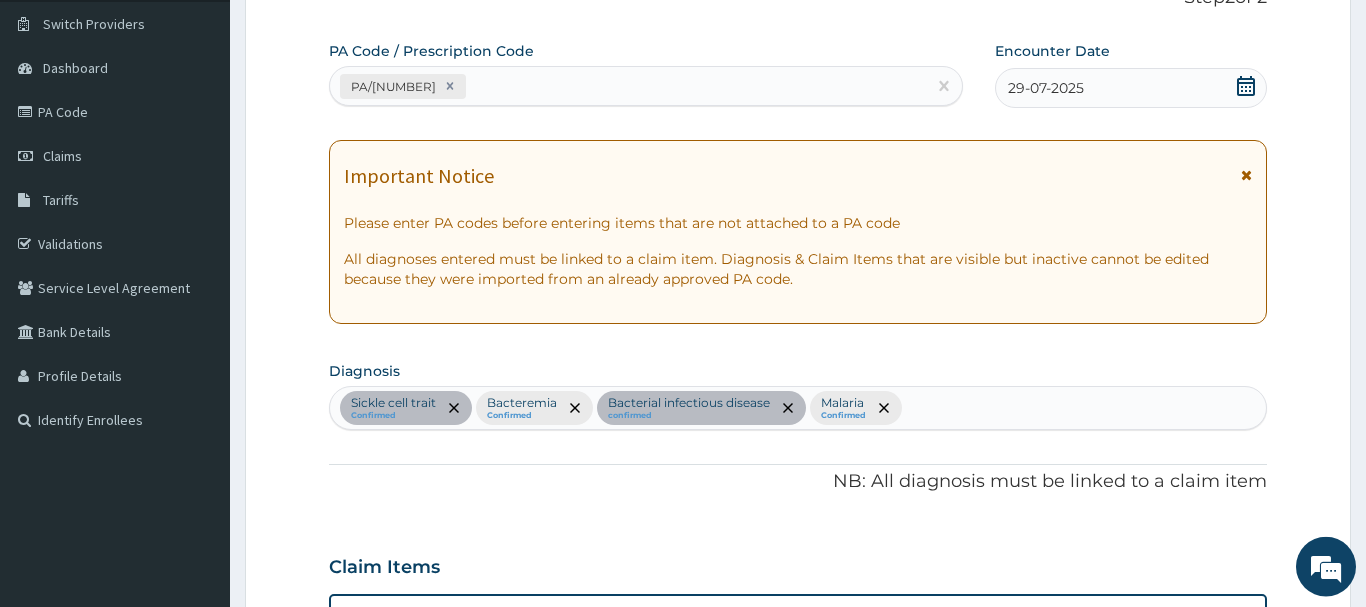 scroll, scrollTop: 87, scrollLeft: 0, axis: vertical 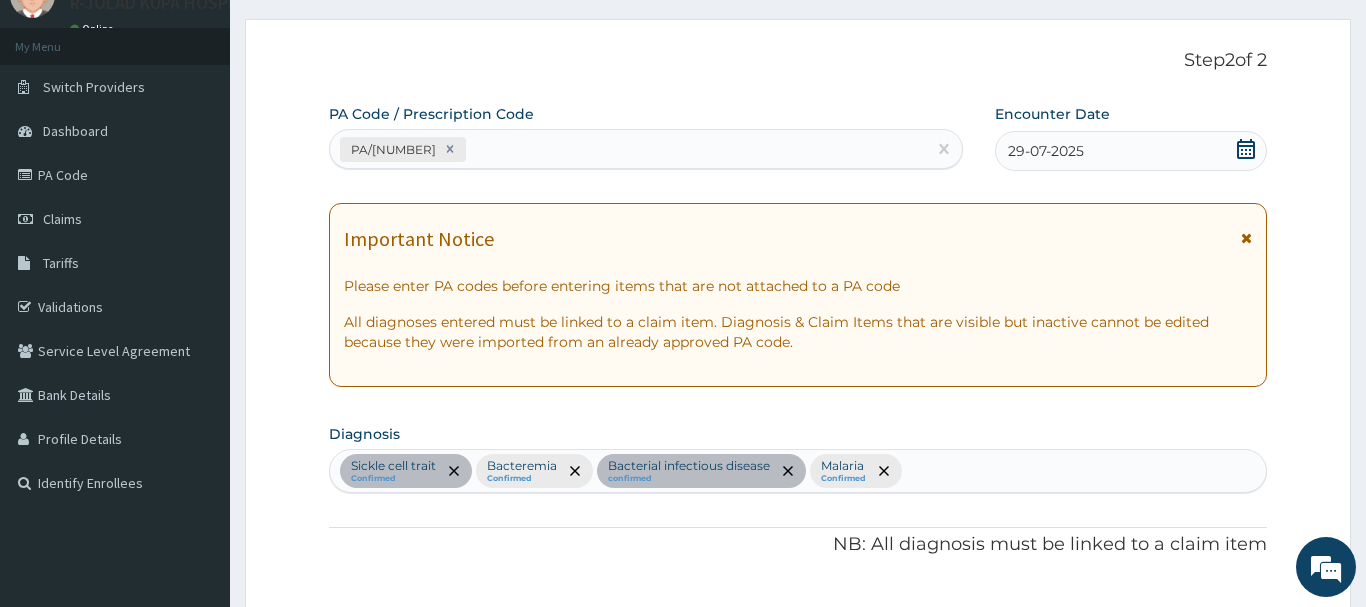click on "PA/1BD013" at bounding box center [628, 149] 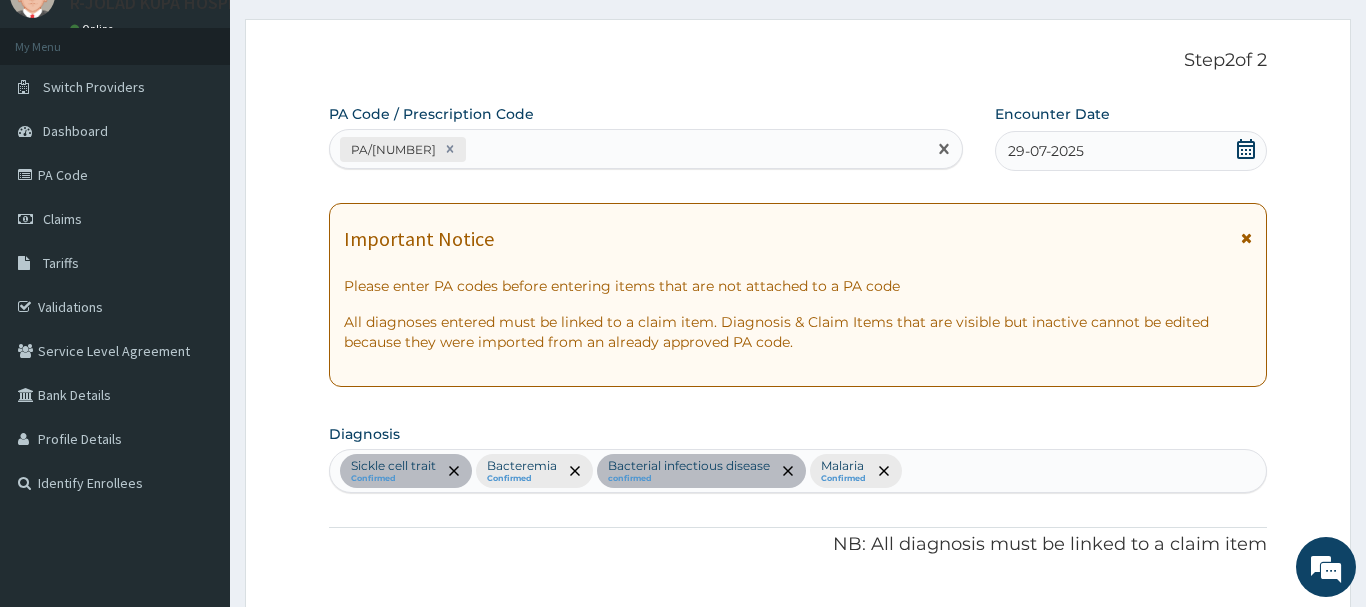 paste on "PLN/10045/B" 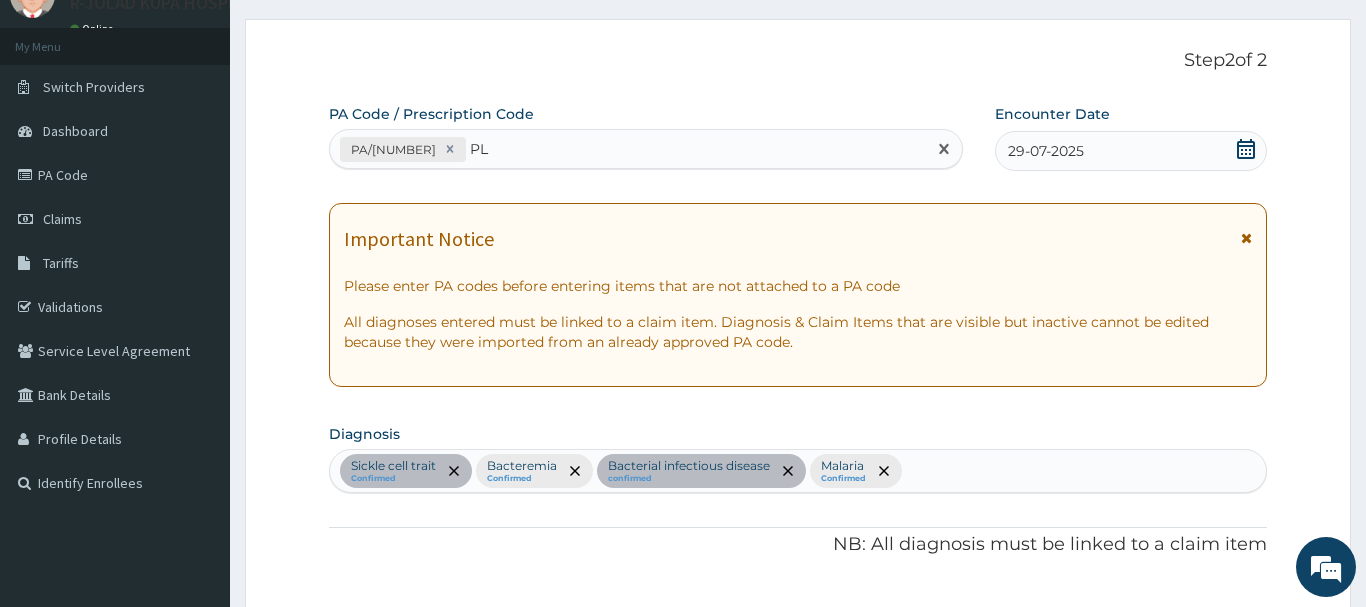 type on "P" 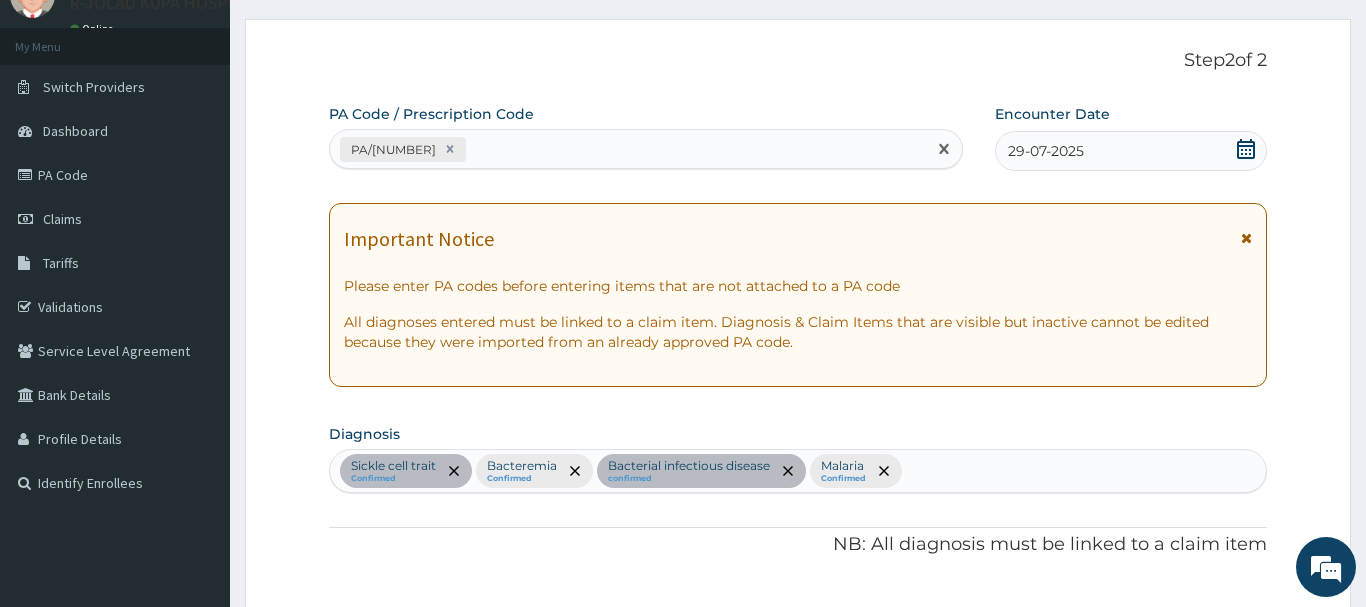 click on "PA/1BD013" at bounding box center [628, 149] 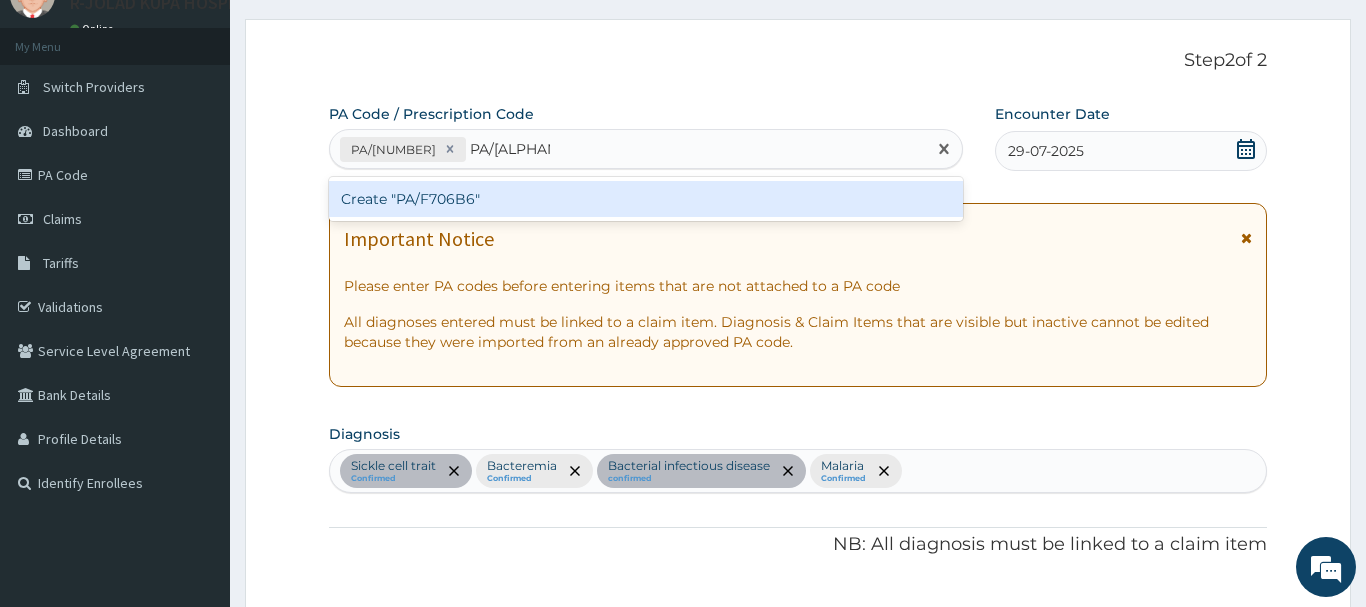 click on "Create "PA/F706B6"" at bounding box center (646, 199) 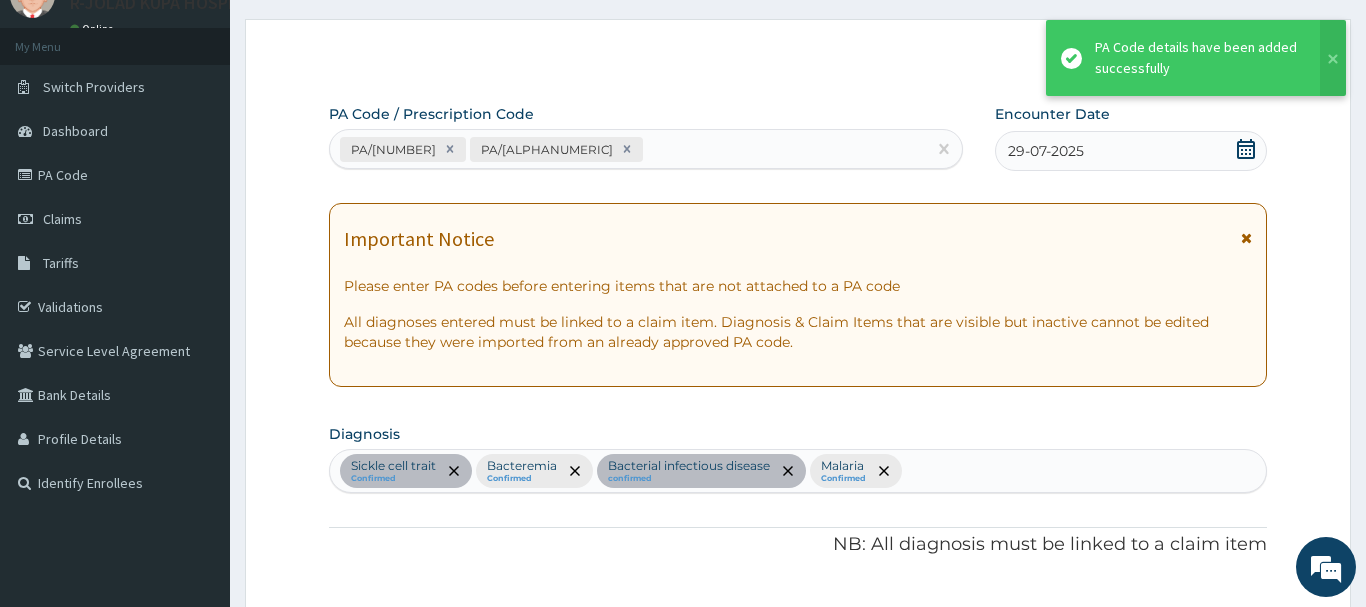 scroll, scrollTop: 1307, scrollLeft: 0, axis: vertical 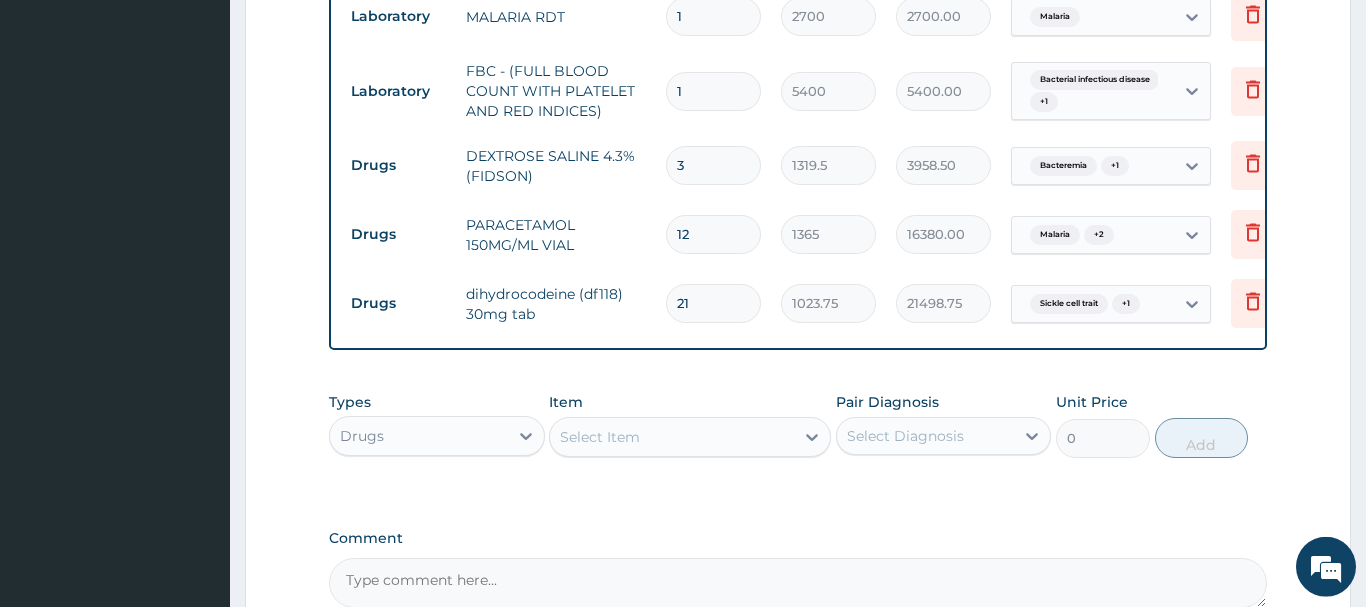 click on "Select Item" at bounding box center (672, 437) 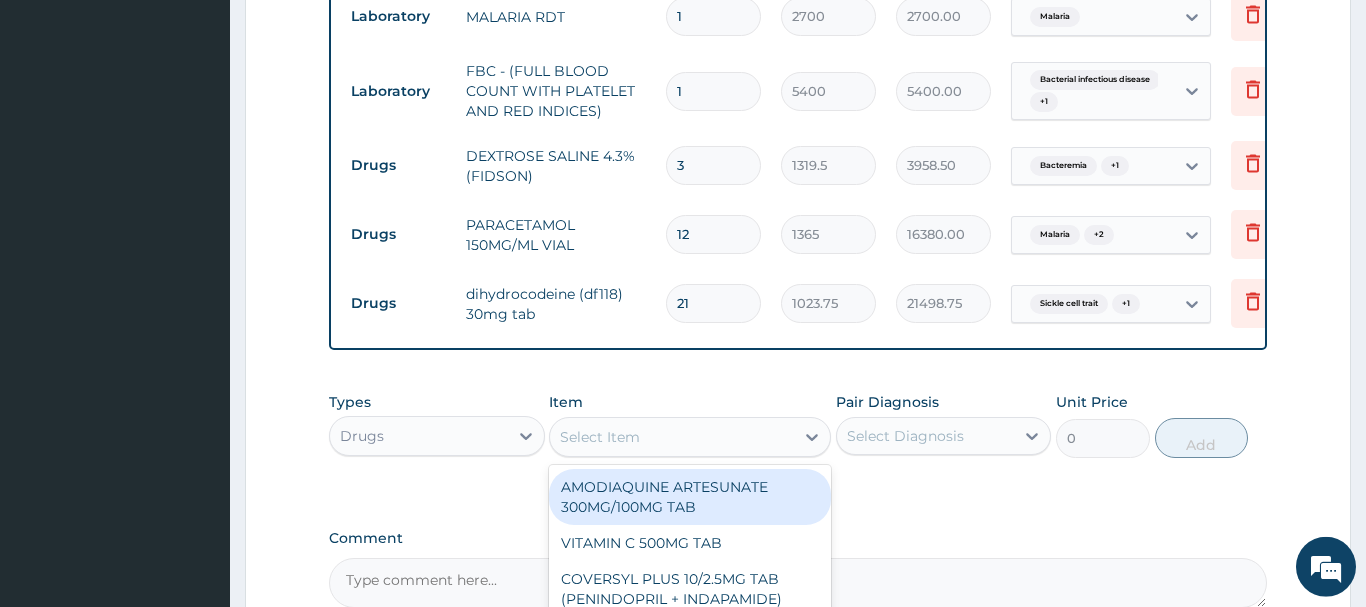 paste on "FOLIC ACID TA" 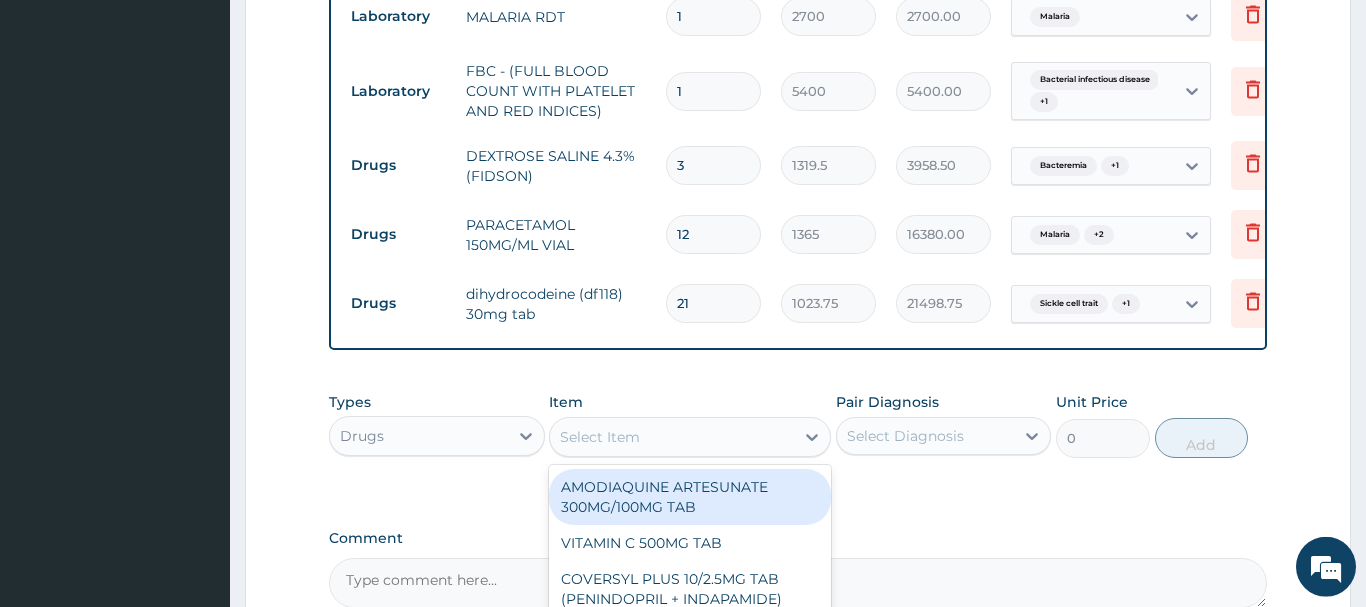 type on "FOLIC ACID TA" 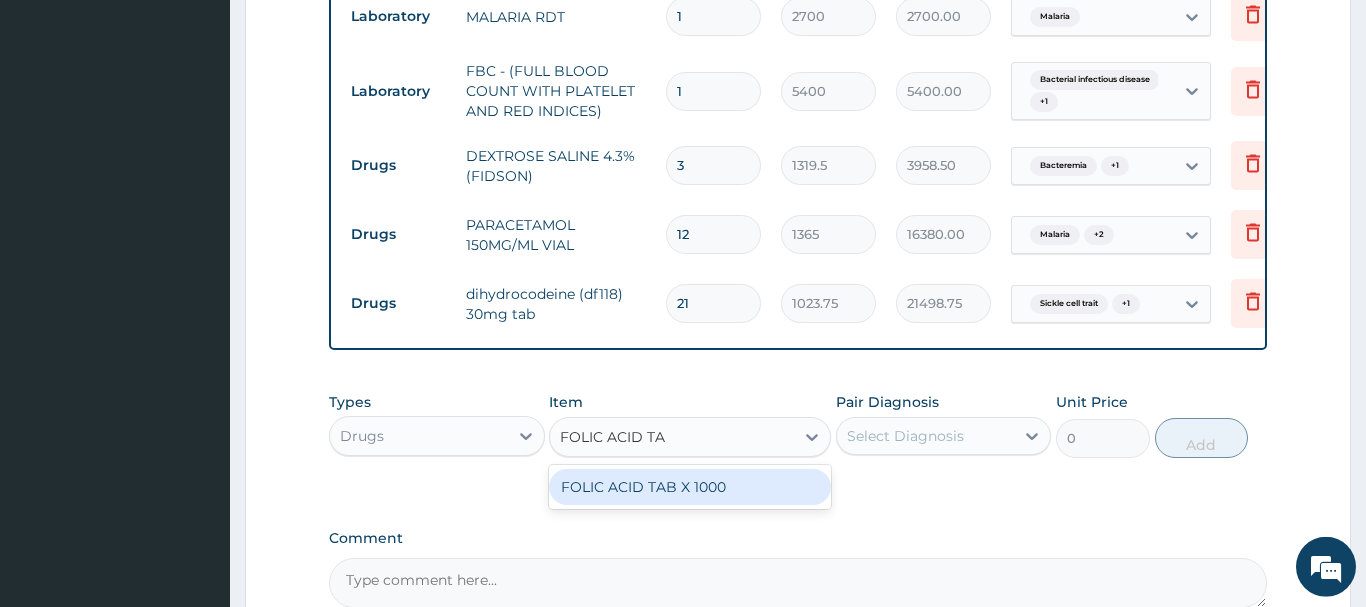 drag, startPoint x: 662, startPoint y: 485, endPoint x: 733, endPoint y: 462, distance: 74.63243 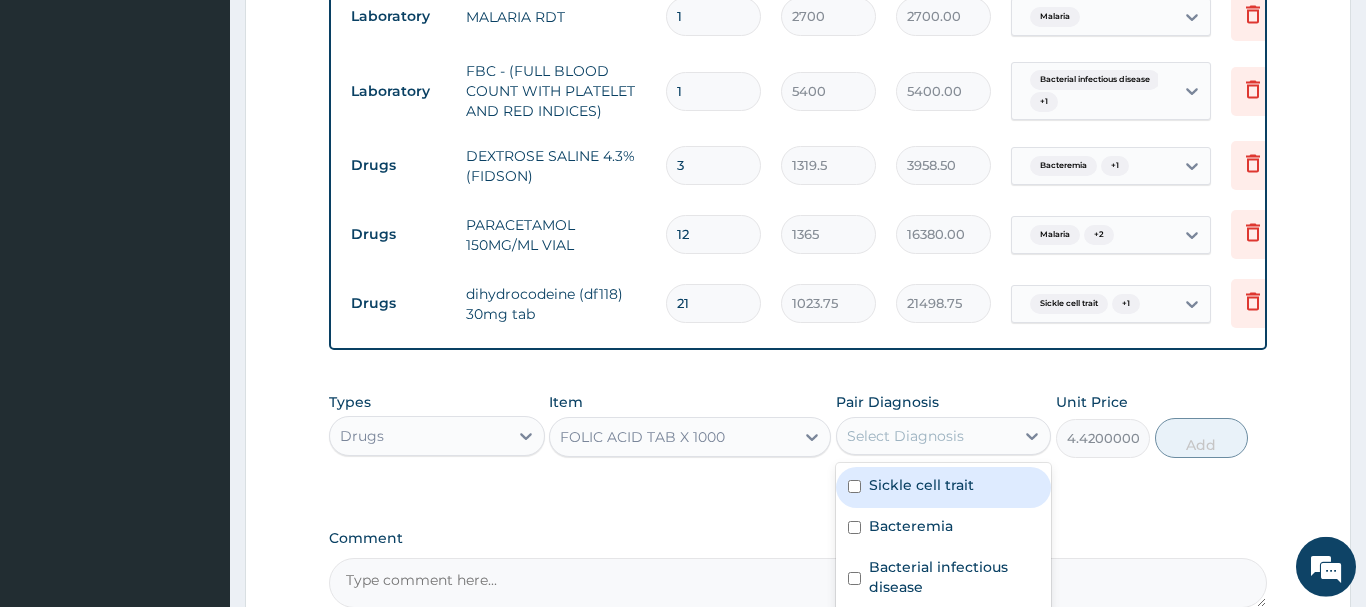 drag, startPoint x: 930, startPoint y: 436, endPoint x: 936, endPoint y: 264, distance: 172.10461 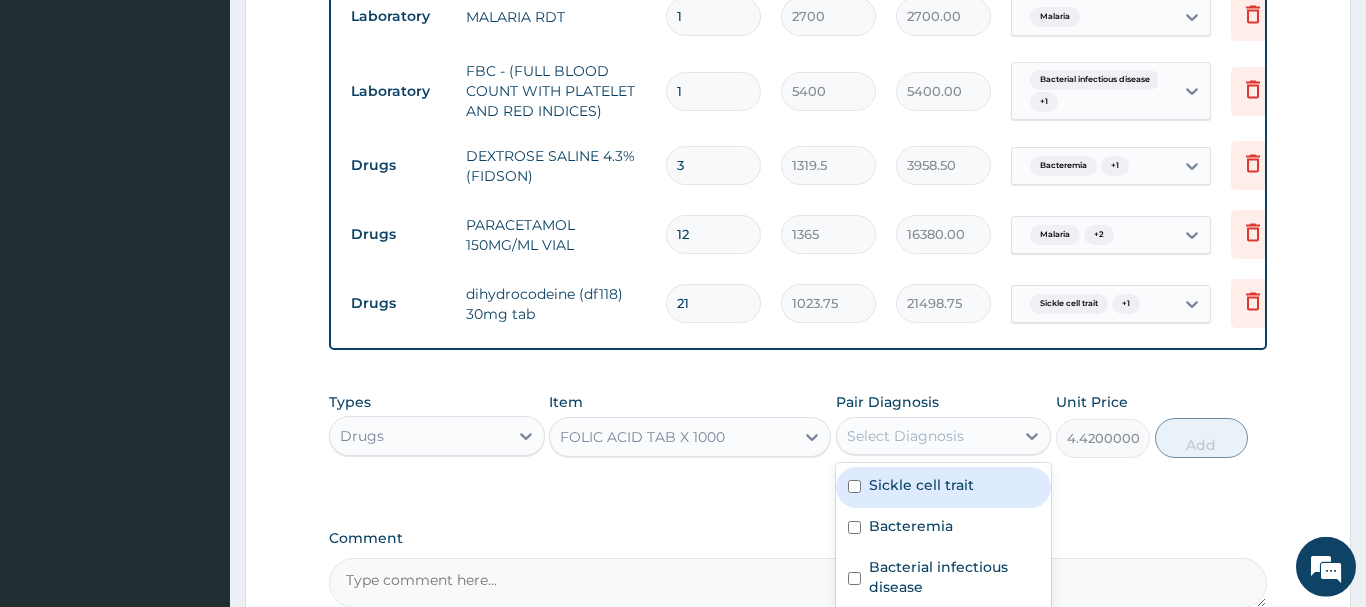 click on "Select Diagnosis" at bounding box center [905, 436] 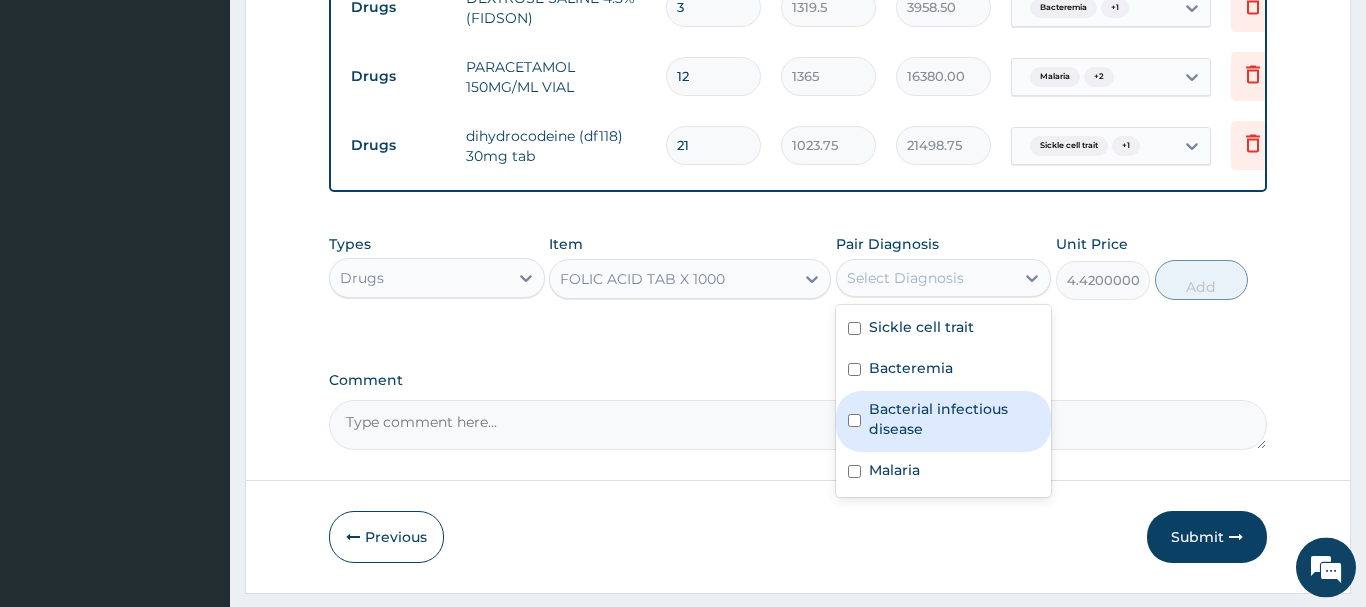scroll, scrollTop: 1511, scrollLeft: 0, axis: vertical 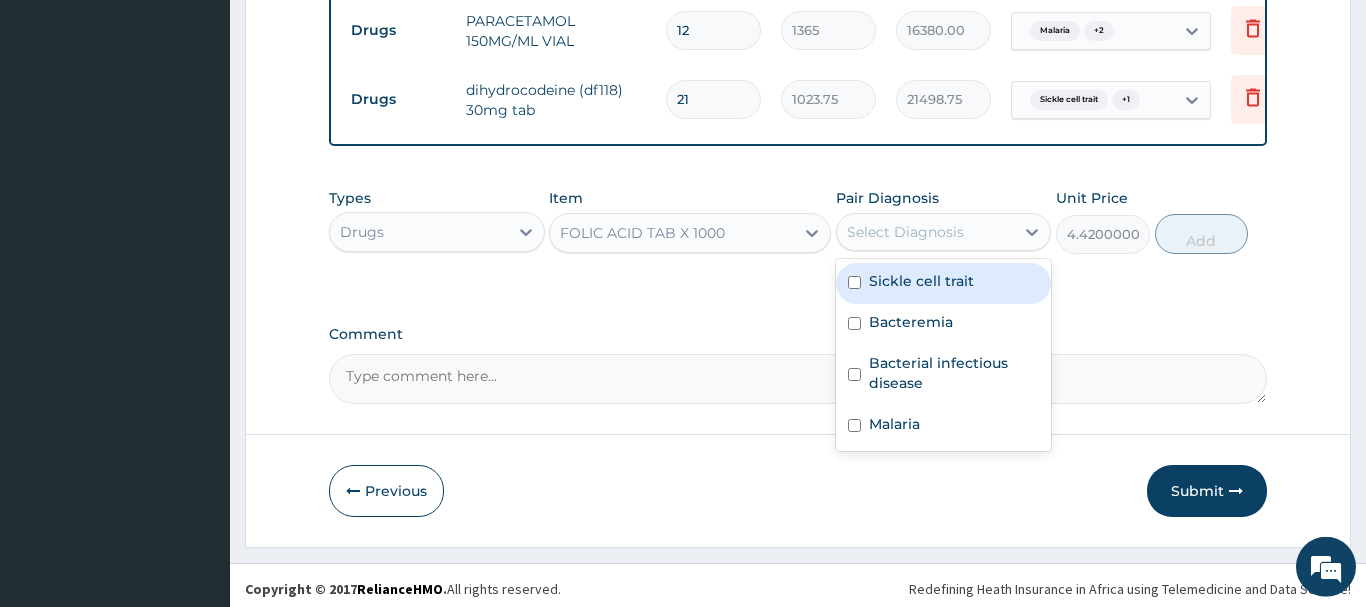 click on "Sickle cell trait" at bounding box center [921, 281] 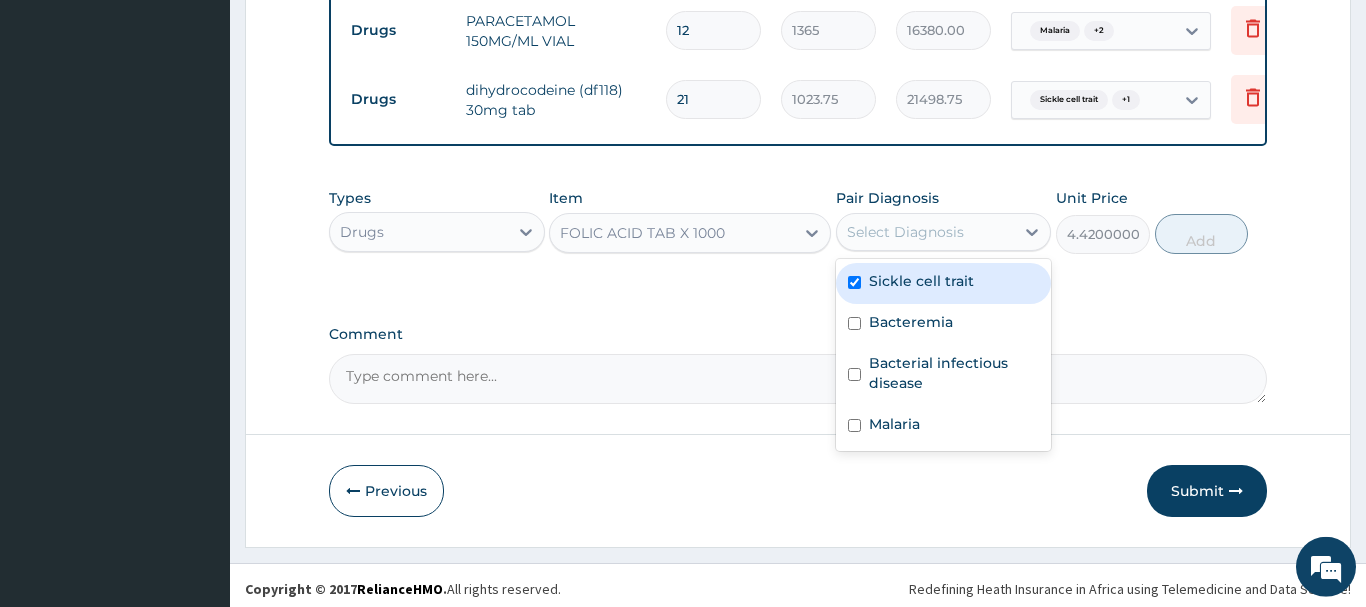 checkbox on "true" 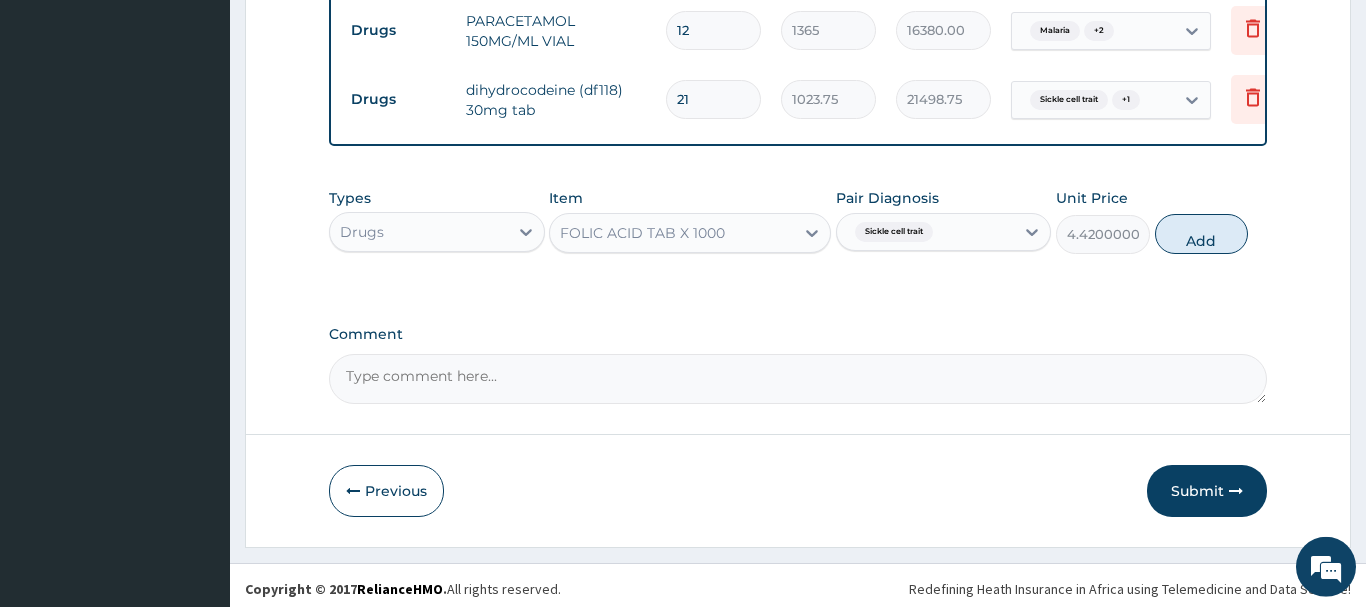 click on "Add" at bounding box center [1202, 234] 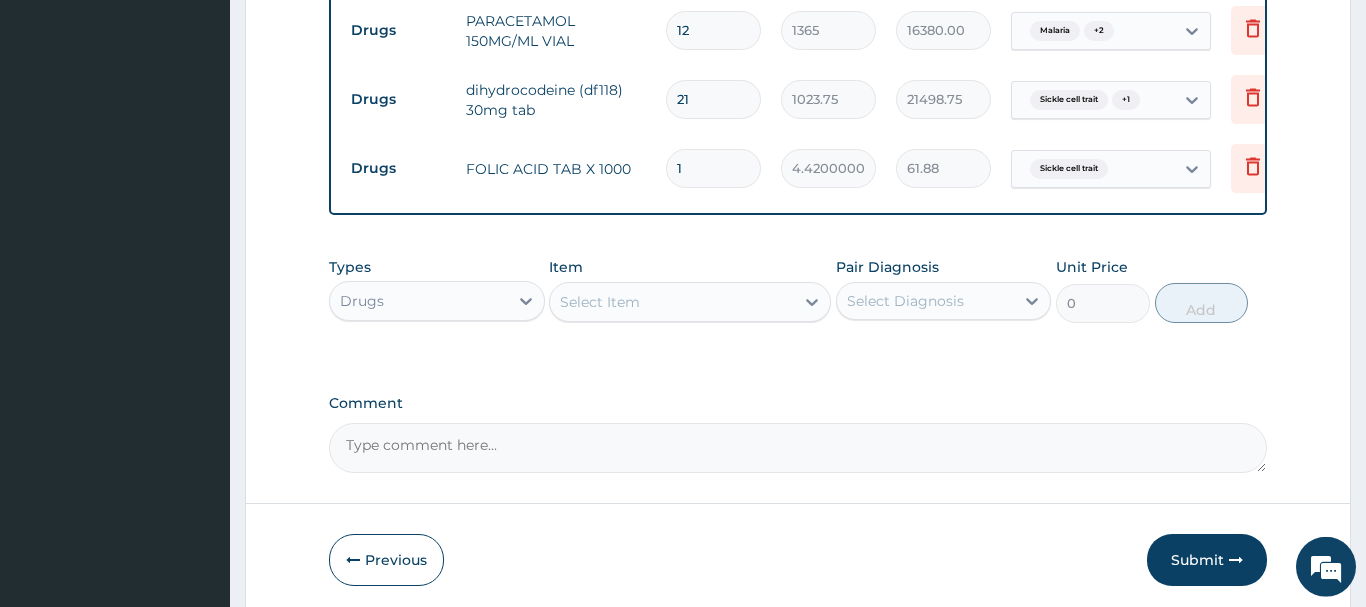 type on "14" 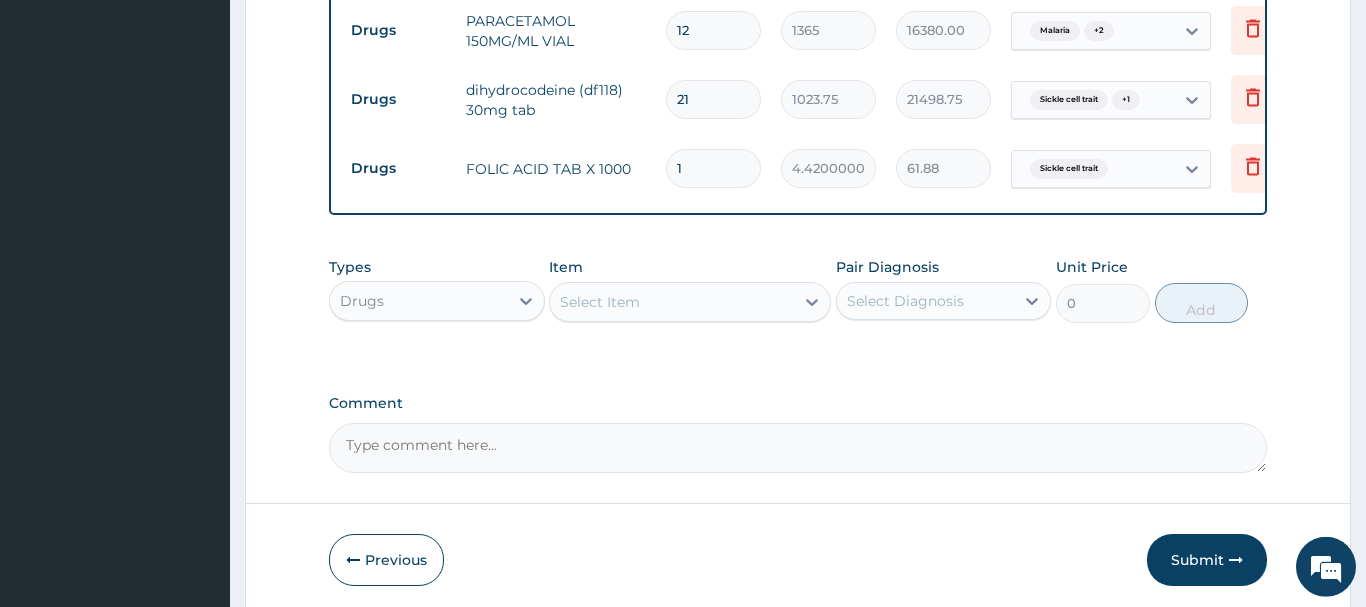 type on "61.88" 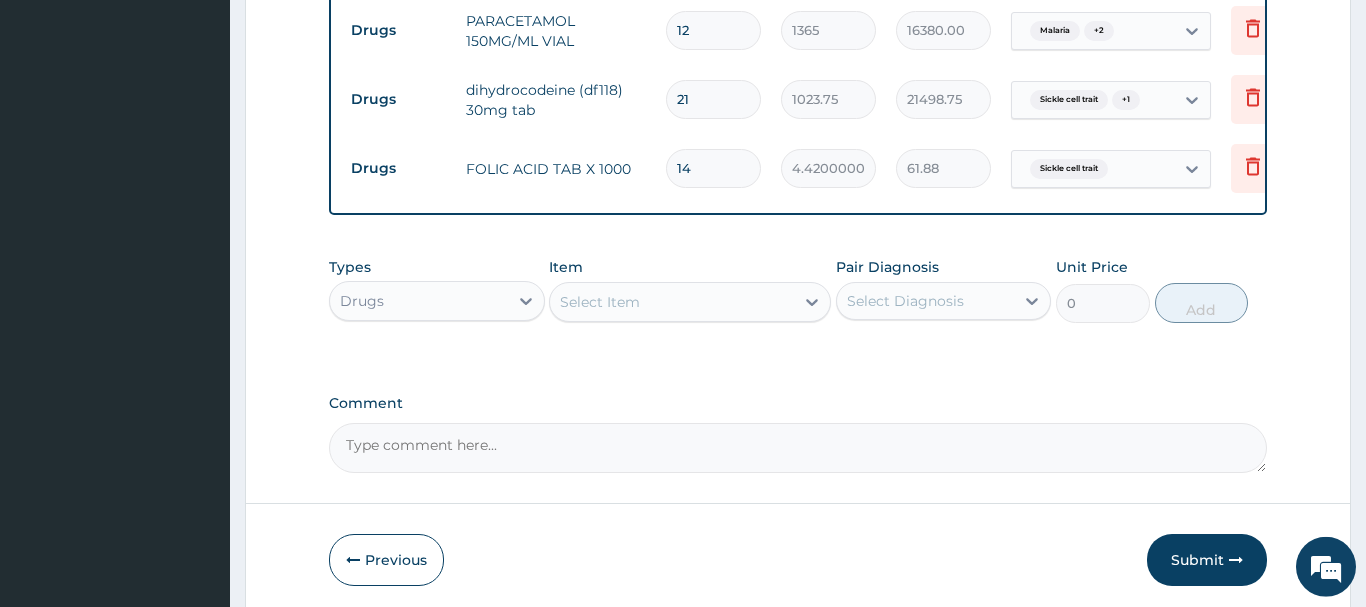 type on "14" 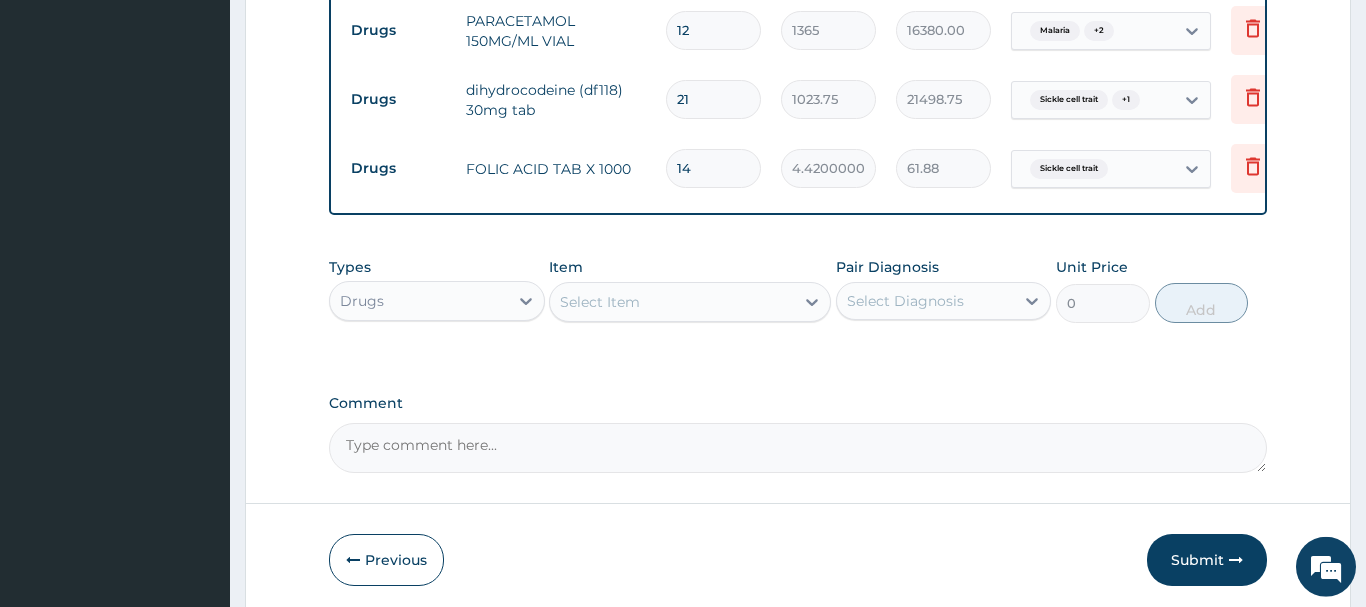 click on "Select Item" at bounding box center [600, 302] 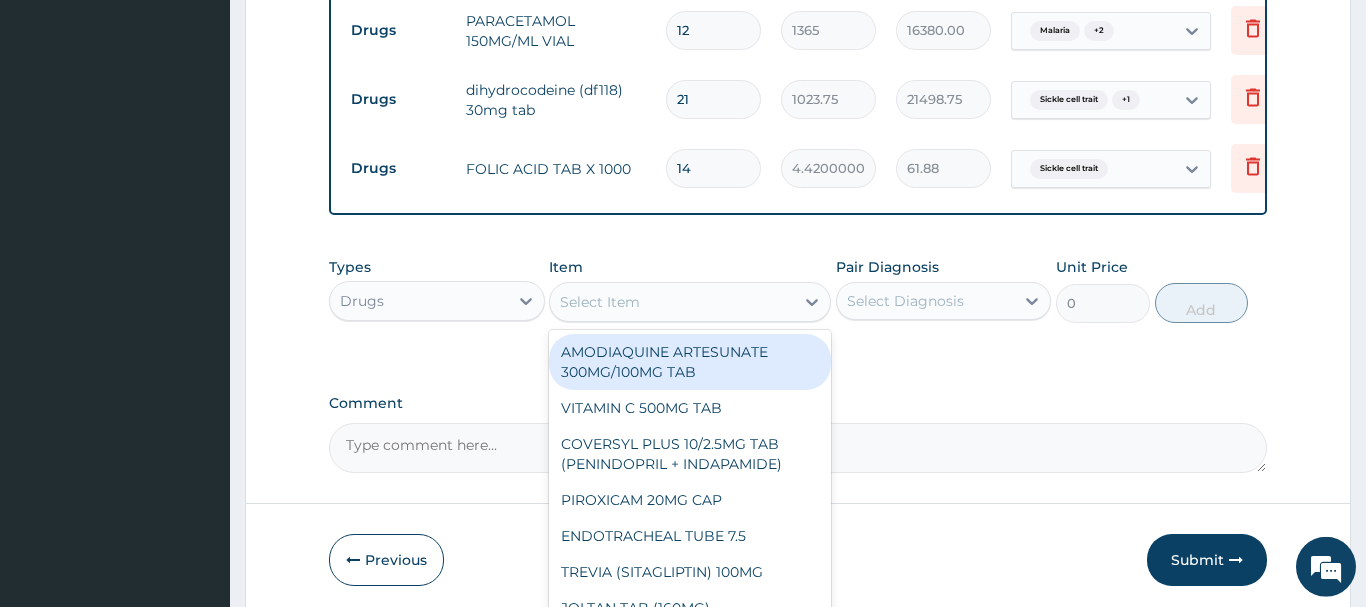 paste on "CEFUROXIME 250MG TAB" 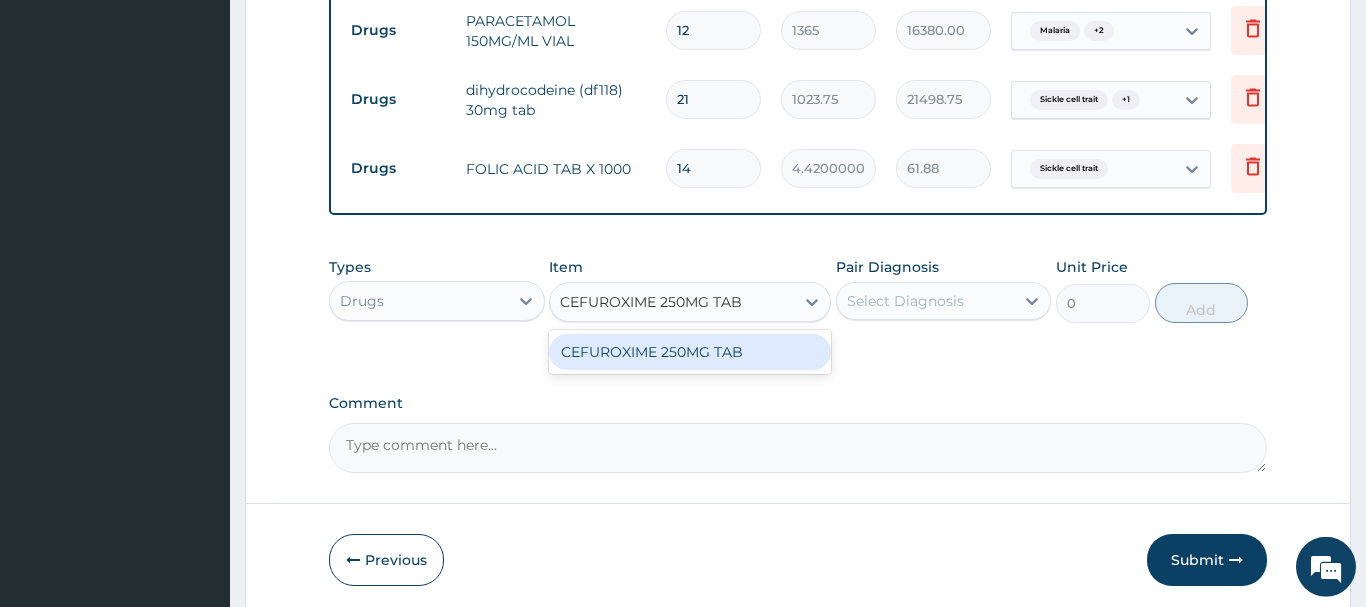 click on "CEFUROXIME 250MG TAB" at bounding box center (690, 352) 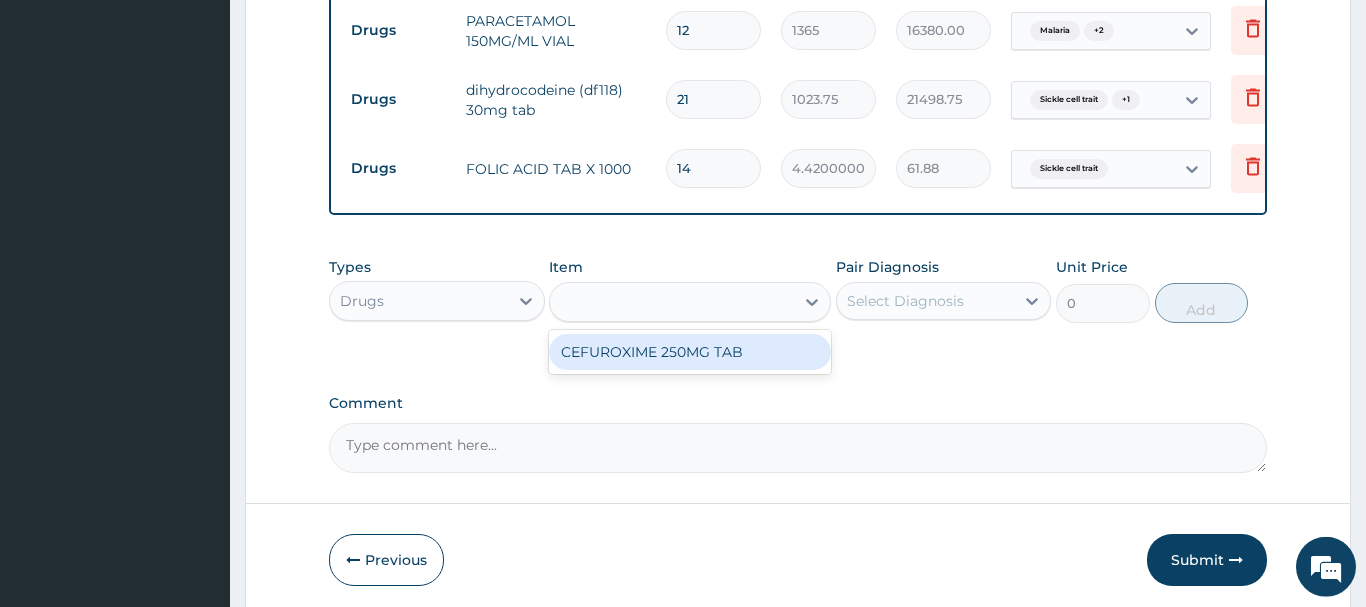 type on "490" 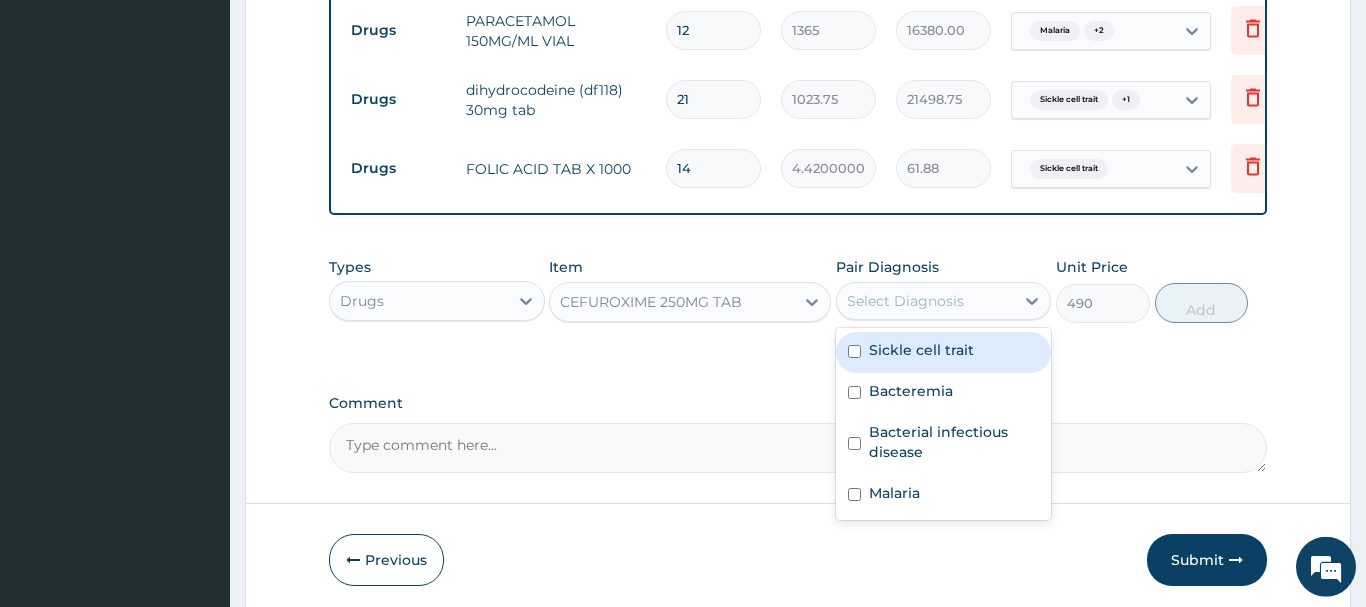 click on "Select Diagnosis" at bounding box center [905, 301] 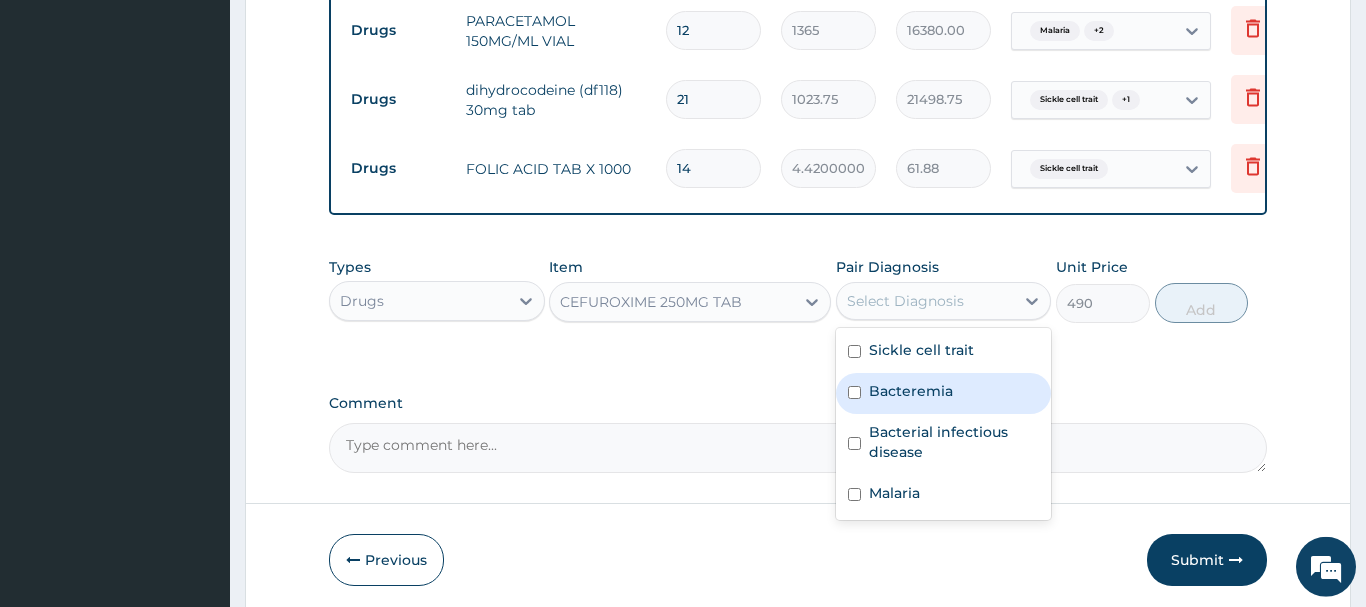 click on "Bacteremia" at bounding box center (911, 391) 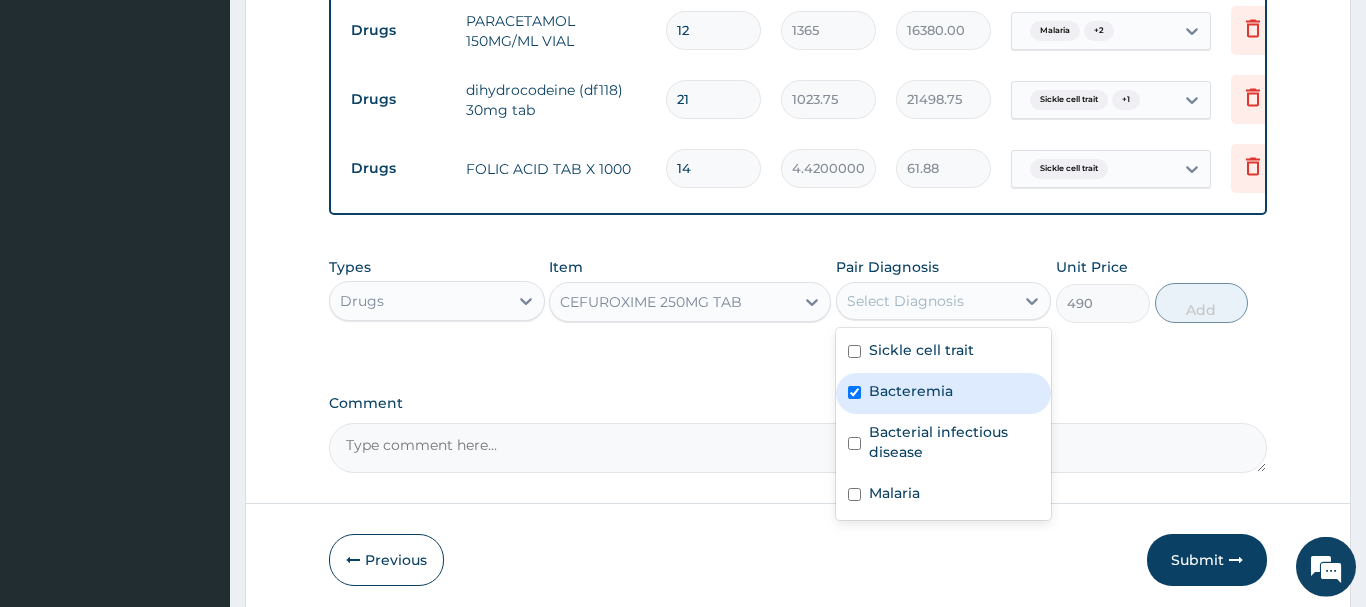 checkbox on "true" 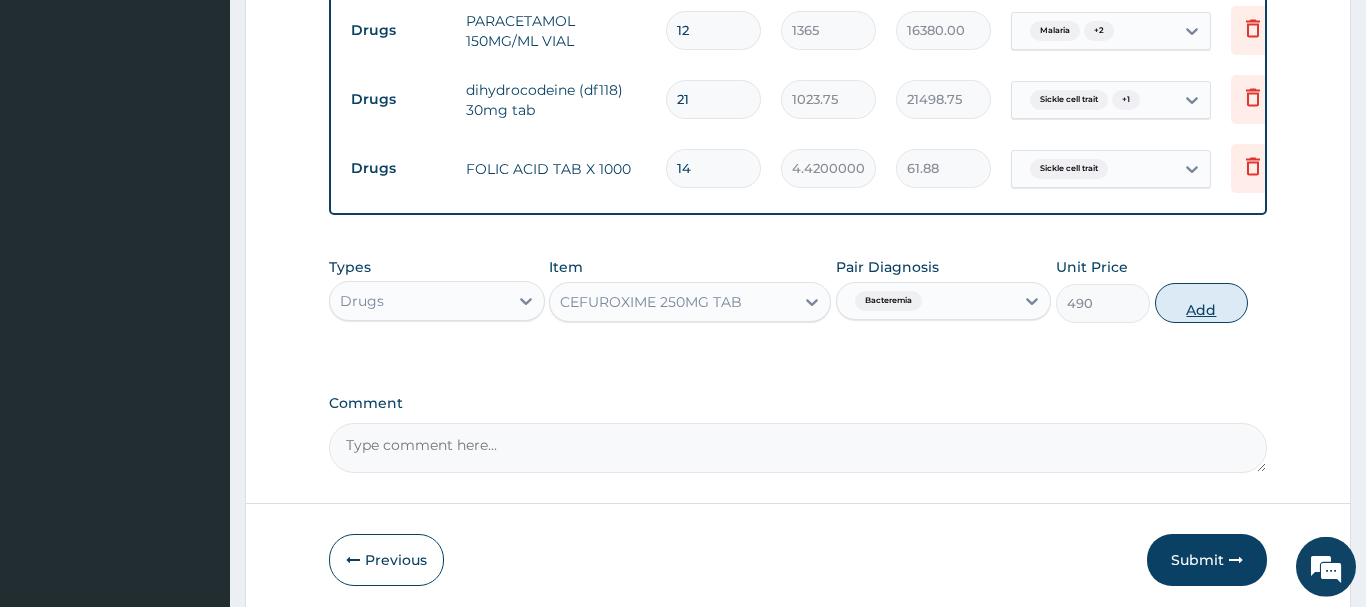 click on "Add" at bounding box center (1202, 303) 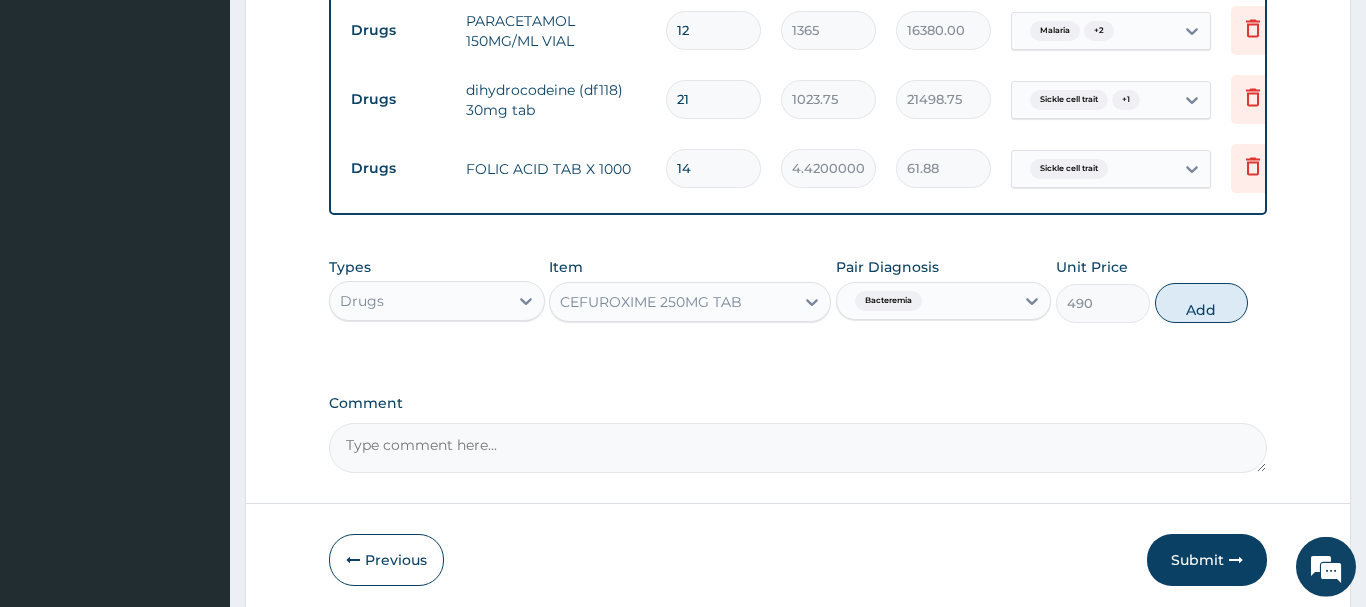 type on "0" 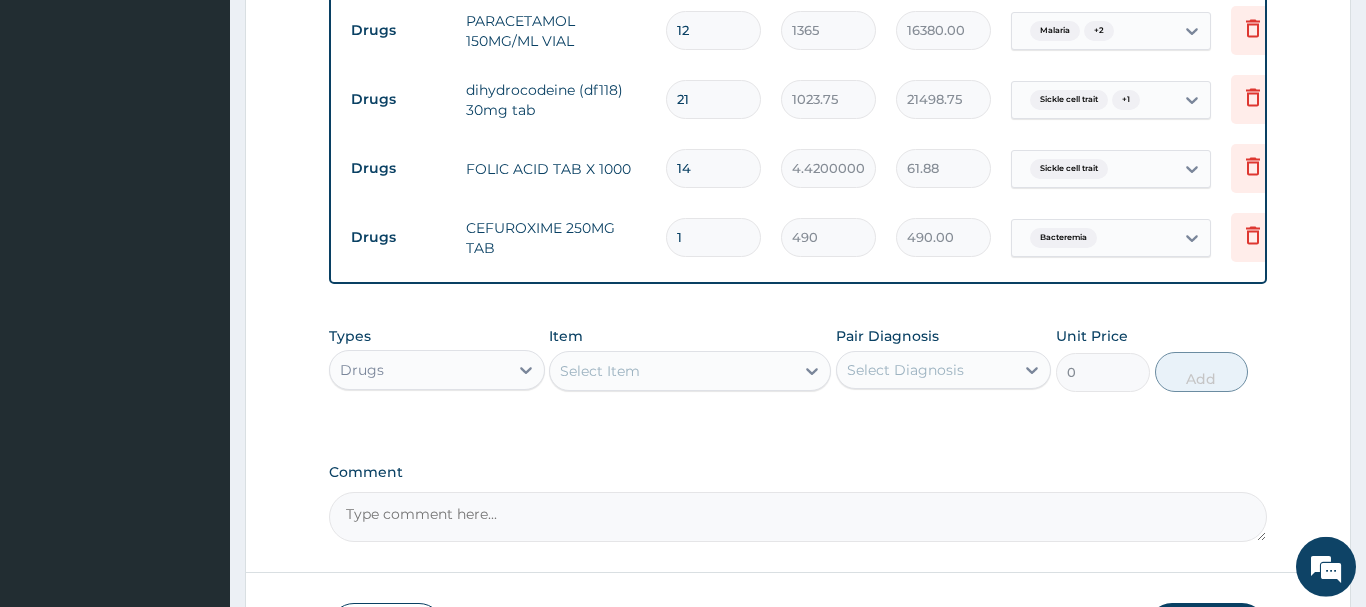type on "10" 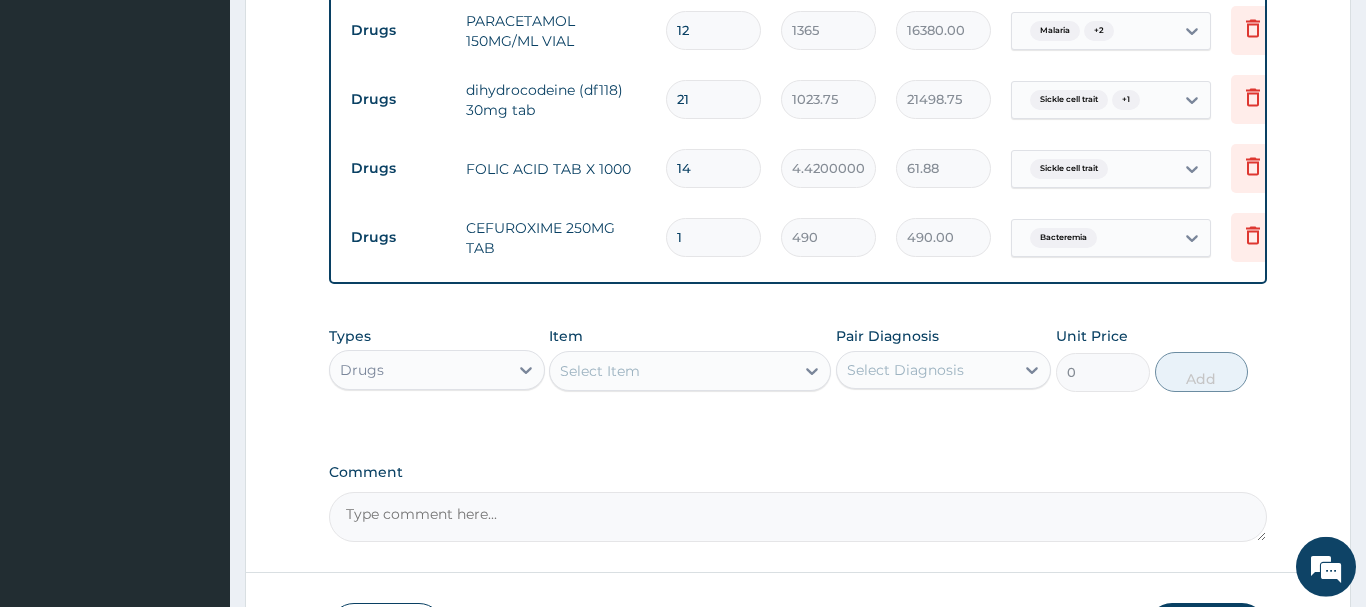 type on "4900.00" 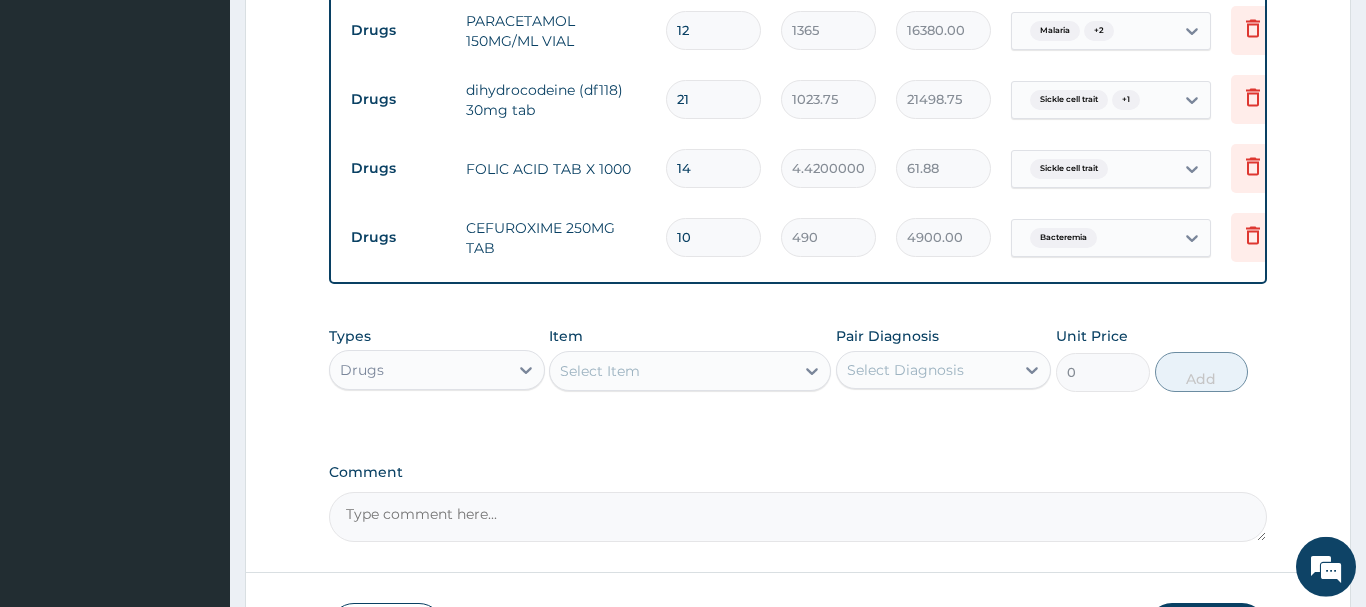 type on "10" 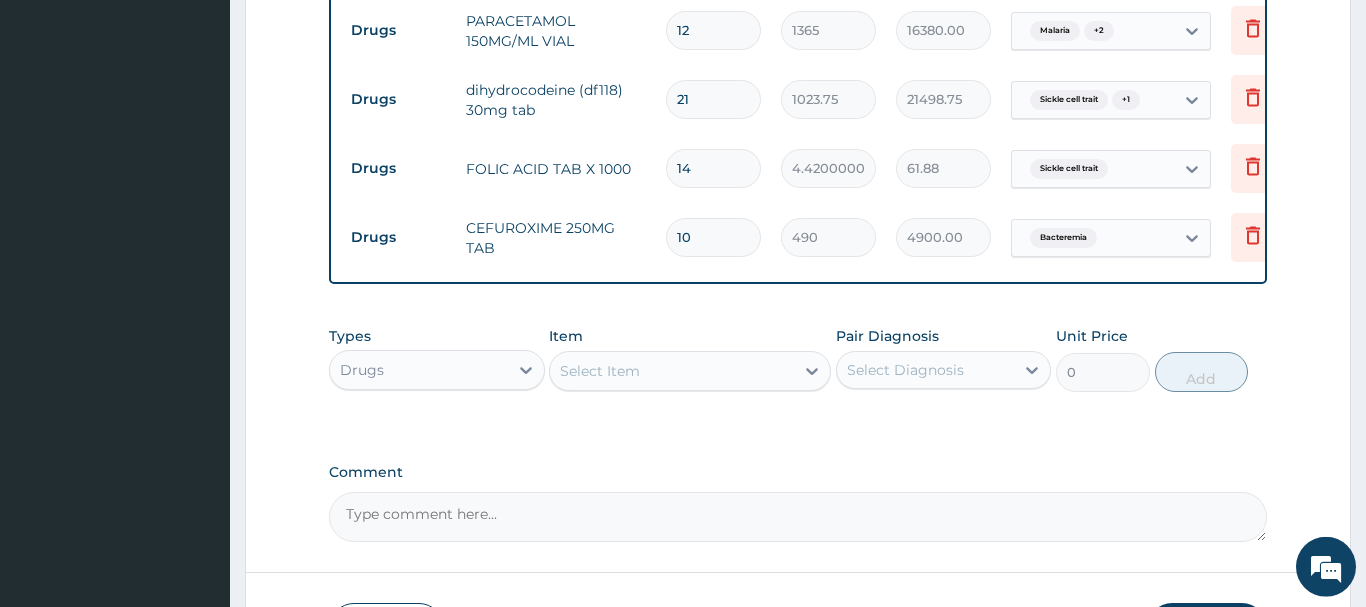 click on "Select Item" at bounding box center (600, 371) 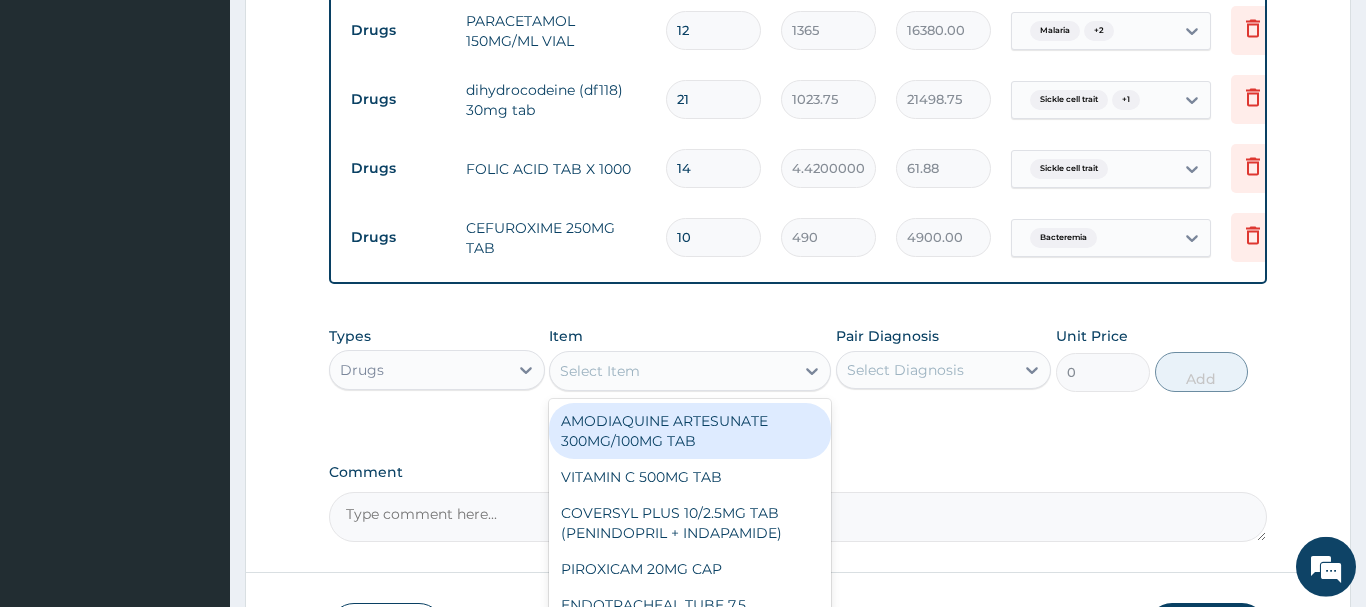 paste on "PARACETAMOL" 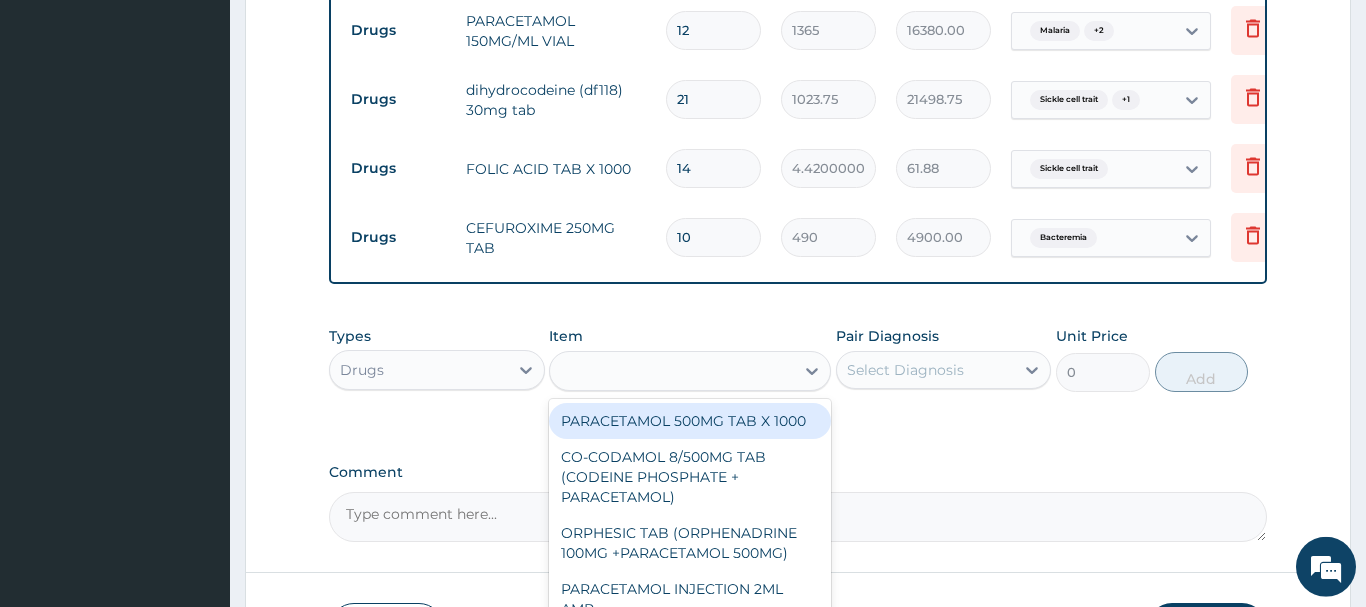 type on "PARACETAMOL" 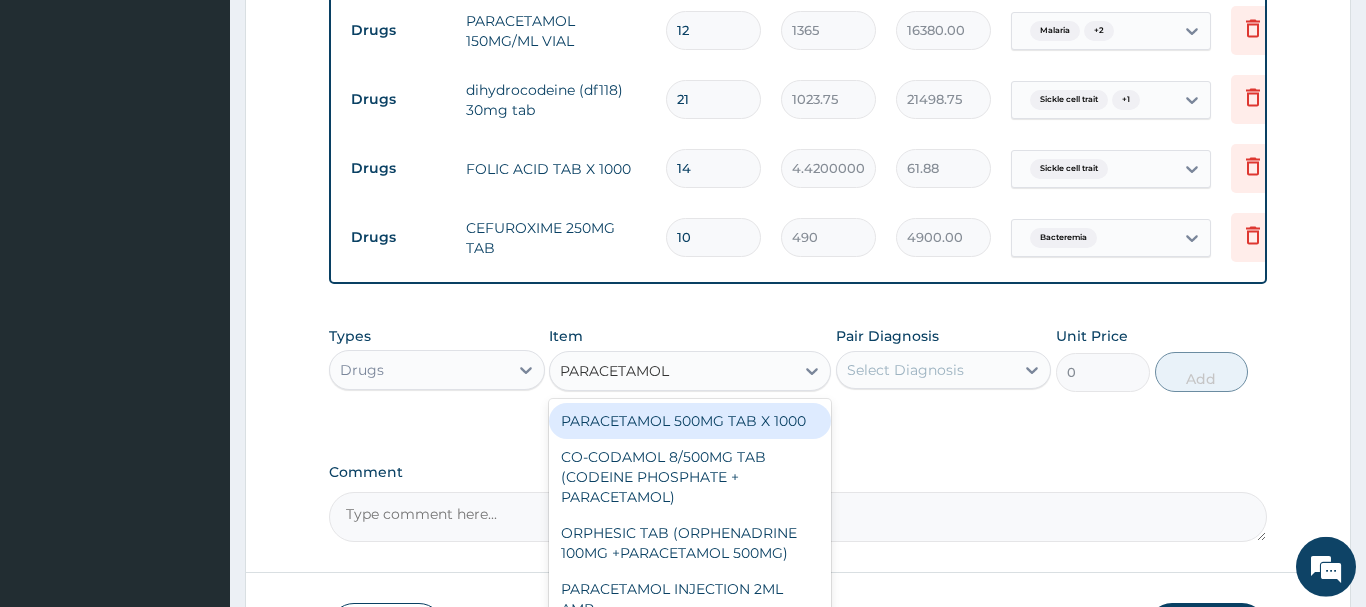 click on "PARACETAMOL 500MG TAB X 1000" at bounding box center (690, 421) 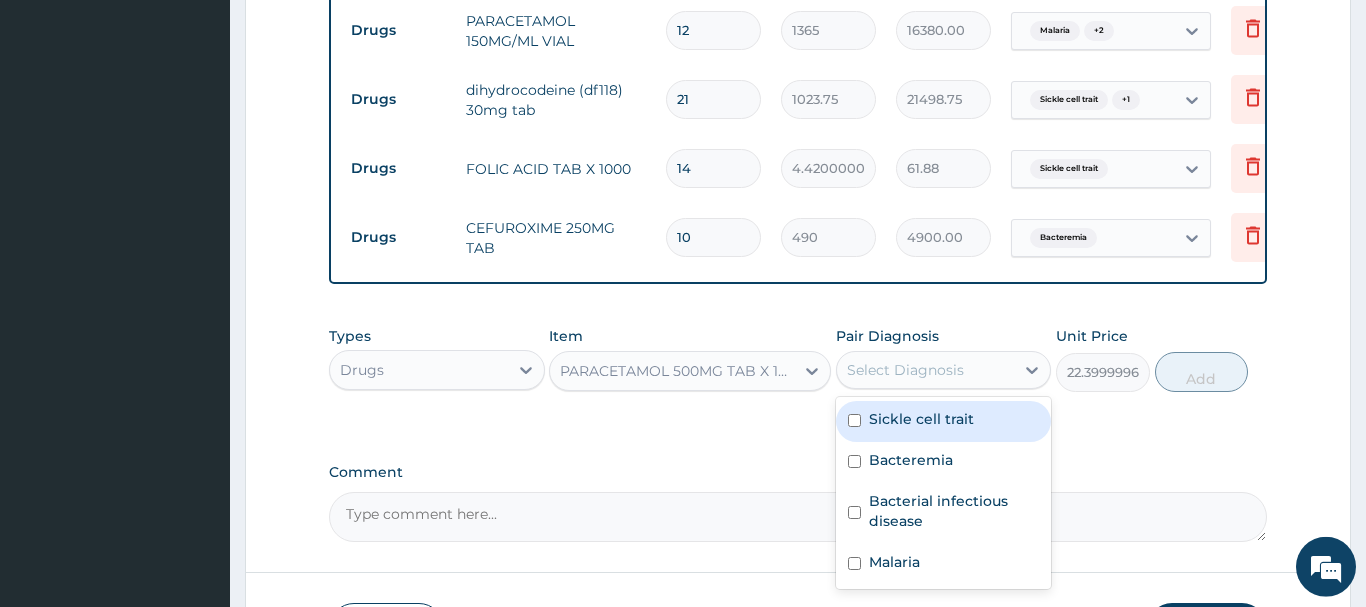 click on "Select Diagnosis" at bounding box center [905, 370] 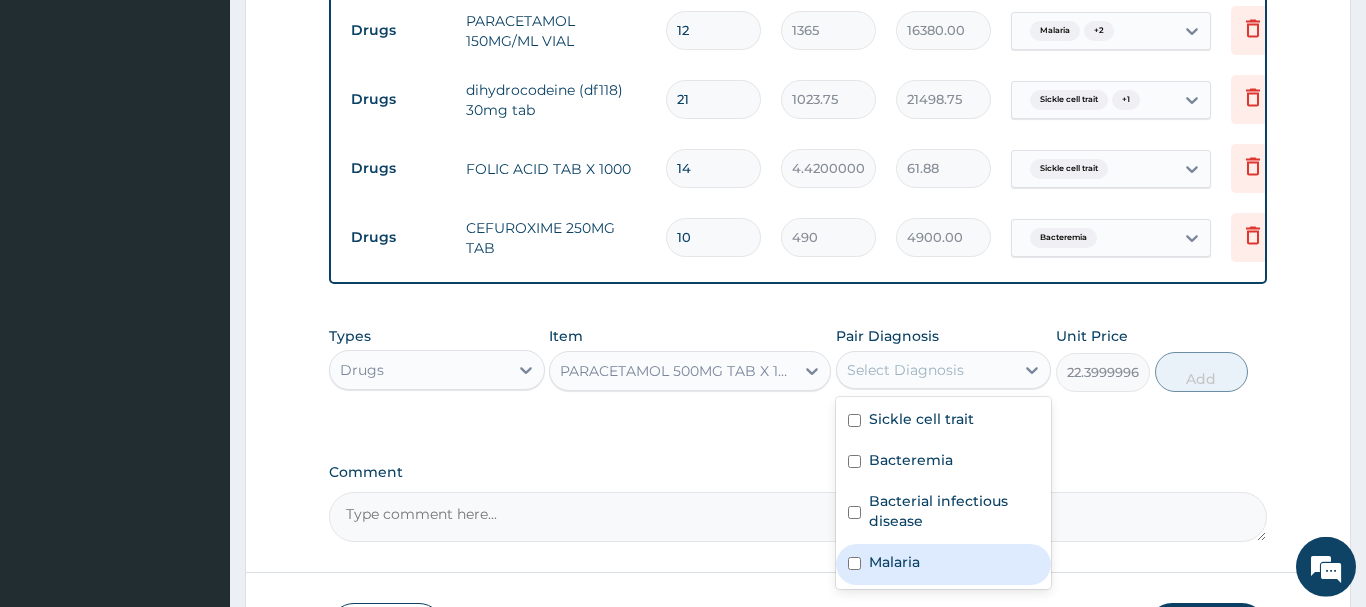 click on "Malaria" at bounding box center (894, 562) 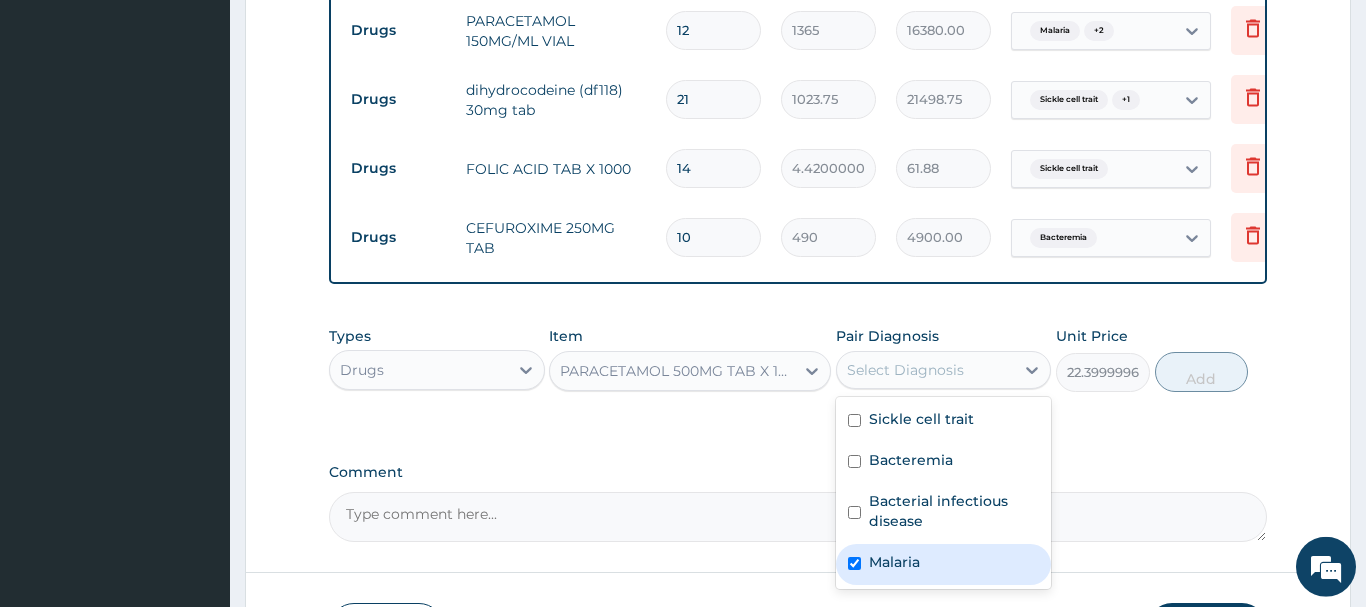 checkbox on "true" 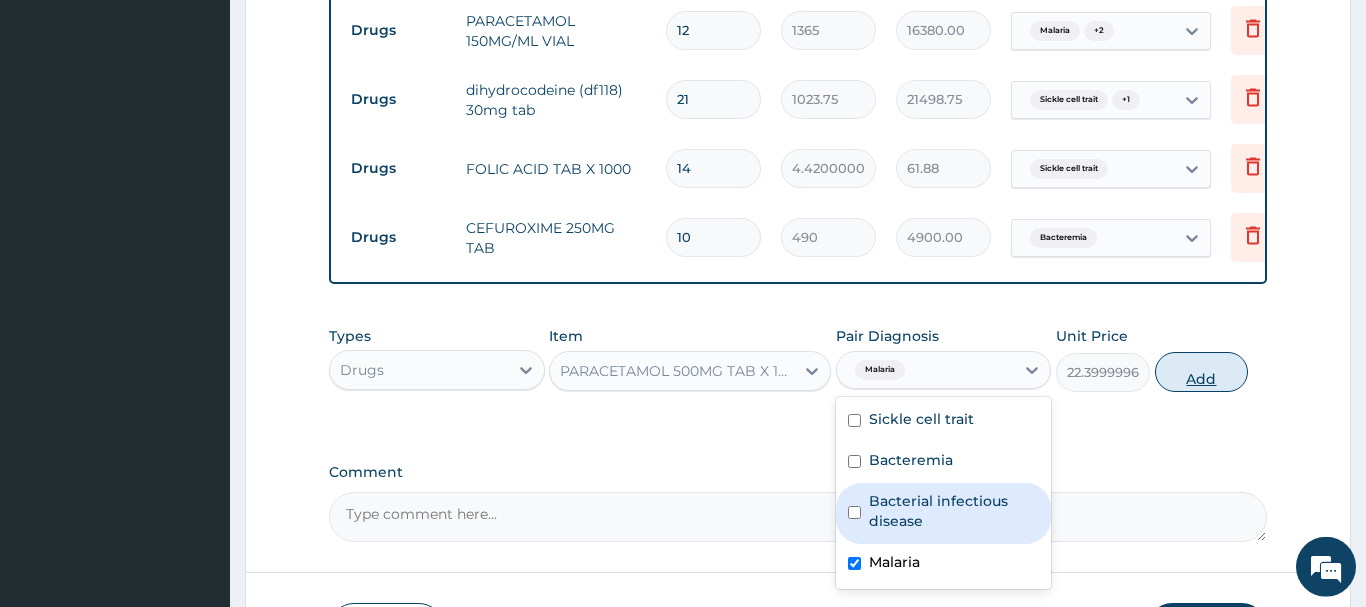 click on "Add" at bounding box center [1202, 372] 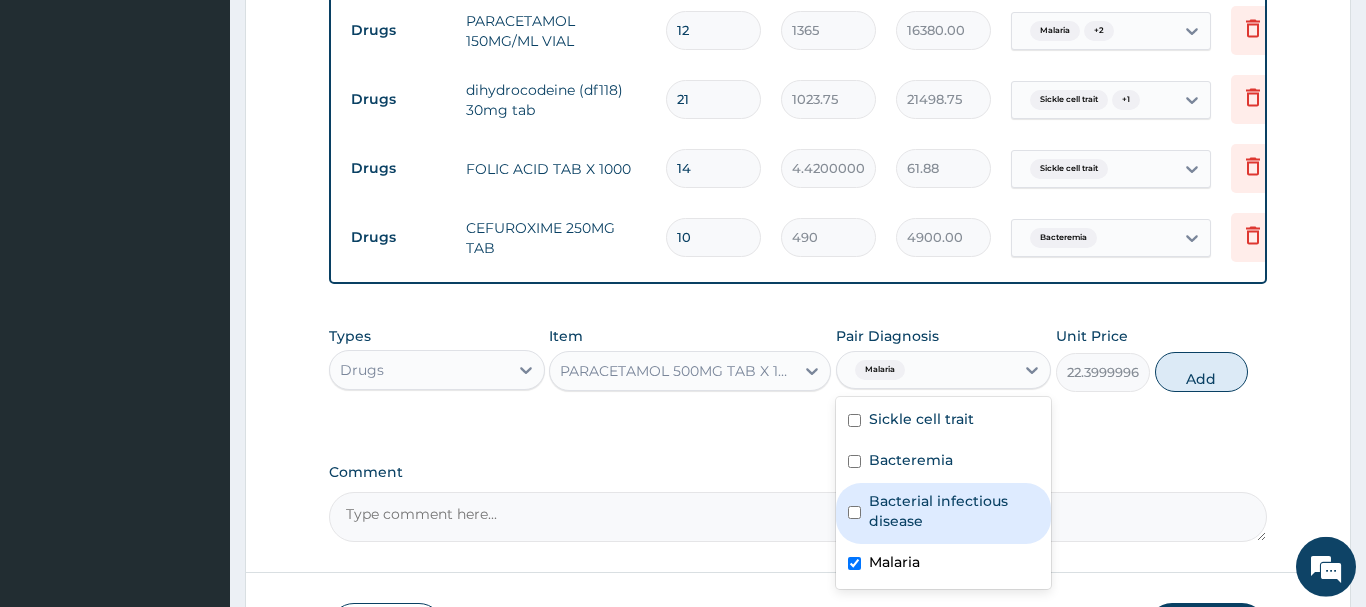 type on "0" 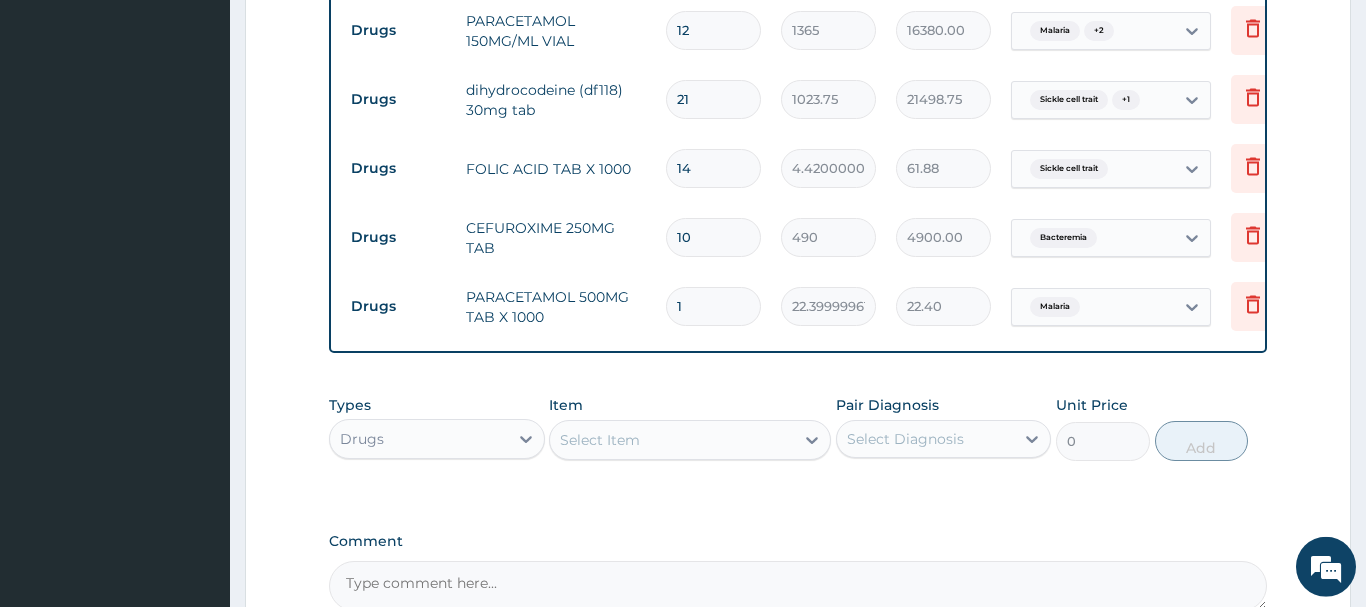 drag, startPoint x: 692, startPoint y: 300, endPoint x: 704, endPoint y: 296, distance: 12.649111 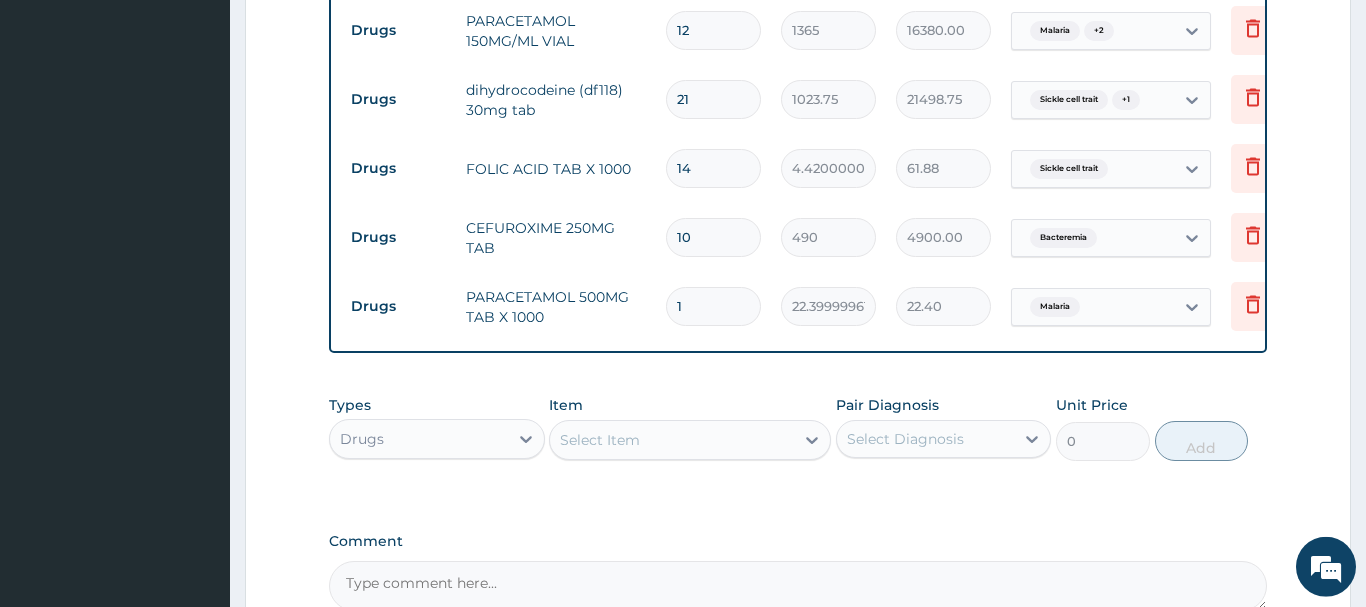 type on "15" 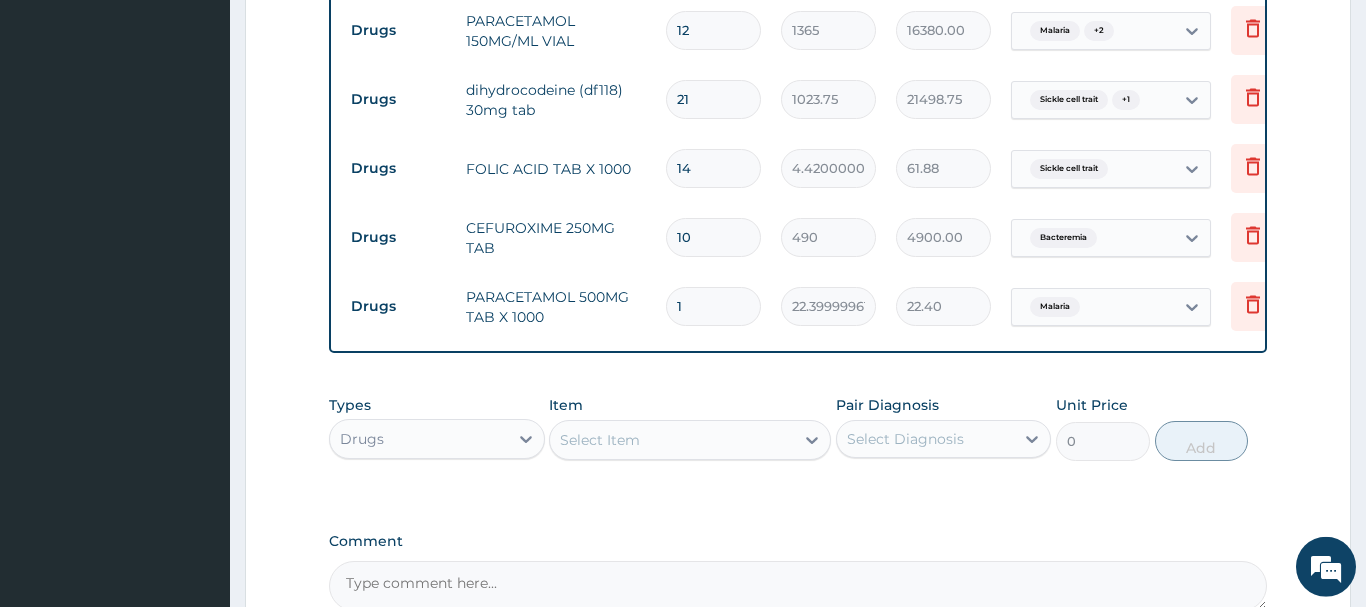 type on "336.00" 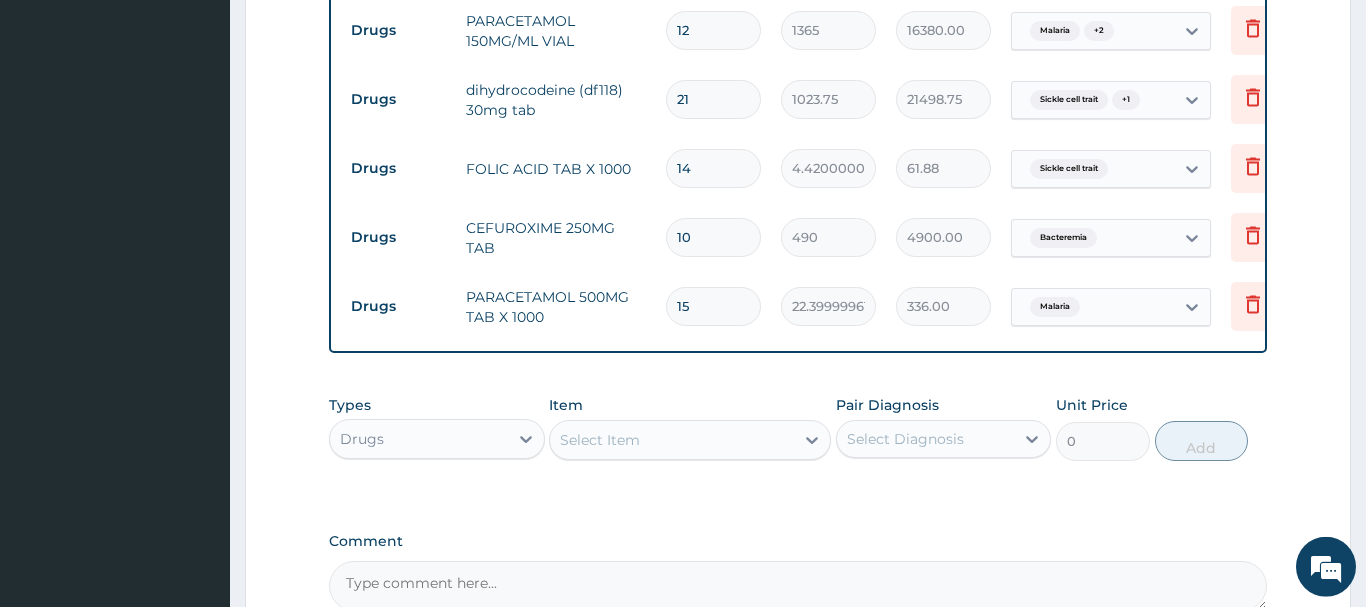 type on "15" 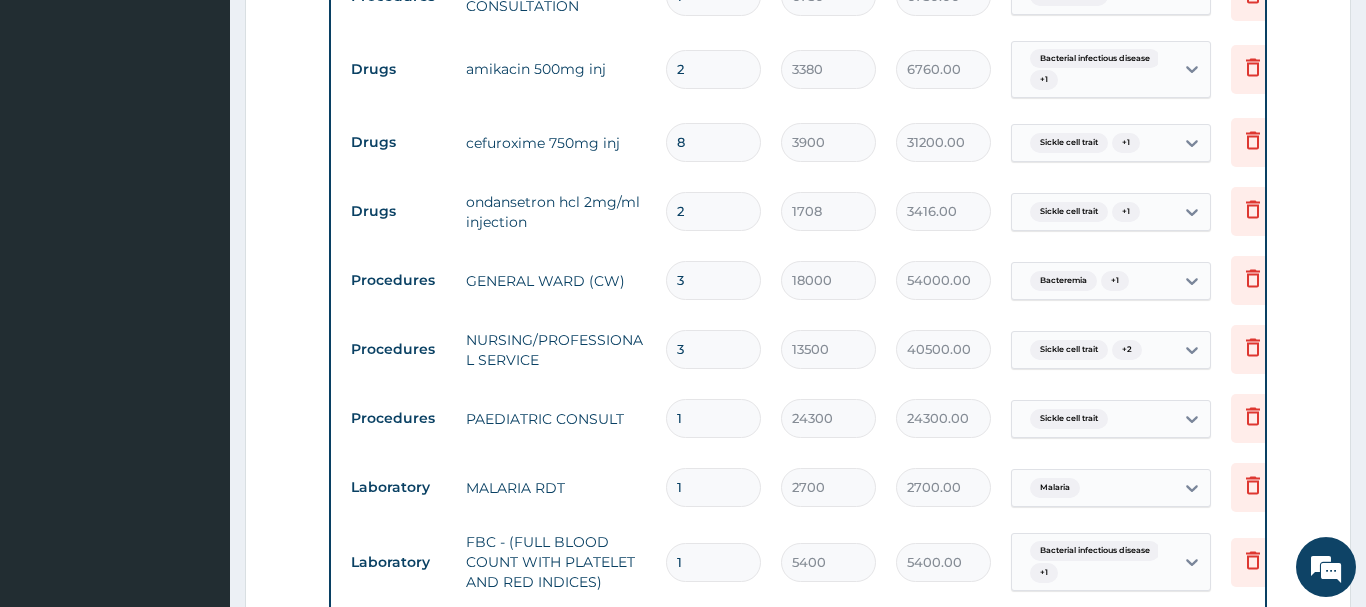 scroll, scrollTop: 797, scrollLeft: 0, axis: vertical 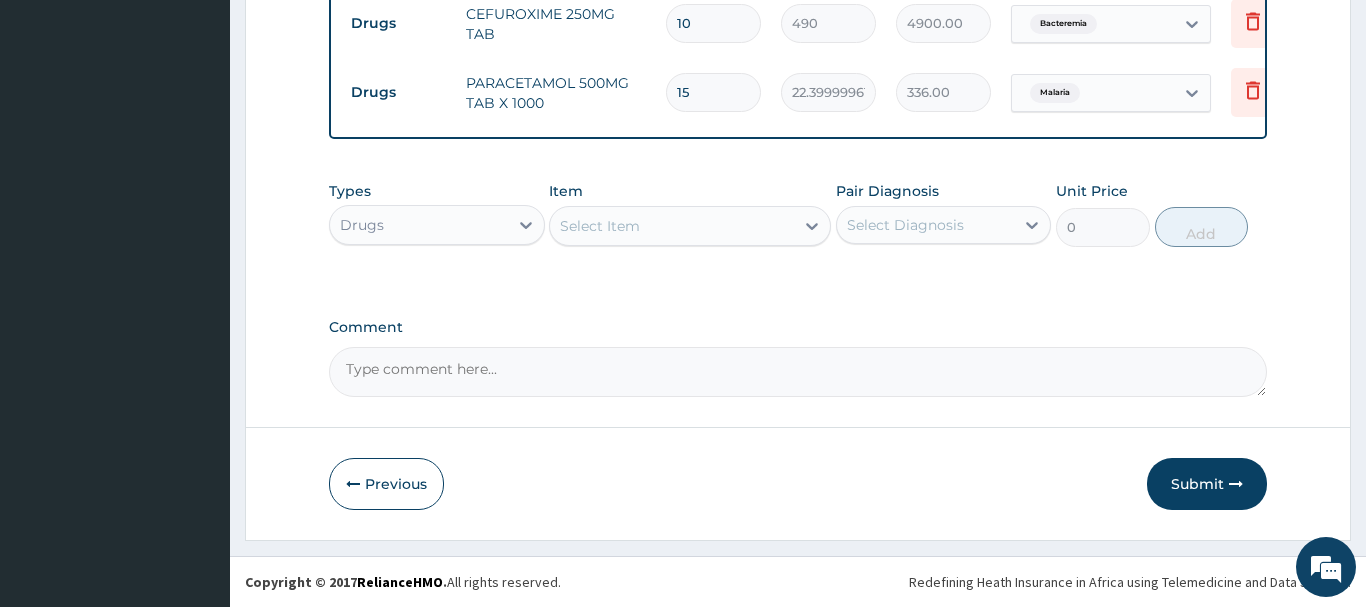click on "Select Item" at bounding box center [600, 226] 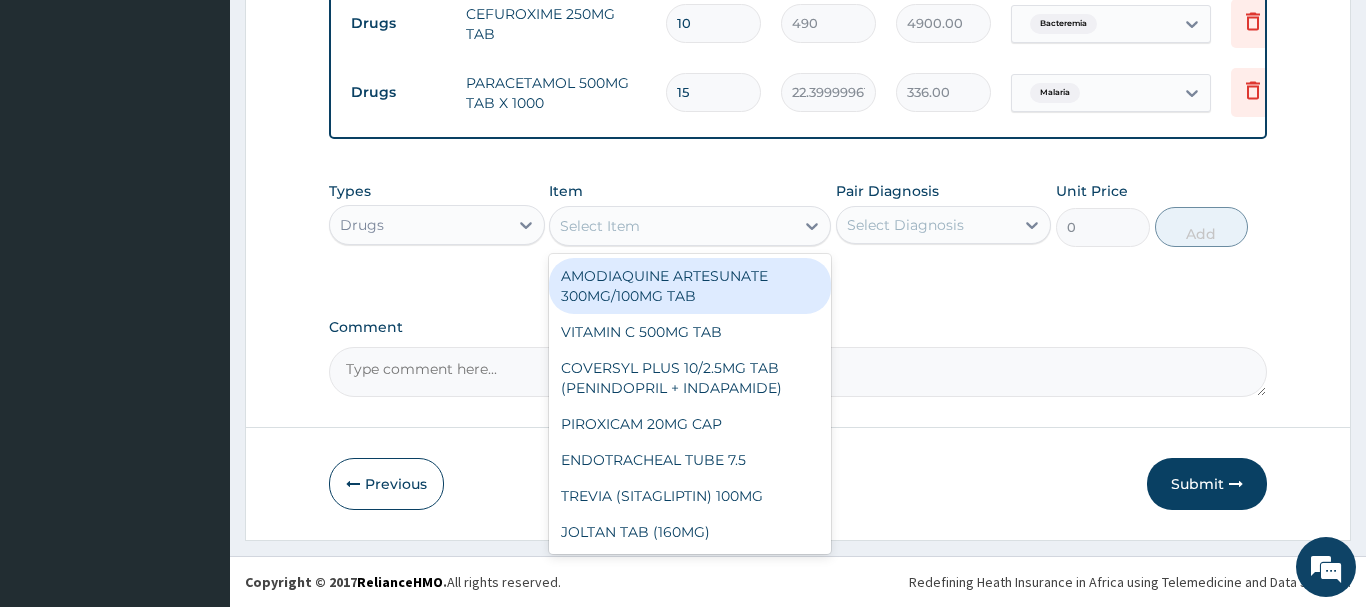 paste on "EXAMINATION GLOVE(" 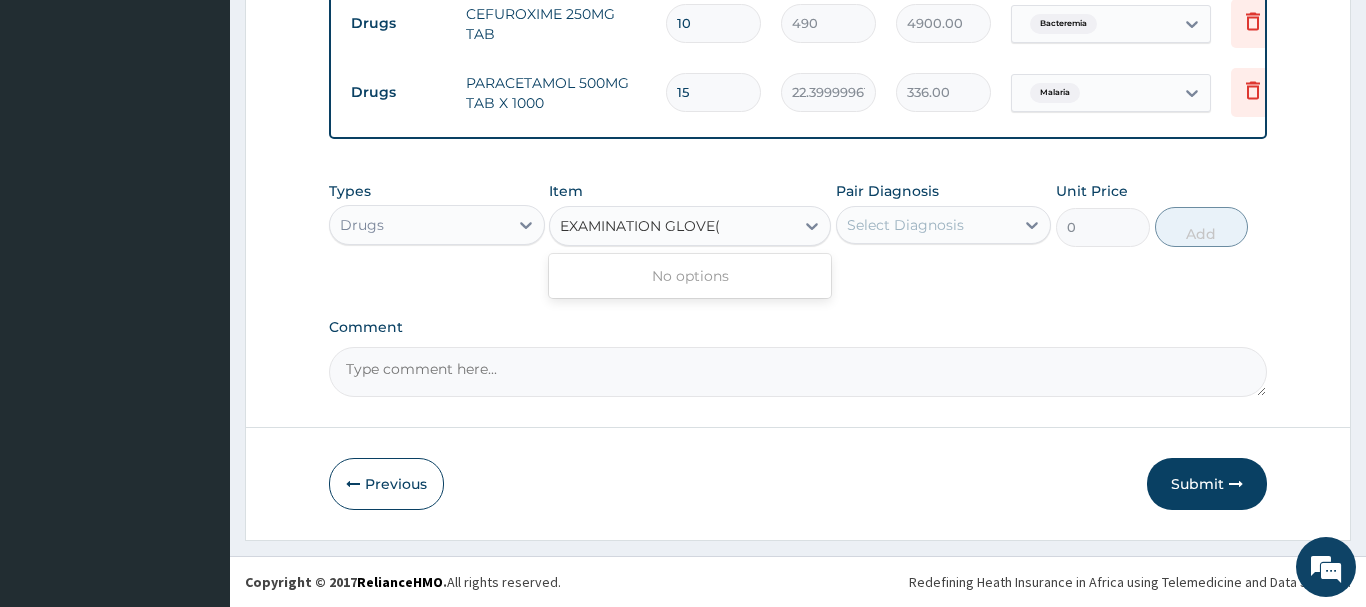 type on "EXAMINATION GLOVE" 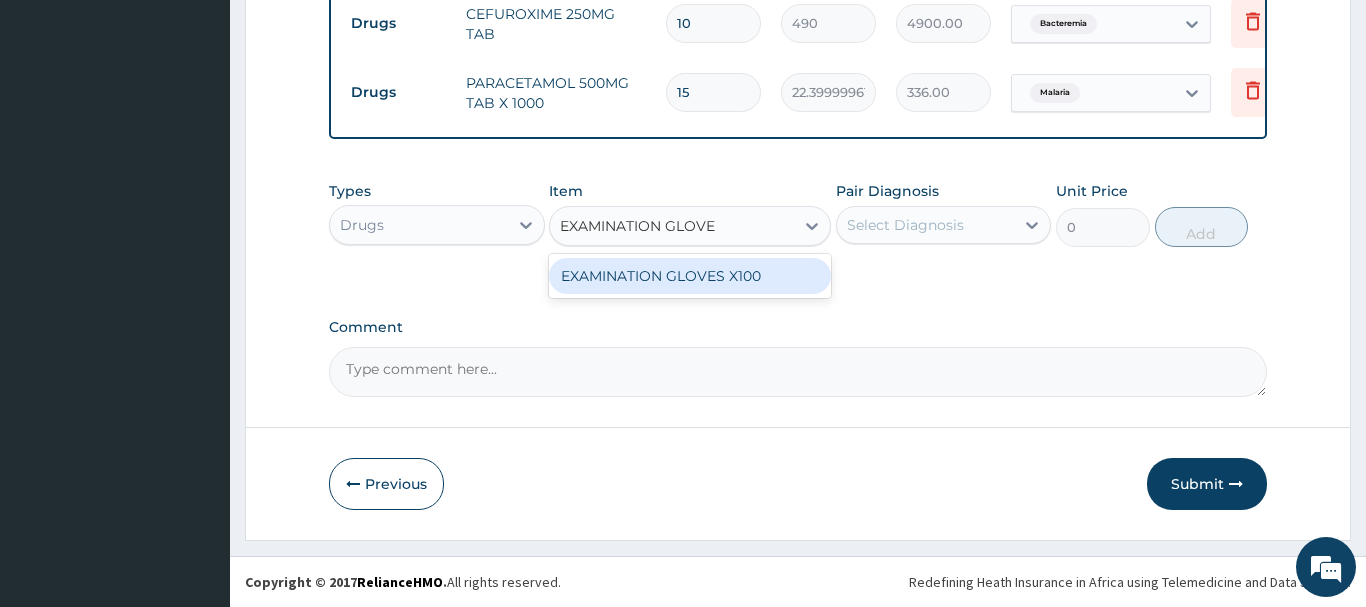 click on "EXAMINATION GLOVES X100" at bounding box center (690, 276) 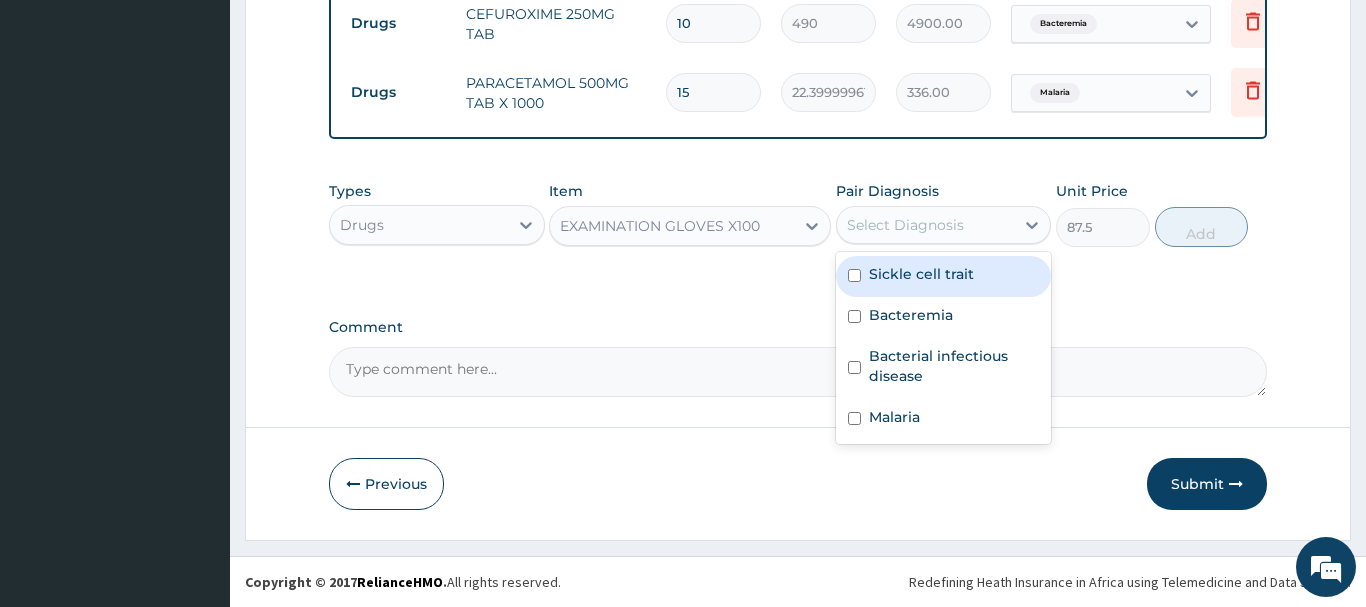 click on "Select Diagnosis" at bounding box center (926, 225) 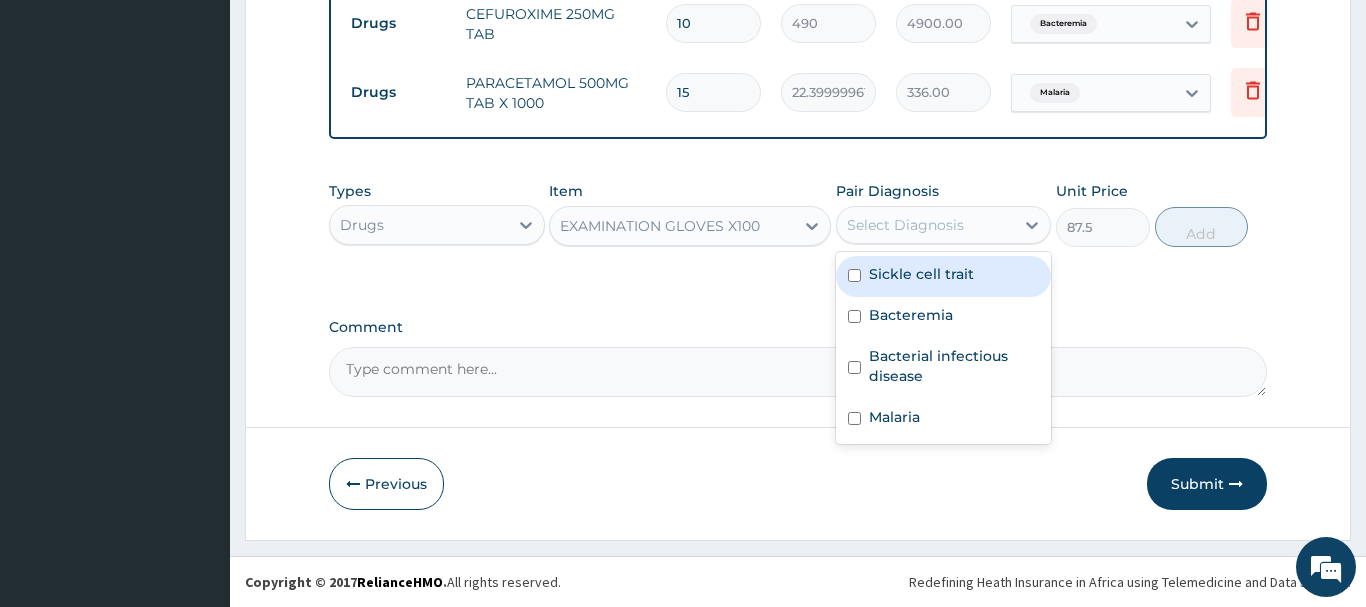 click on "Sickle cell trait" at bounding box center [921, 274] 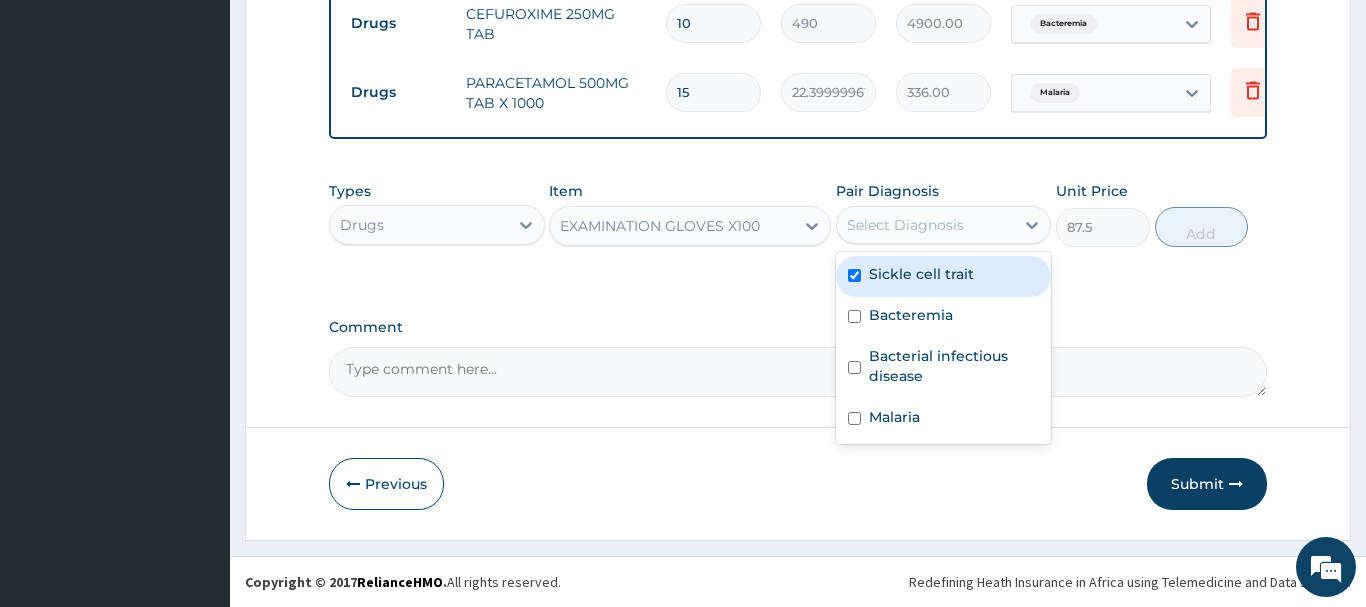 checkbox on "true" 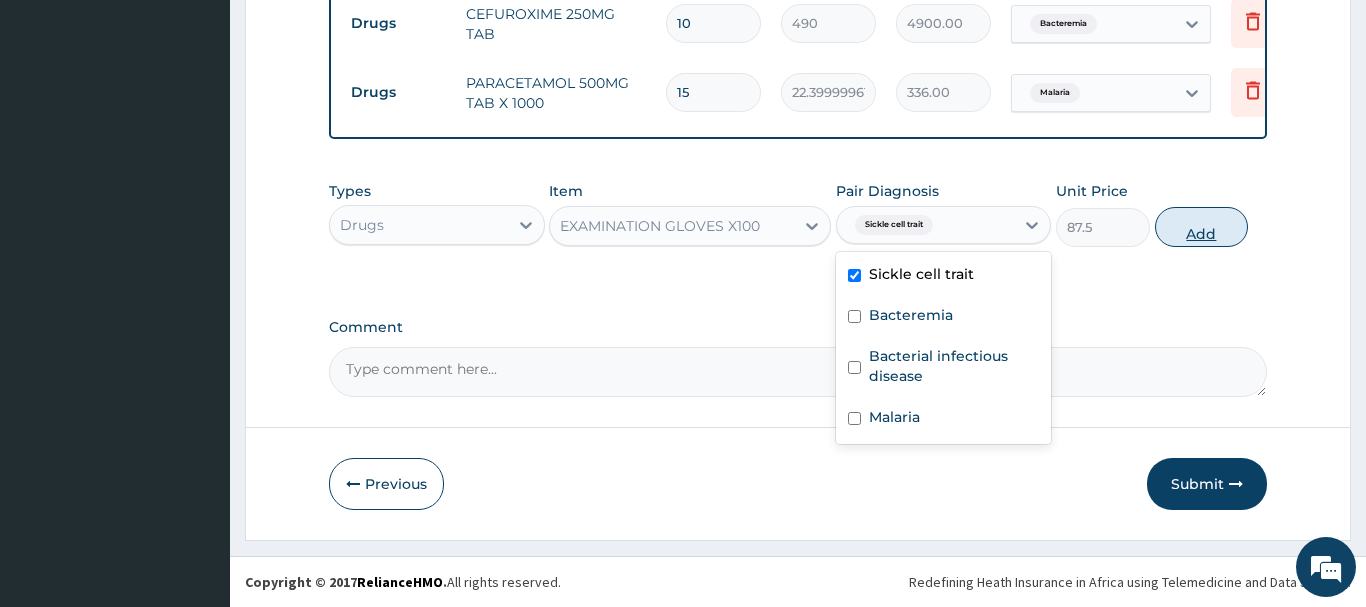 click on "Add" at bounding box center [1202, 227] 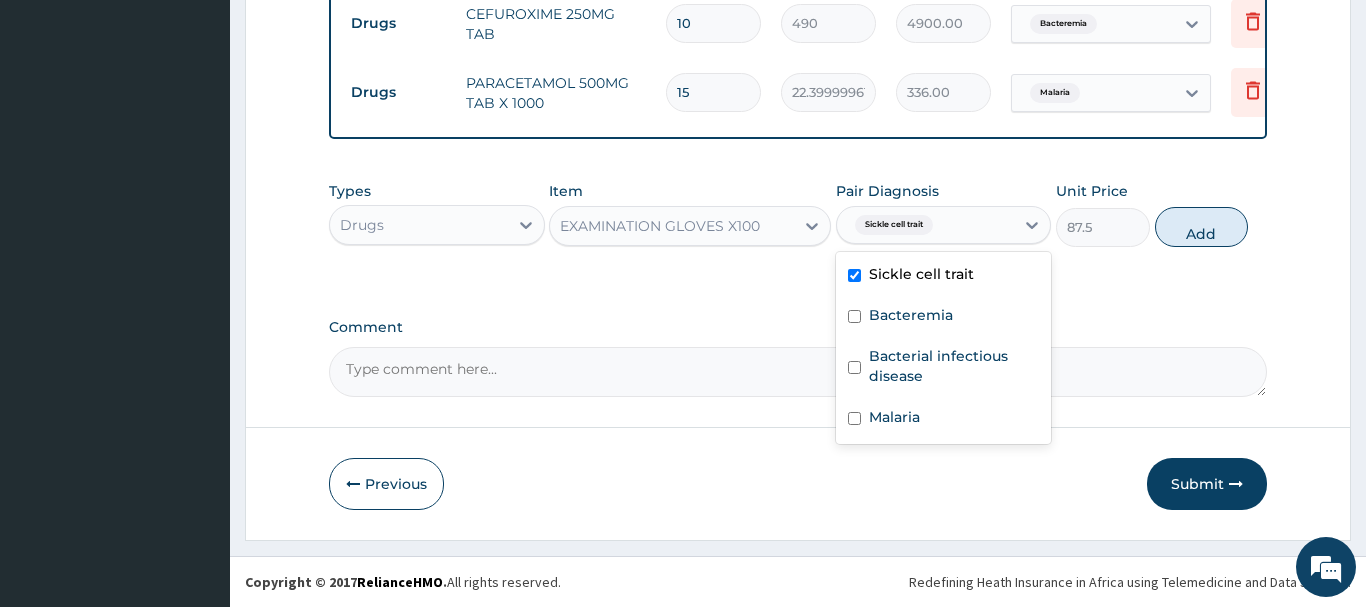 type on "0" 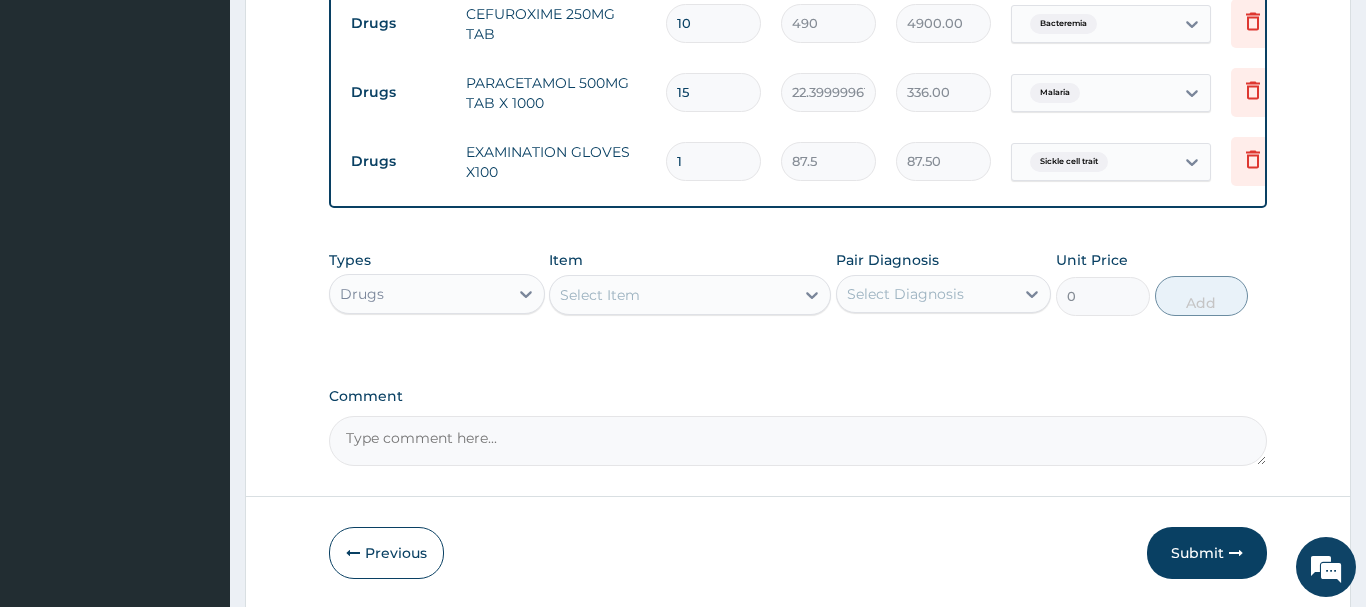 type on "10" 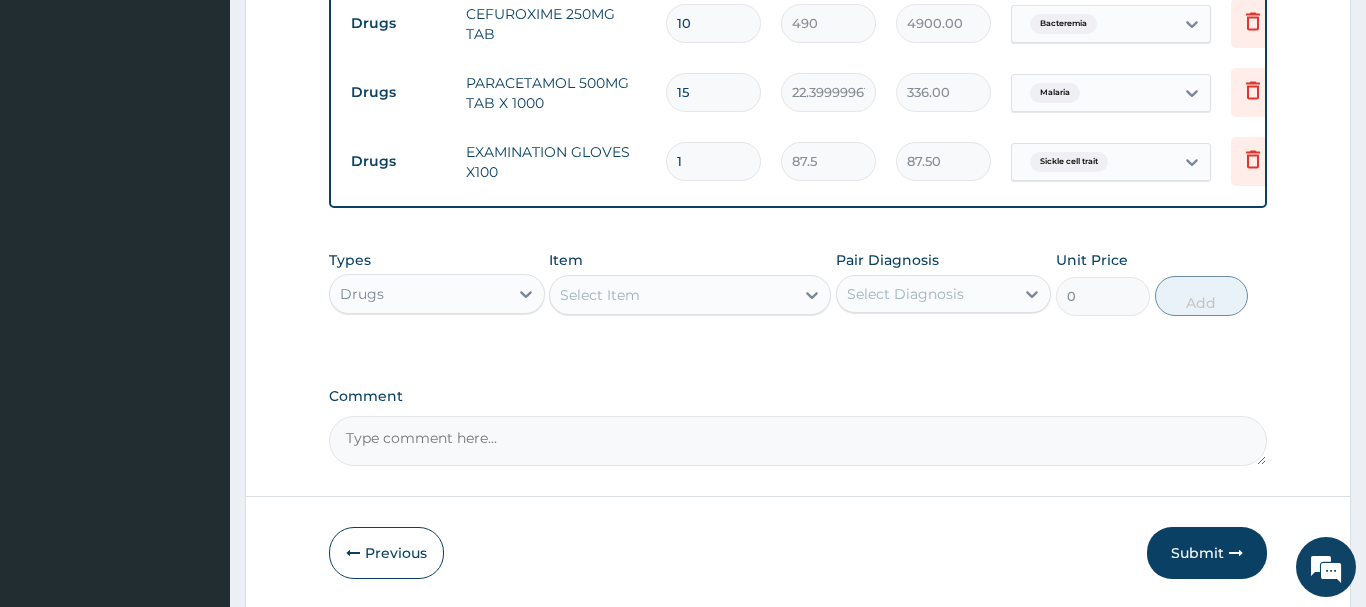 type on "875.00" 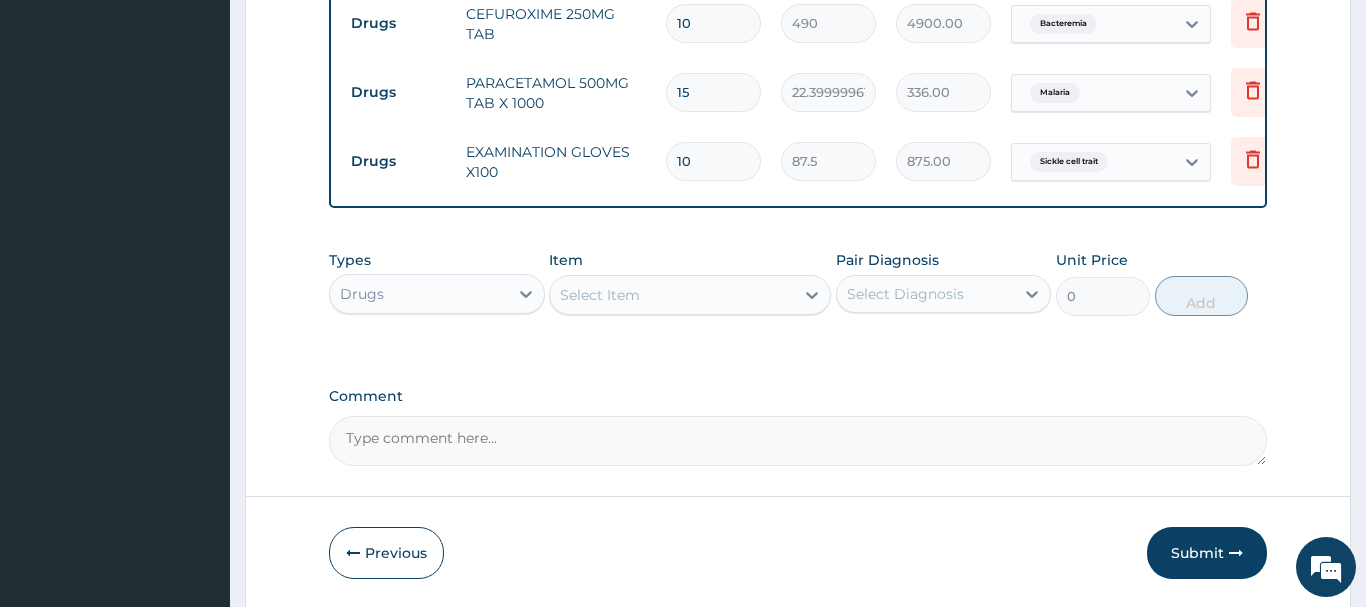 type on "100" 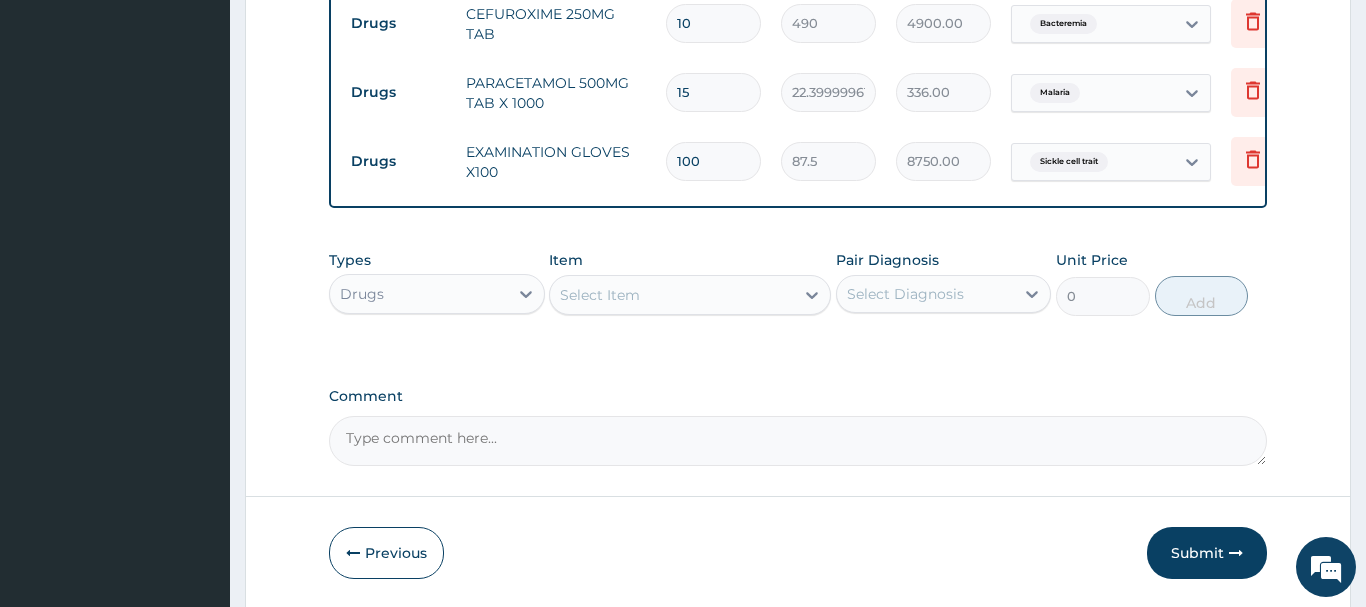 type on "100" 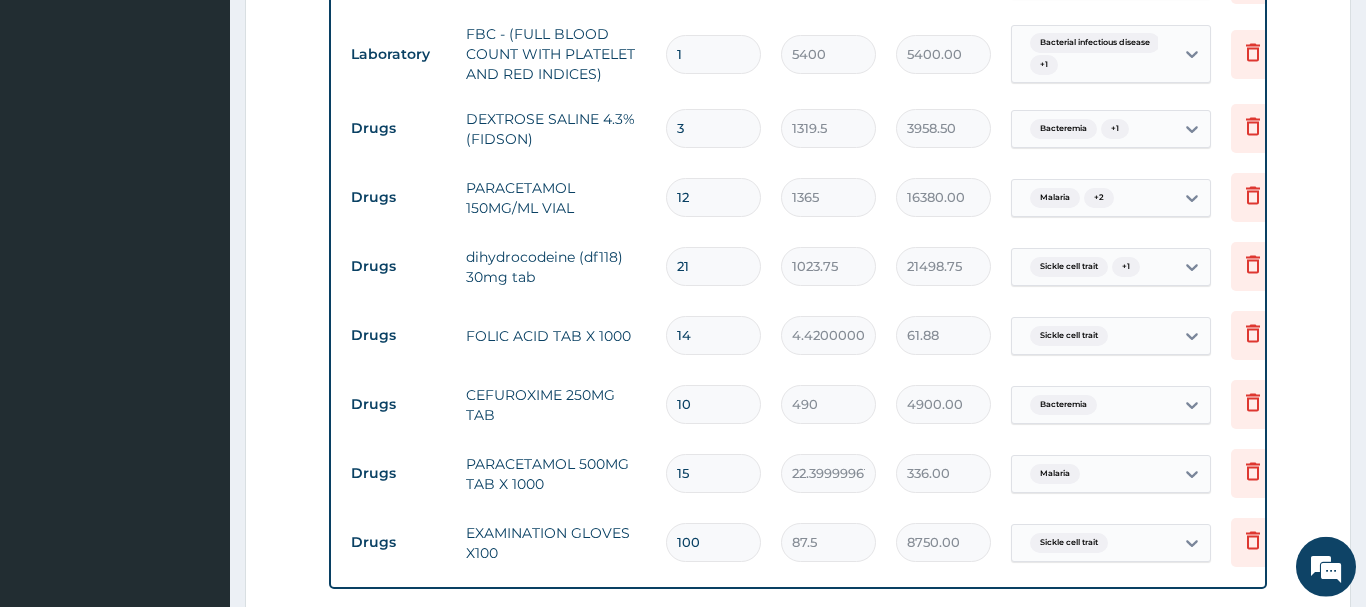 scroll, scrollTop: 1317, scrollLeft: 0, axis: vertical 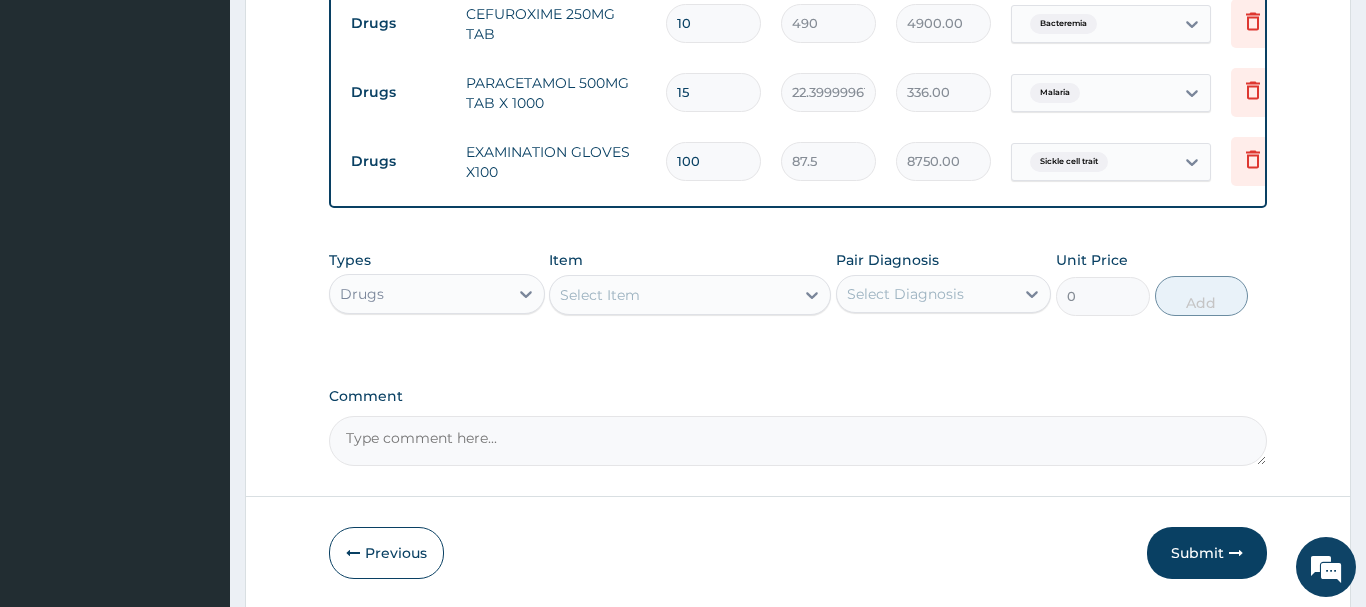drag, startPoint x: 589, startPoint y: 299, endPoint x: 603, endPoint y: 290, distance: 16.643316 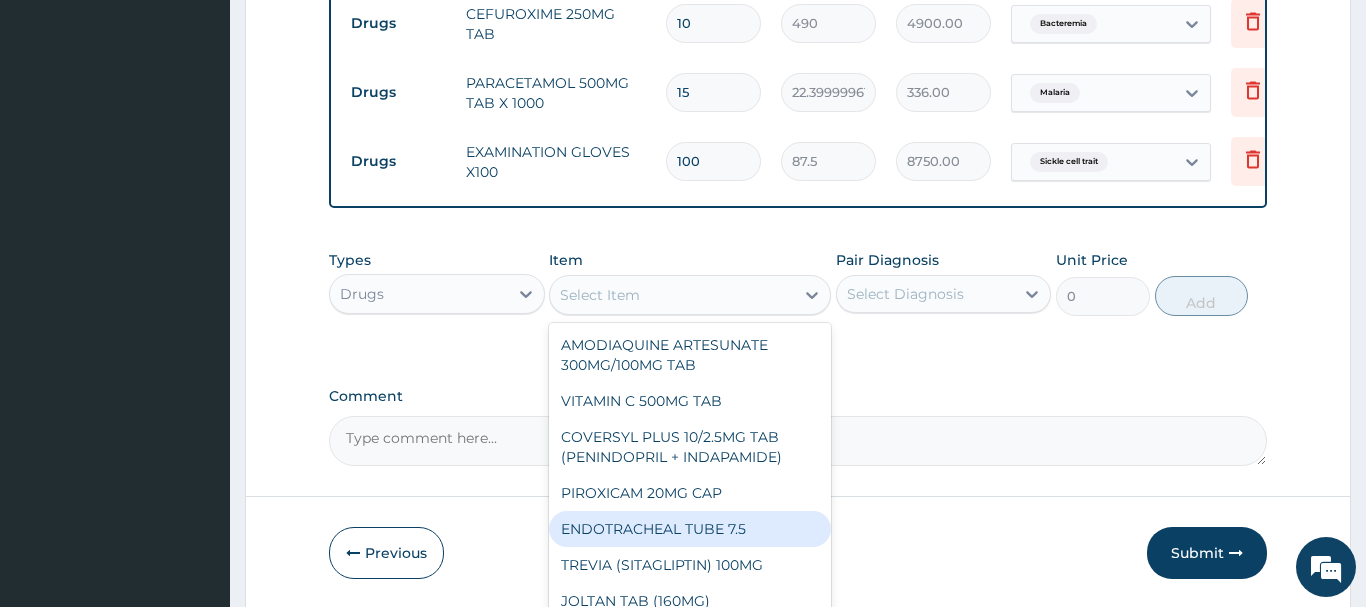 paste on "NEEDLE & SYRINGE 5ML" 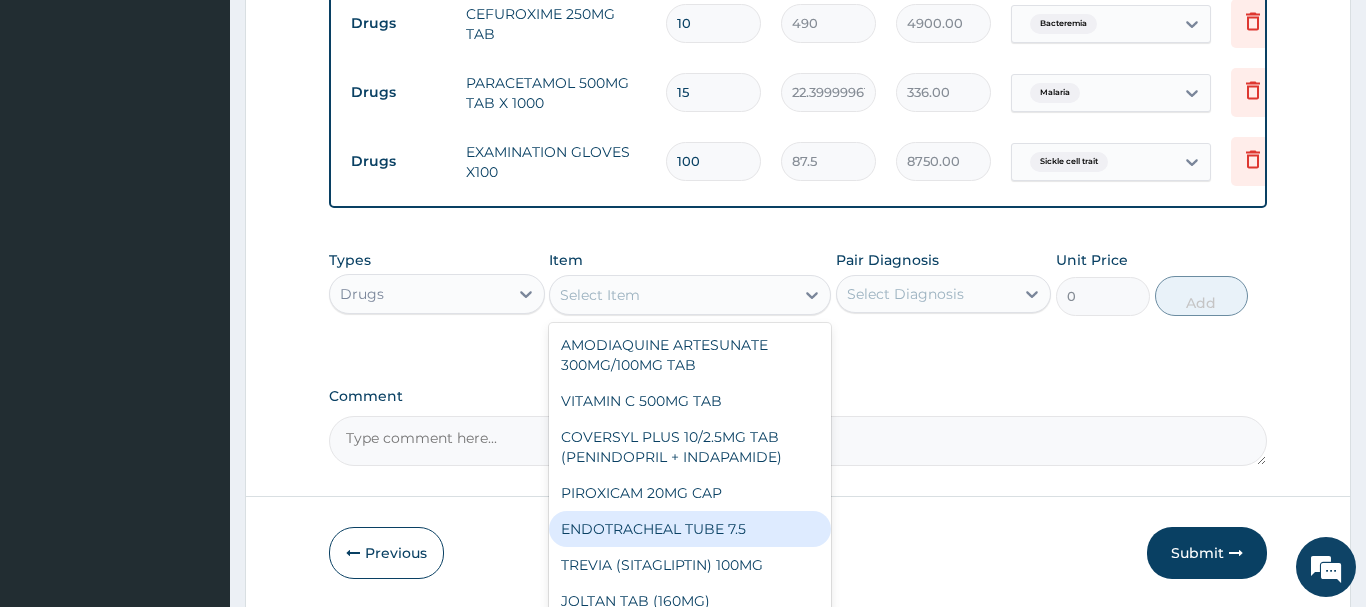 type on "NEEDLE & SYRINGE 5ML" 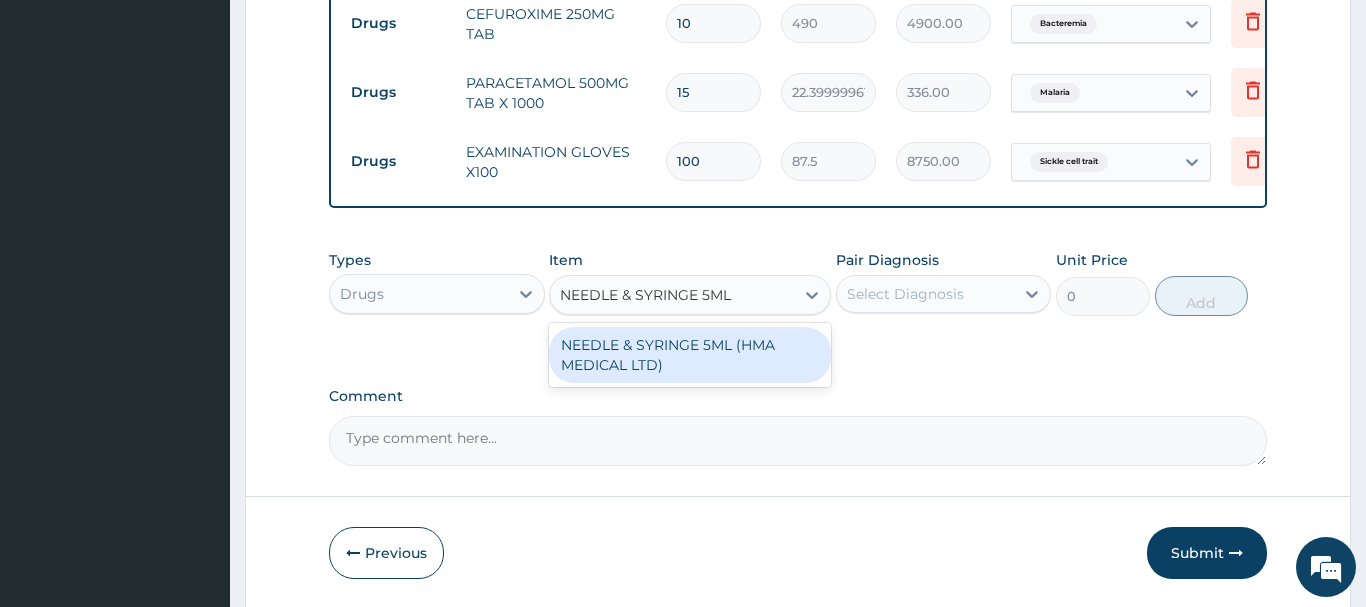 click on "NEEDLE & SYRINGE 5ML (HMA MEDICAL LTD)" at bounding box center [690, 355] 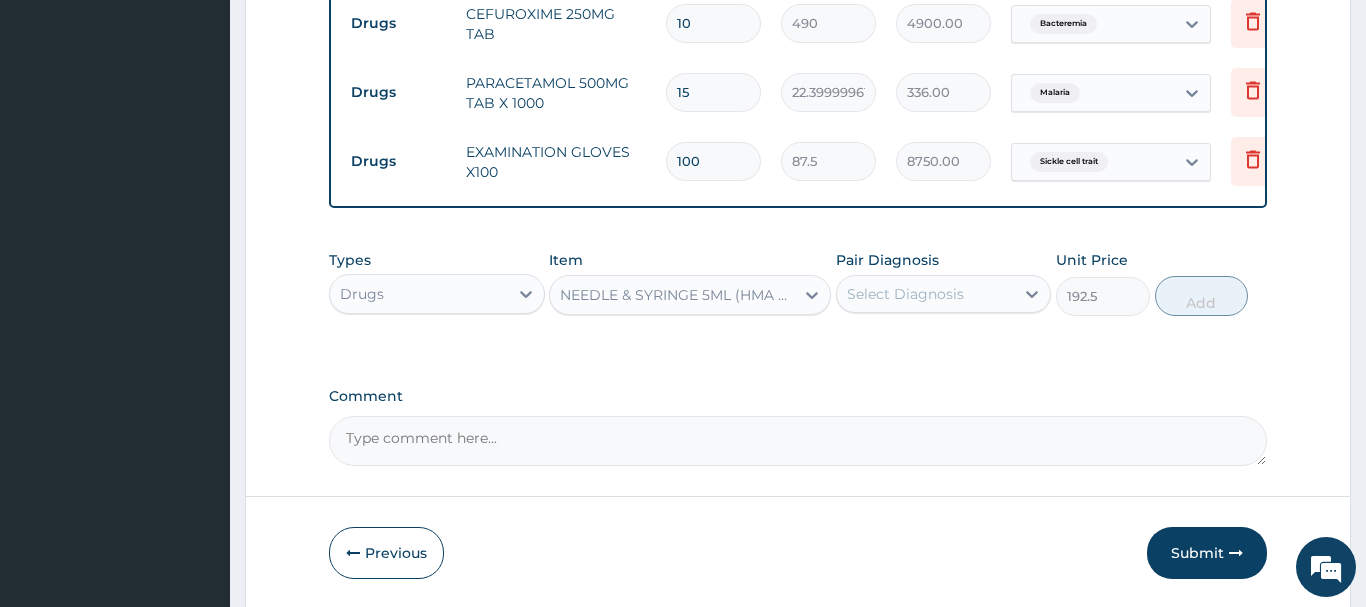 click on "Select Diagnosis" at bounding box center (905, 294) 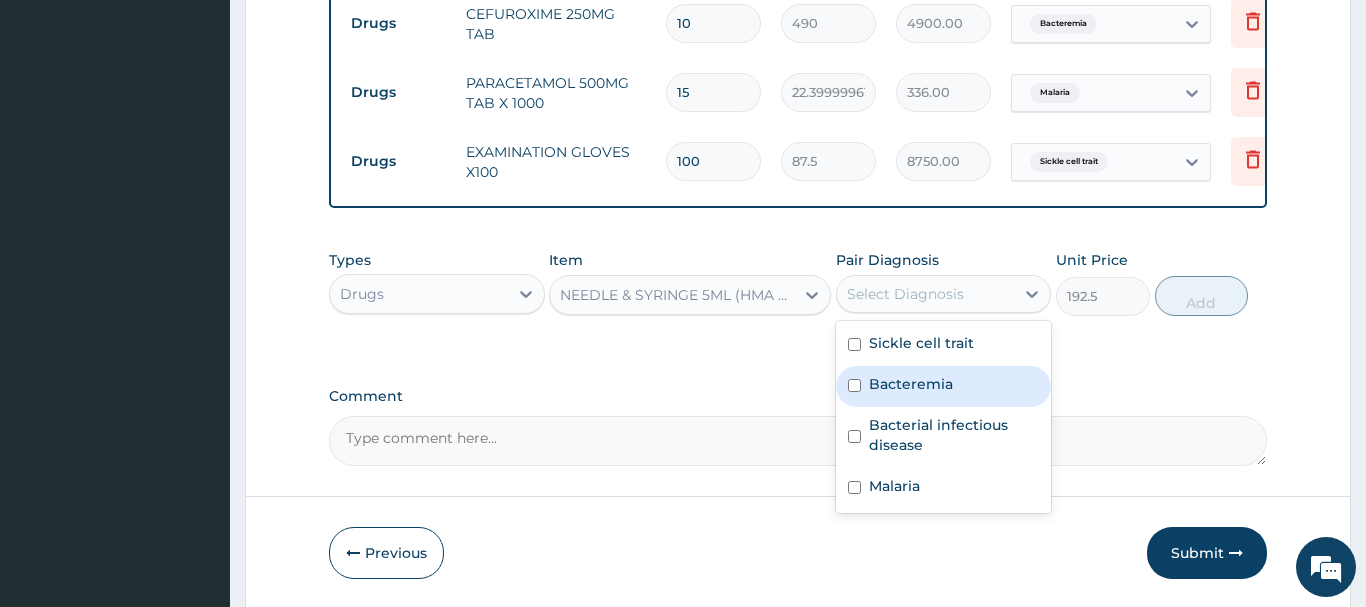 click on "Bacteremia" at bounding box center [944, 386] 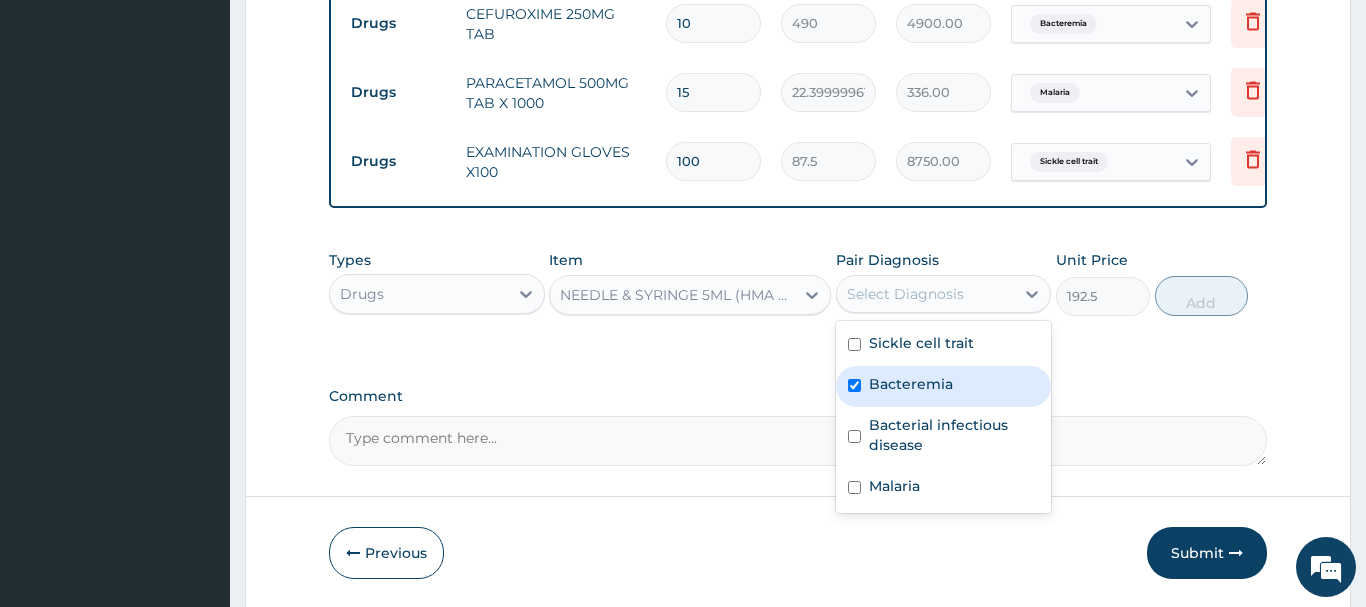 checkbox on "true" 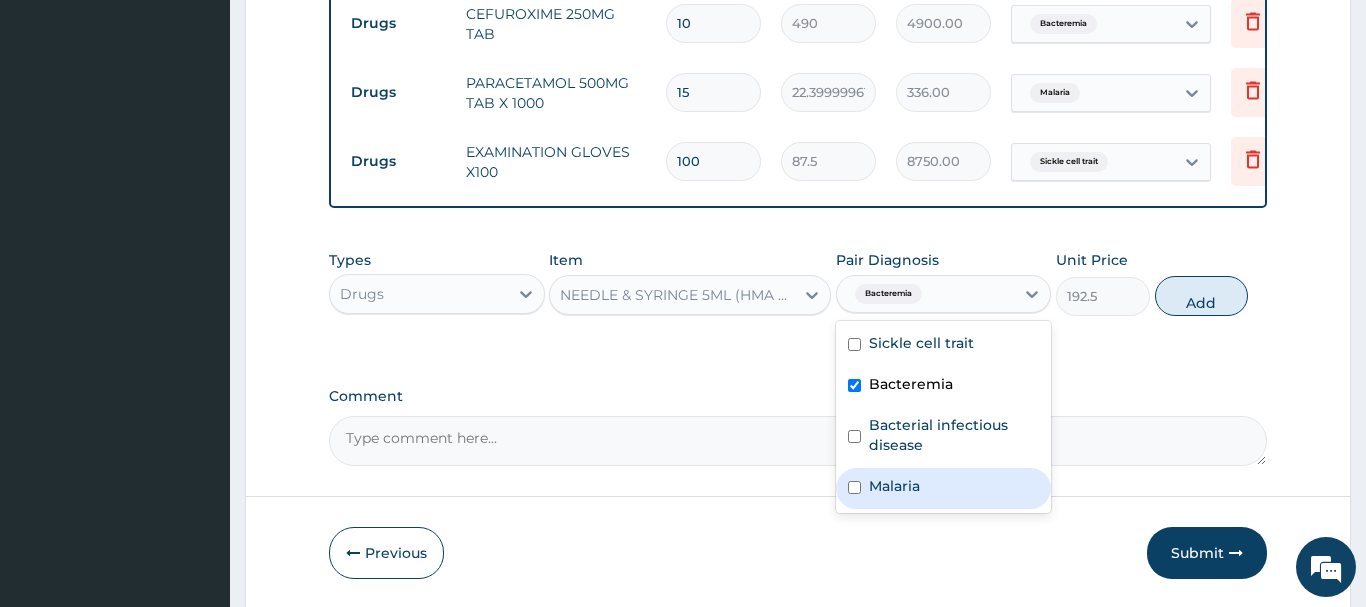 click on "Malaria" at bounding box center [894, 486] 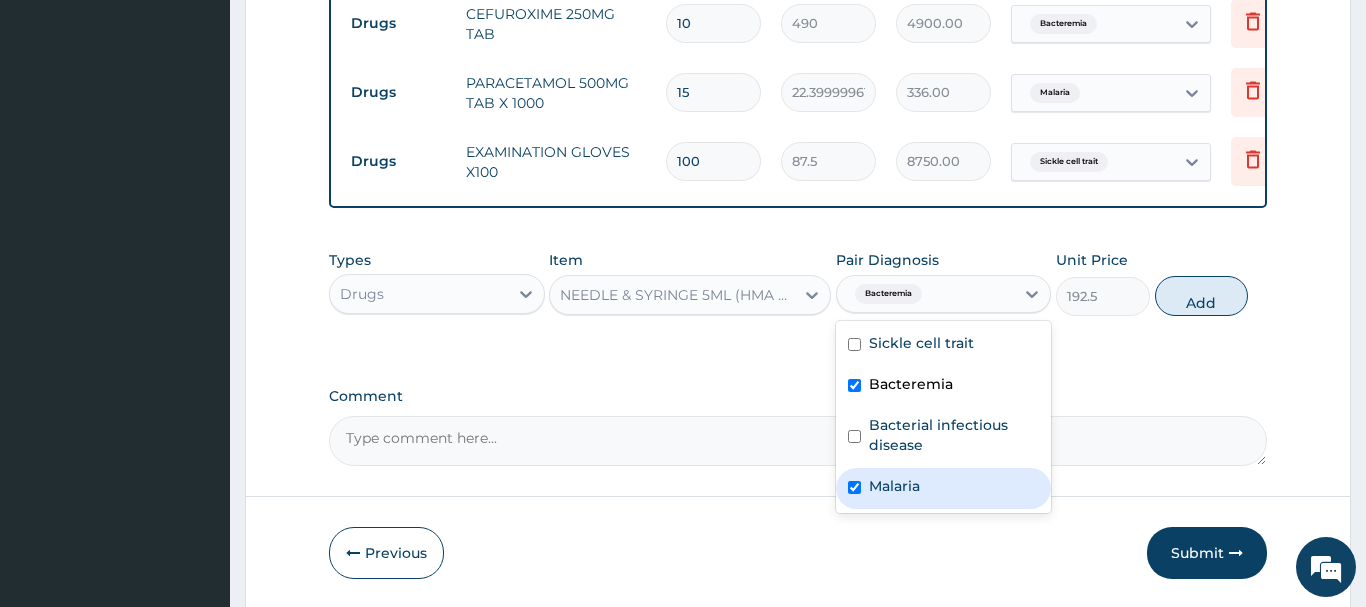 checkbox on "true" 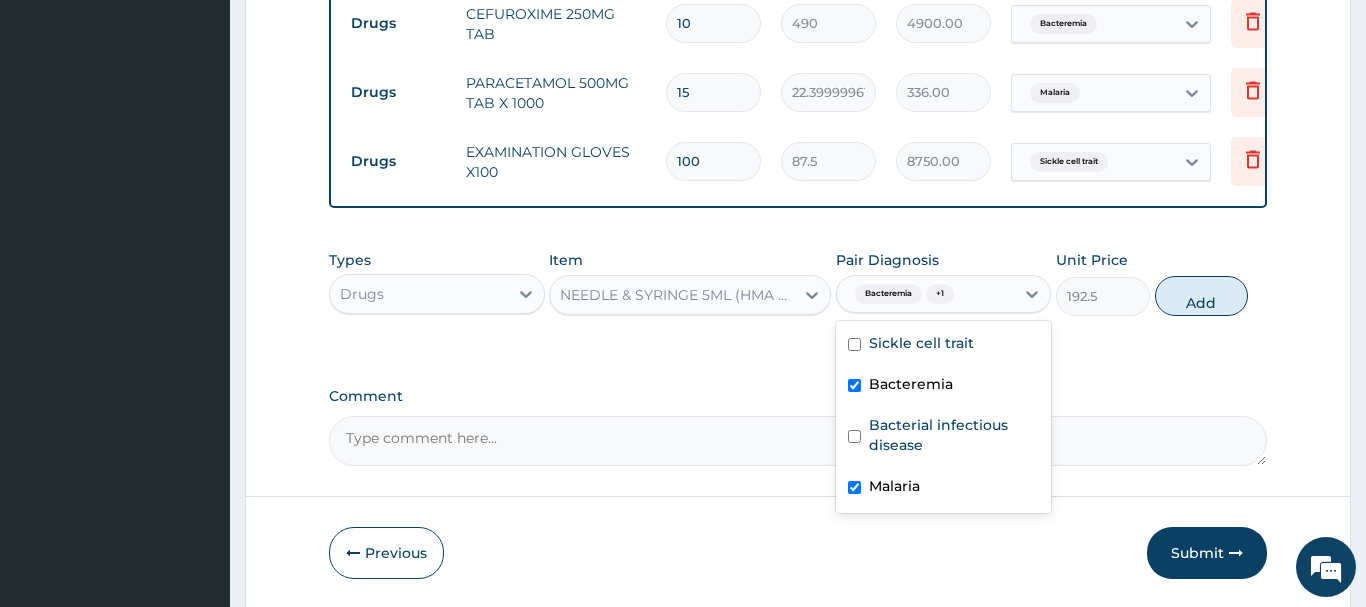 click on "Add" at bounding box center [1202, 296] 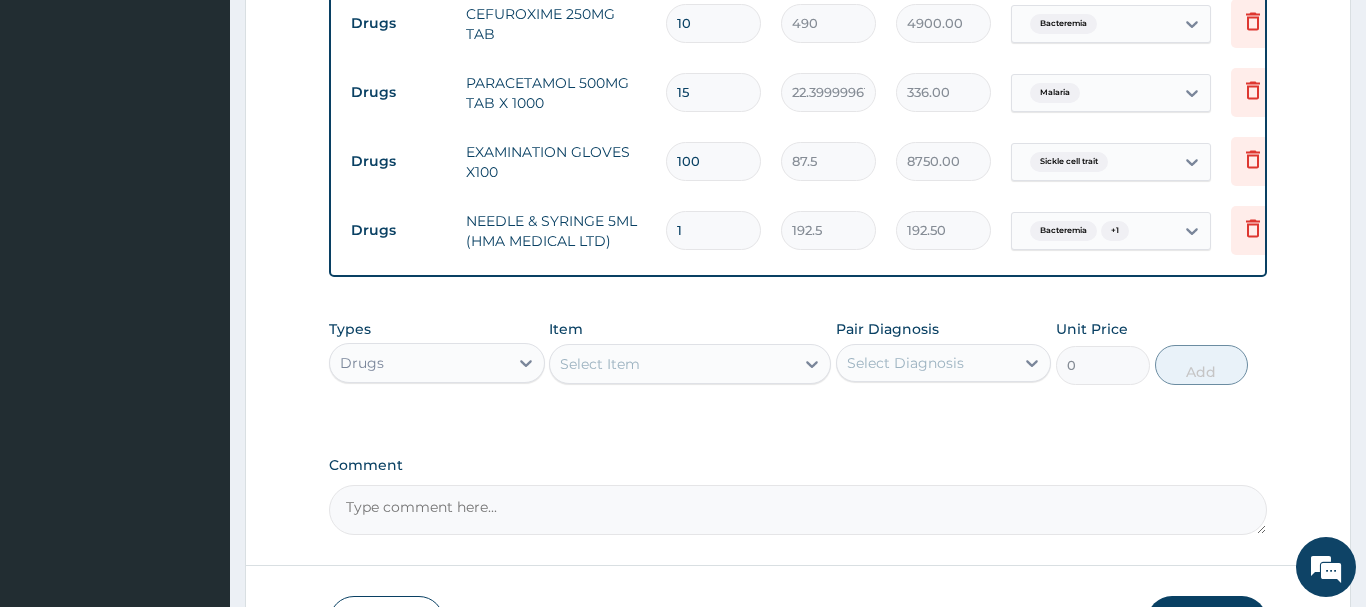 drag, startPoint x: 699, startPoint y: 226, endPoint x: 595, endPoint y: 236, distance: 104.47966 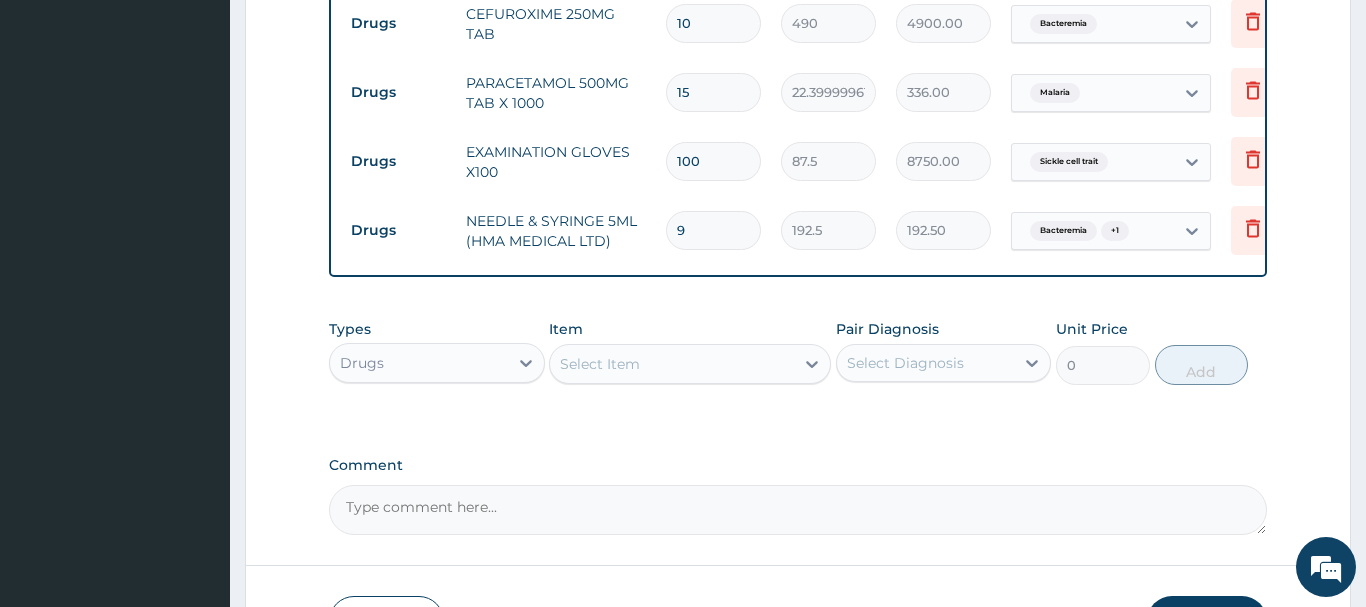 type on "1732.50" 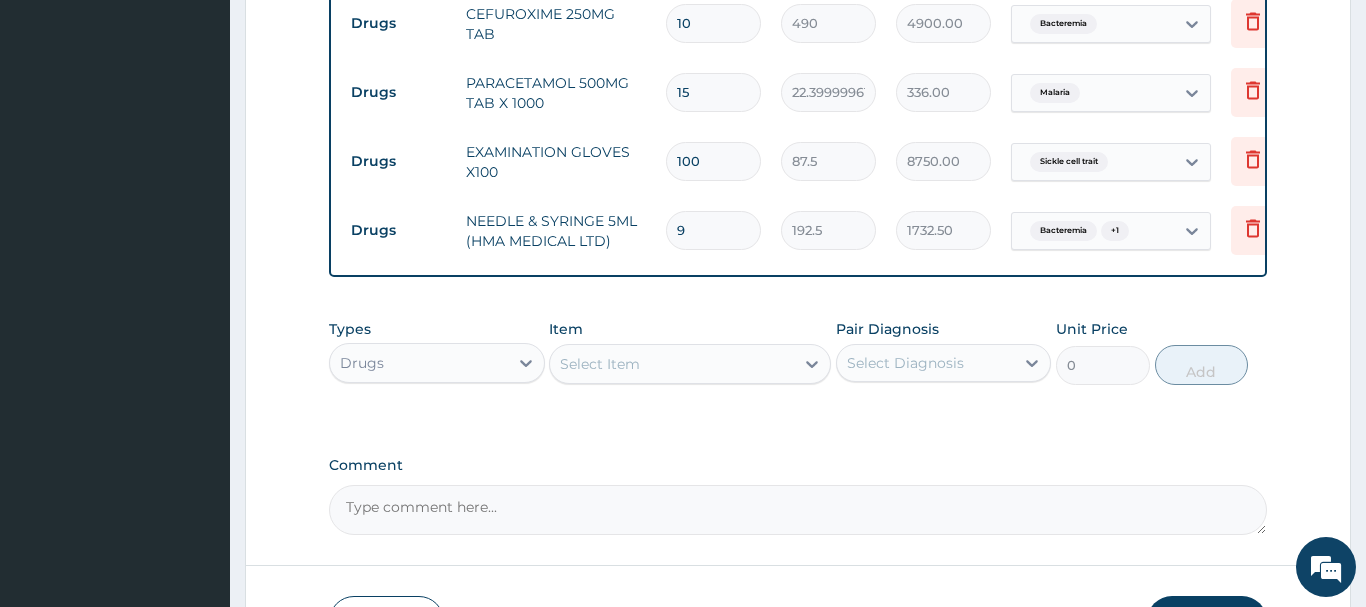 type on "9" 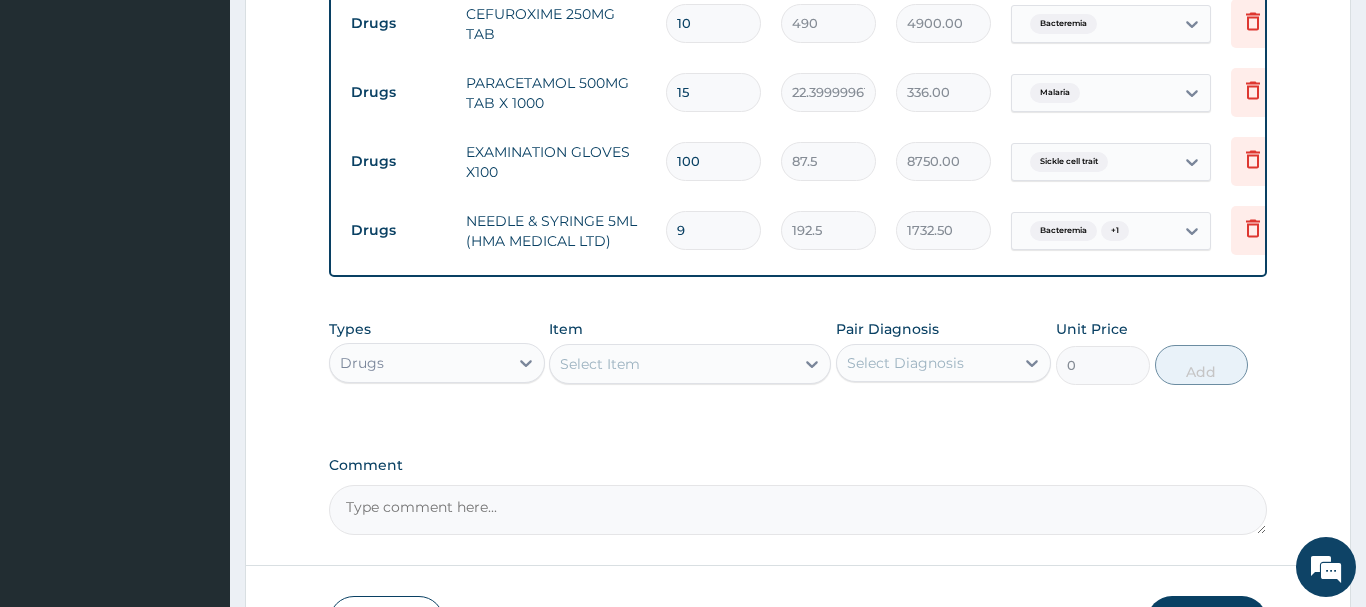 click on "Select Item" at bounding box center [672, 364] 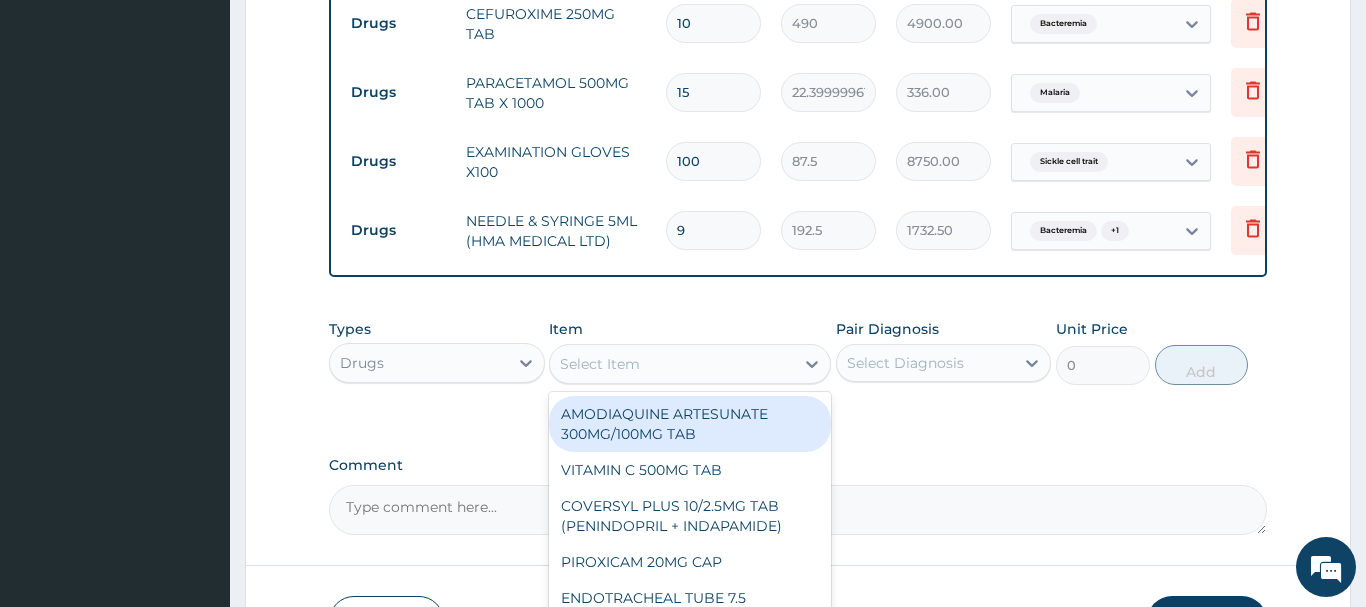 paste on "CANNULAR BLU" 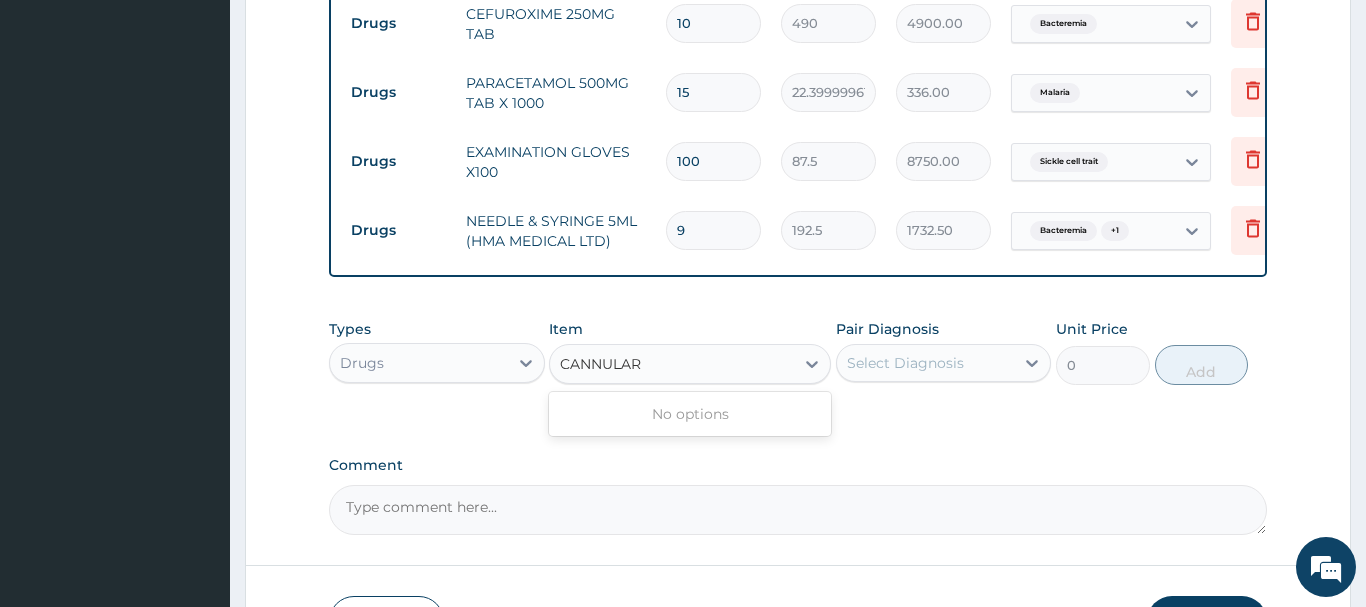 type on "CANNULA" 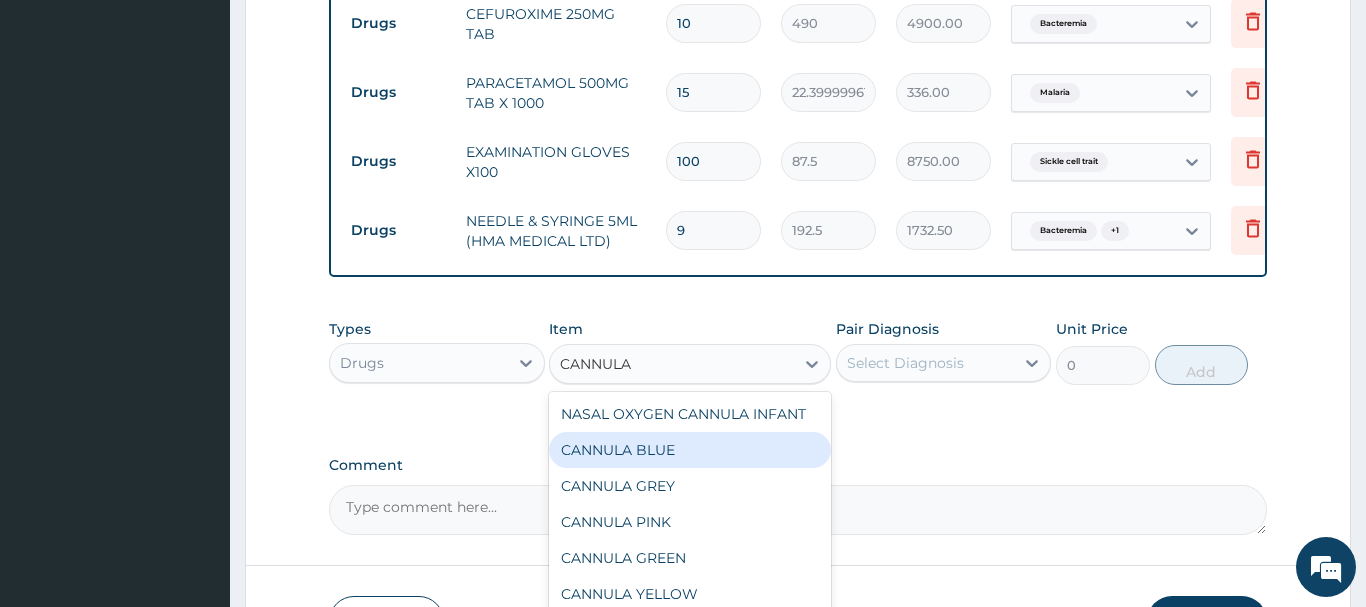 click on "CANNULA BLUE" at bounding box center [690, 450] 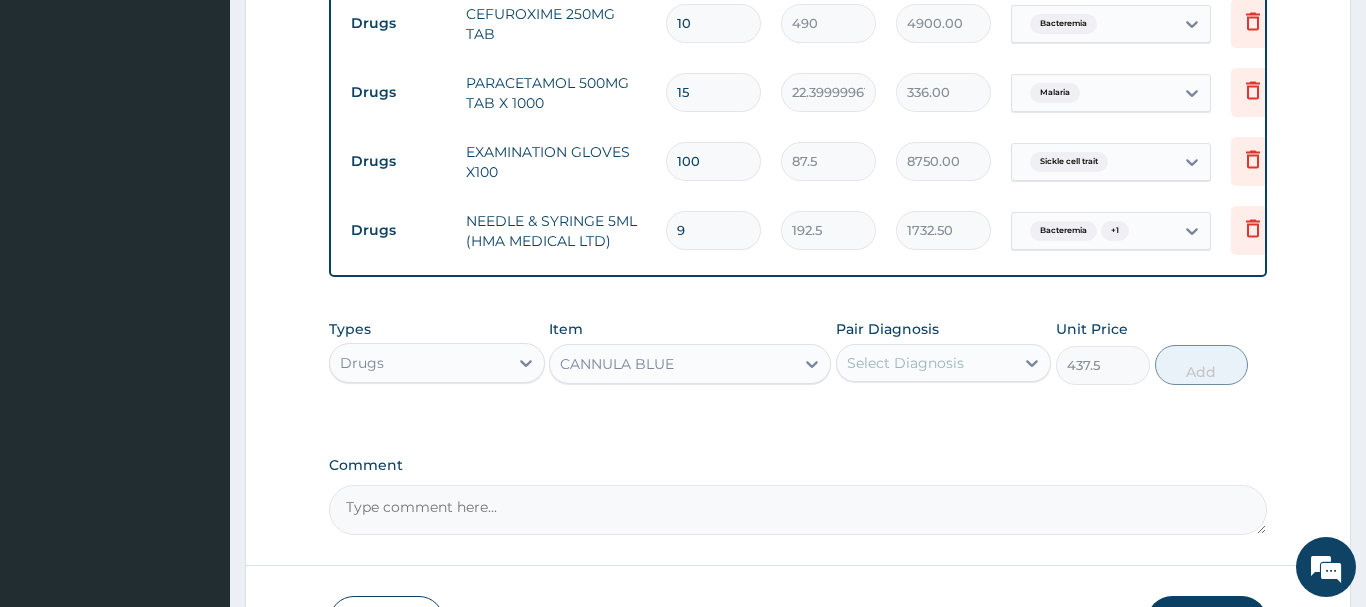 click on "Select Diagnosis" at bounding box center (926, 363) 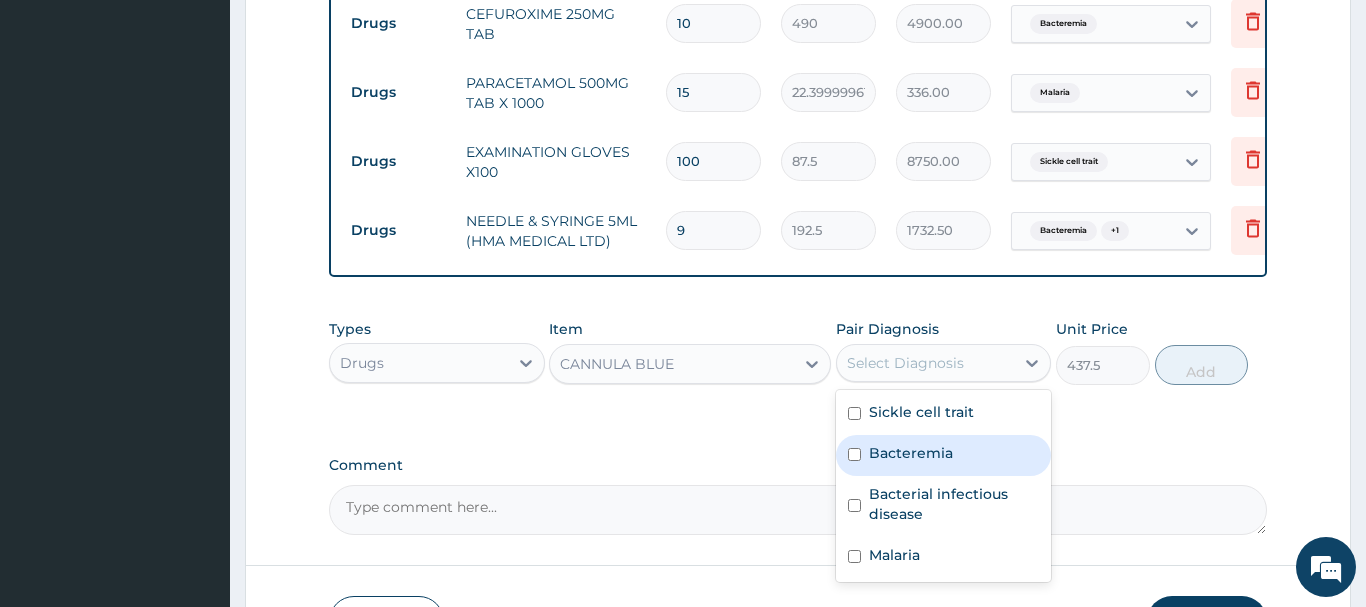 drag, startPoint x: 923, startPoint y: 445, endPoint x: 935, endPoint y: 428, distance: 20.808653 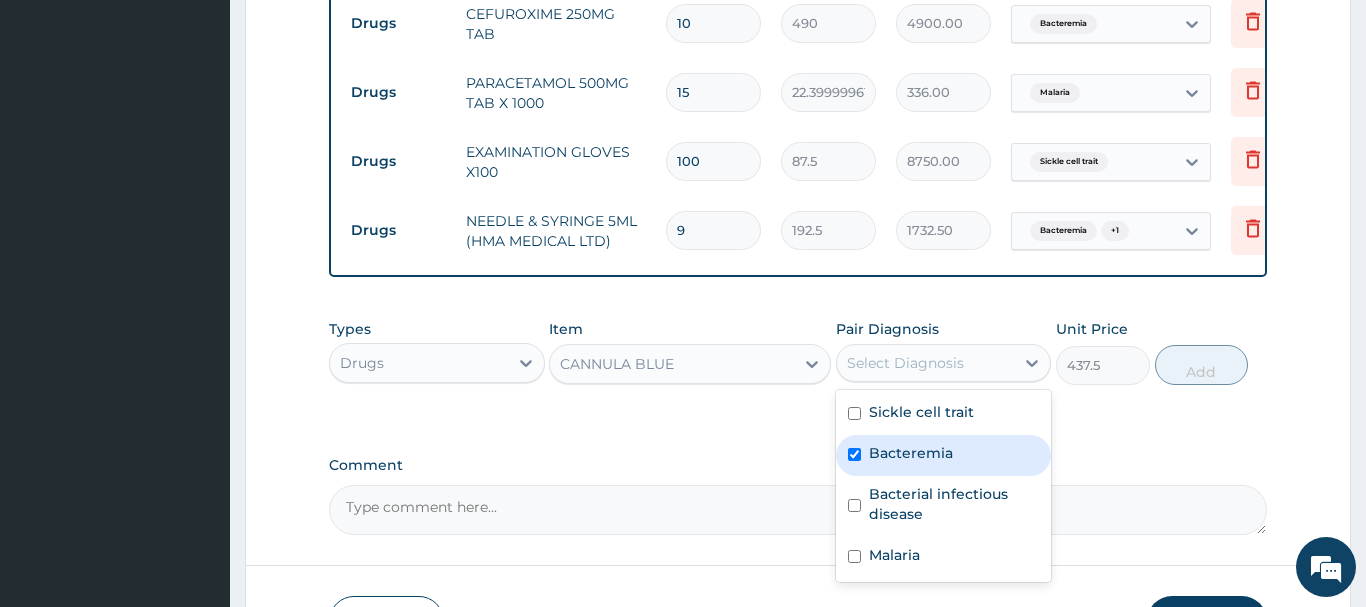 checkbox on "true" 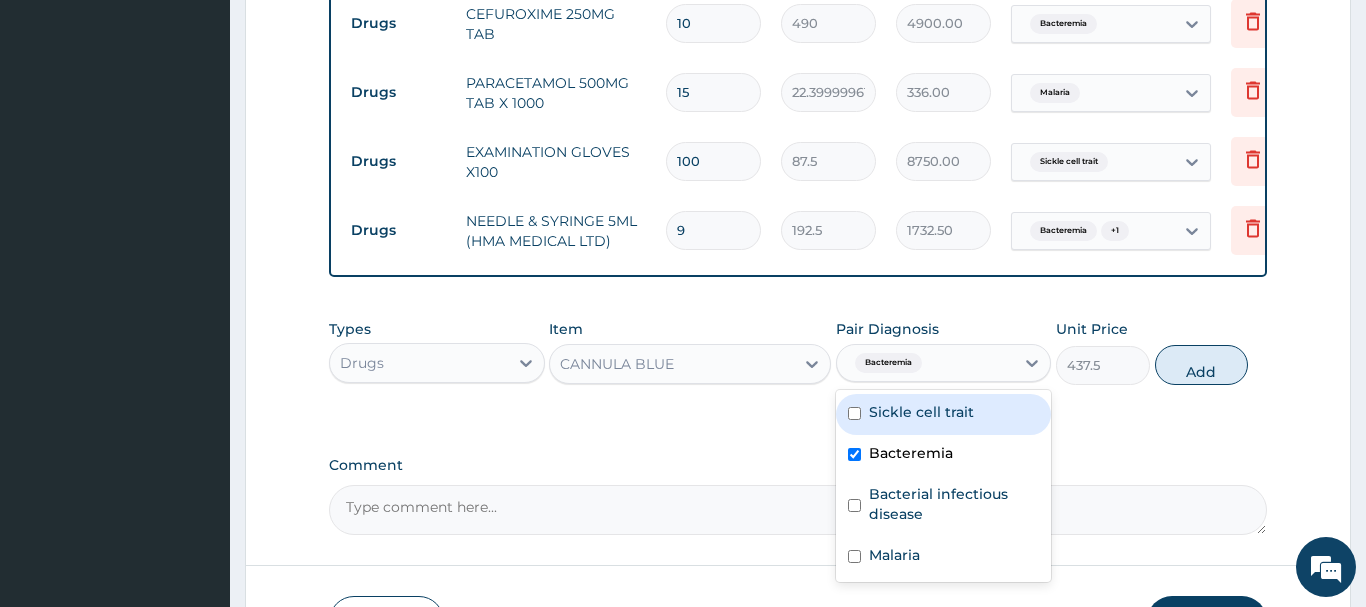 click on "Sickle cell trait" at bounding box center (921, 412) 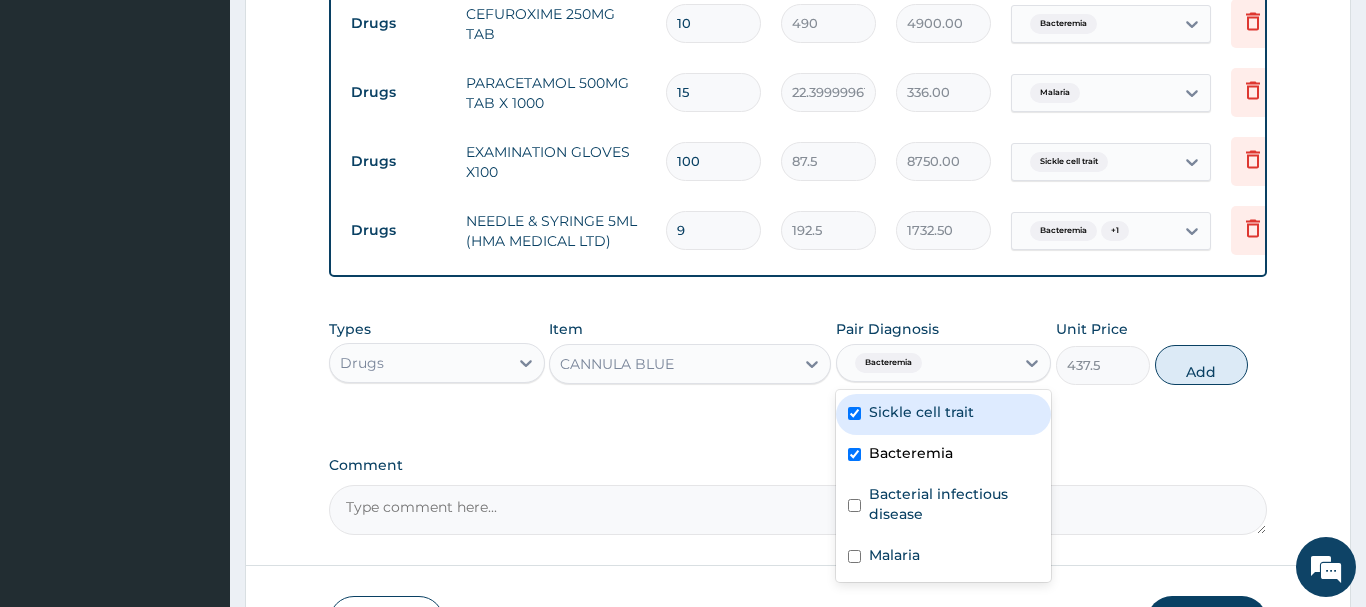 checkbox on "true" 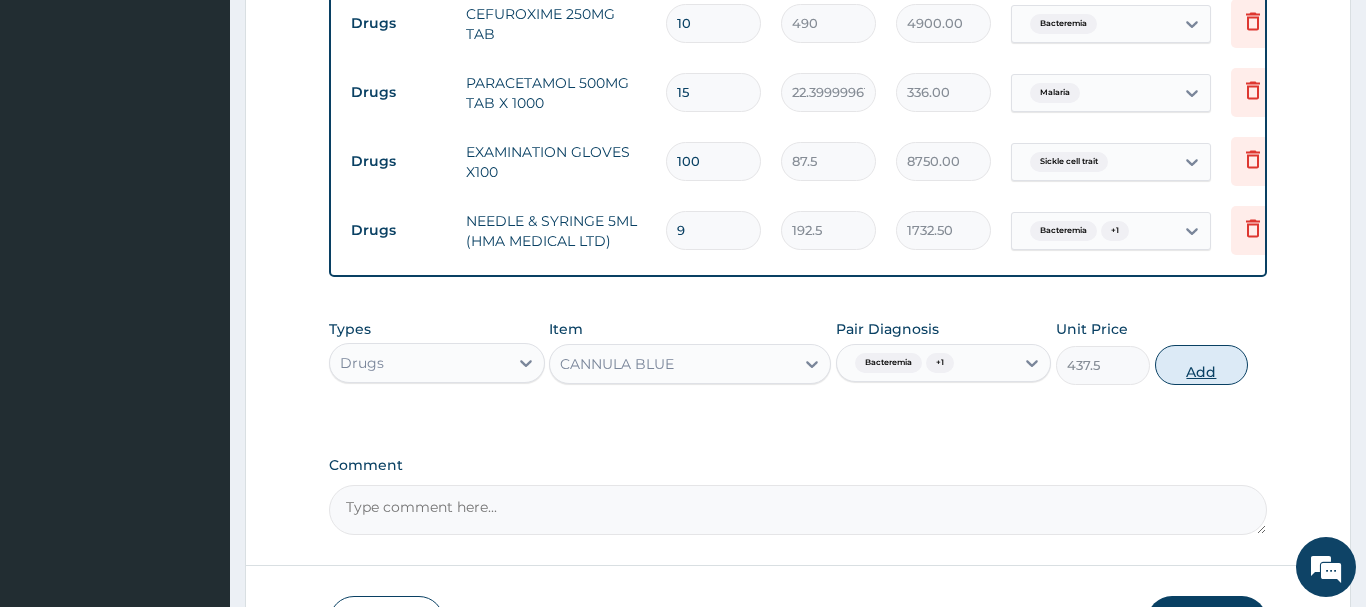 click on "Add" at bounding box center [1202, 365] 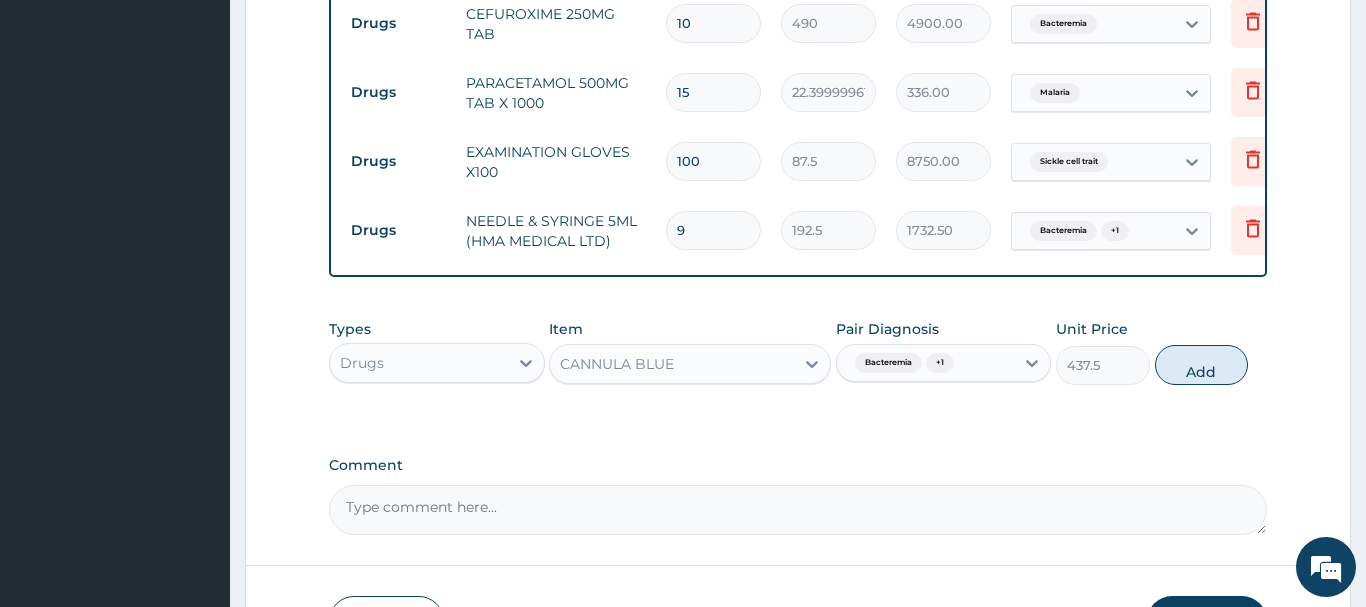type on "0" 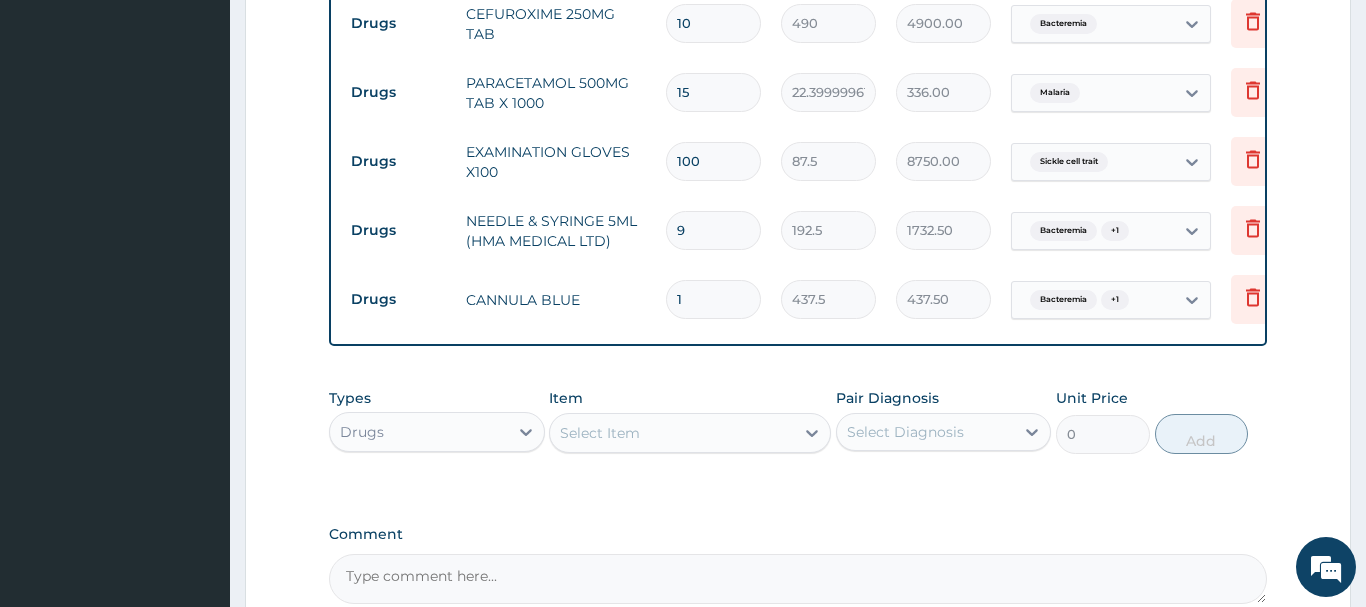 click on "Select Item" at bounding box center [600, 433] 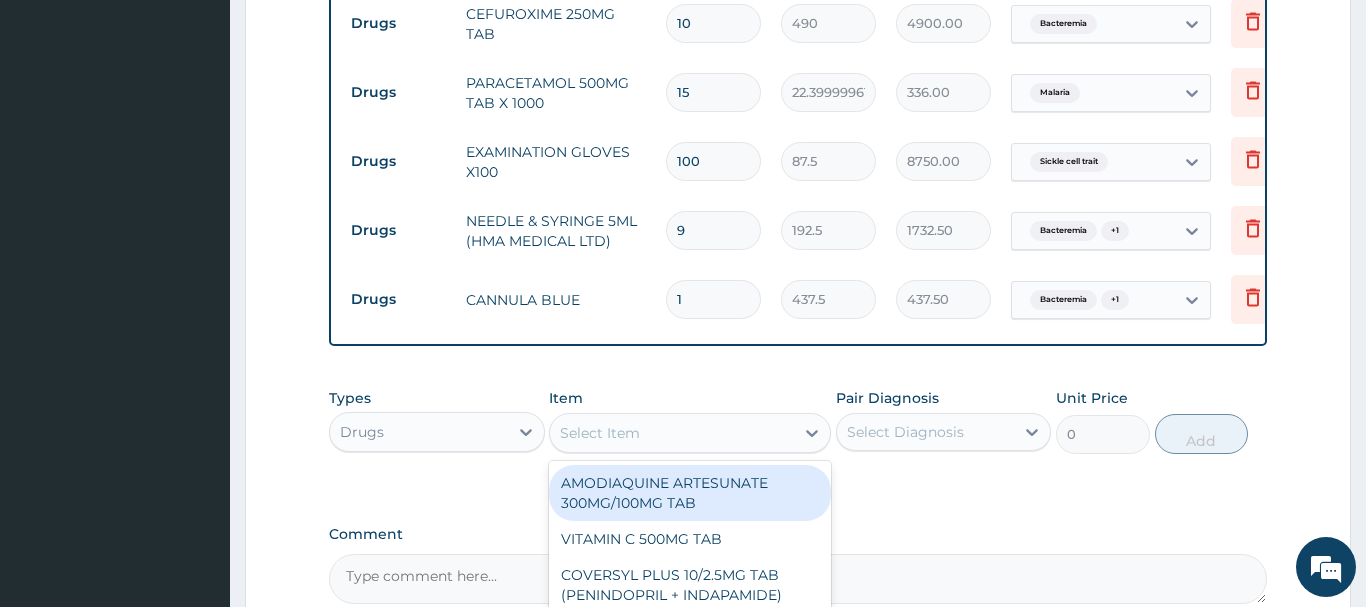 paste on "GIVING SET" 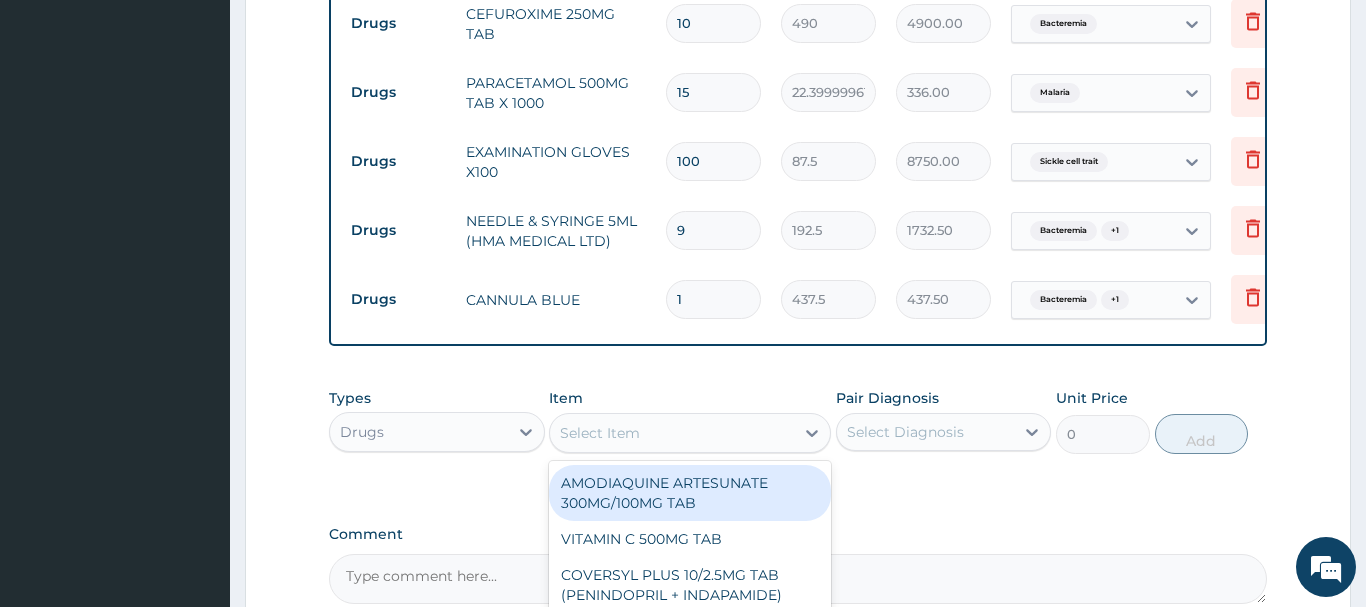 type on "GIVING SET" 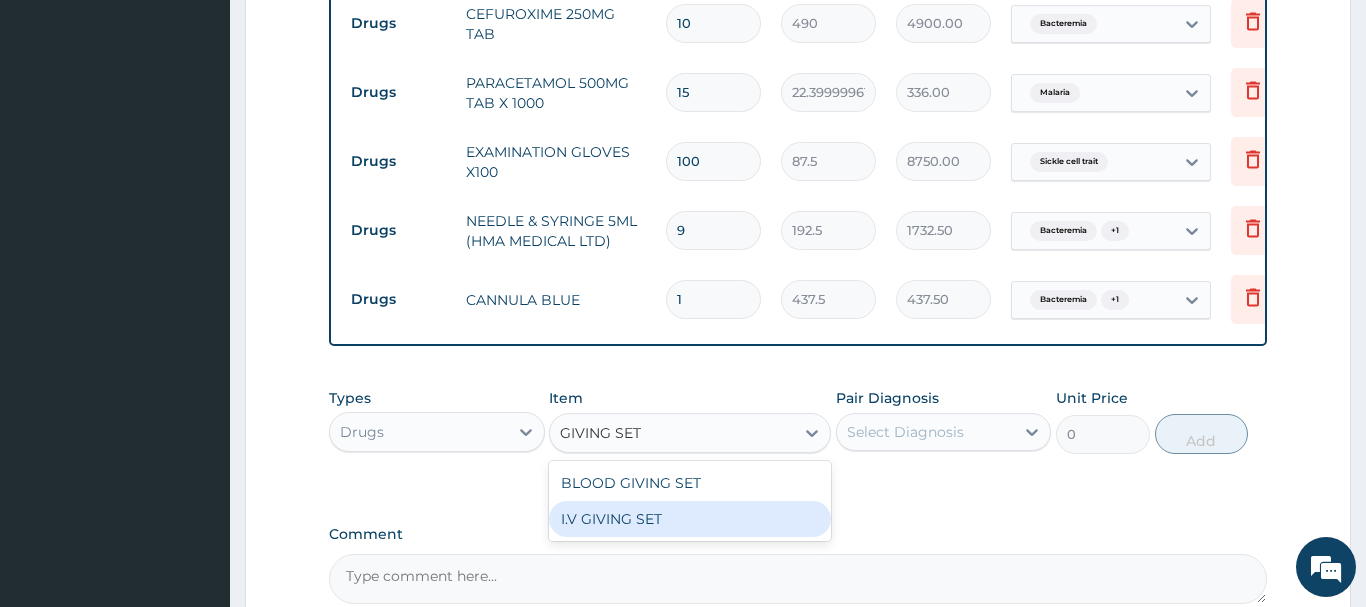 click on "I.V GIVING SET" at bounding box center [690, 519] 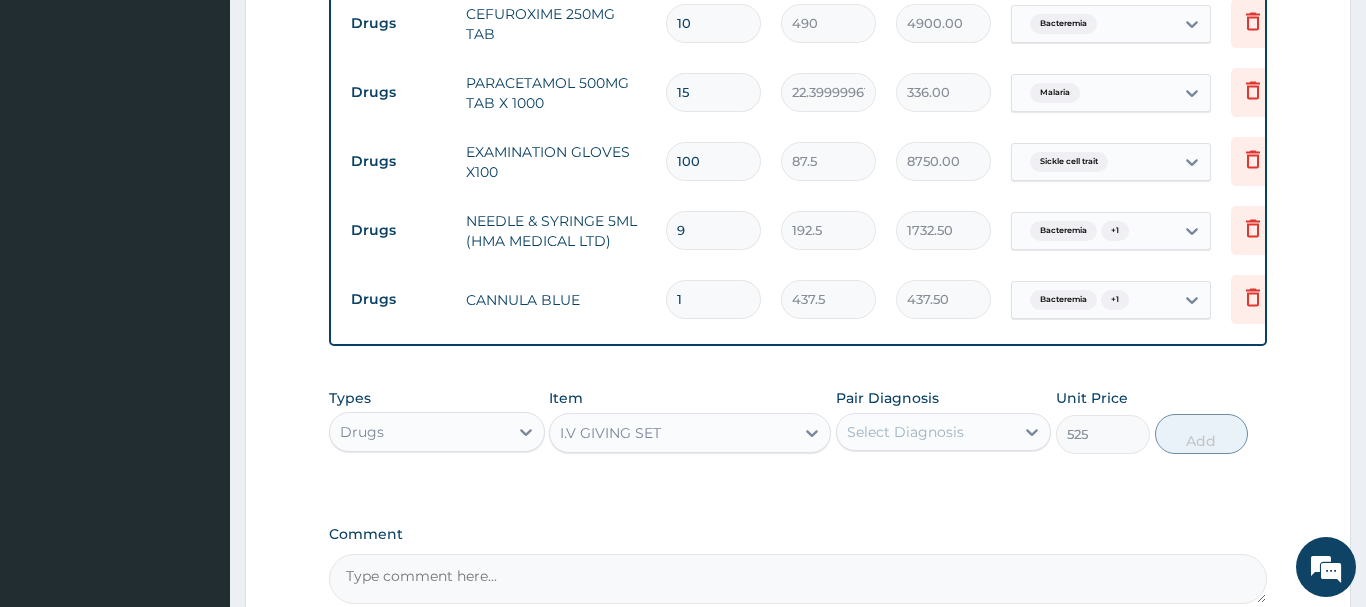 click on "Select Diagnosis" at bounding box center [905, 432] 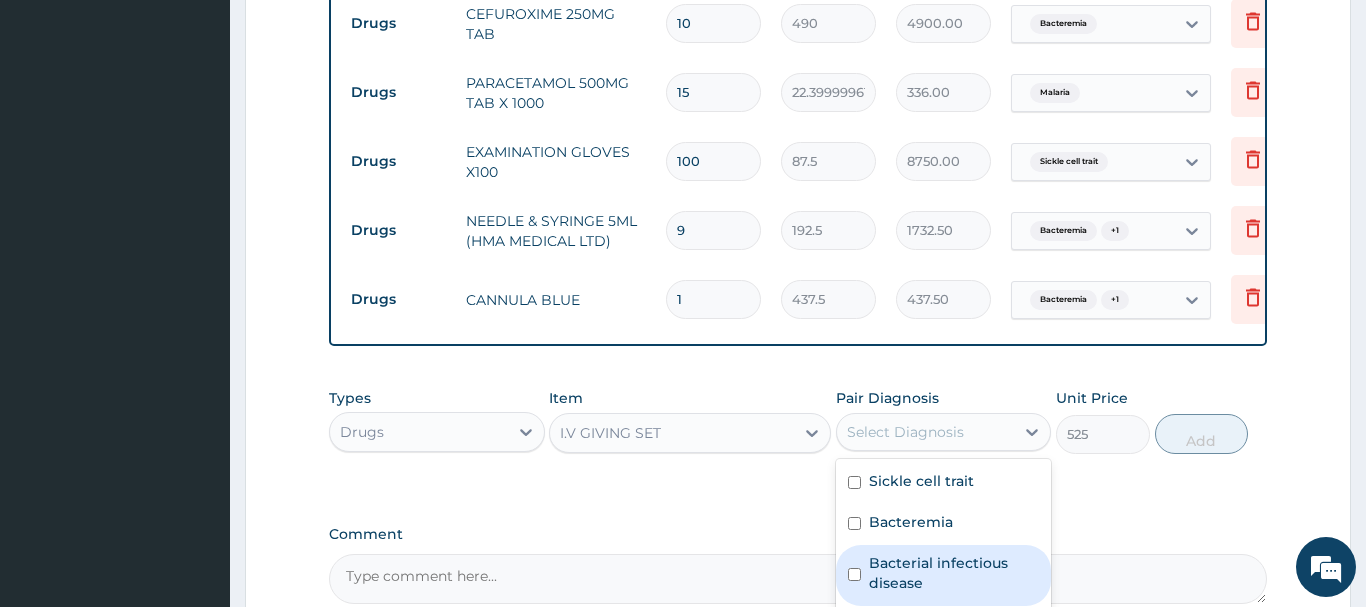 click on "Bacterial infectious disease" at bounding box center [954, 573] 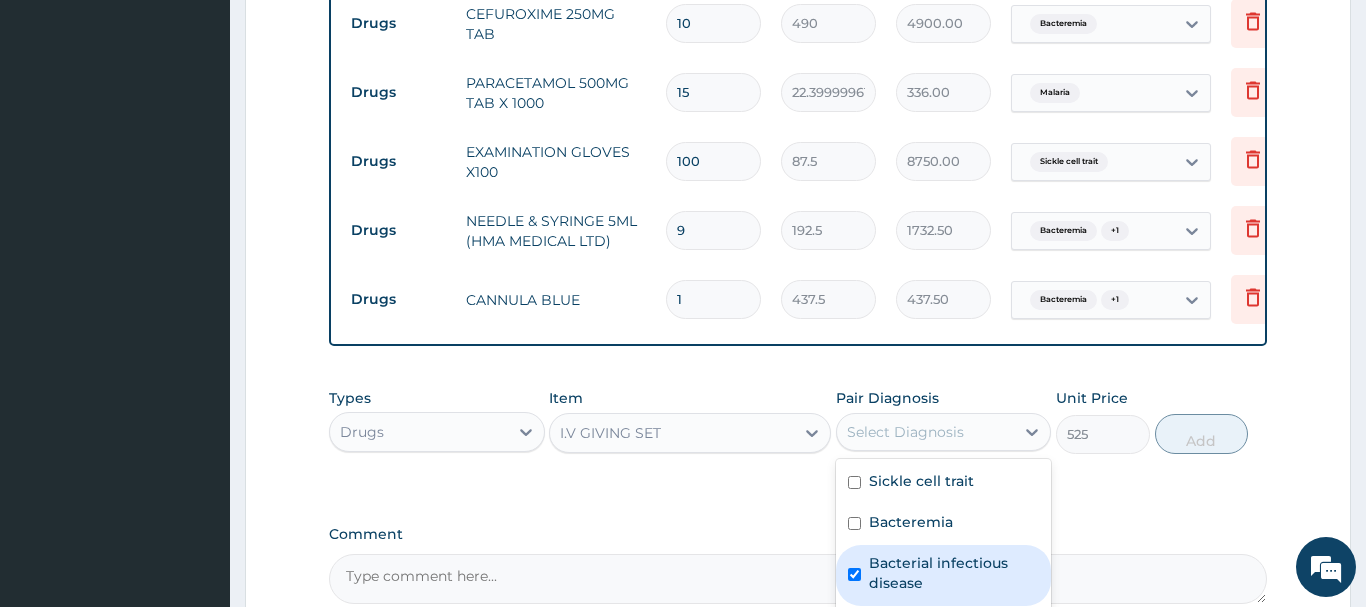 checkbox on "true" 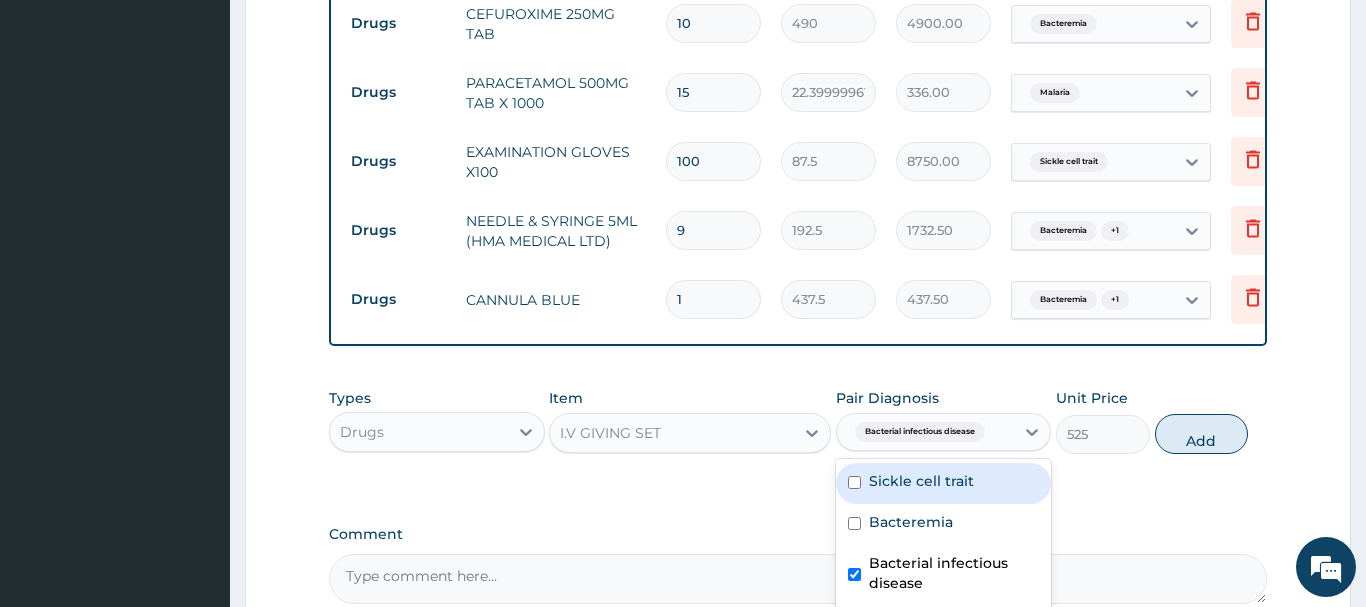 click on "Sickle cell trait" at bounding box center (921, 481) 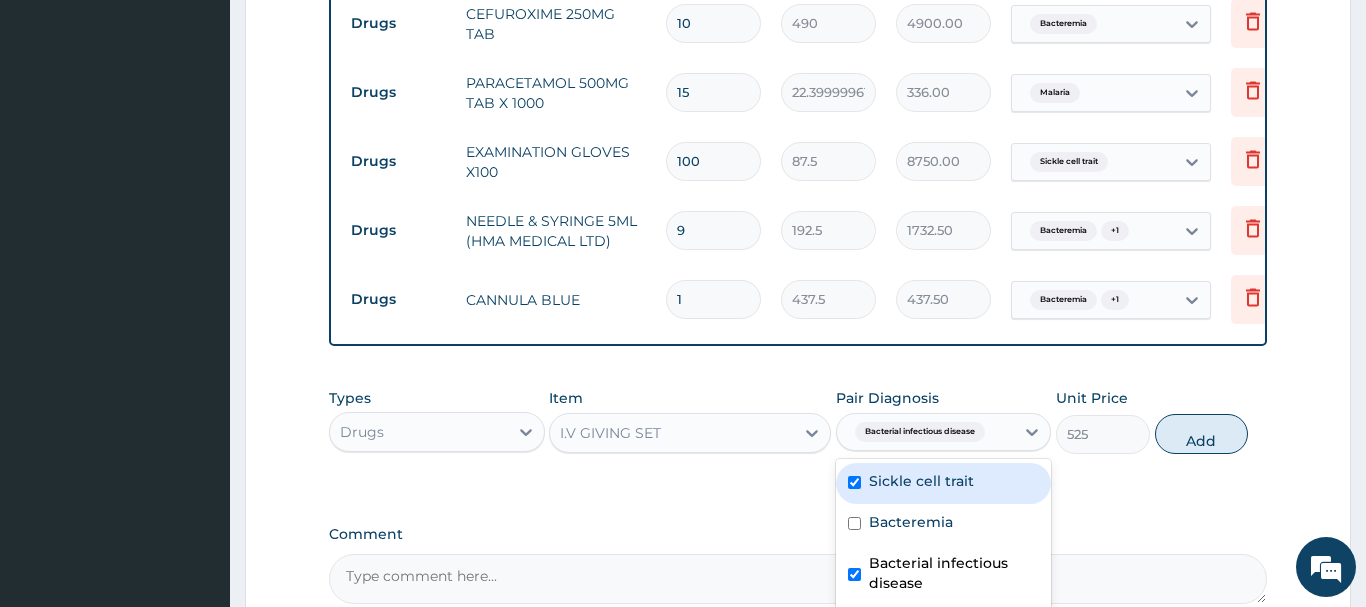 checkbox on "true" 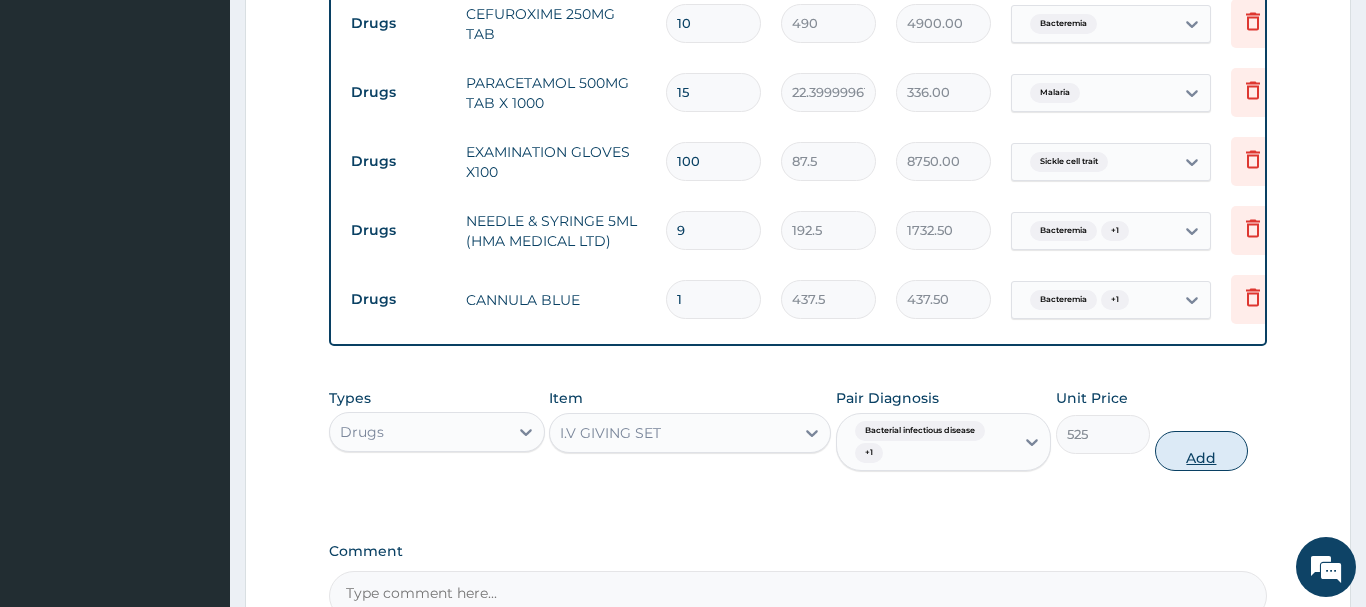 click on "Add" at bounding box center (1202, 451) 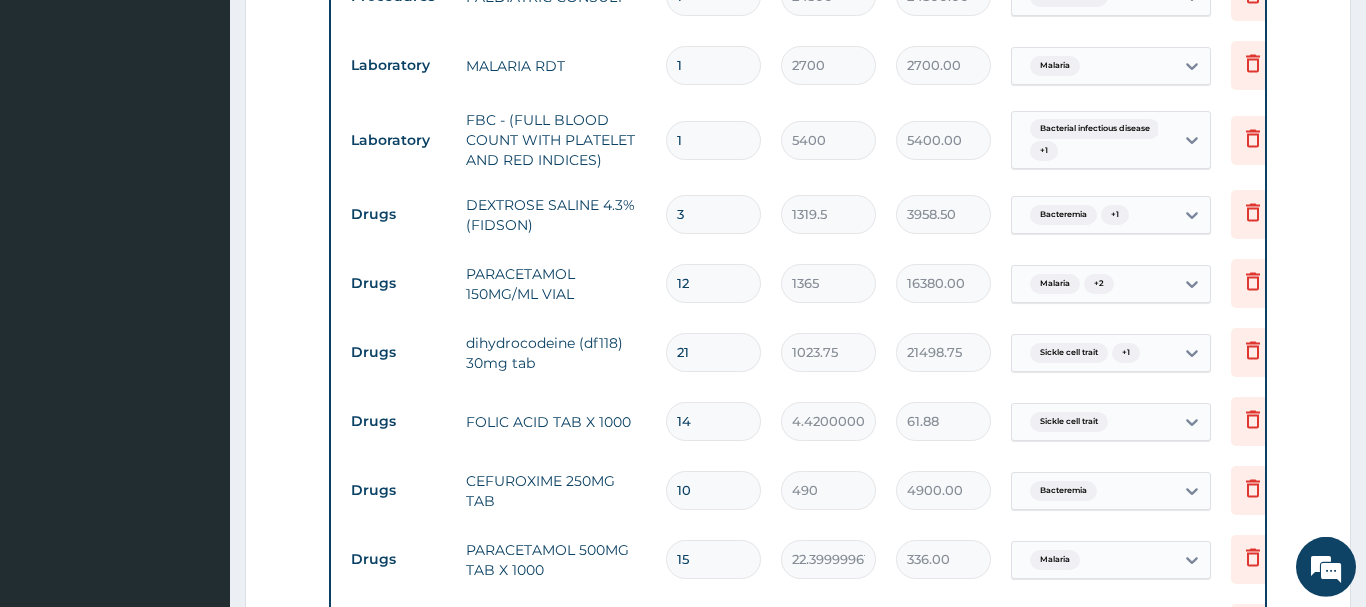 scroll, scrollTop: 1113, scrollLeft: 0, axis: vertical 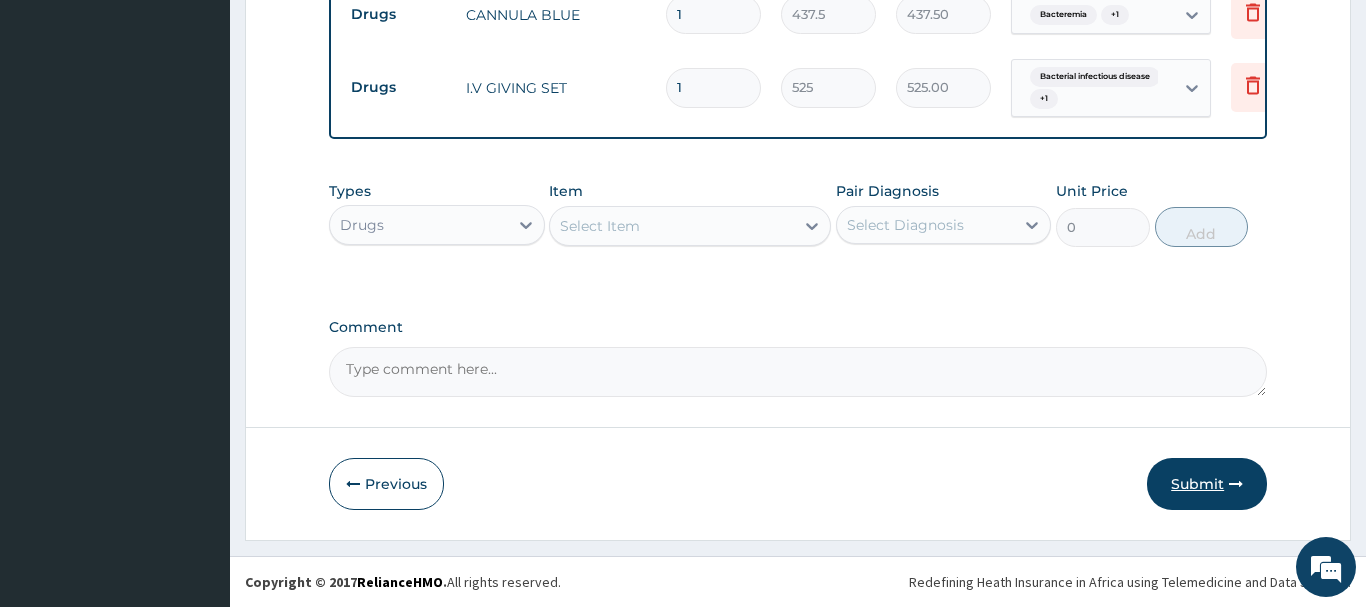 drag, startPoint x: 1216, startPoint y: 490, endPoint x: 1242, endPoint y: 515, distance: 36.069378 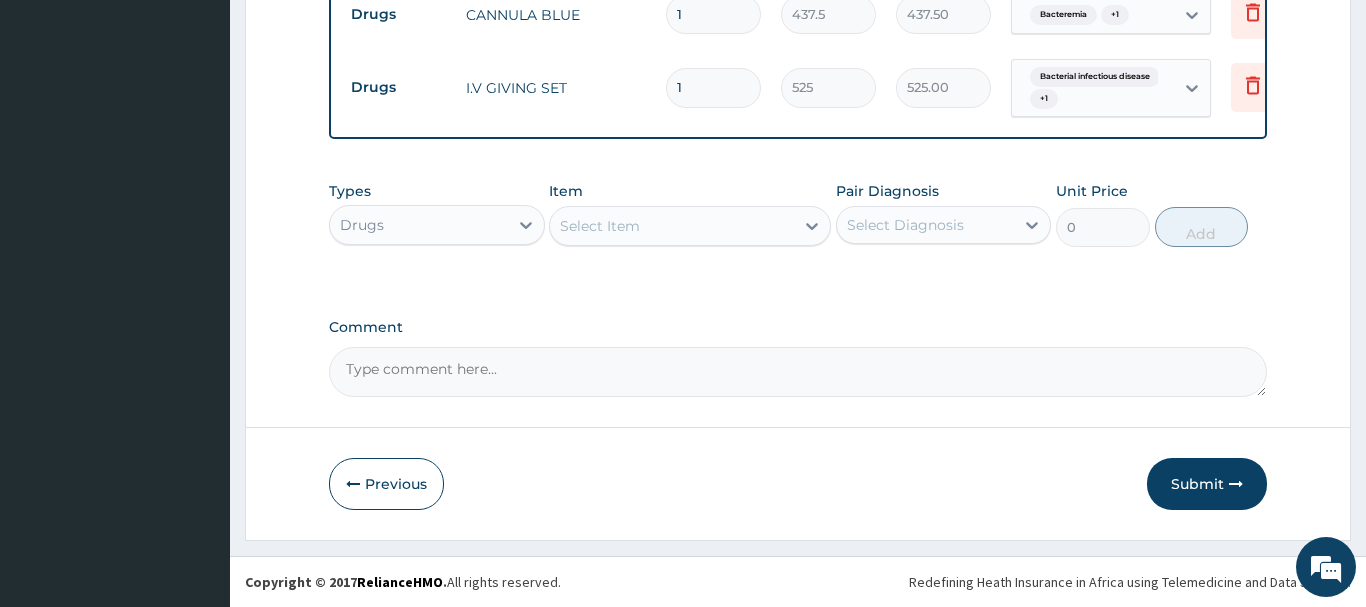 click on "Submit" at bounding box center (1207, 484) 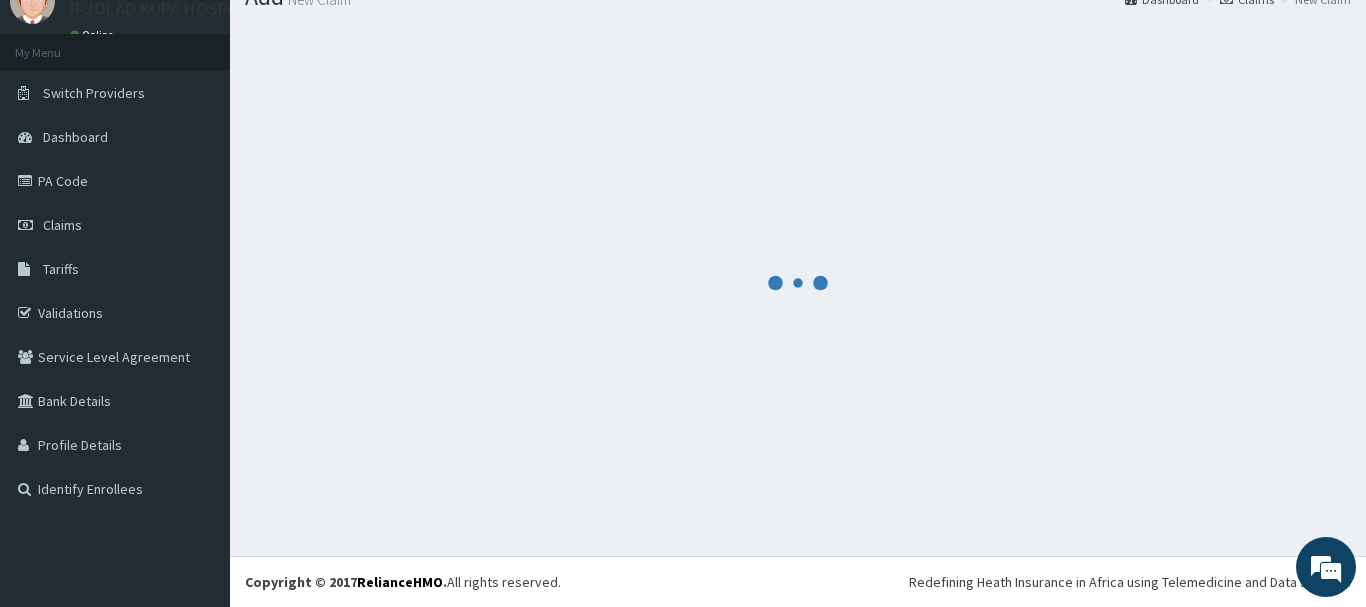 scroll, scrollTop: 81, scrollLeft: 0, axis: vertical 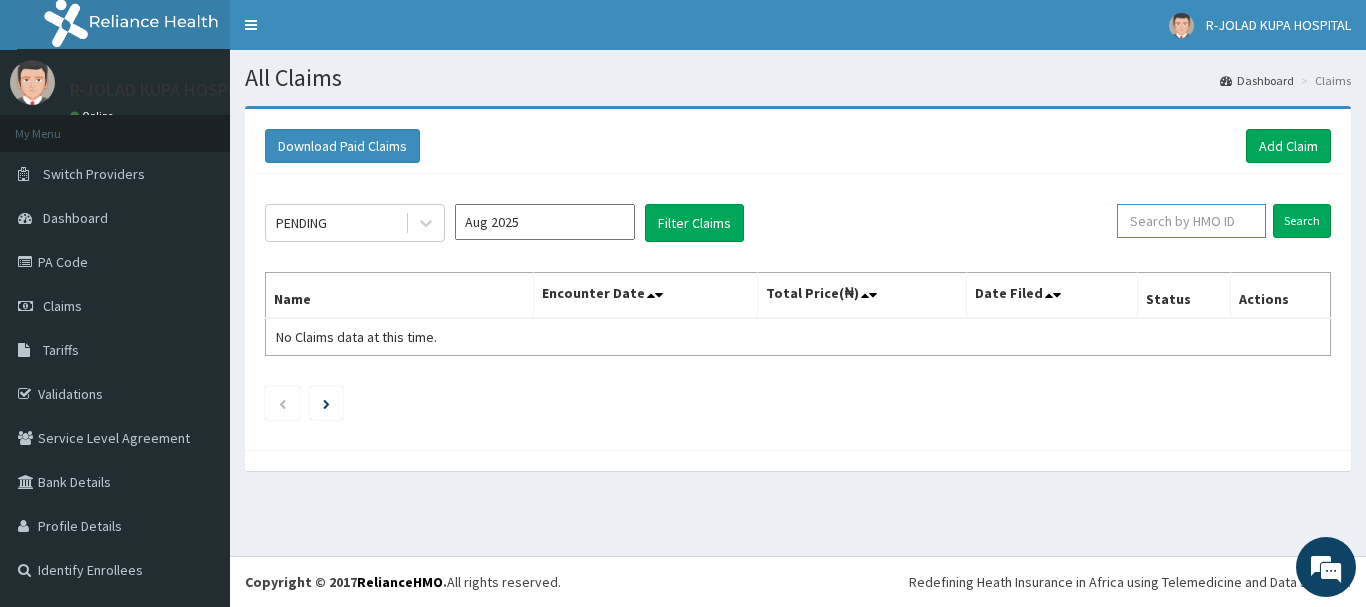 click at bounding box center [1191, 221] 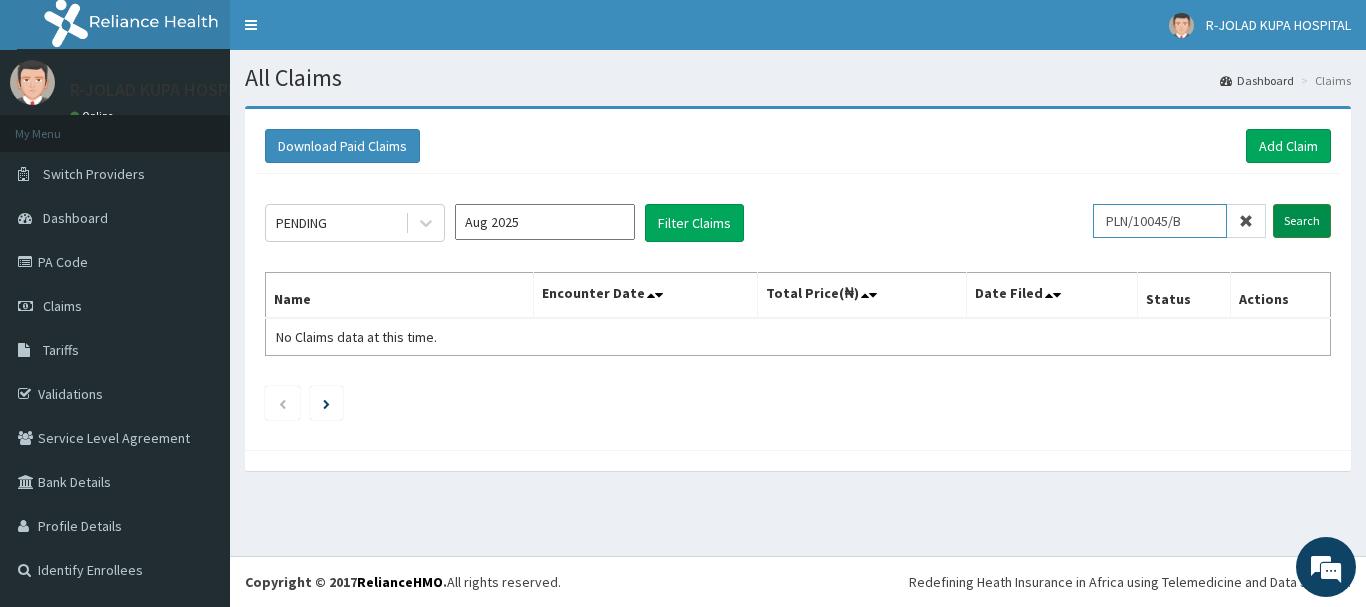 type on "PLN/10045/B" 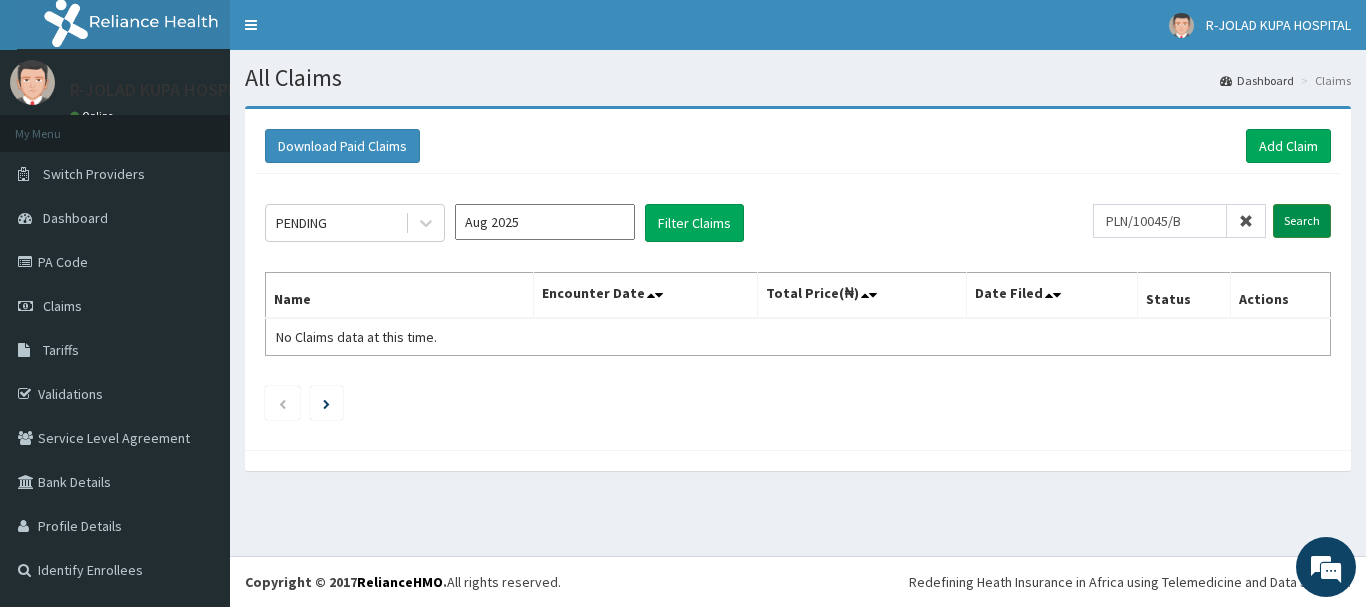 click on "Search" at bounding box center (1302, 221) 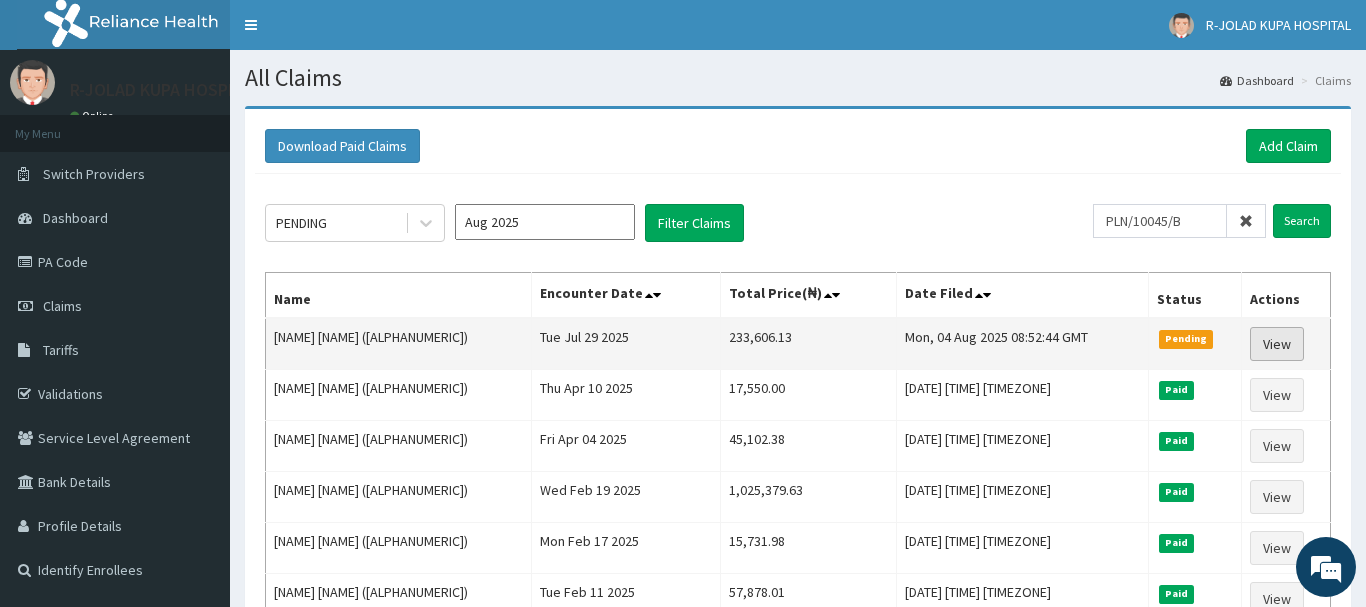 click on "View" at bounding box center (1277, 344) 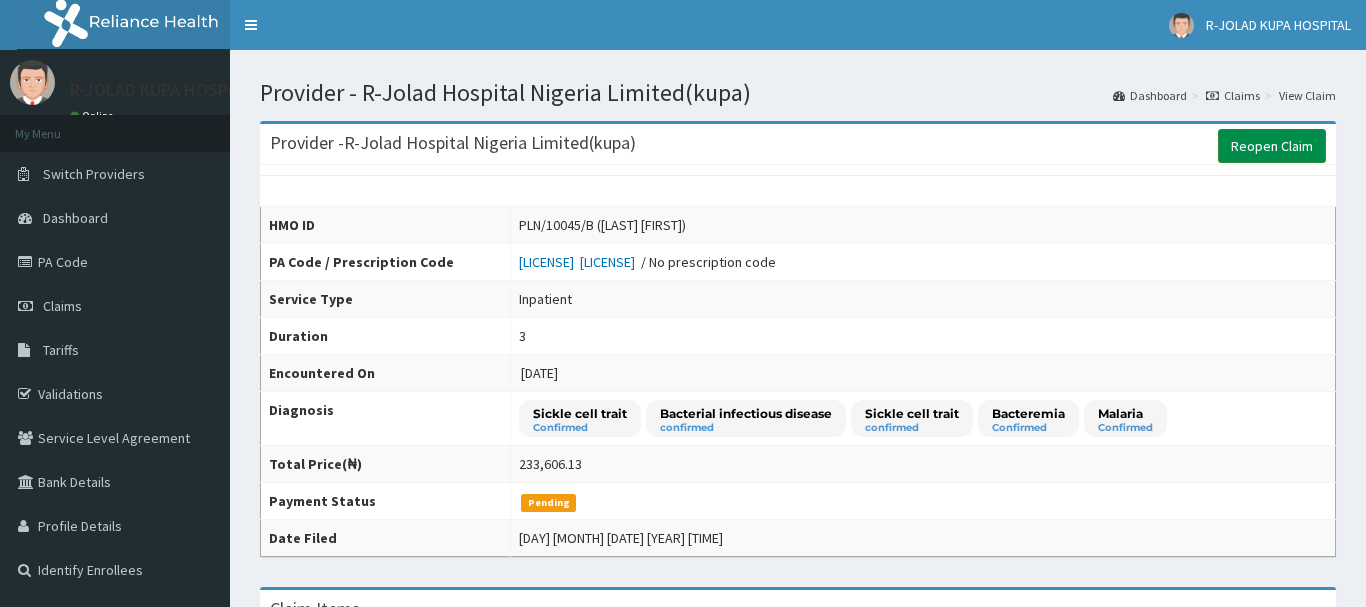 scroll, scrollTop: 0, scrollLeft: 0, axis: both 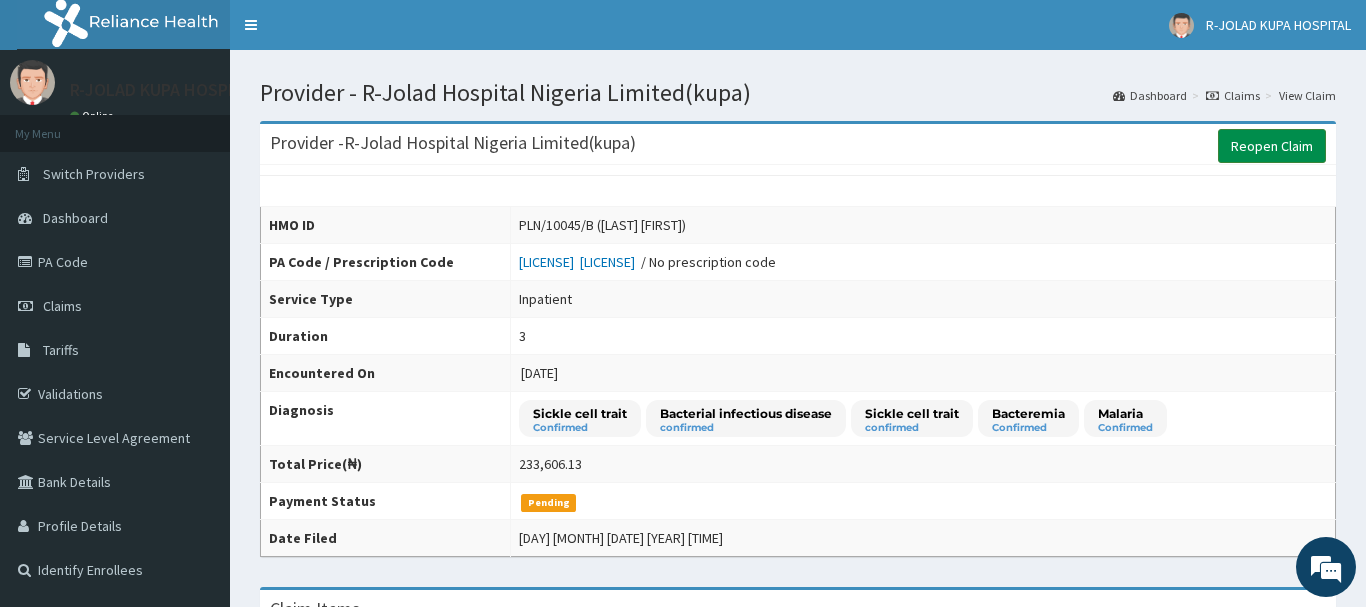 click on "Reopen Claim" at bounding box center [1272, 146] 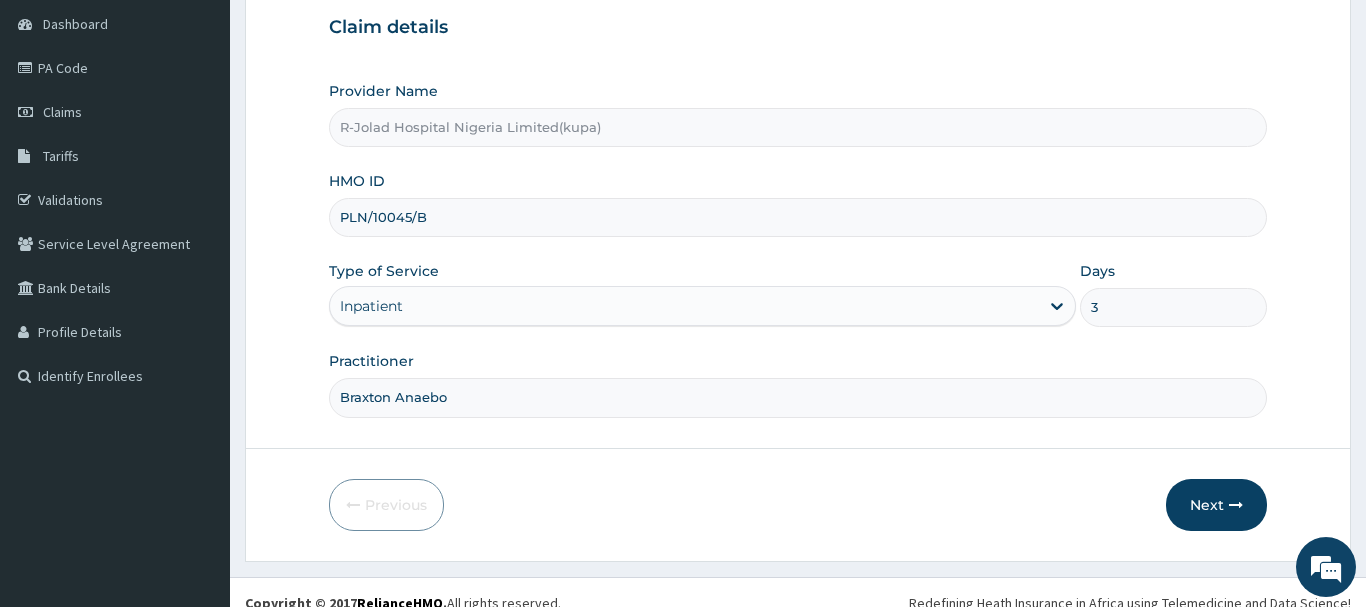 scroll, scrollTop: 215, scrollLeft: 0, axis: vertical 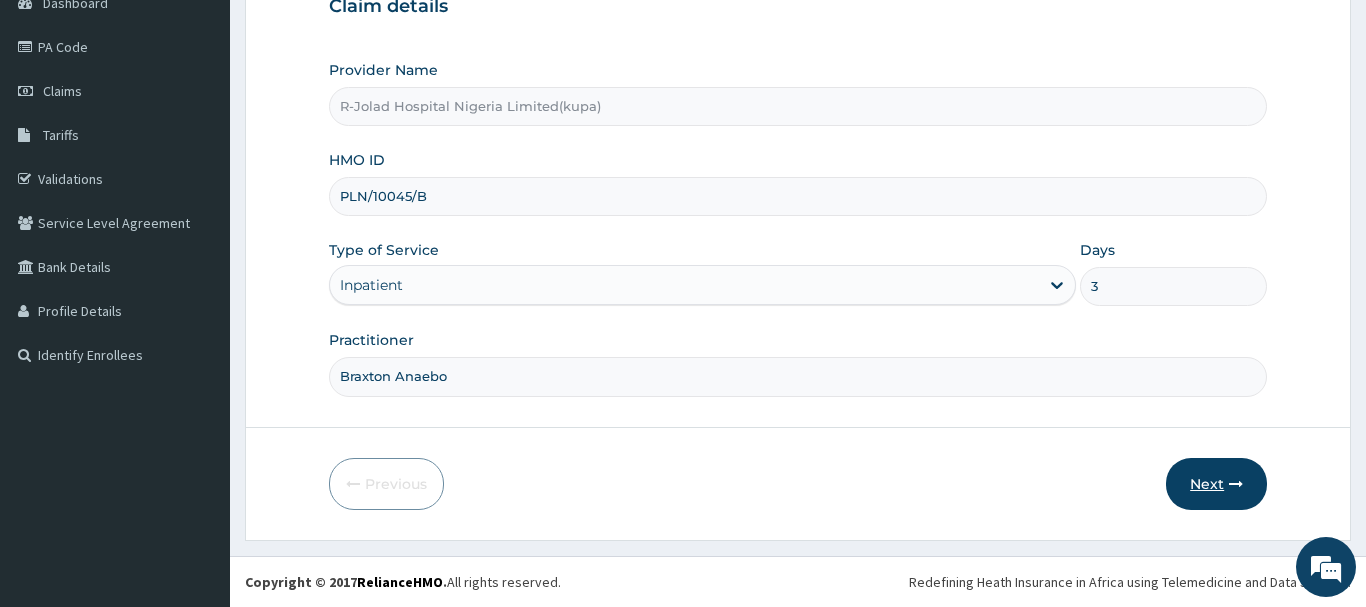 click on "Next" at bounding box center (1216, 484) 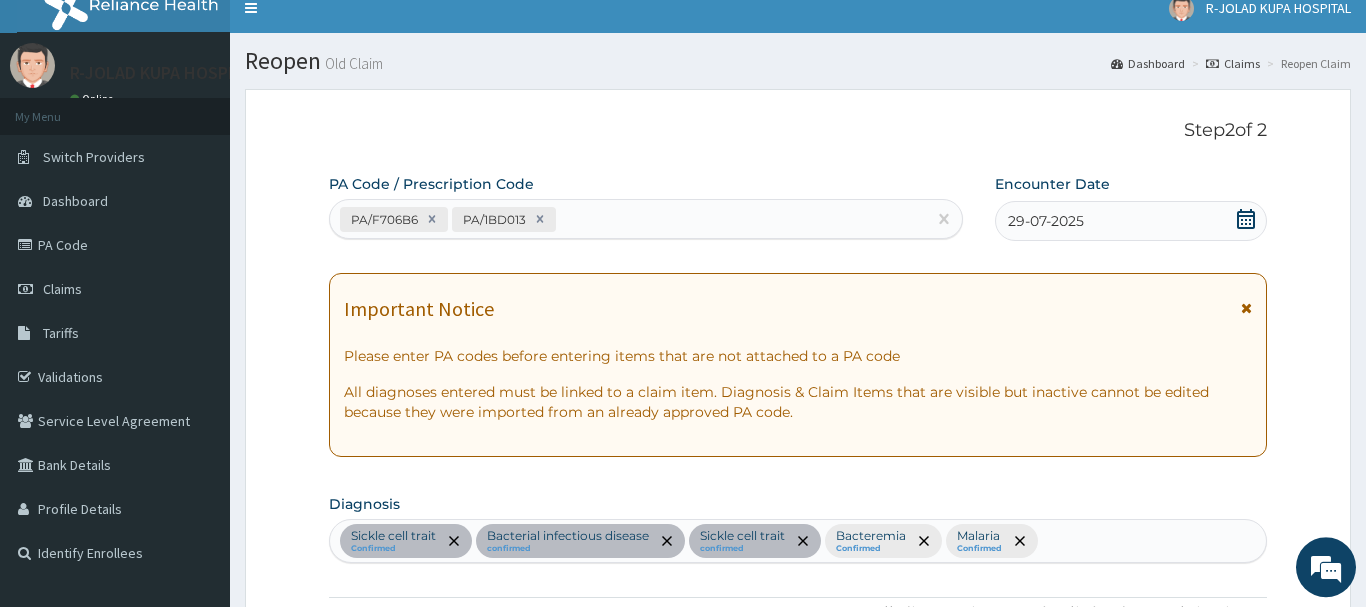 scroll, scrollTop: 11, scrollLeft: 0, axis: vertical 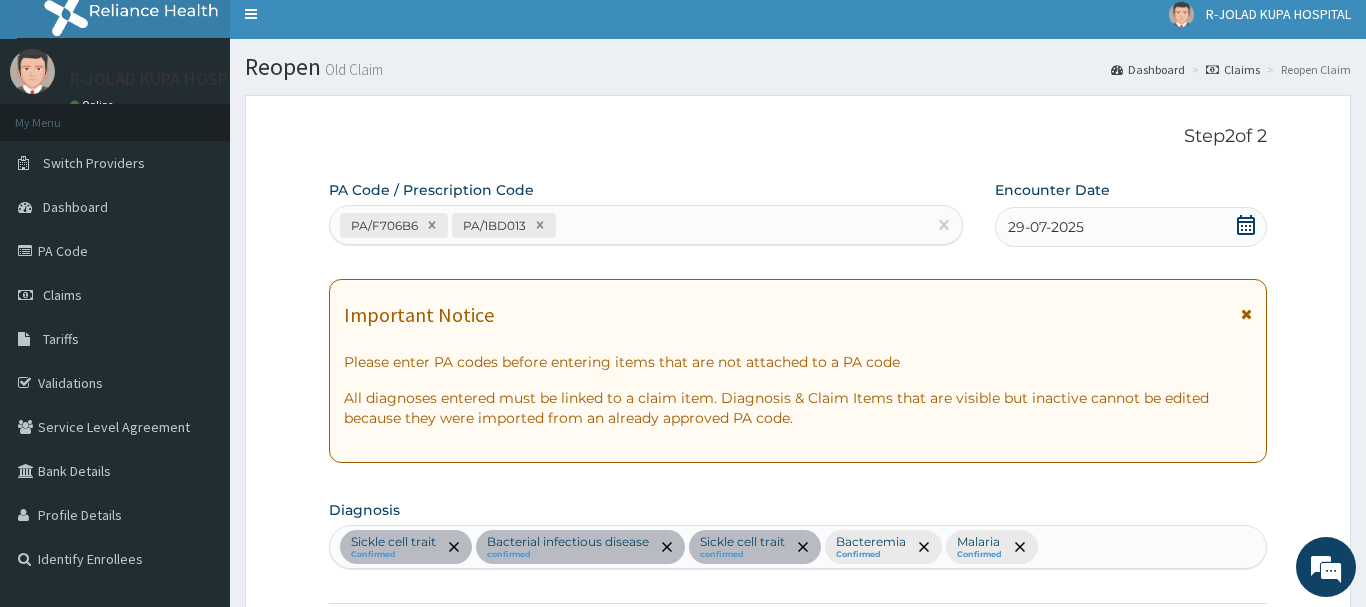 click 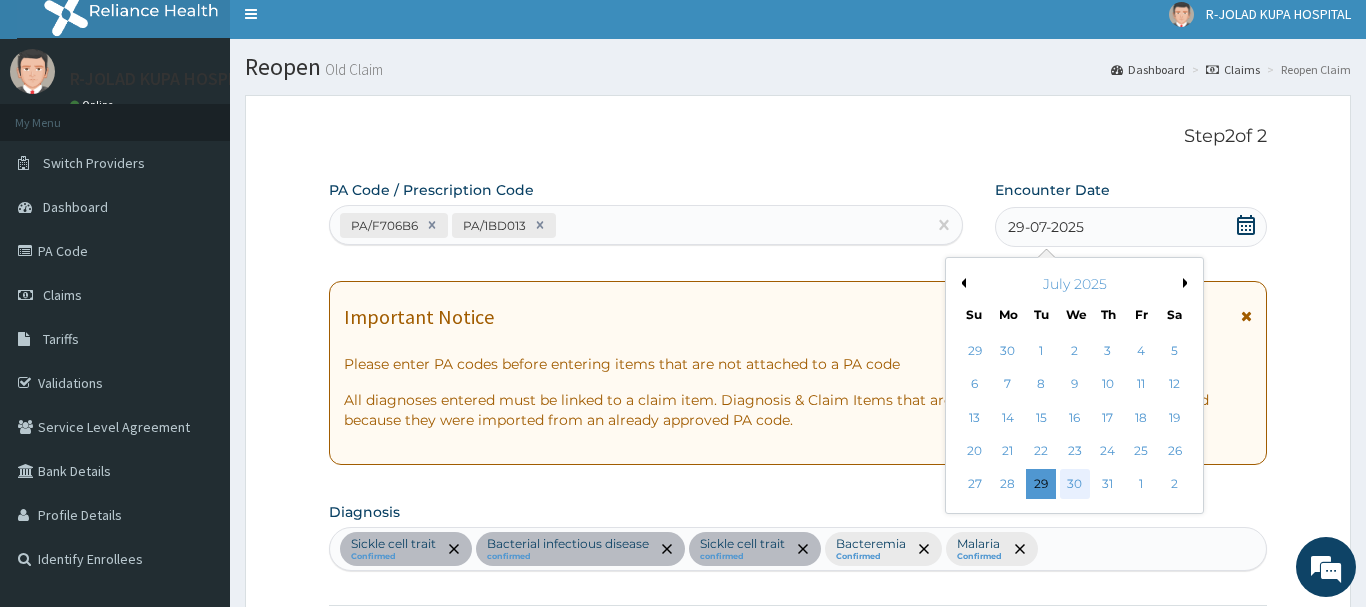 scroll, scrollTop: 0, scrollLeft: 0, axis: both 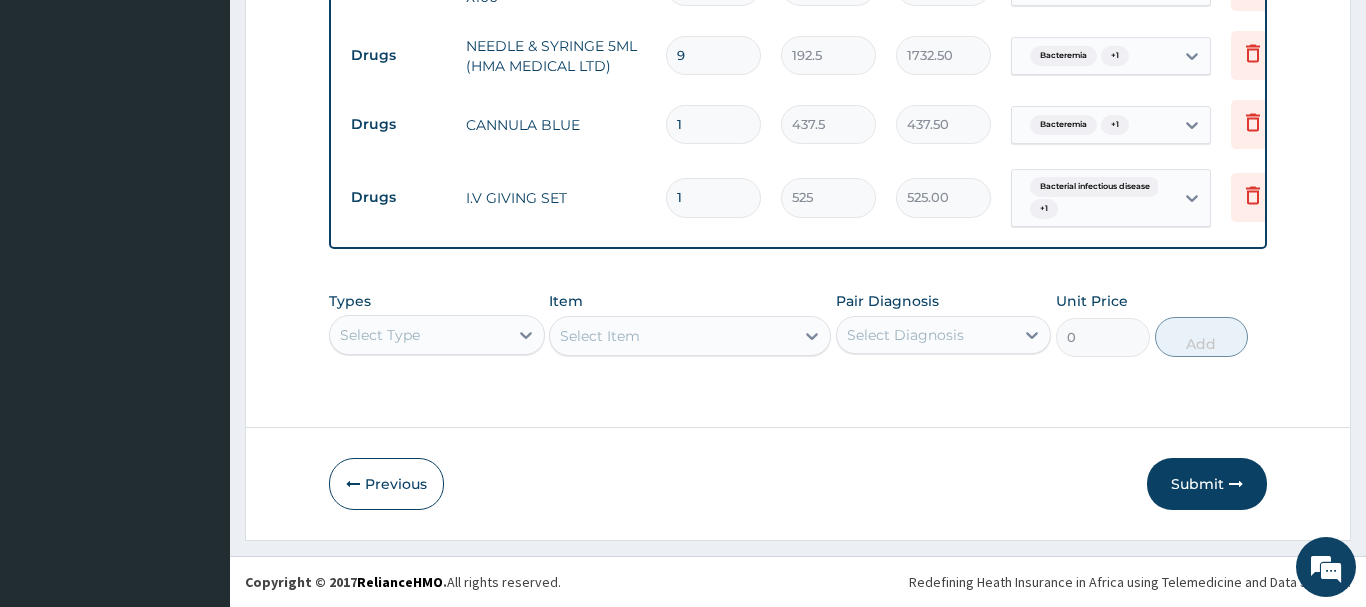 drag, startPoint x: 1206, startPoint y: 486, endPoint x: 1207, endPoint y: 497, distance: 11.045361 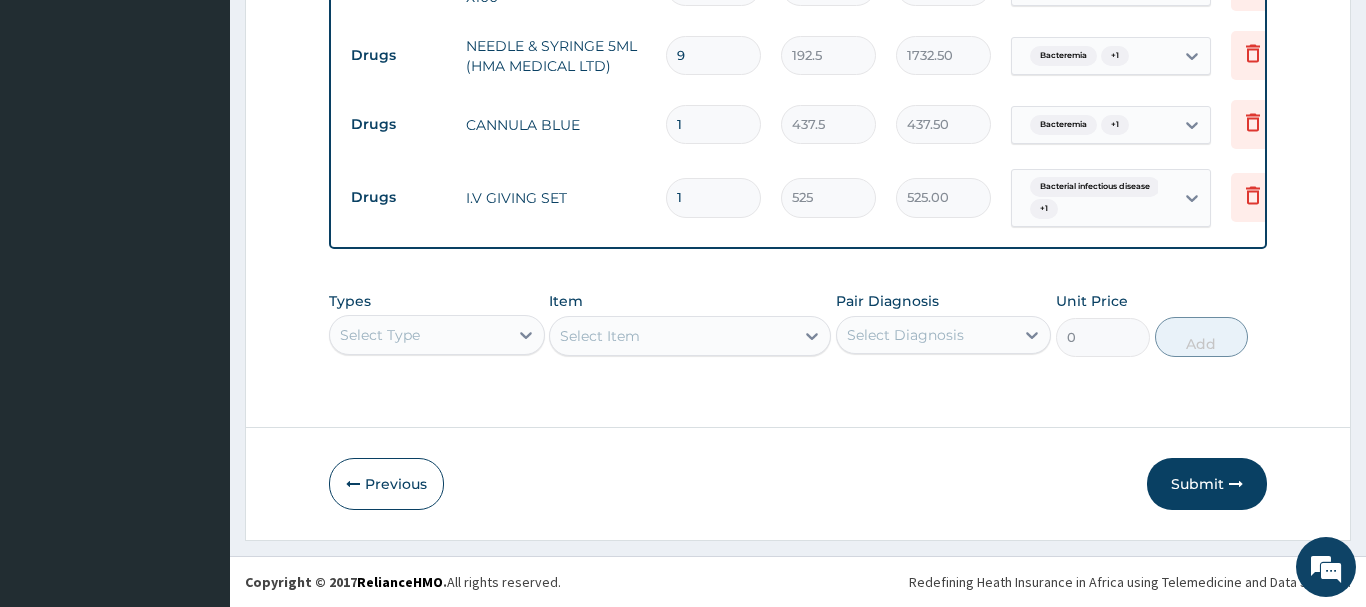 click on "Submit" at bounding box center (1207, 484) 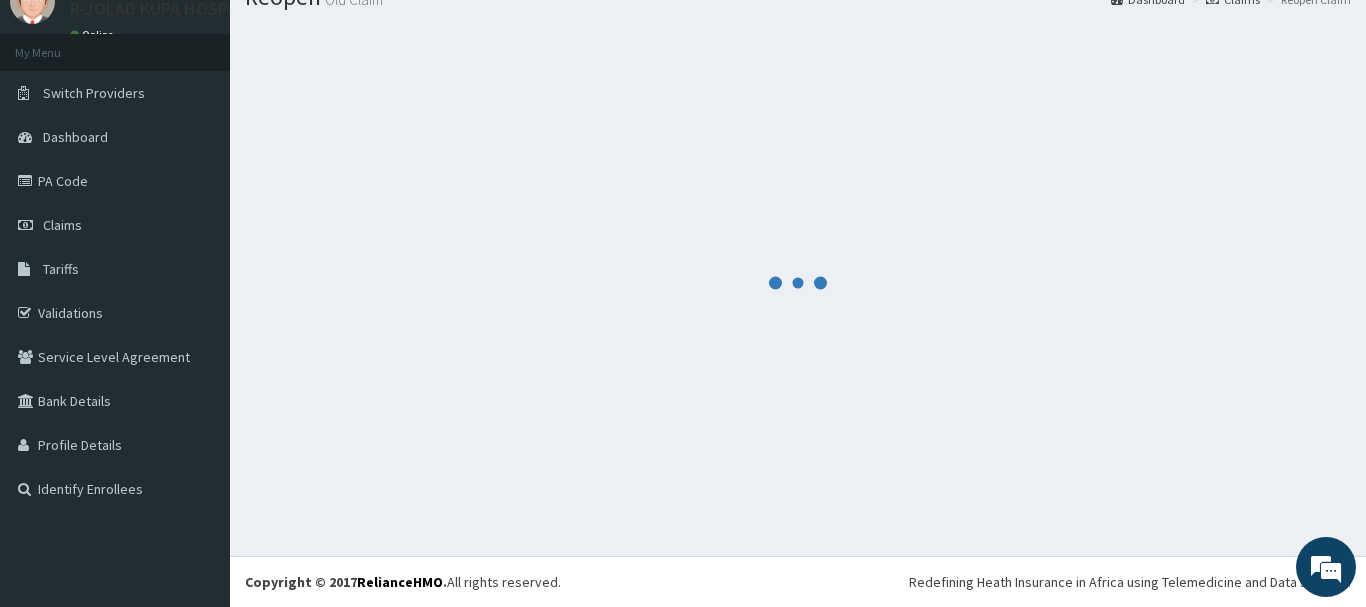 scroll, scrollTop: 81, scrollLeft: 0, axis: vertical 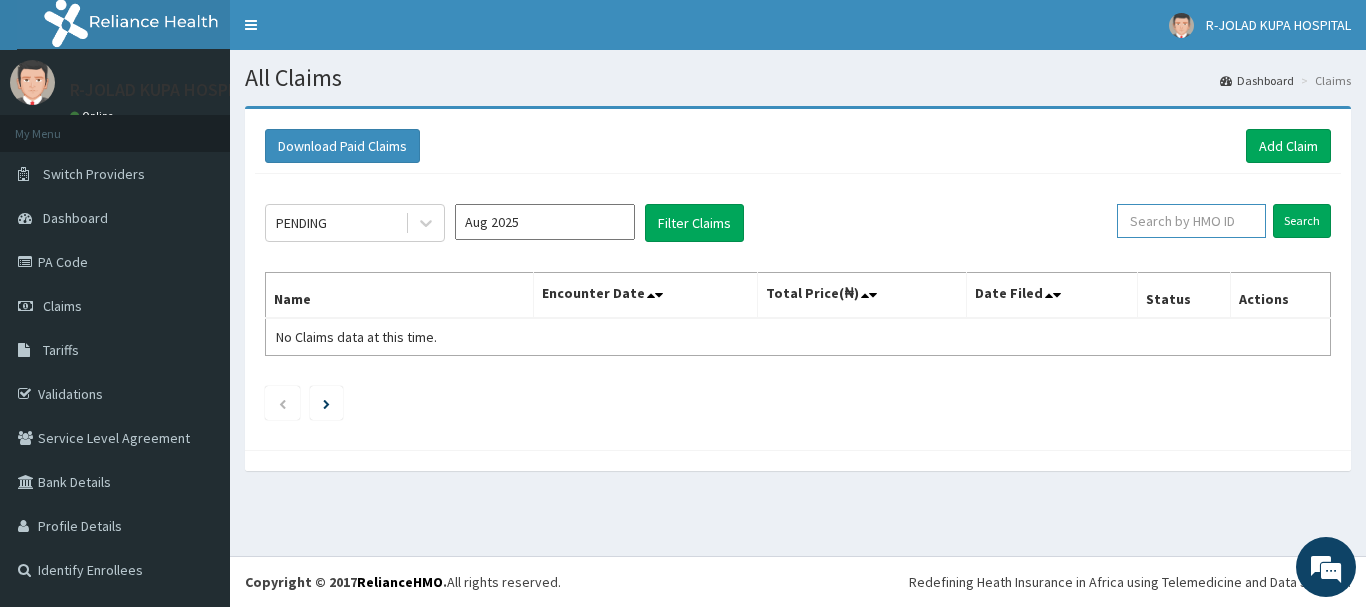 click at bounding box center [1191, 221] 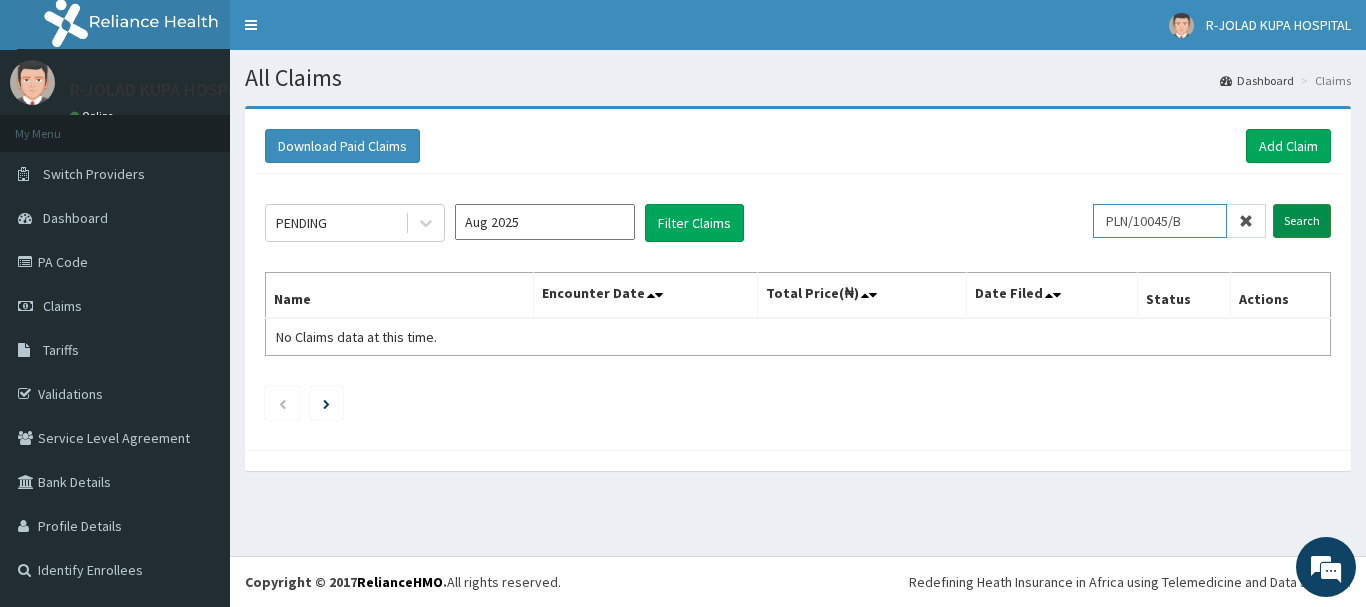 type on "PLN/10045/B" 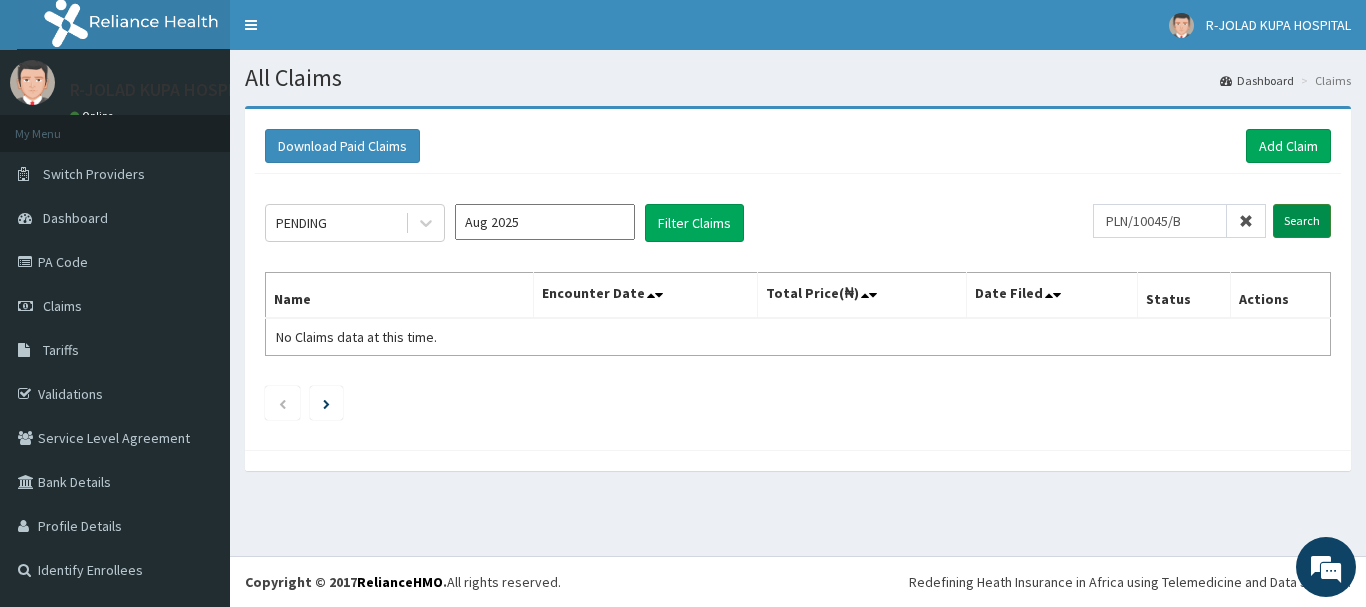 click on "Search" at bounding box center (1302, 221) 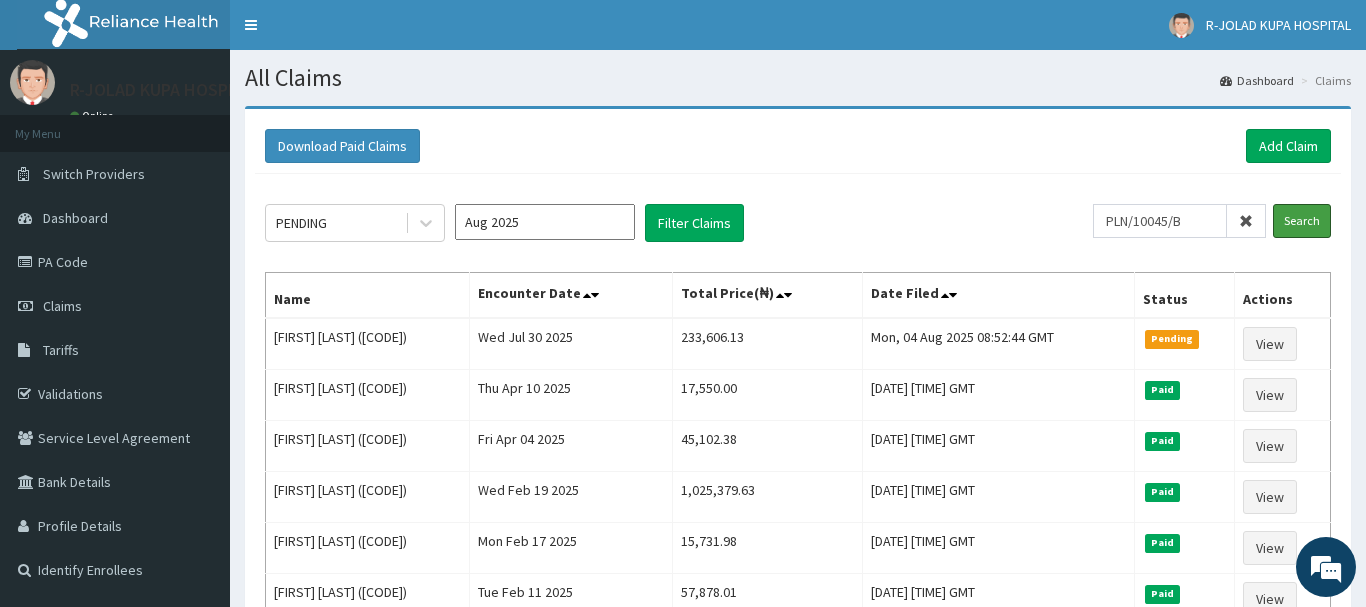 scroll, scrollTop: 0, scrollLeft: 0, axis: both 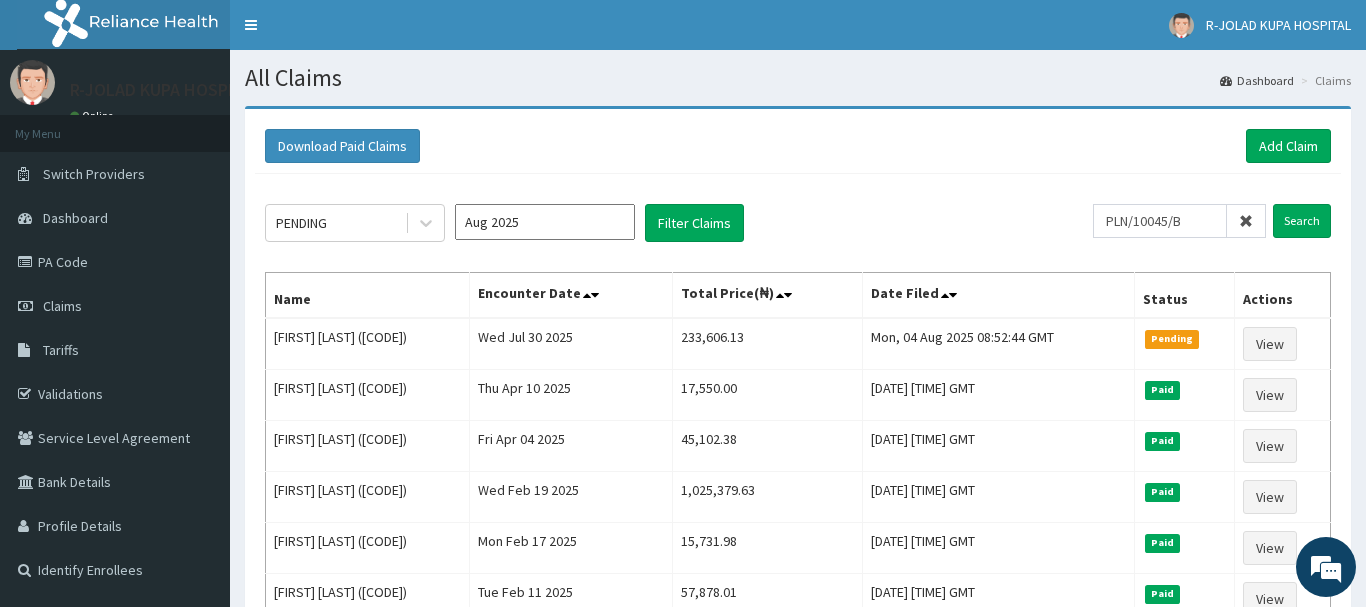 click at bounding box center (1246, 221) 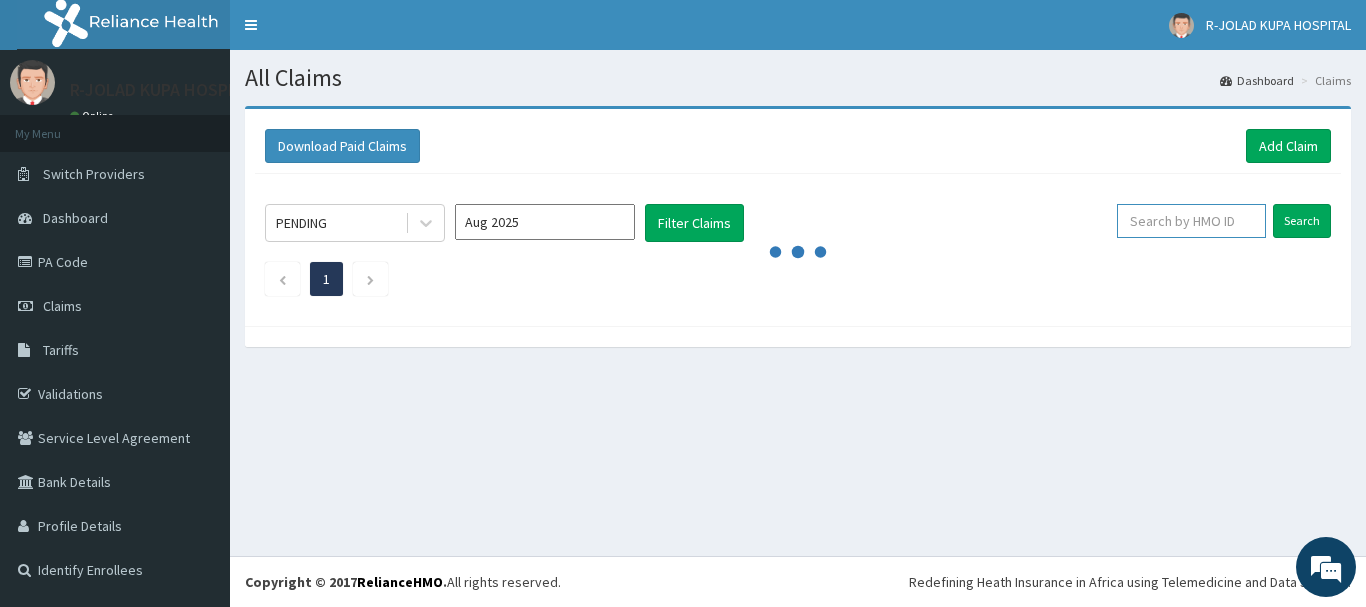 click at bounding box center [1191, 221] 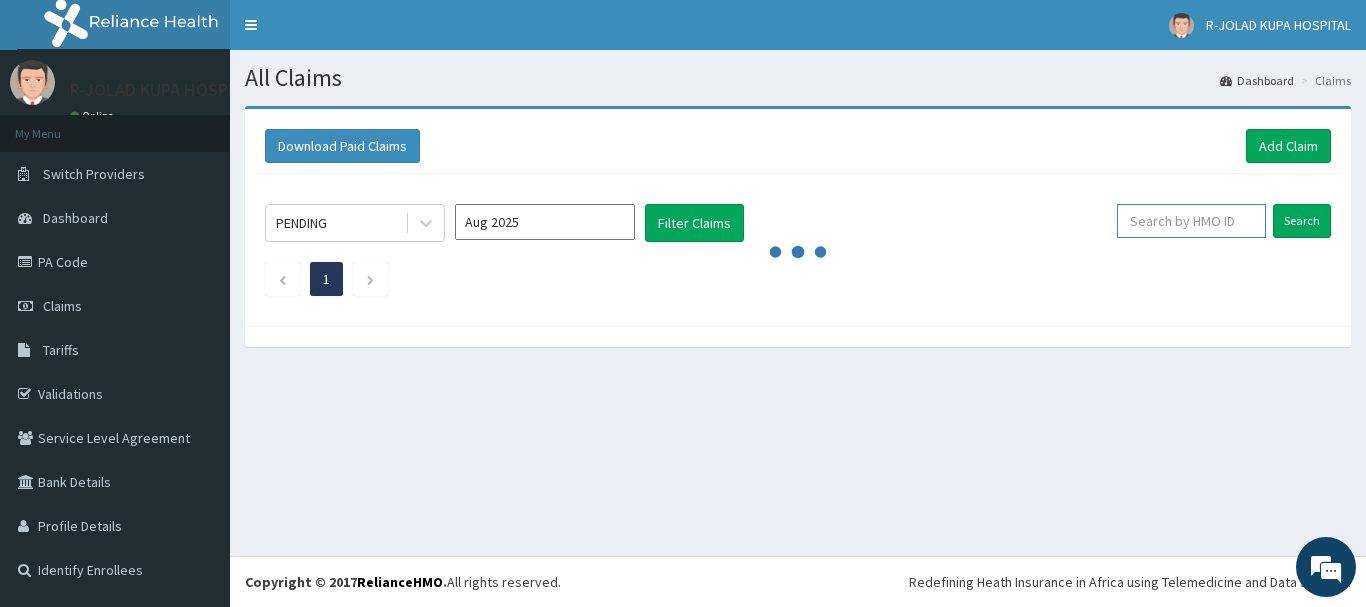paste on "HAW/10008/B" 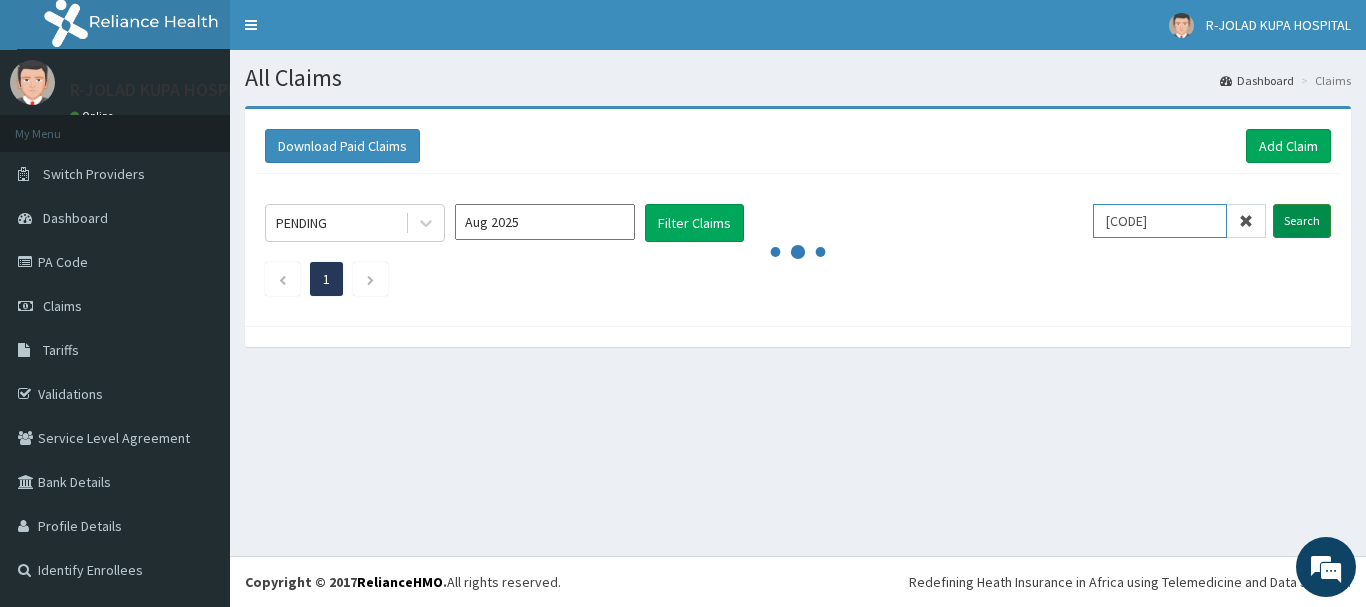 type on "HAW/10008/B" 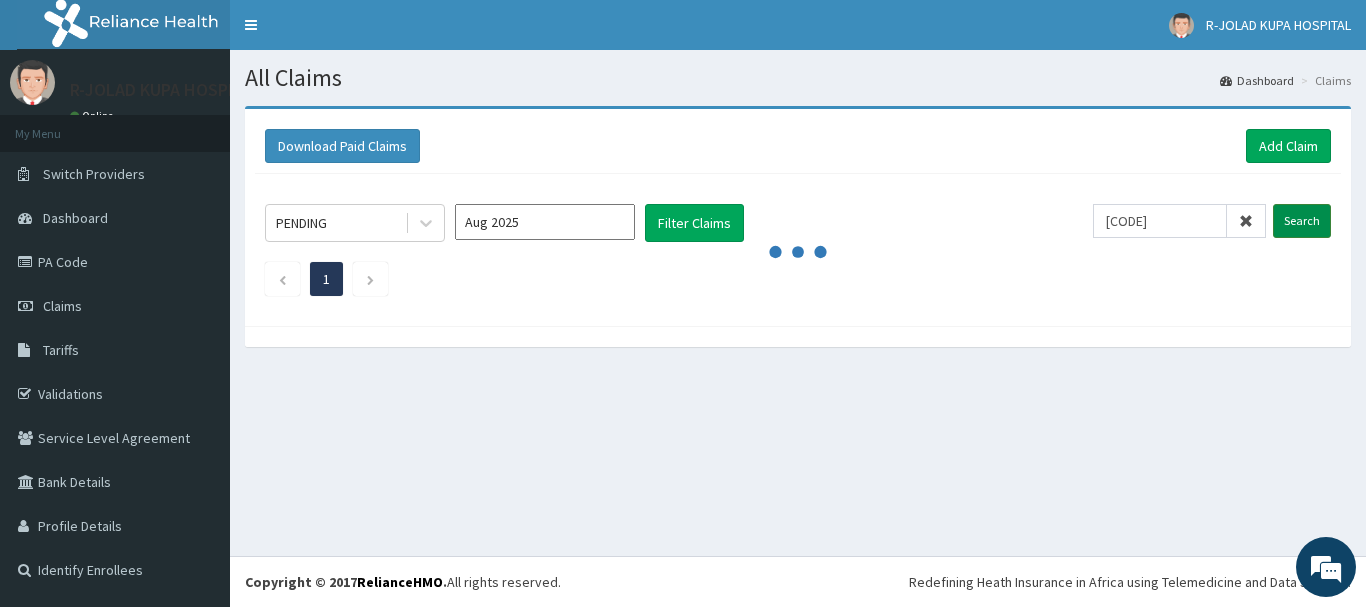 click on "Search" at bounding box center [1302, 221] 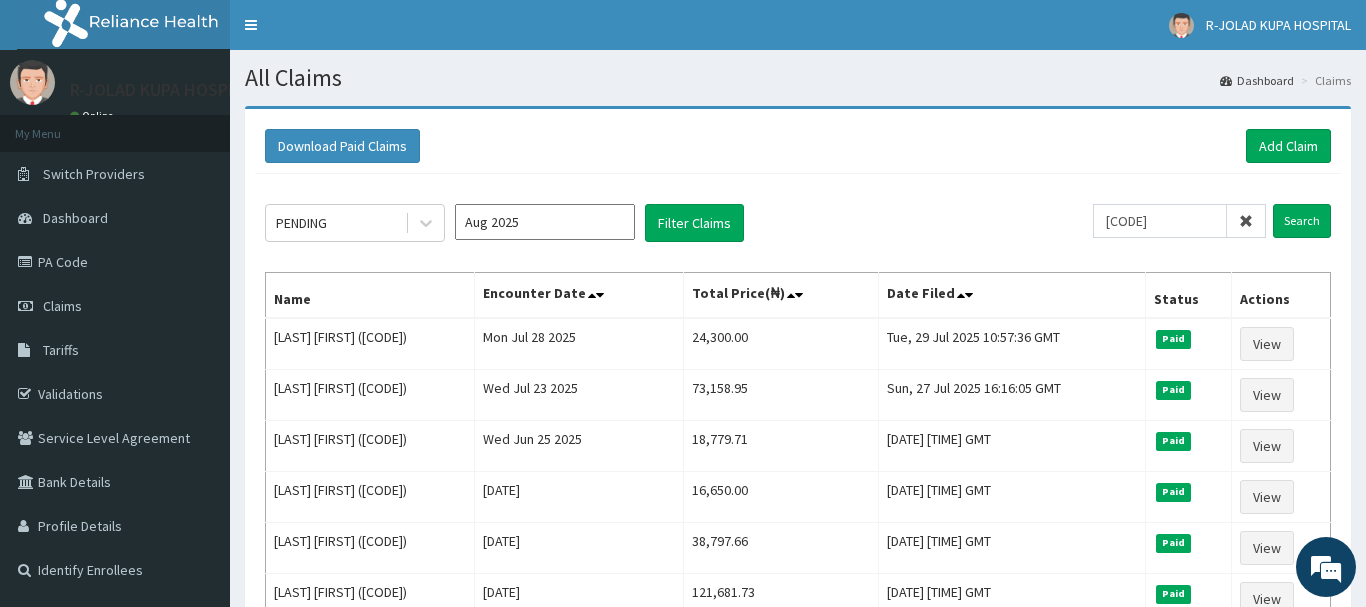 click at bounding box center (1246, 221) 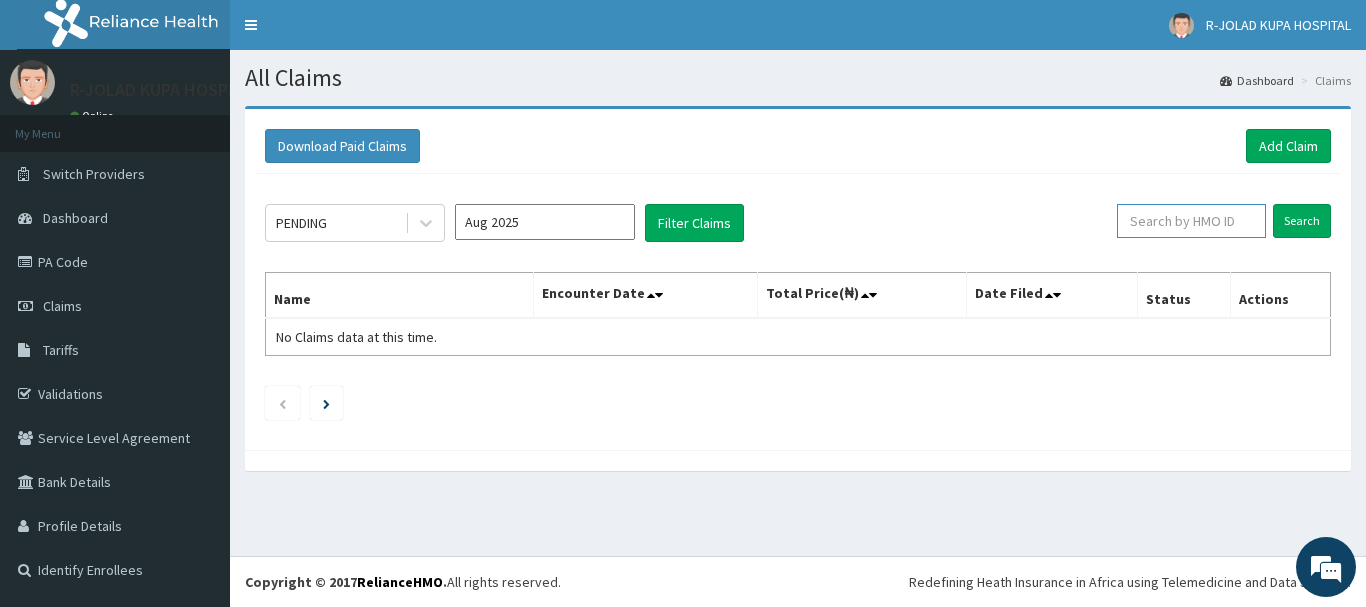 click at bounding box center (1191, 221) 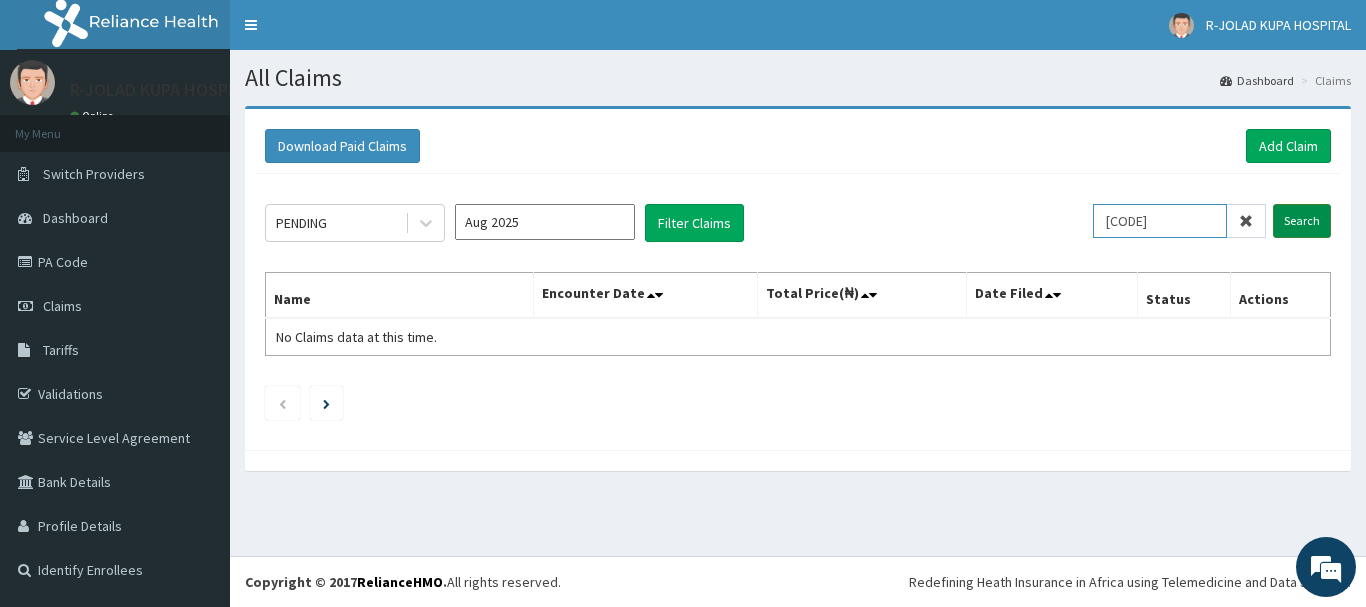 type on "DFD/10137/A" 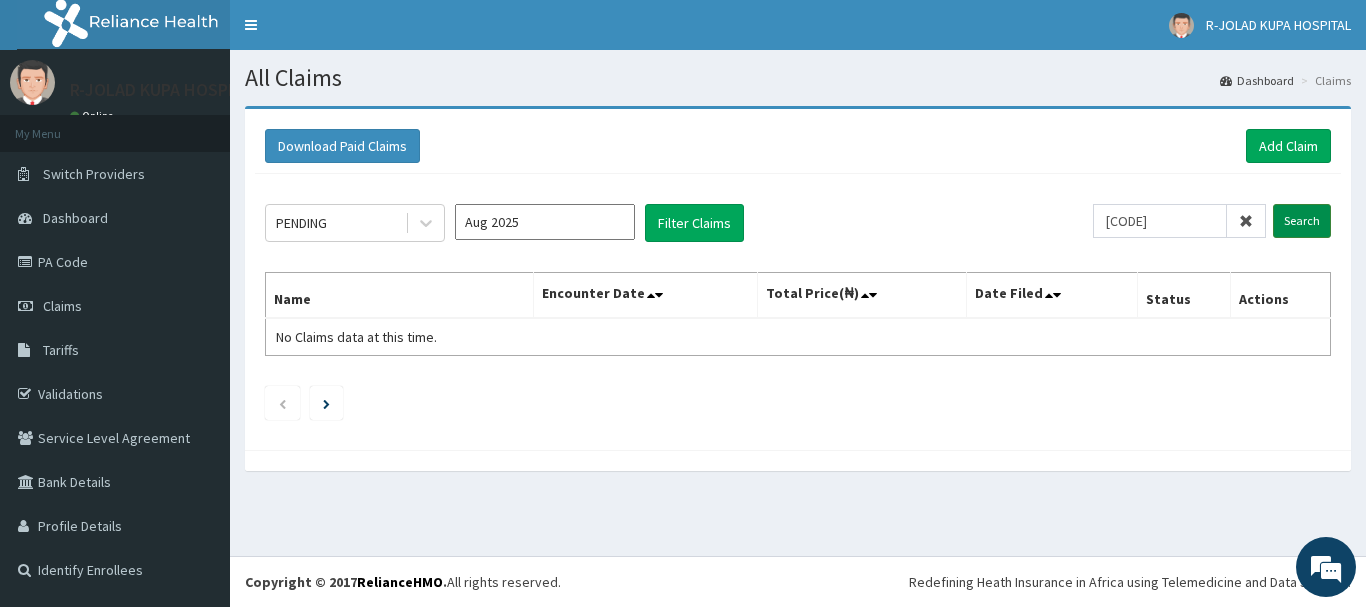 click on "Search" at bounding box center (1302, 221) 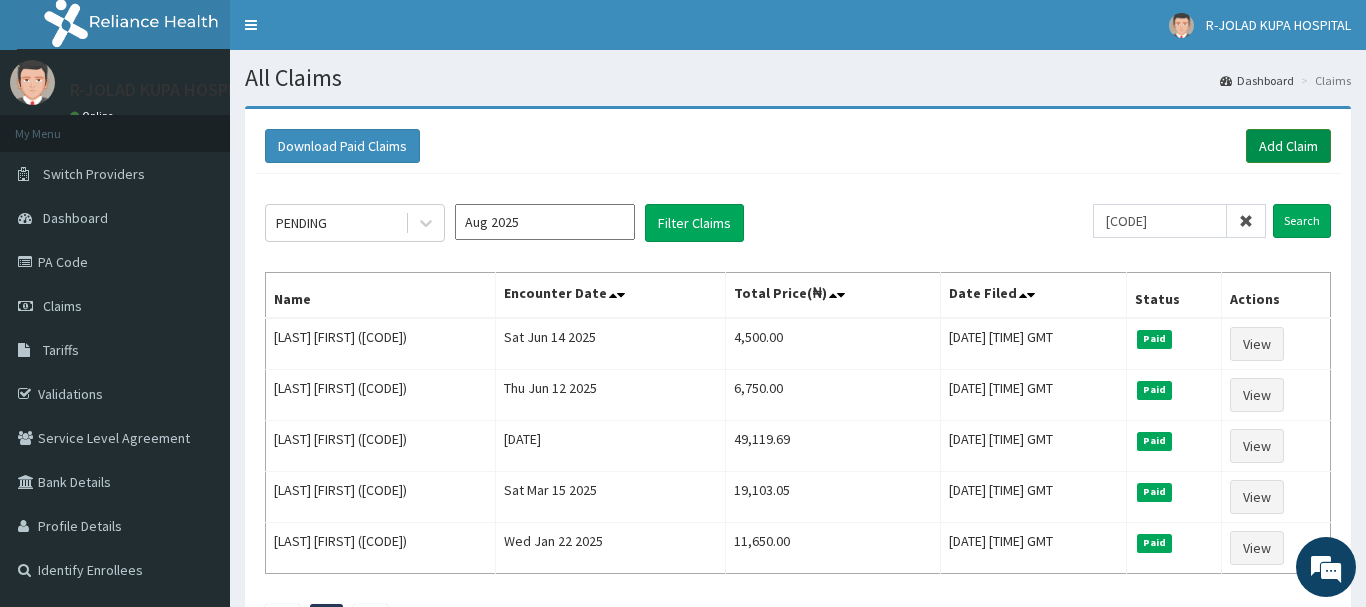 click on "Add Claim" at bounding box center (1288, 146) 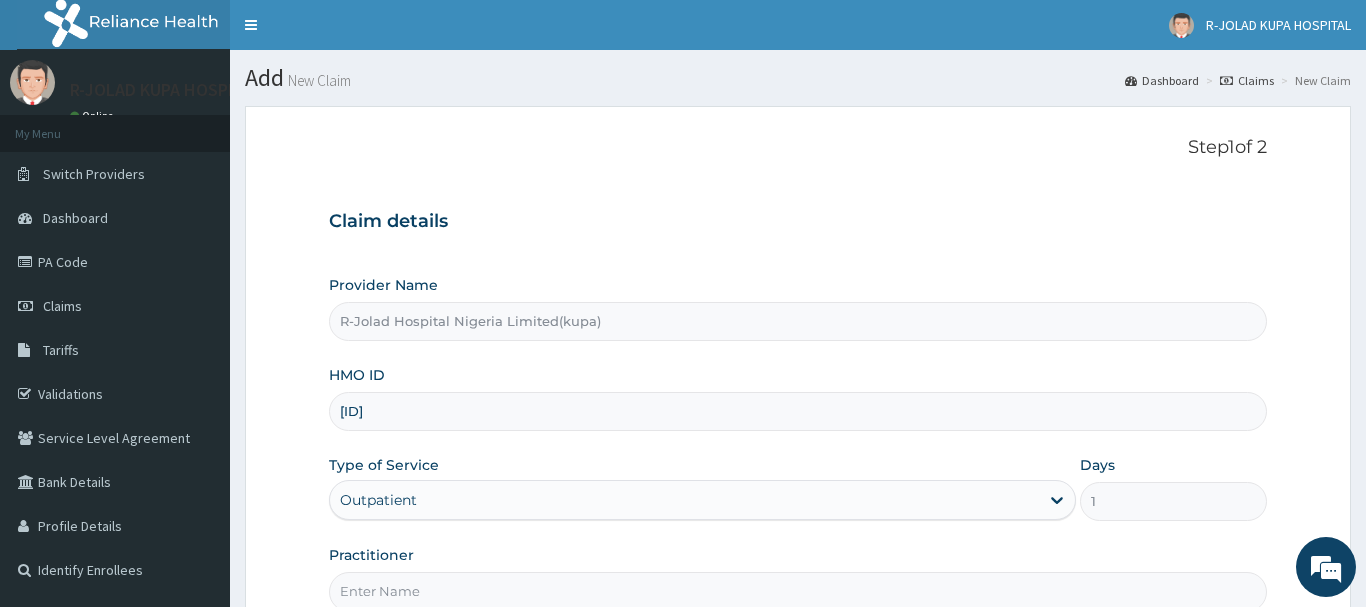 scroll, scrollTop: 215, scrollLeft: 0, axis: vertical 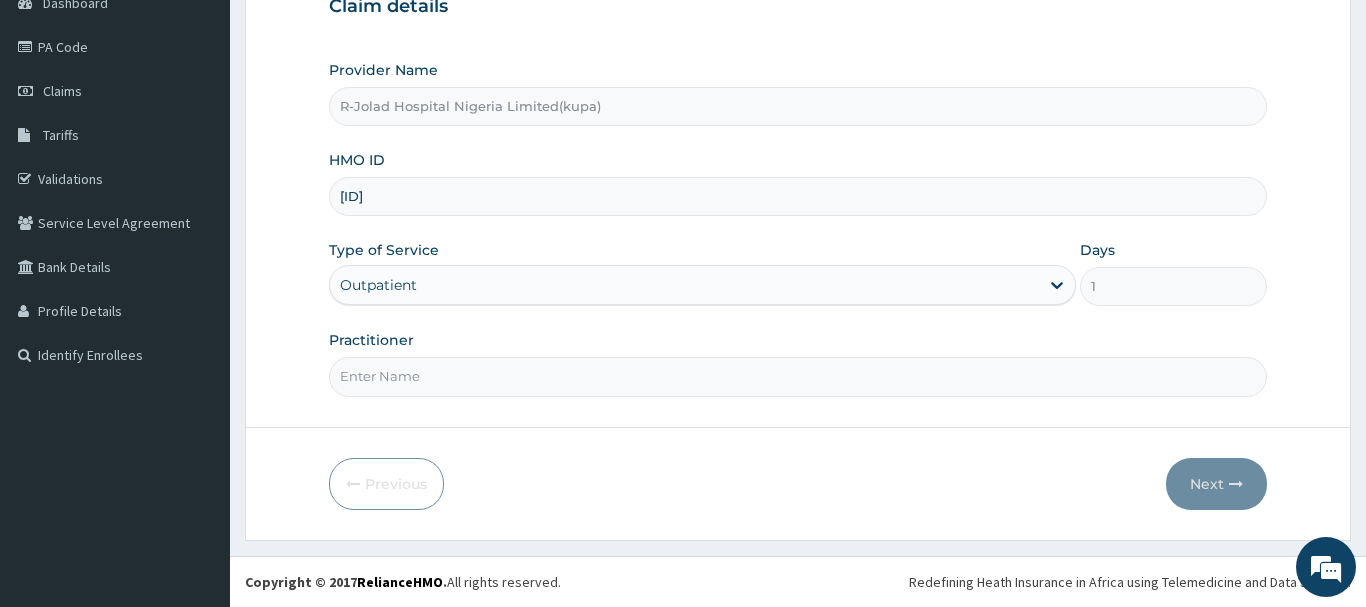 paste on "[FIRST] [LAST]" 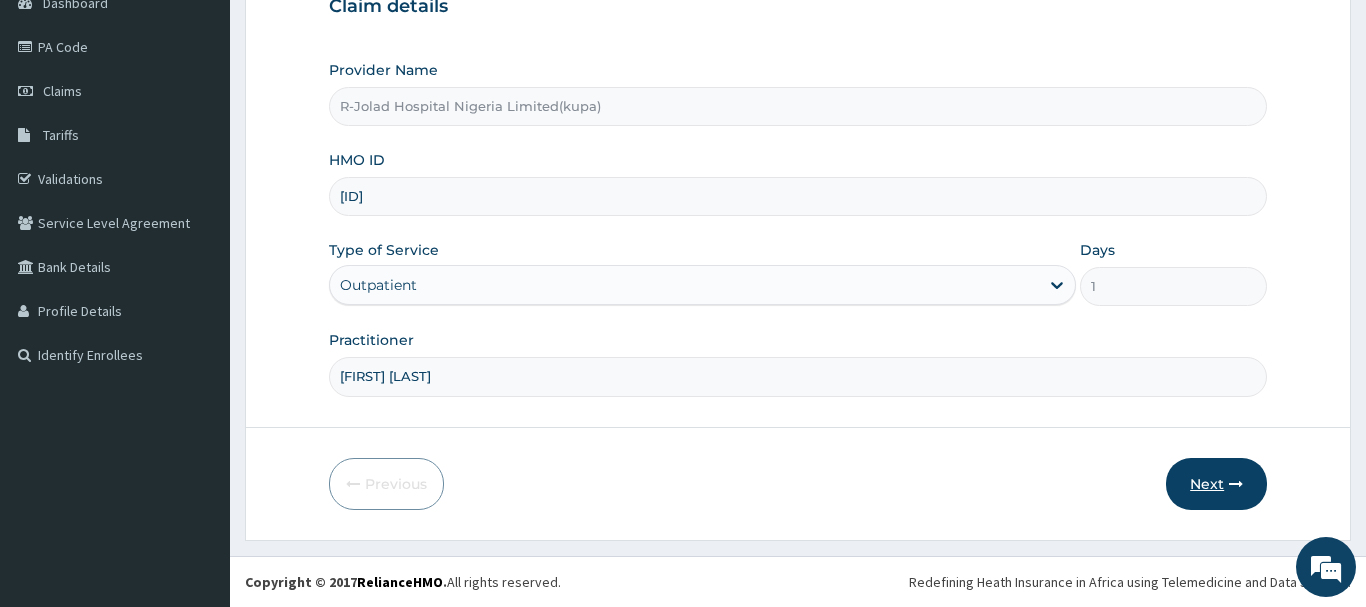 type on "[FIRST] [LAST]" 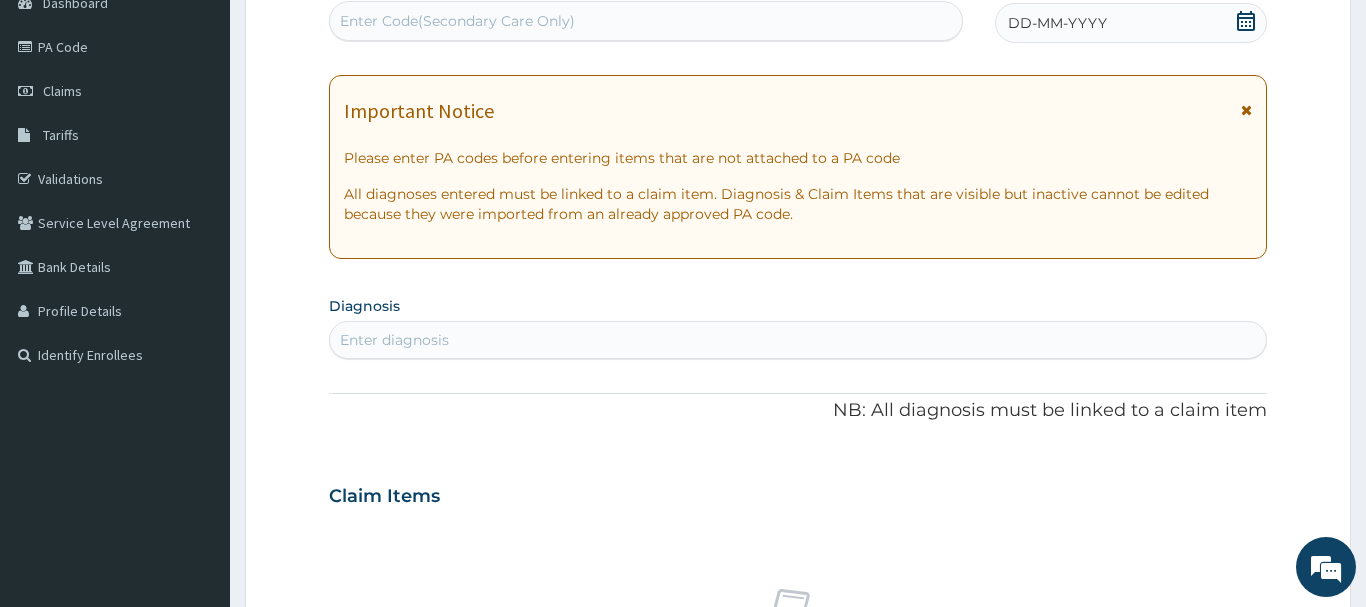 scroll, scrollTop: 0, scrollLeft: 0, axis: both 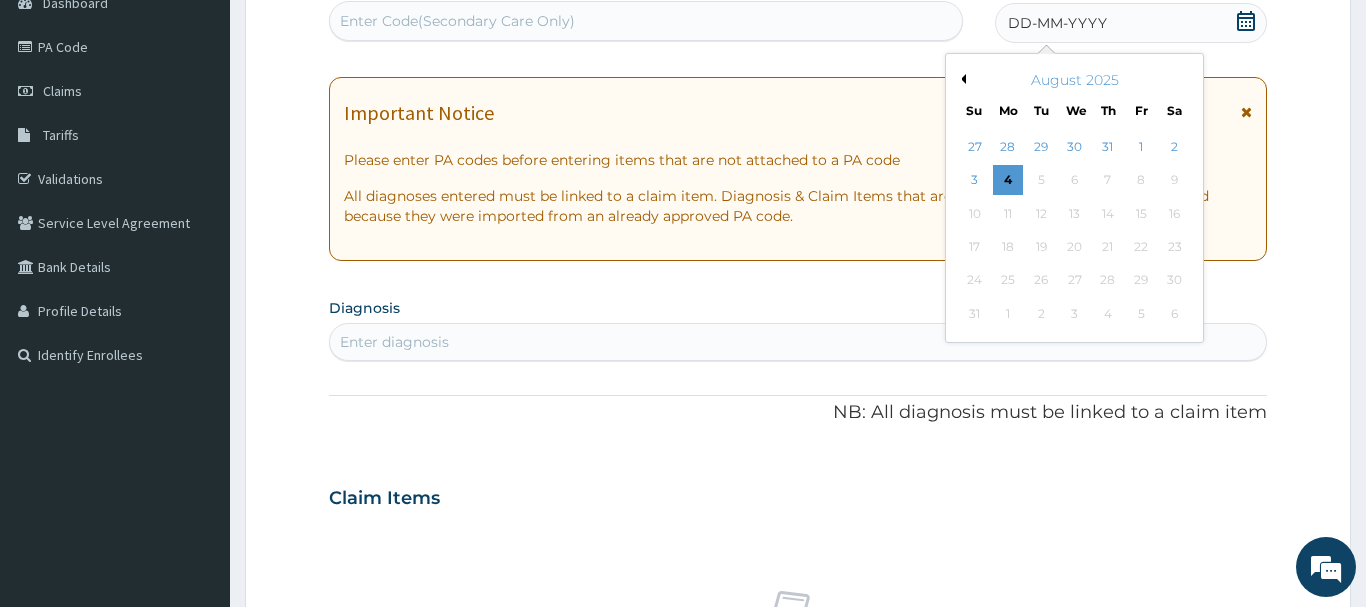 click on "Previous Month" at bounding box center (961, 79) 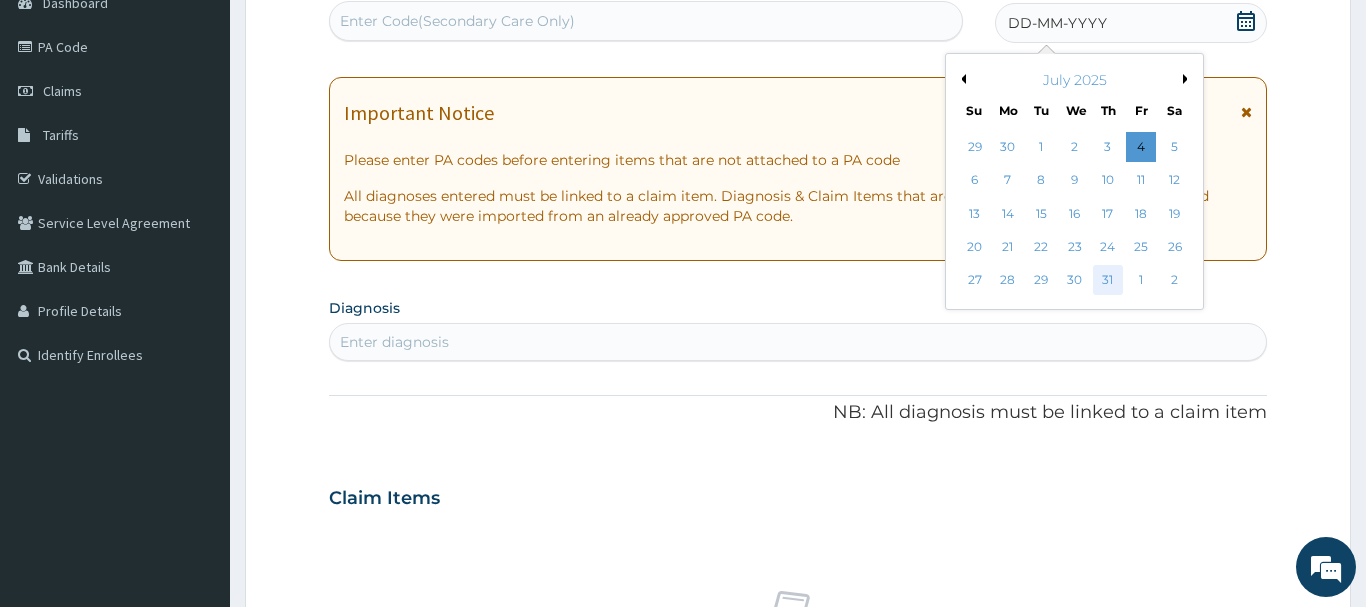 click on "31" at bounding box center [1108, 281] 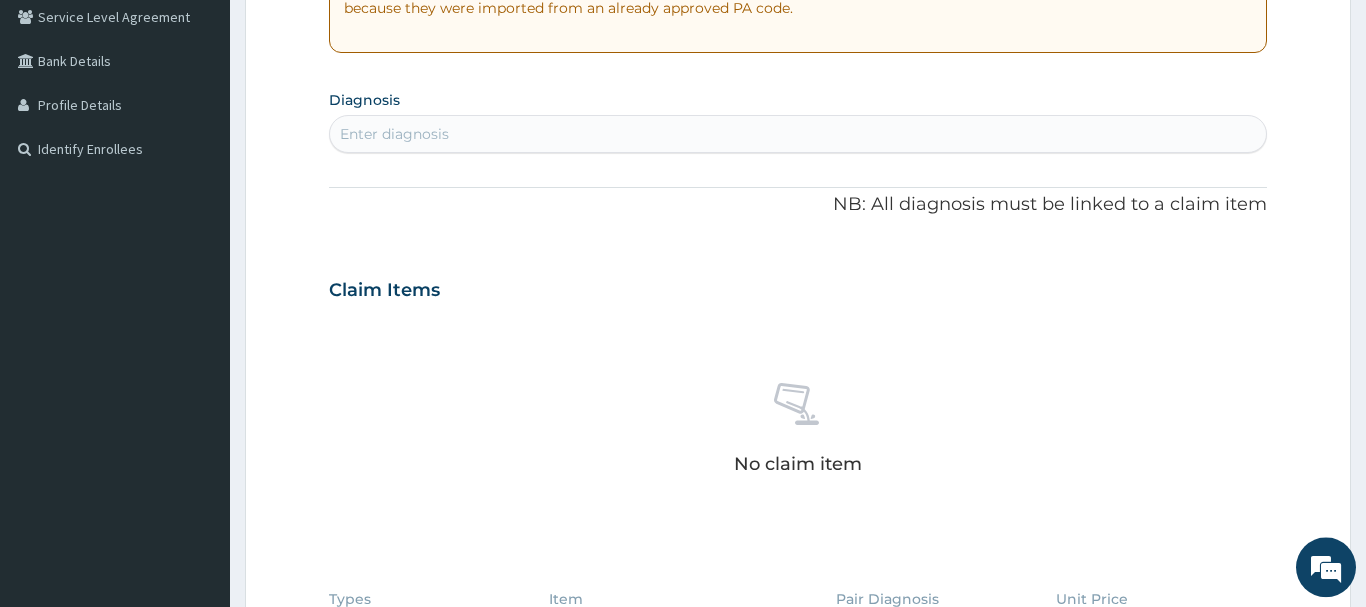 scroll, scrollTop: 419, scrollLeft: 0, axis: vertical 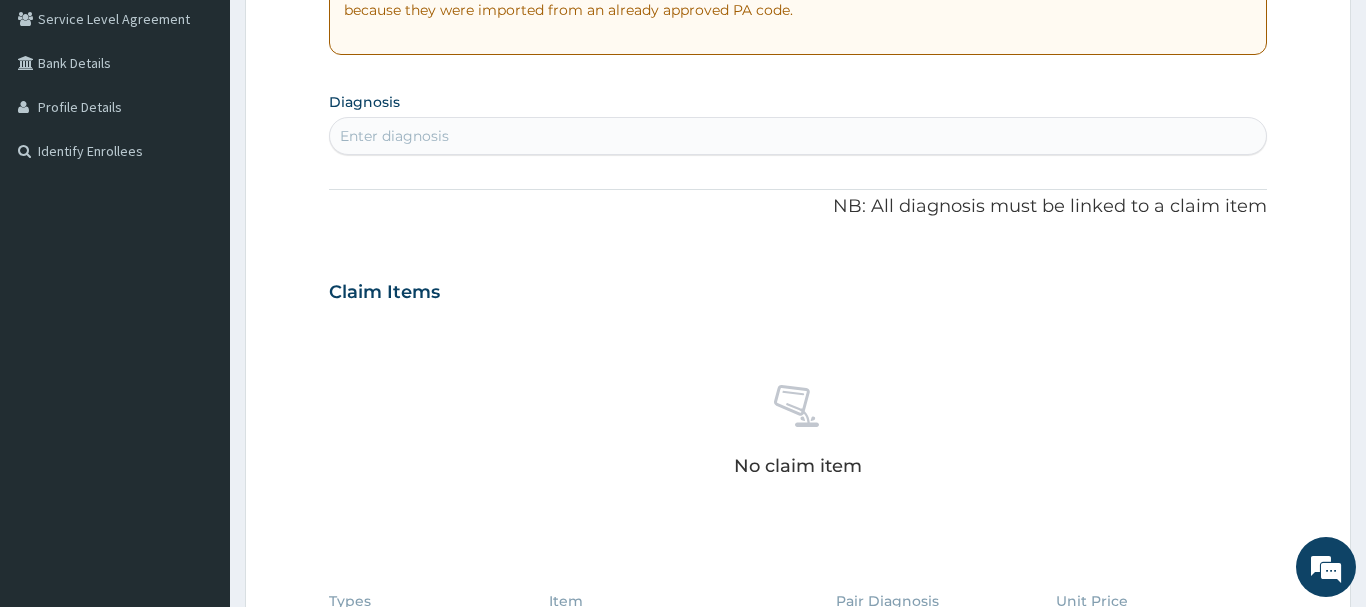 click on "Enter diagnosis" at bounding box center [394, 136] 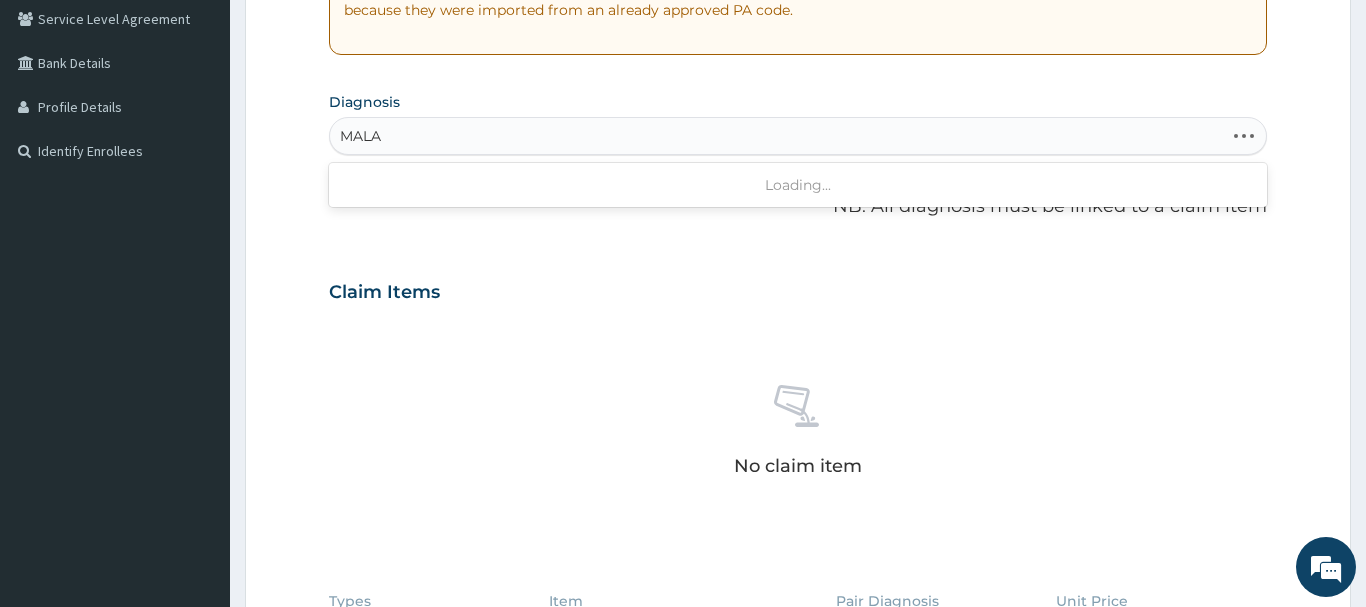 type on "MALA" 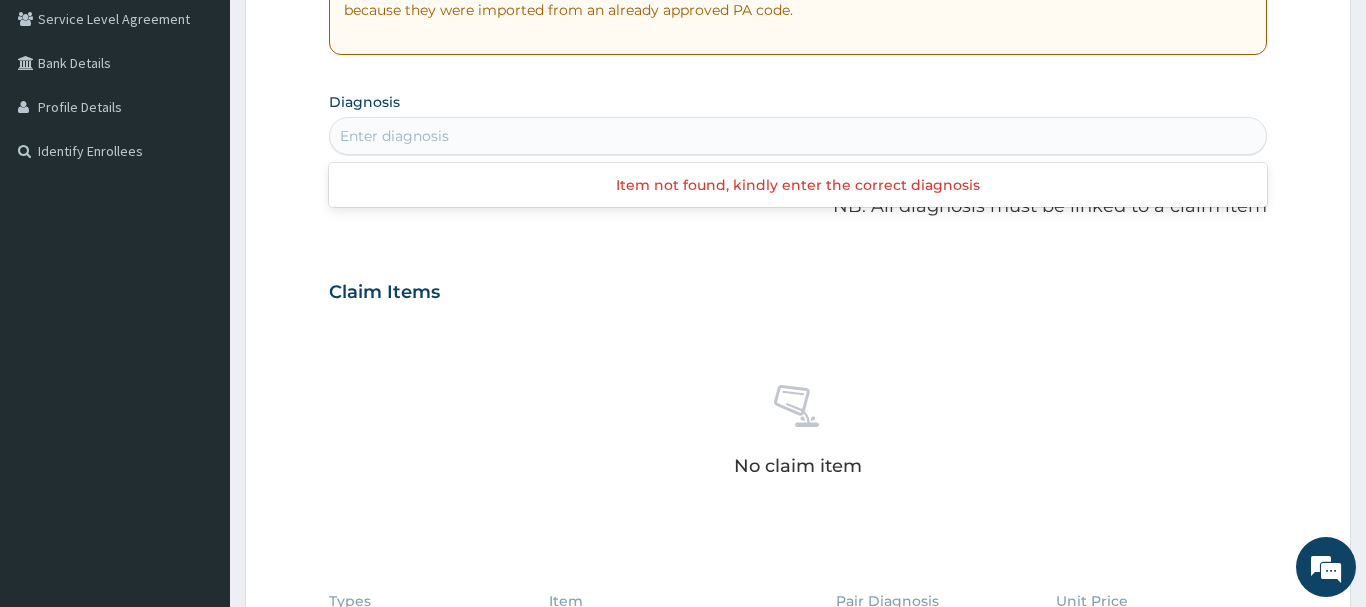 click on "Enter diagnosis" at bounding box center [394, 136] 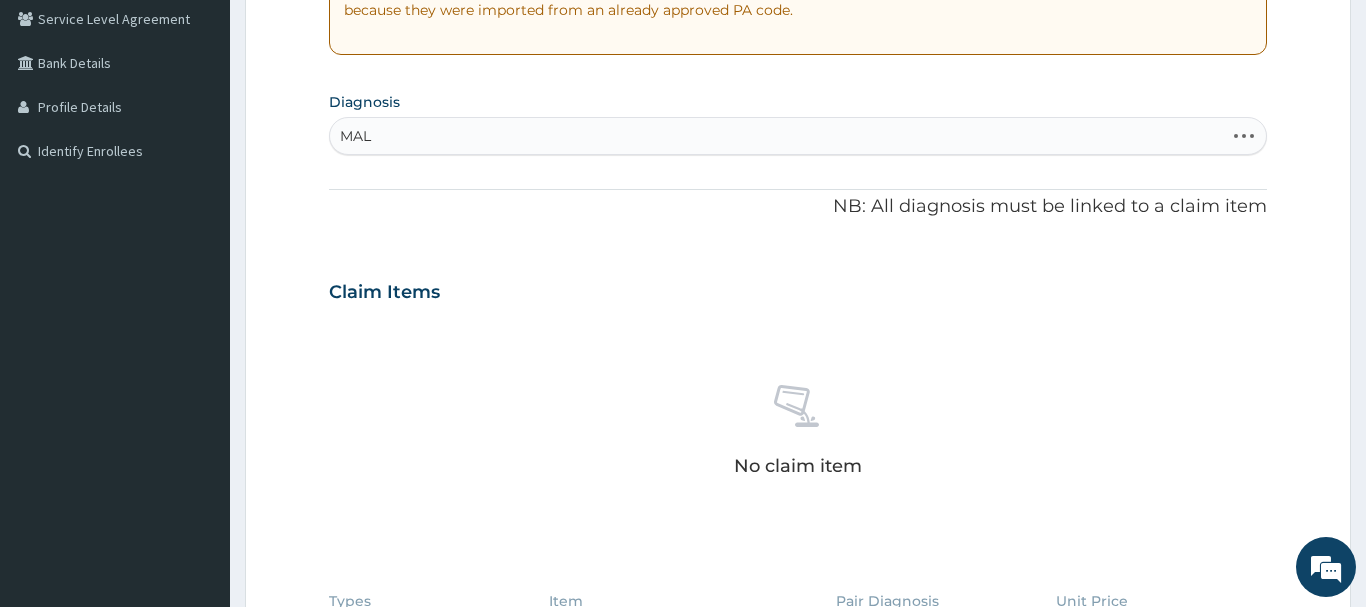 type on "MALA" 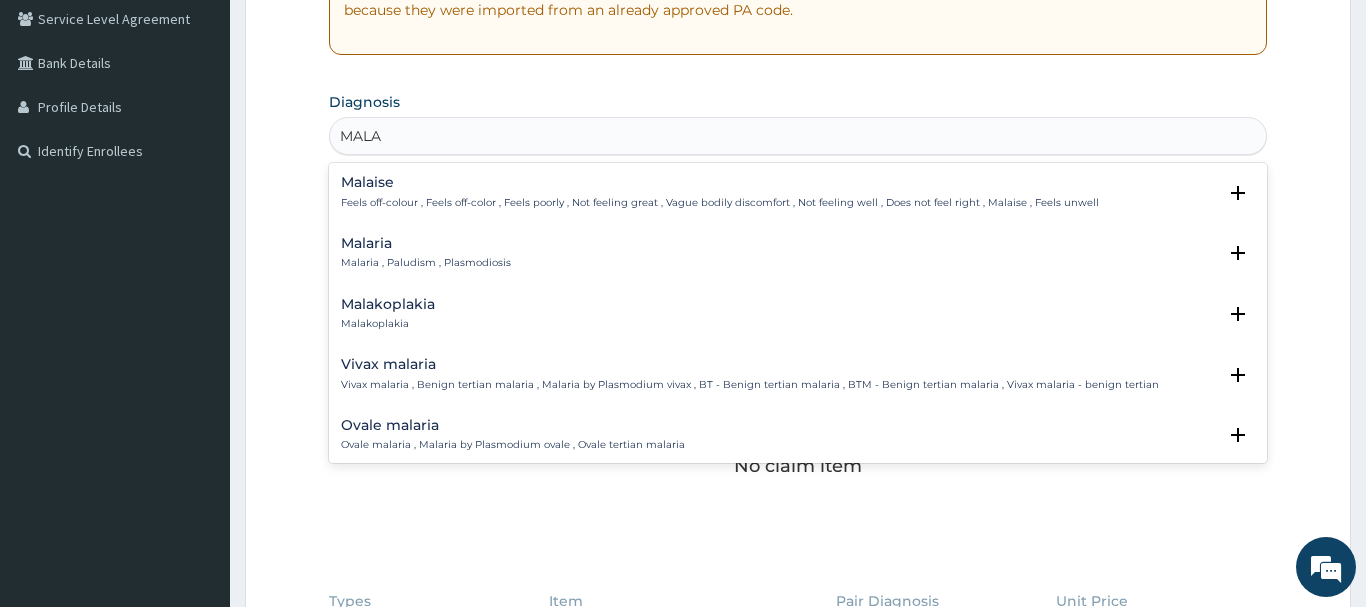 click on "Malaria" at bounding box center (426, 243) 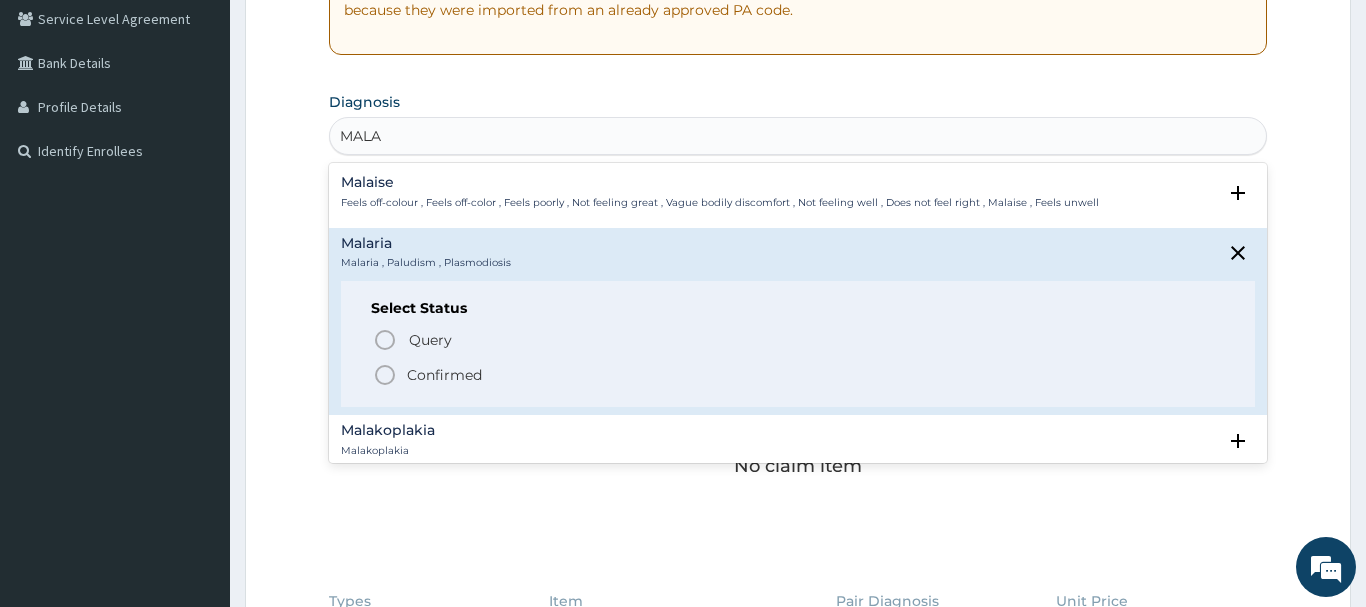 click 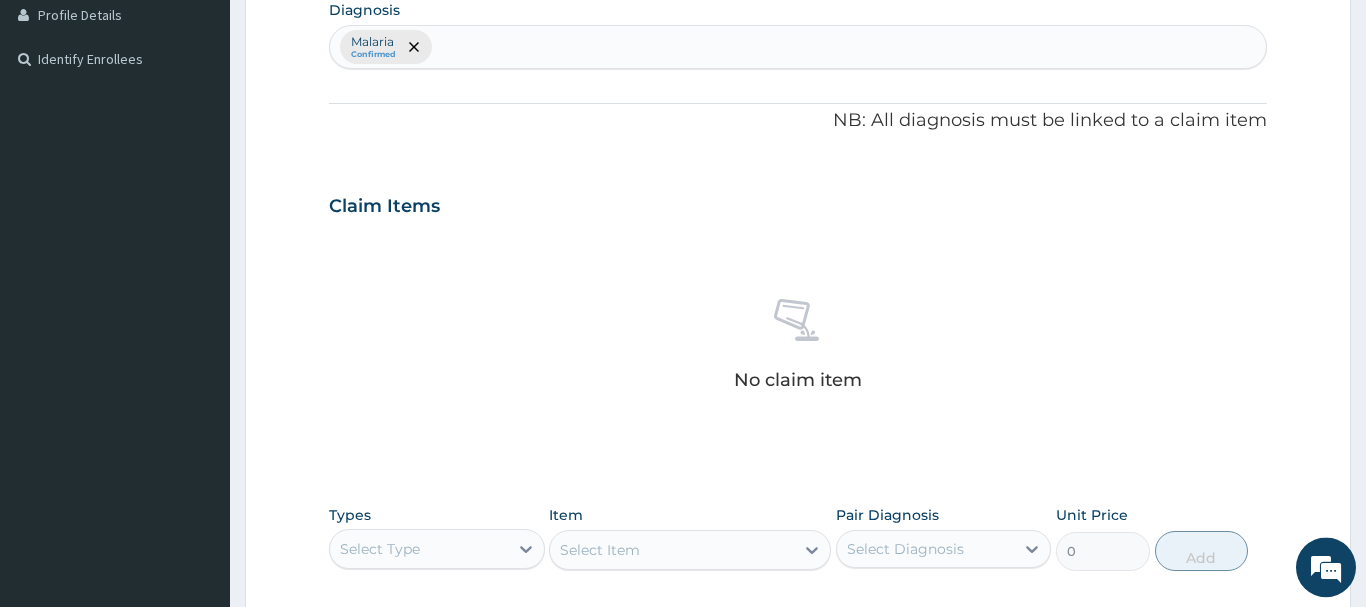 scroll, scrollTop: 827, scrollLeft: 0, axis: vertical 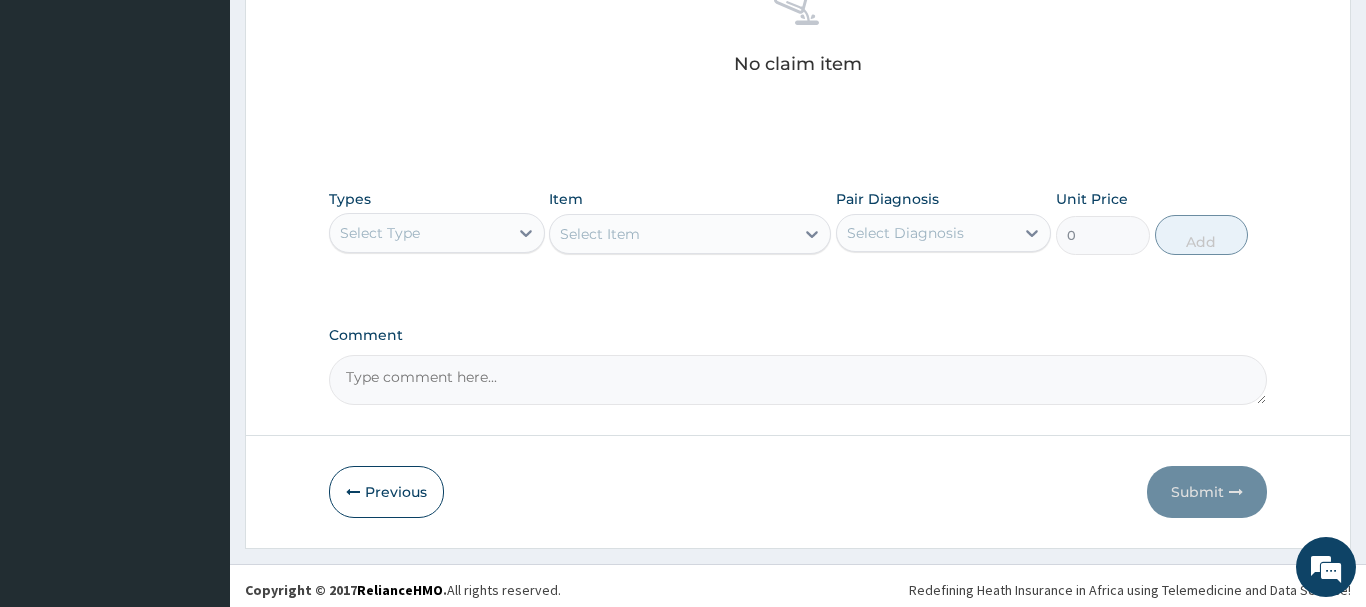 click on "Select Type" at bounding box center (380, 233) 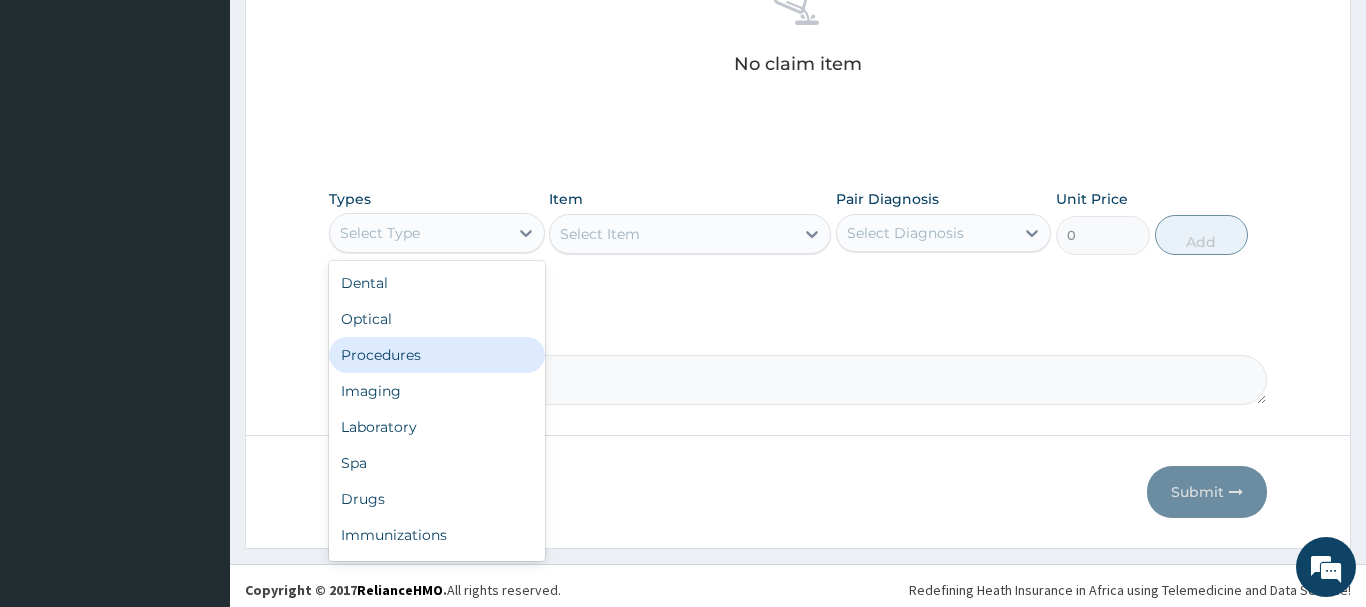 click on "Procedures" at bounding box center (437, 355) 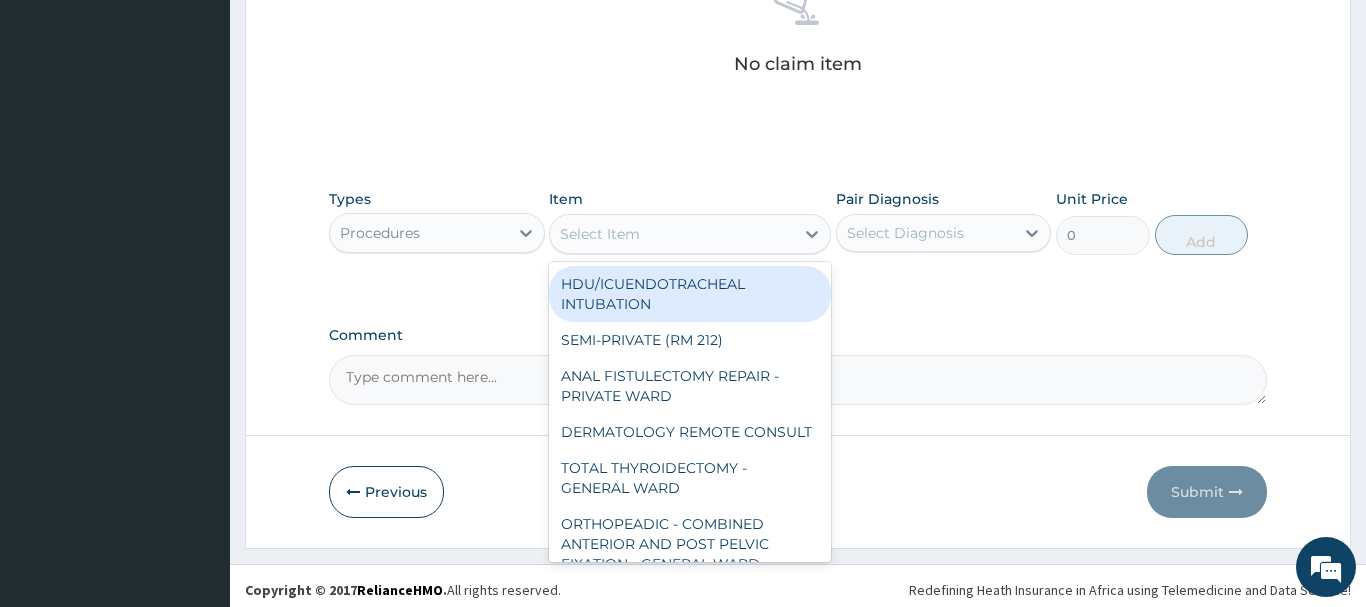 click on "Select Item" at bounding box center (672, 234) 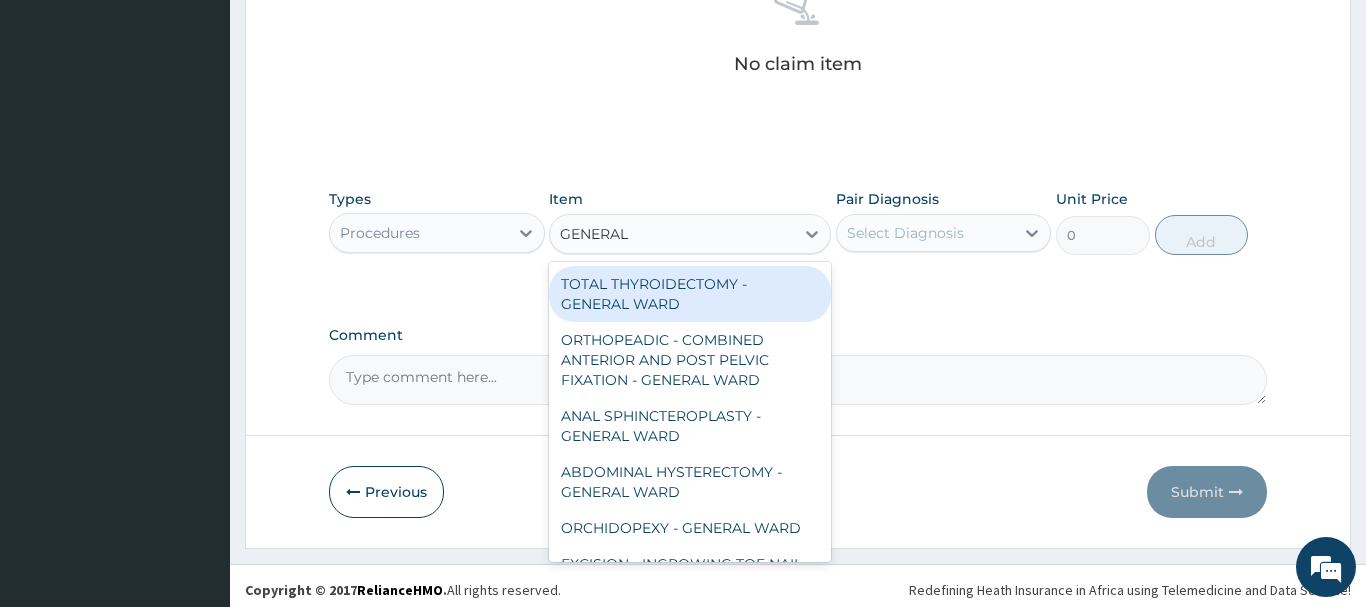 type on "GENERAL C" 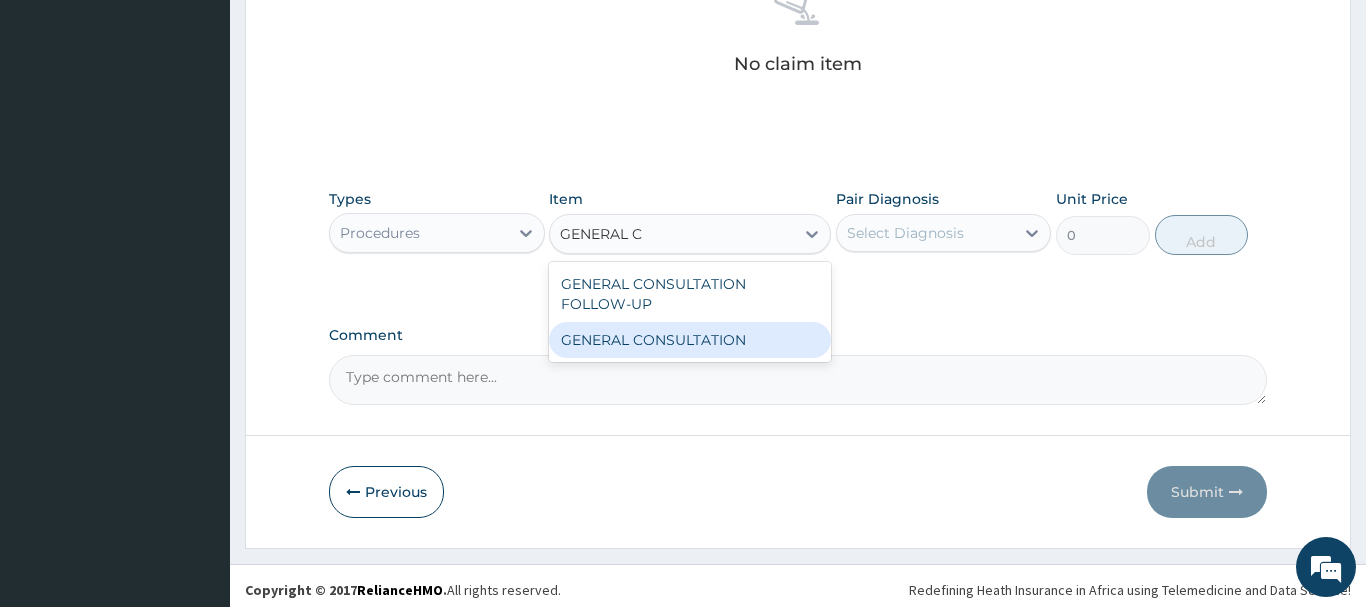 click on "GENERAL CONSULTATION" at bounding box center [690, 340] 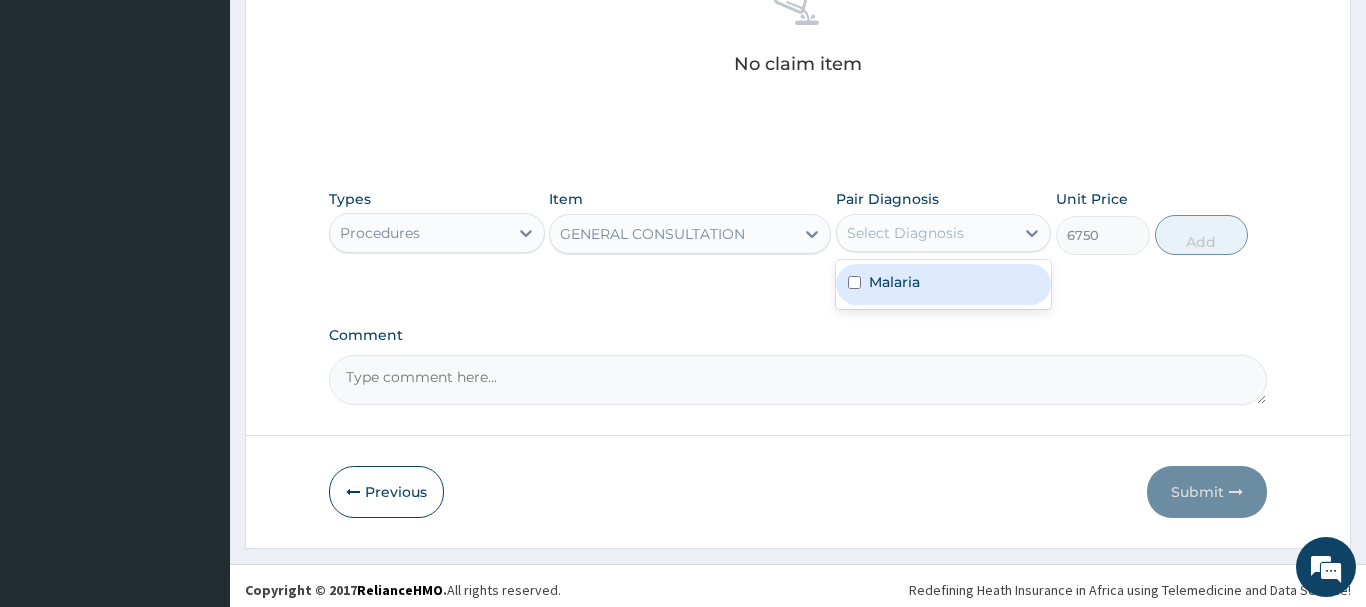 click on "Select Diagnosis" at bounding box center (926, 233) 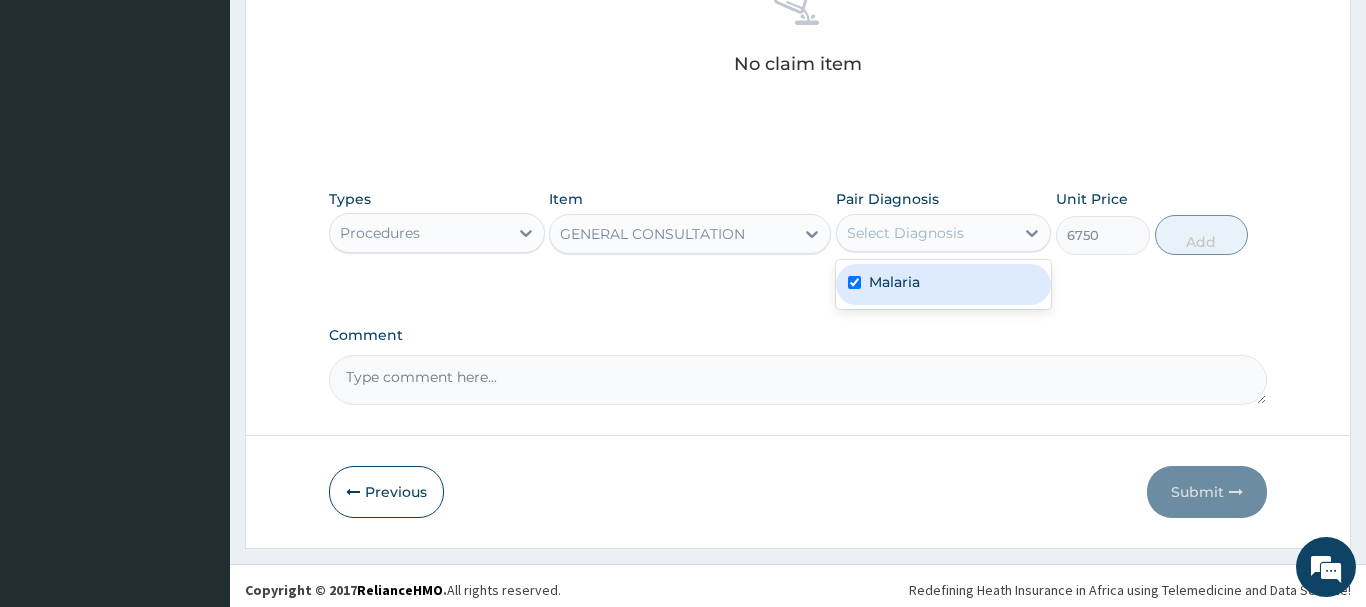 checkbox on "true" 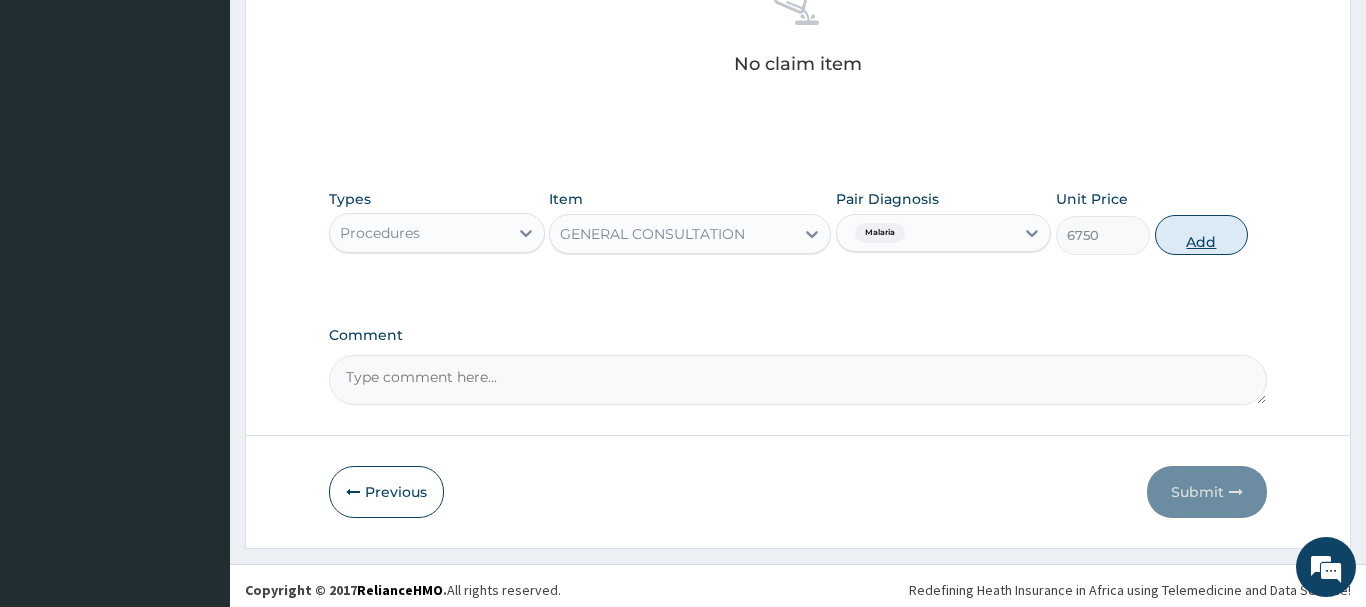 click on "Add" at bounding box center [1202, 235] 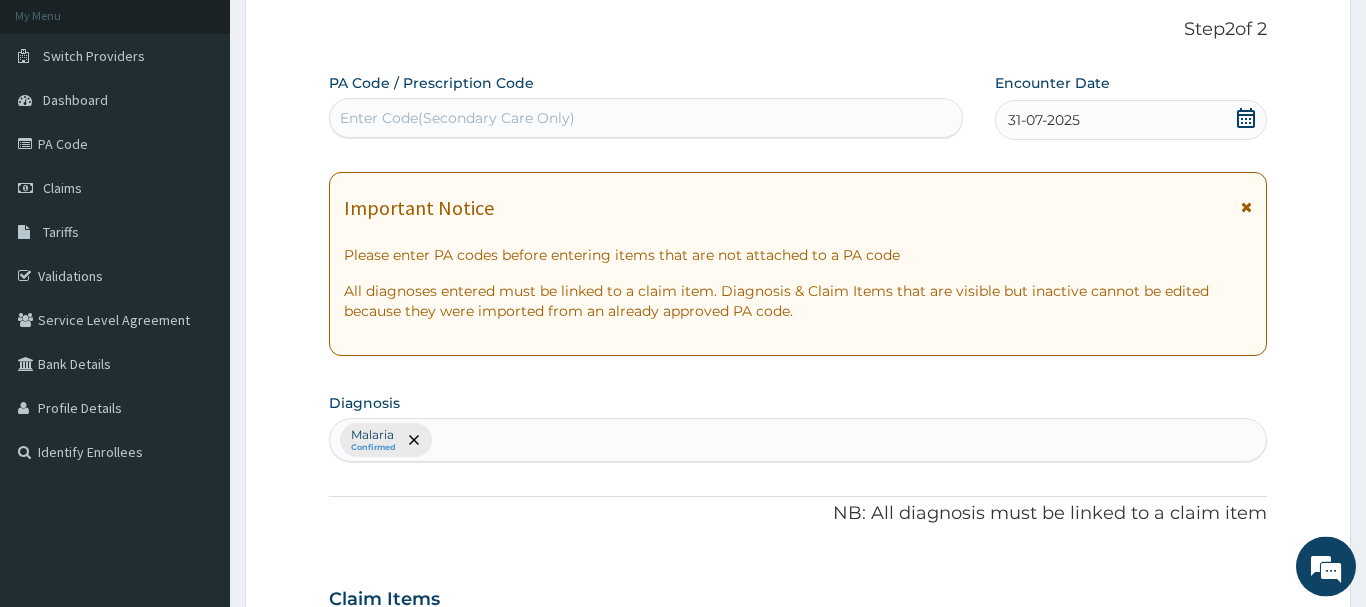 scroll, scrollTop: 26, scrollLeft: 0, axis: vertical 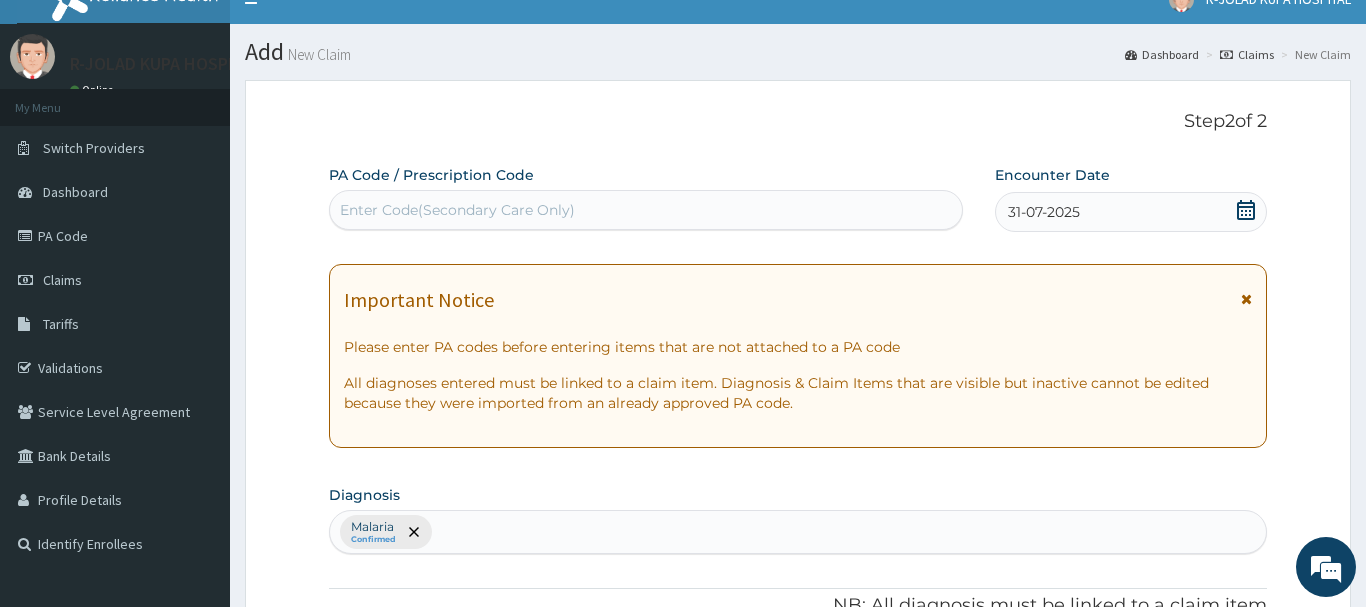 click 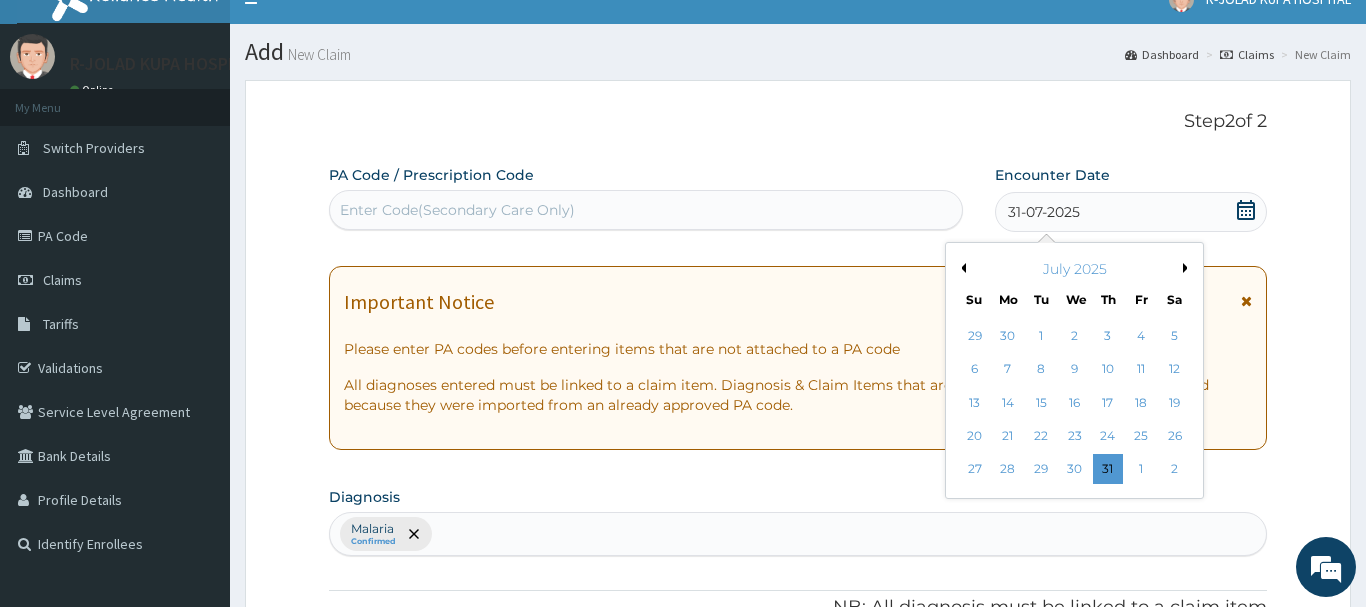 drag, startPoint x: 1071, startPoint y: 477, endPoint x: 1077, endPoint y: 459, distance: 18.973665 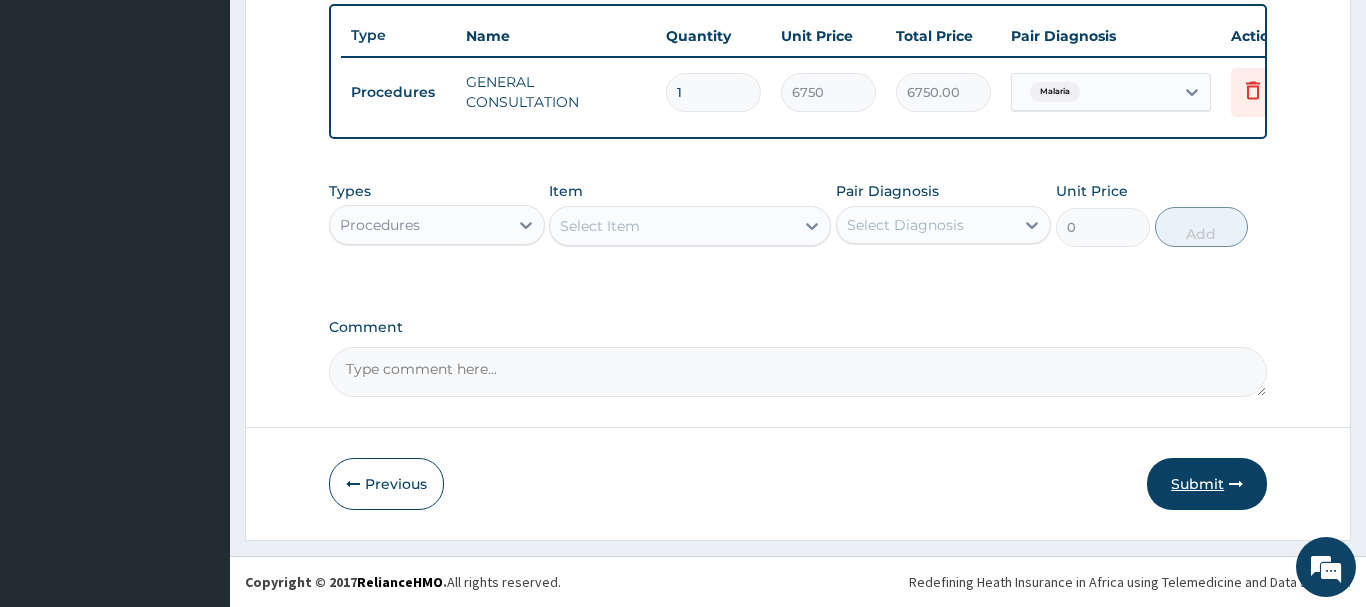 click on "Submit" at bounding box center (1207, 484) 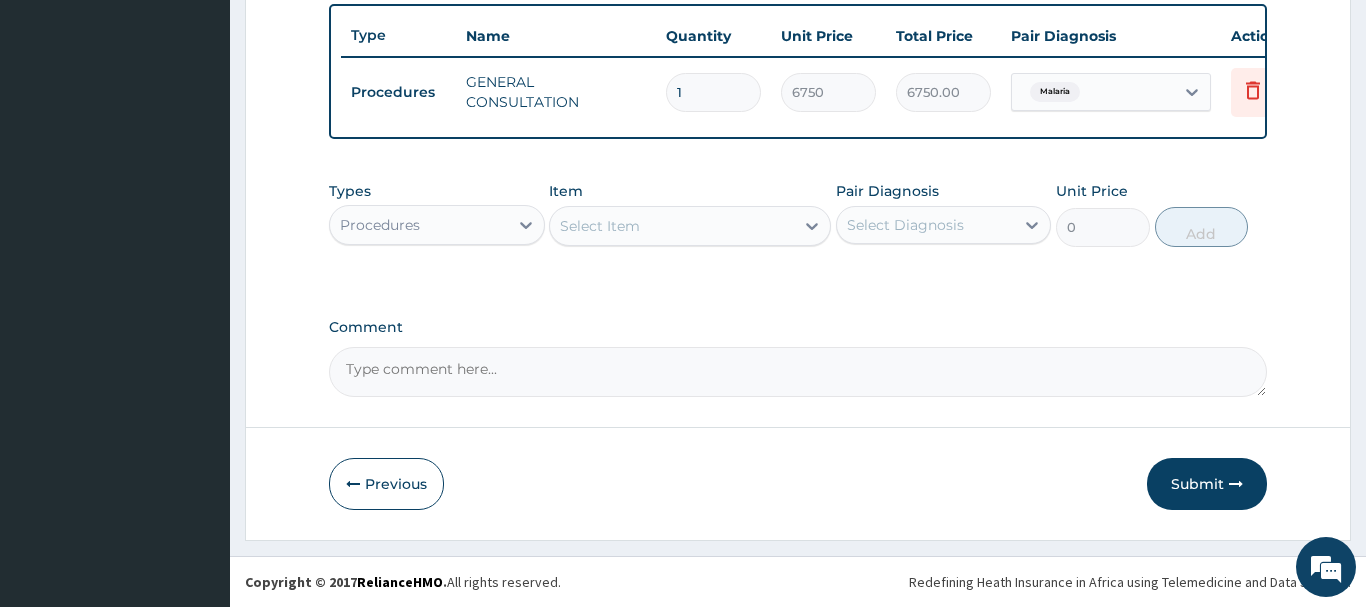 scroll, scrollTop: 81, scrollLeft: 0, axis: vertical 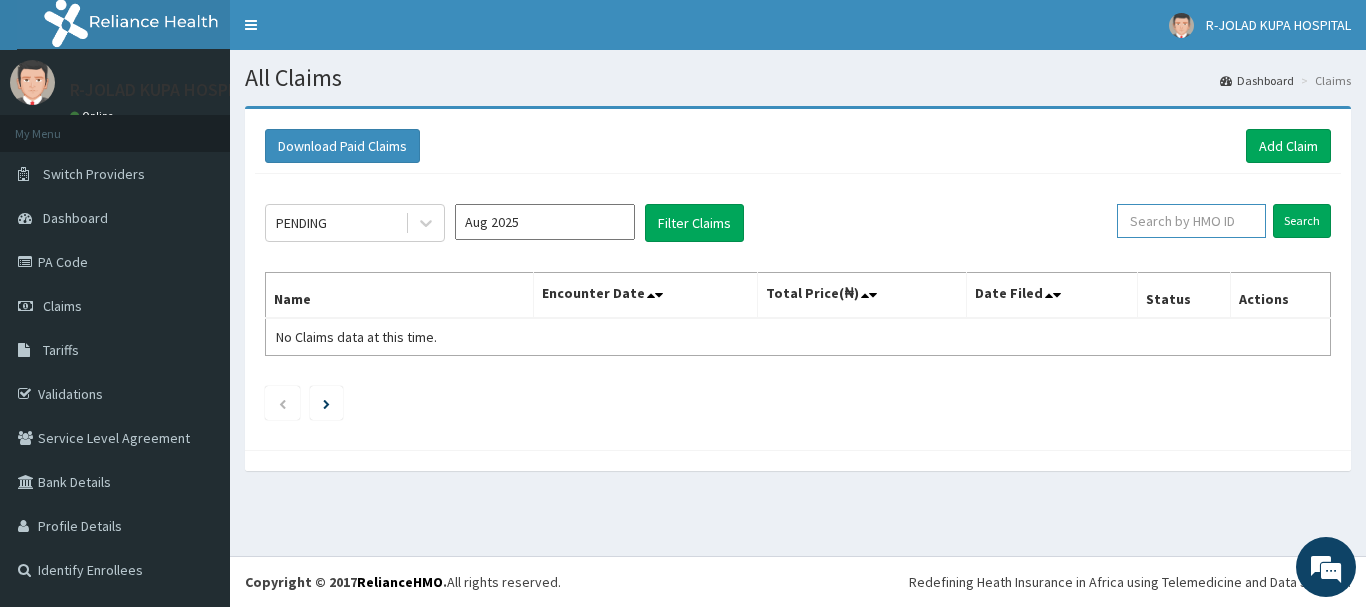 click at bounding box center [1191, 221] 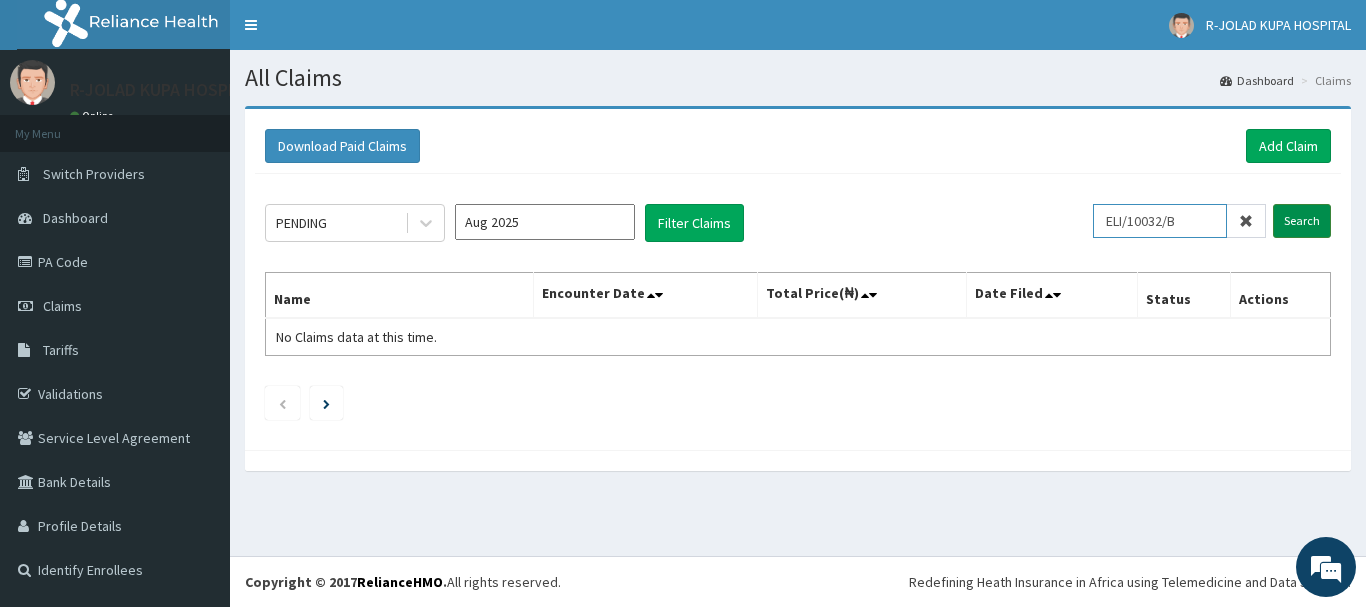 type on "ELI/10032/B" 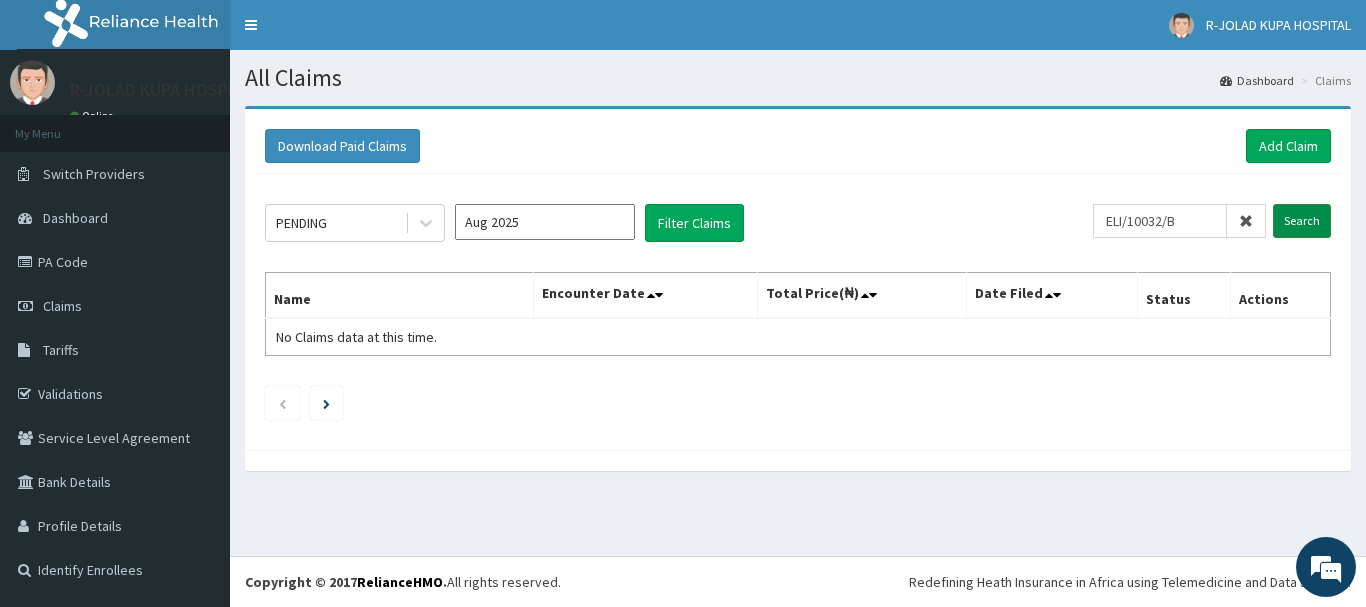 click on "Search" at bounding box center (1302, 221) 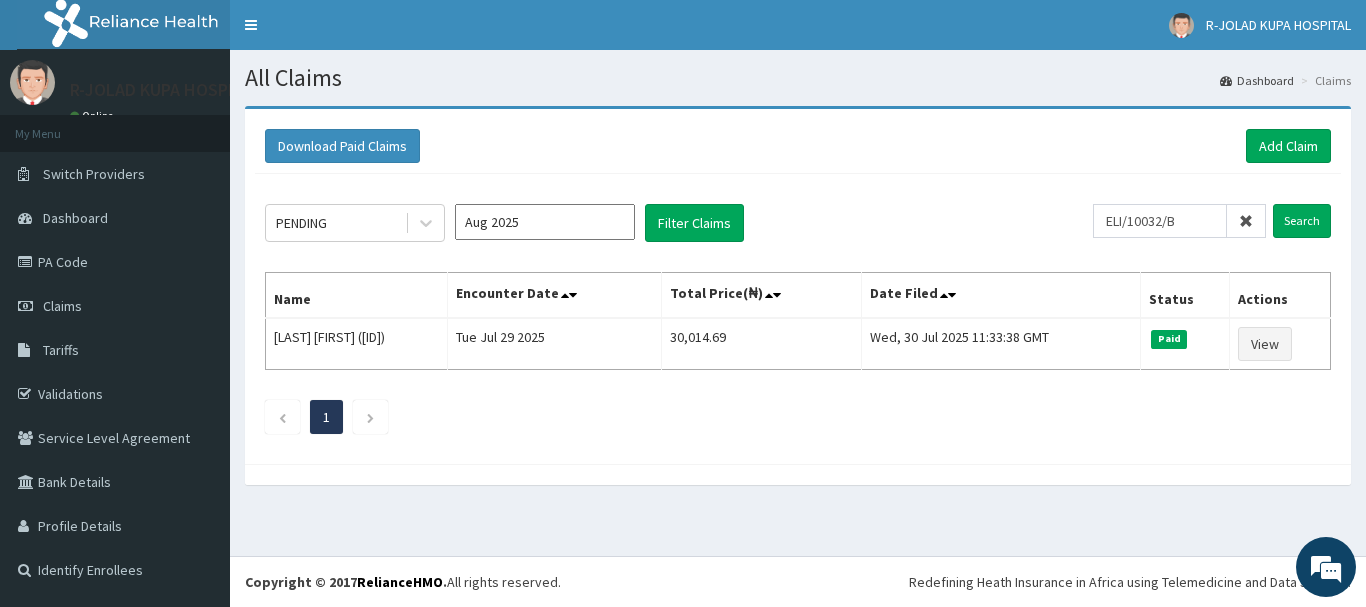 click at bounding box center (1246, 221) 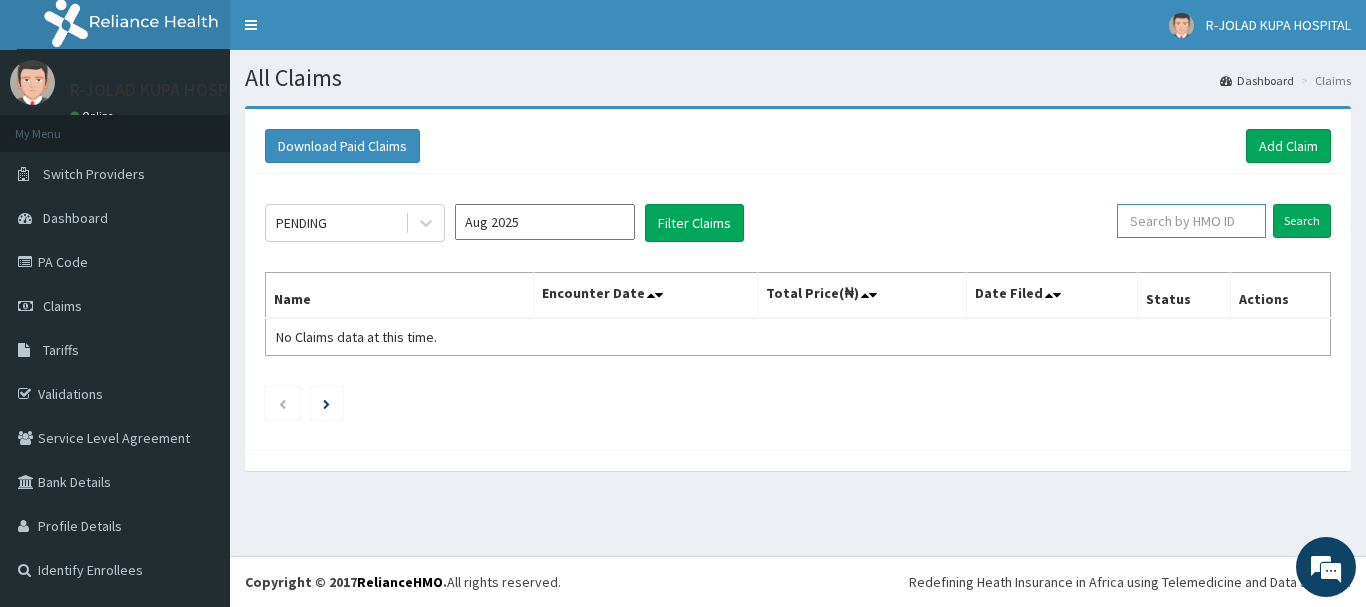 click at bounding box center (1191, 221) 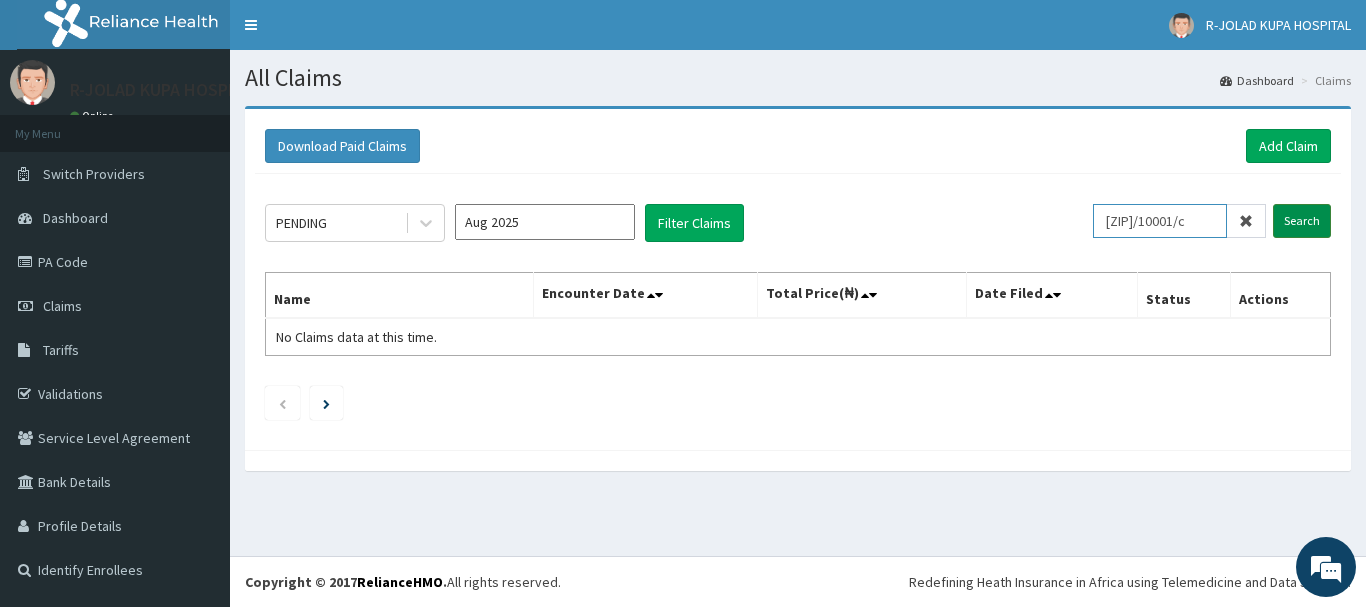 type on "glz/10001/c" 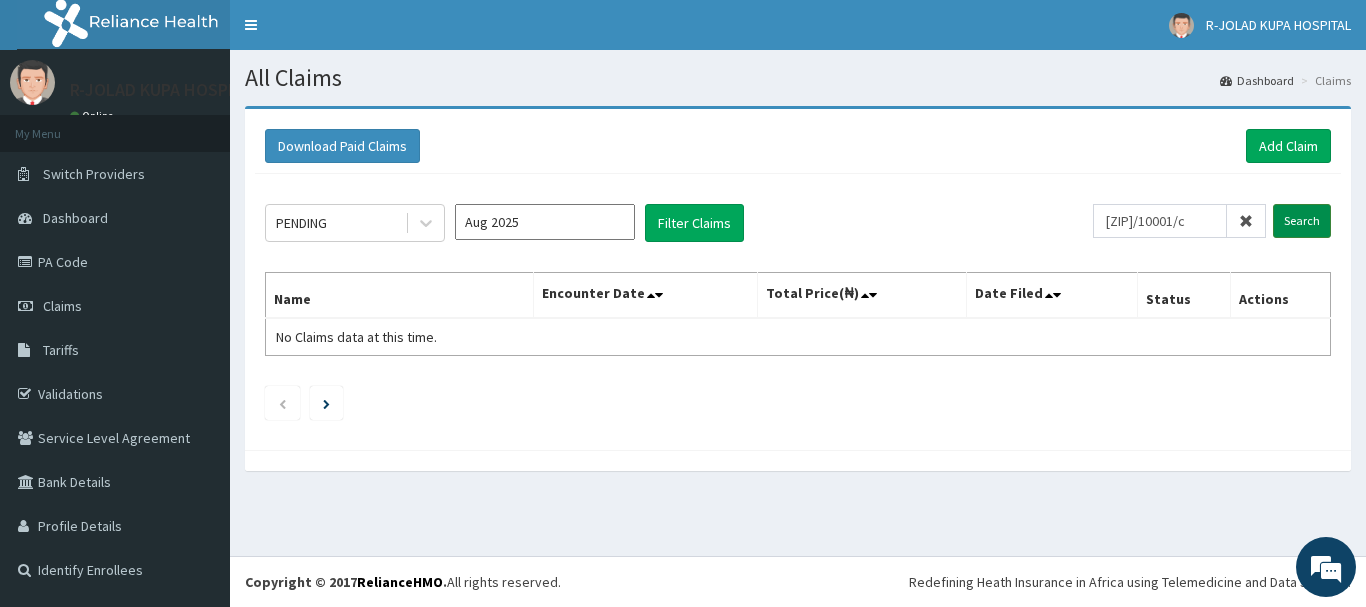 click on "Search" at bounding box center (1302, 221) 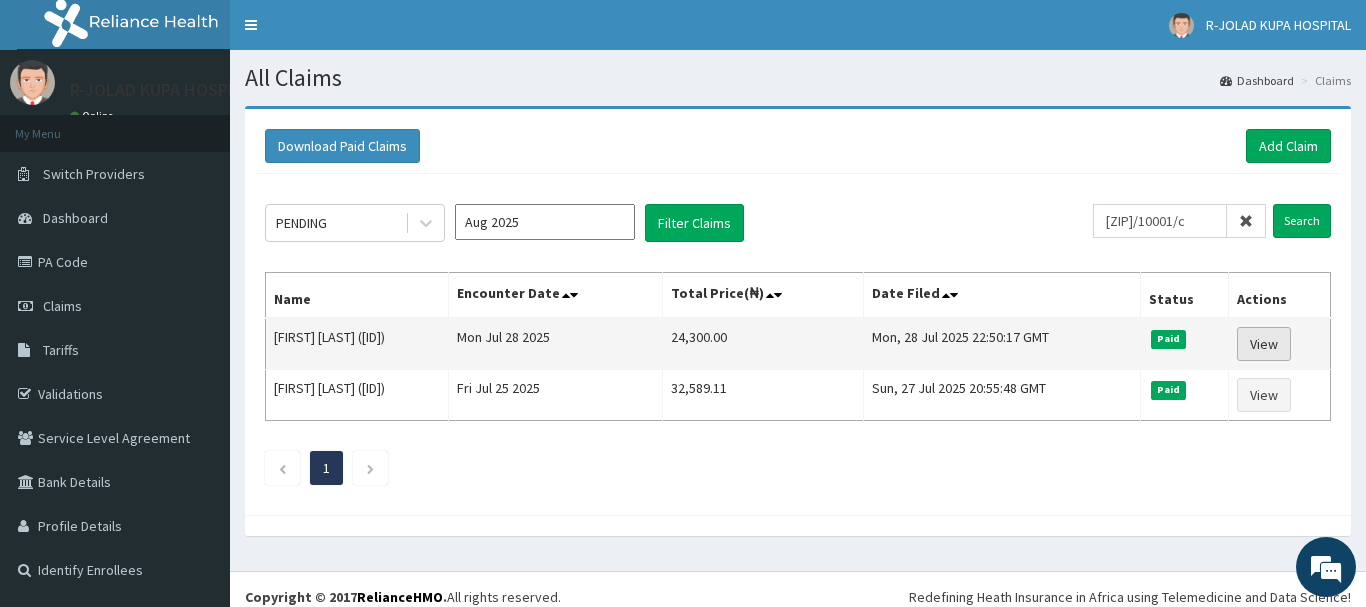 click on "View" at bounding box center (1264, 344) 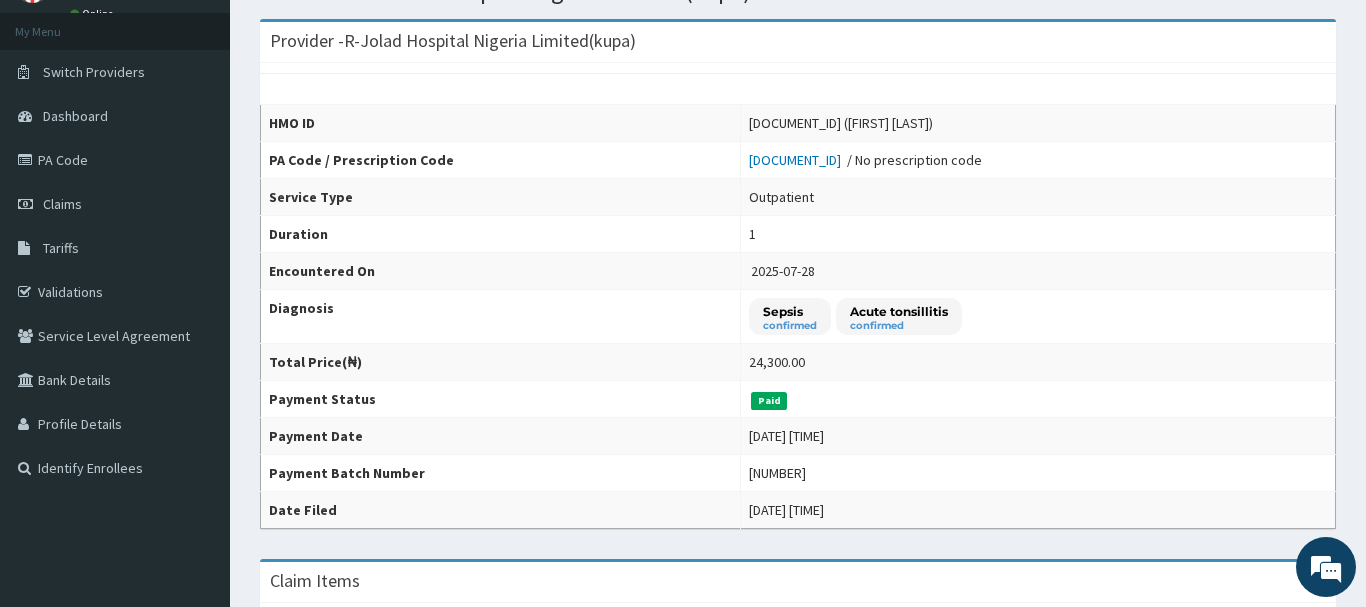 scroll, scrollTop: 0, scrollLeft: 0, axis: both 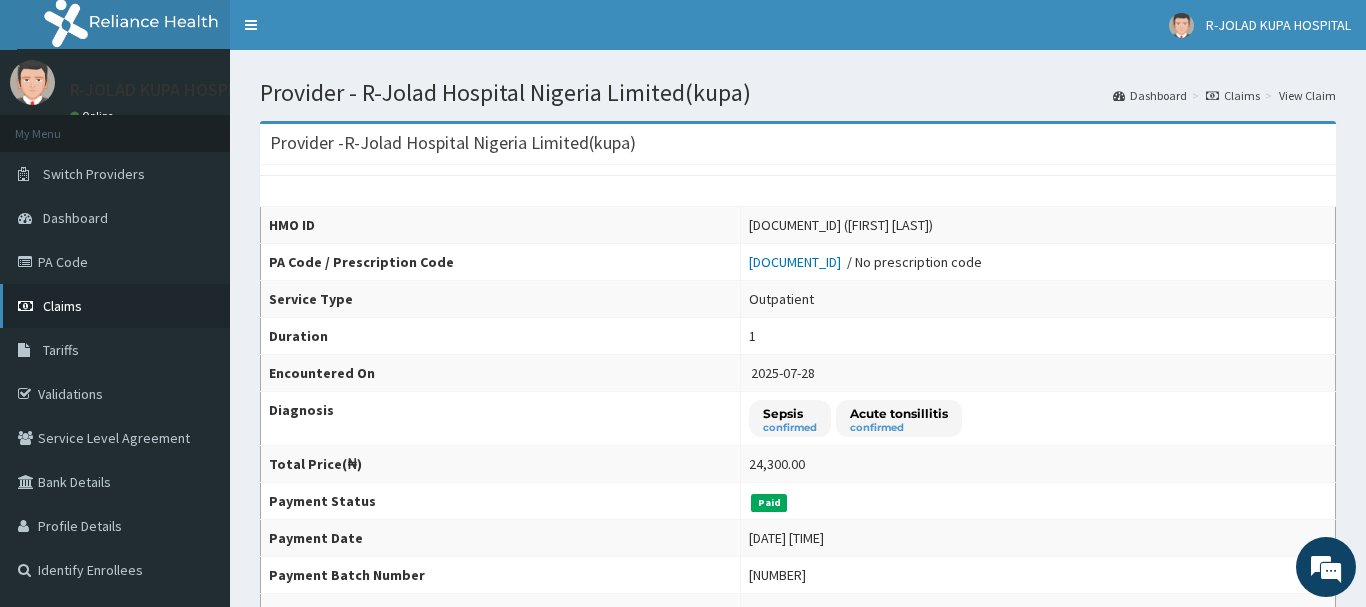 click on "Claims" at bounding box center [62, 306] 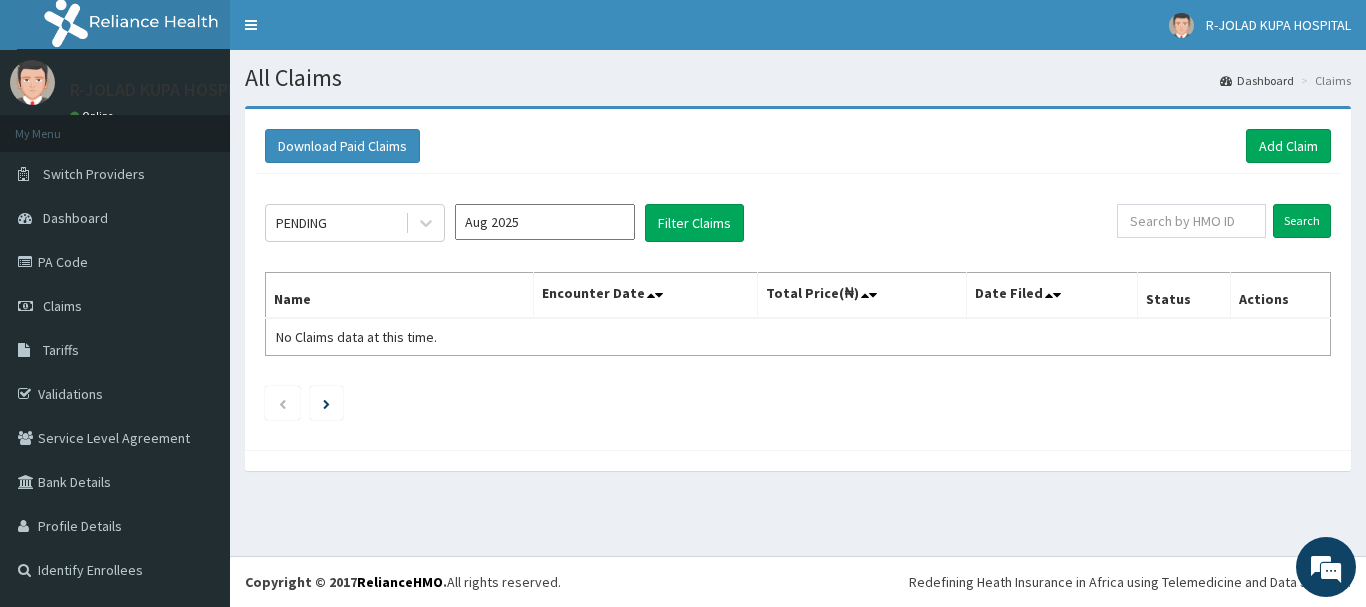 scroll, scrollTop: 0, scrollLeft: 0, axis: both 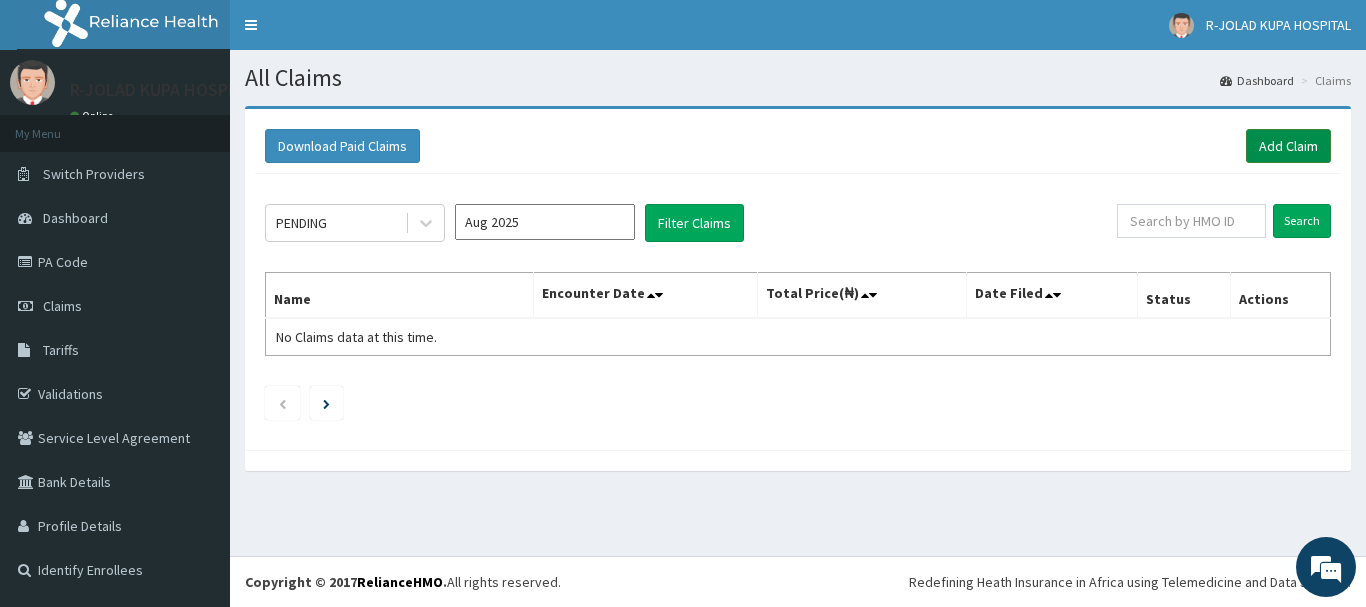 click on "Add Claim" at bounding box center [1288, 146] 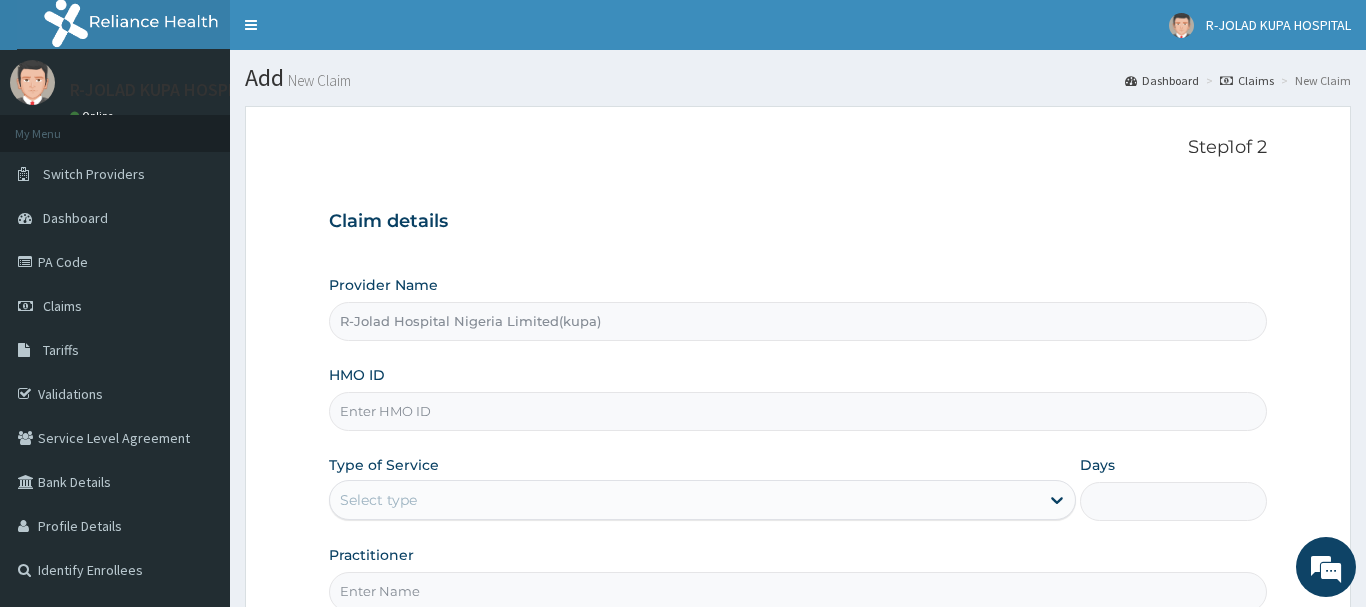 scroll, scrollTop: 0, scrollLeft: 0, axis: both 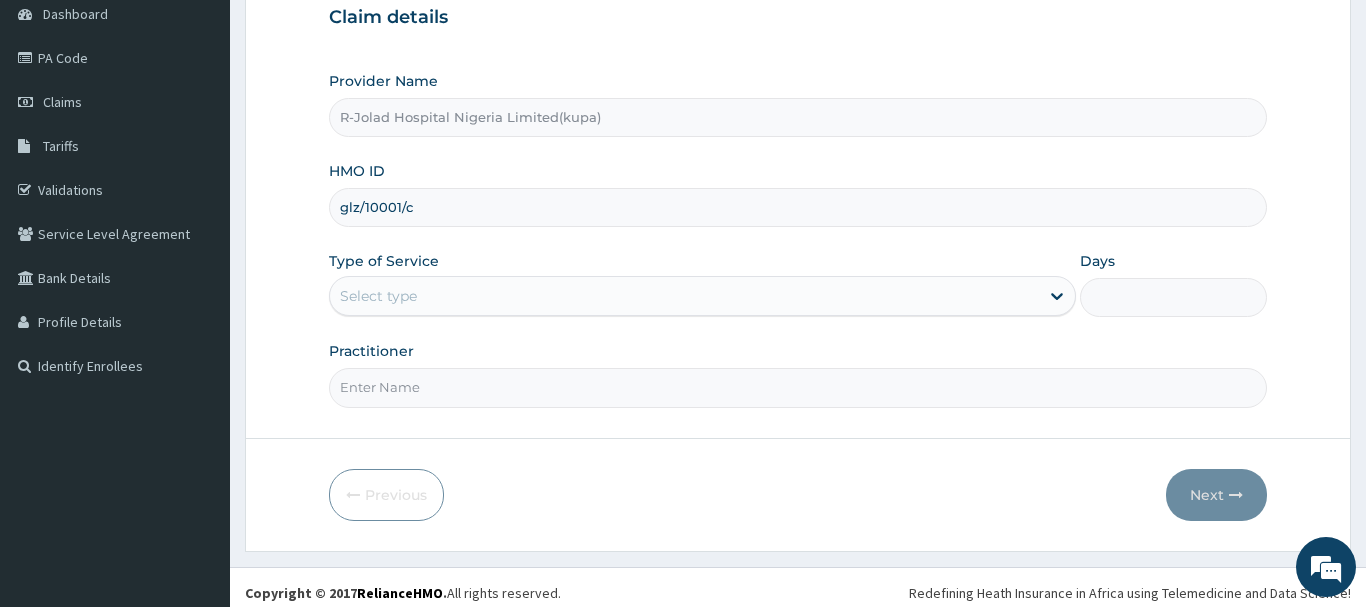 type on "glz/10001/c" 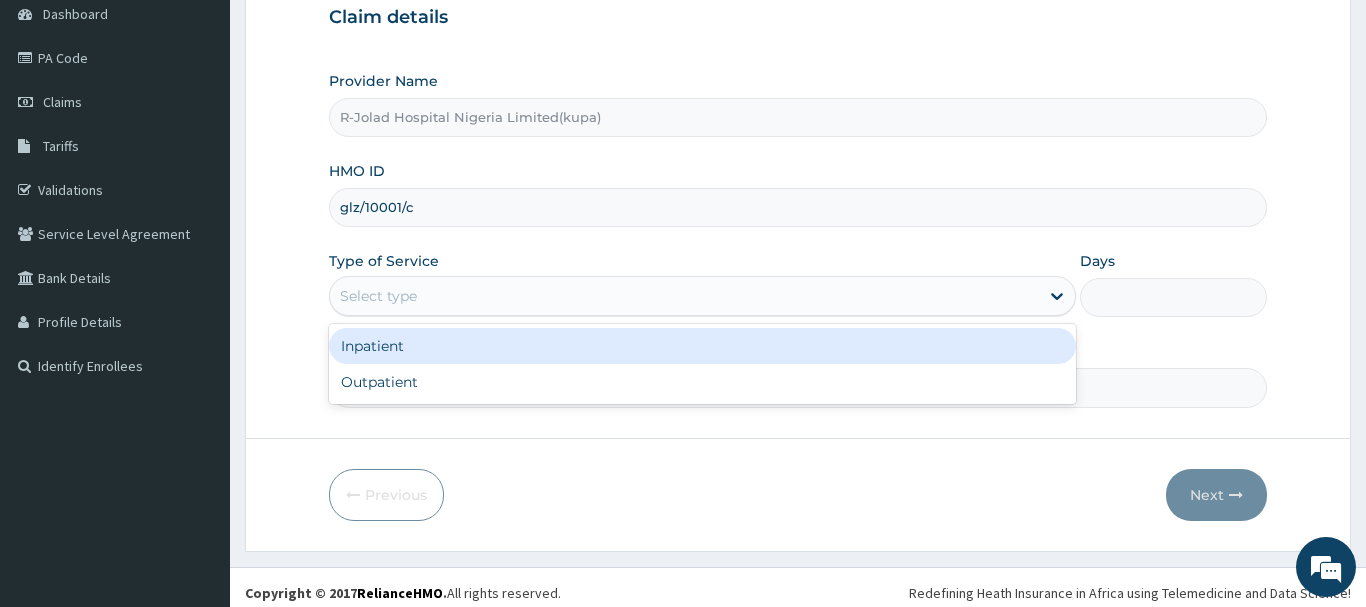 click on "Select type" at bounding box center (378, 296) 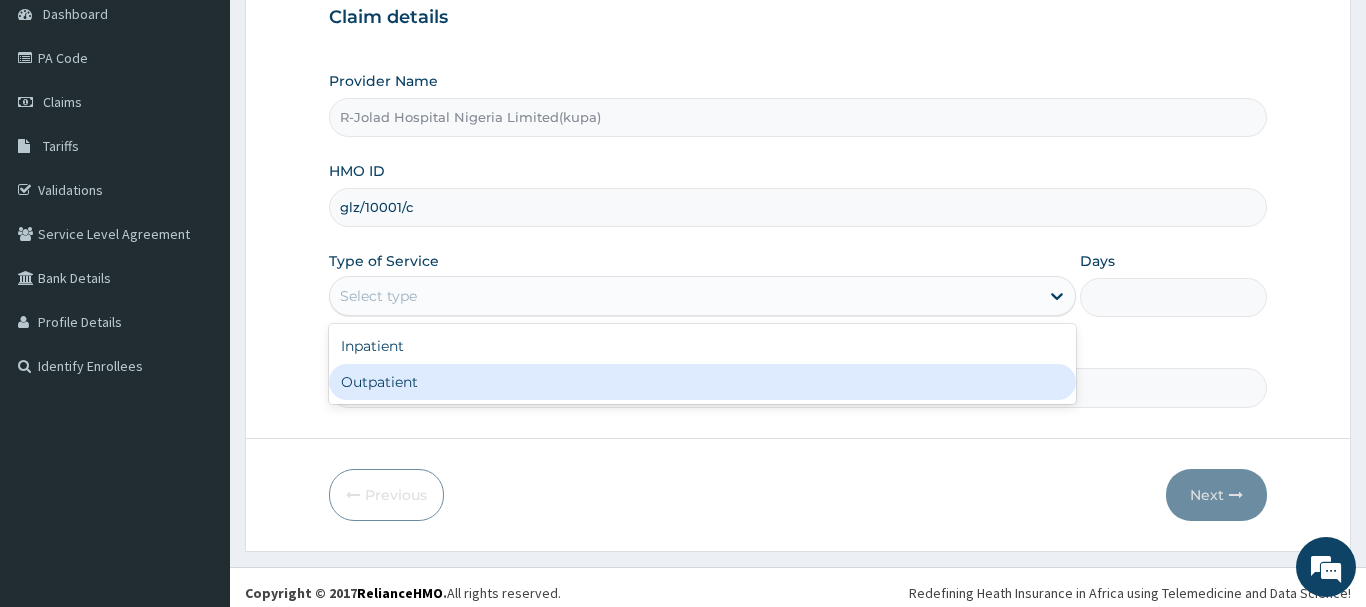 click on "Outpatient" at bounding box center [703, 382] 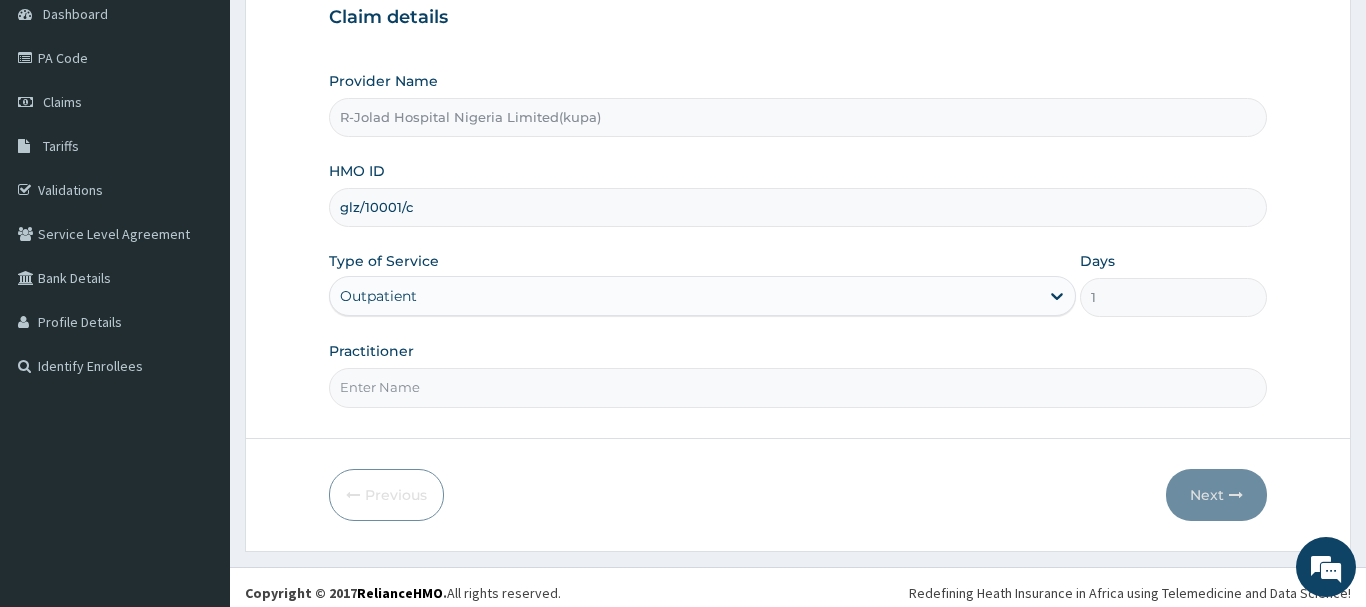 click on "Practitioner" at bounding box center [798, 387] 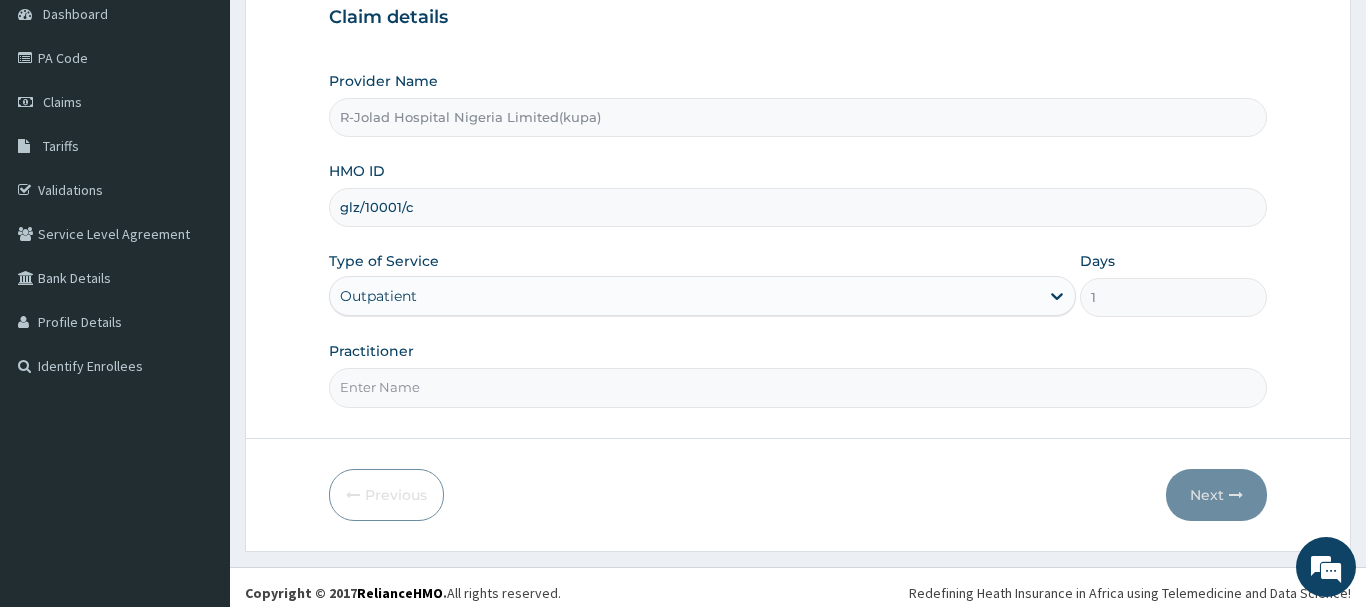 scroll, scrollTop: 0, scrollLeft: 0, axis: both 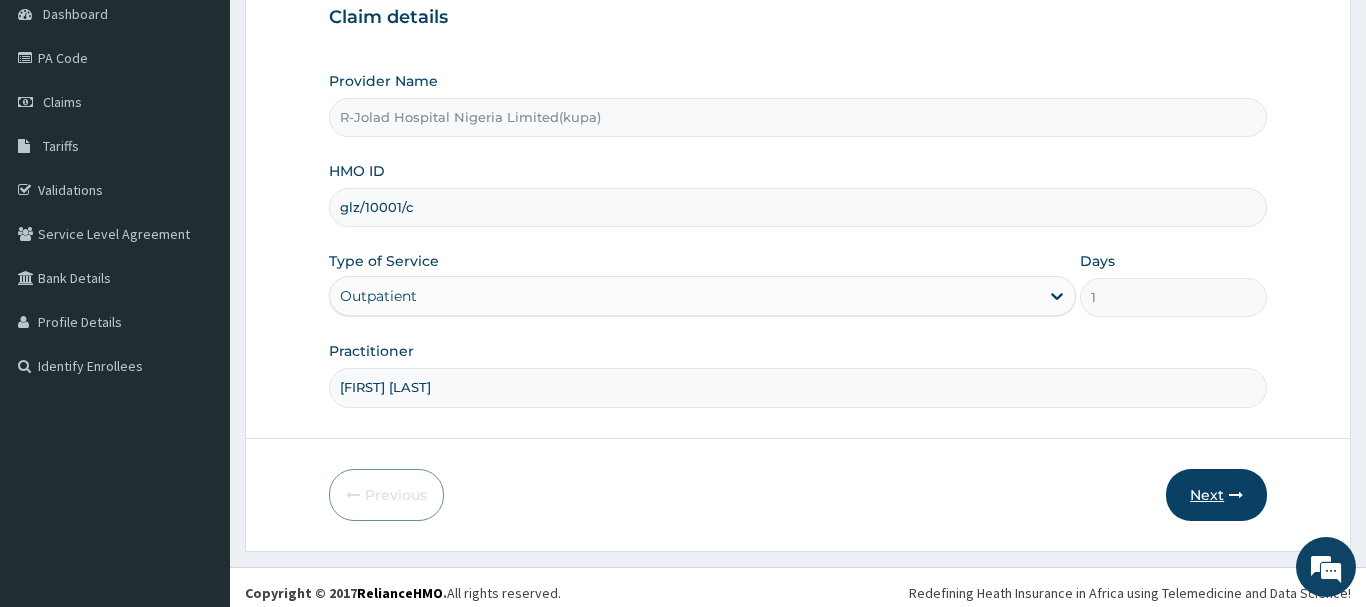 type on "[FIRST] [LAST]" 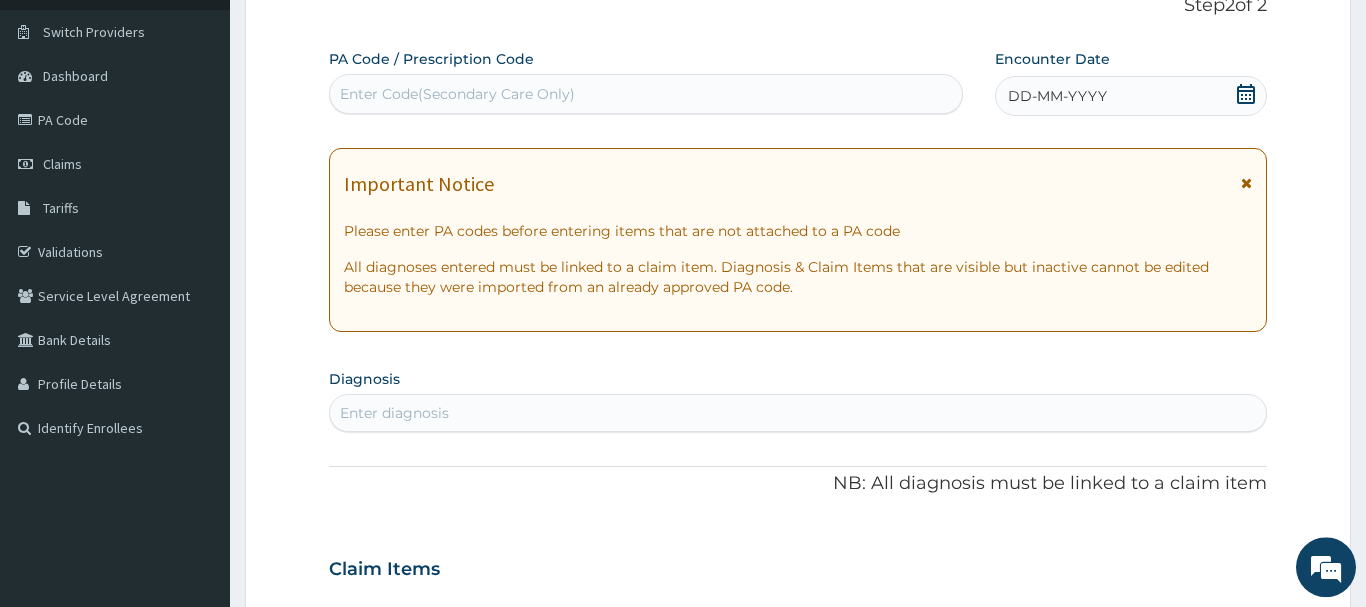scroll, scrollTop: 102, scrollLeft: 0, axis: vertical 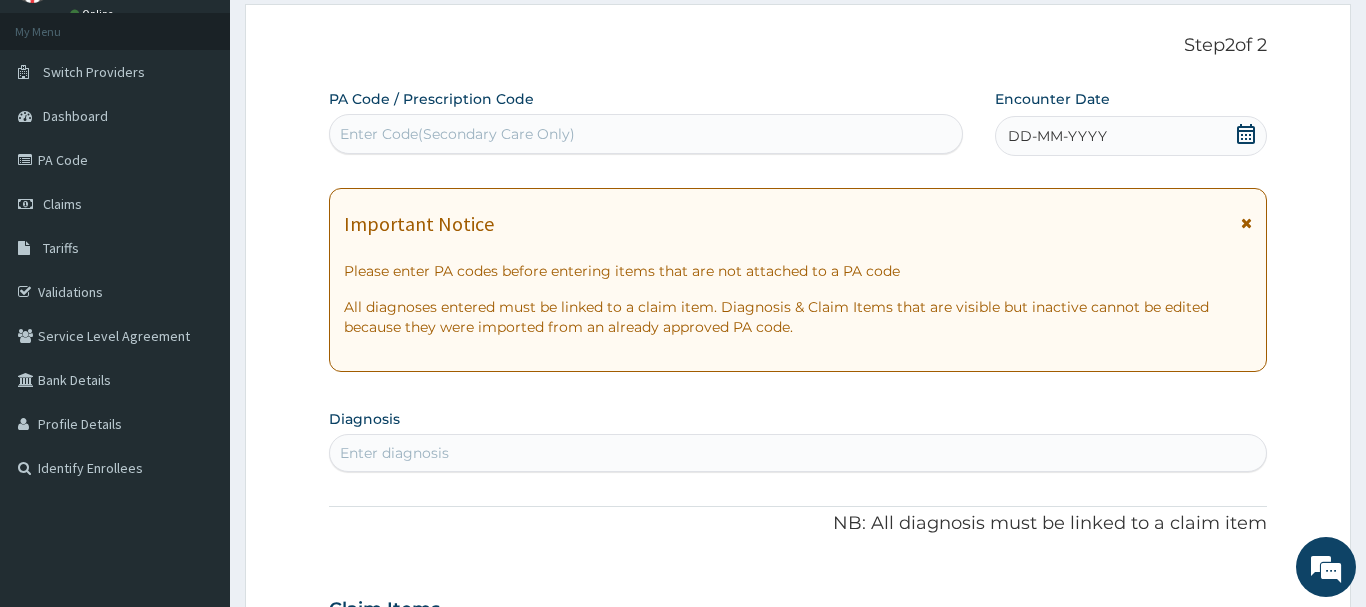 click 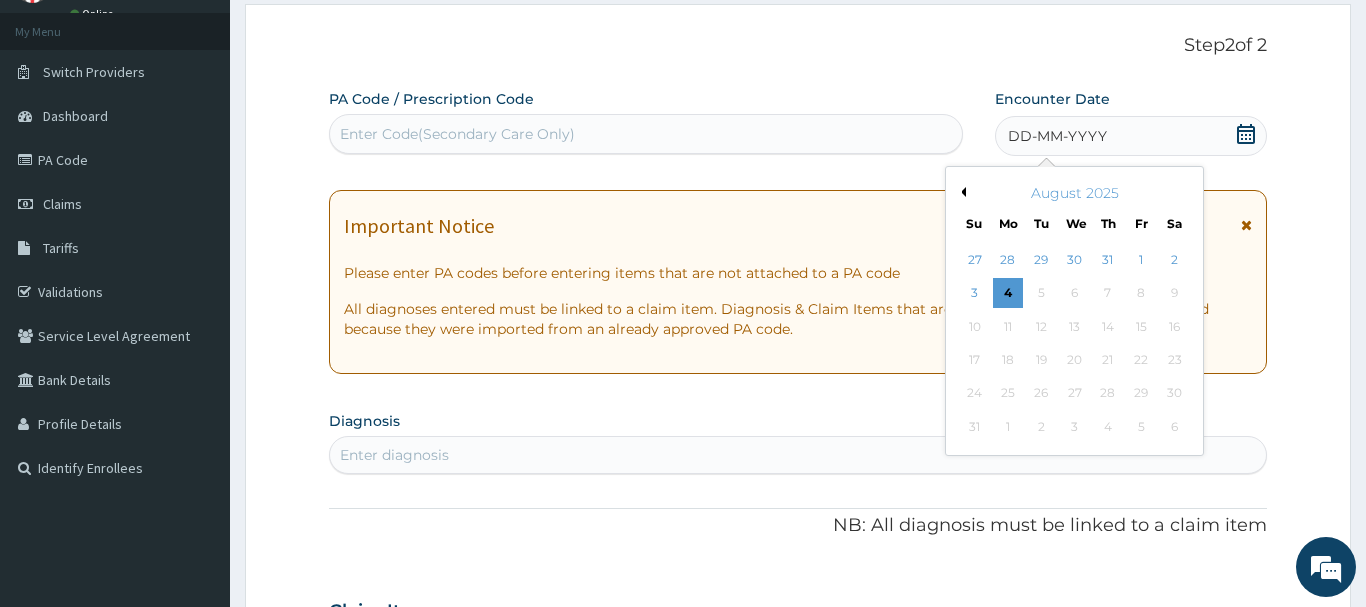 click on "Previous Month" at bounding box center (961, 192) 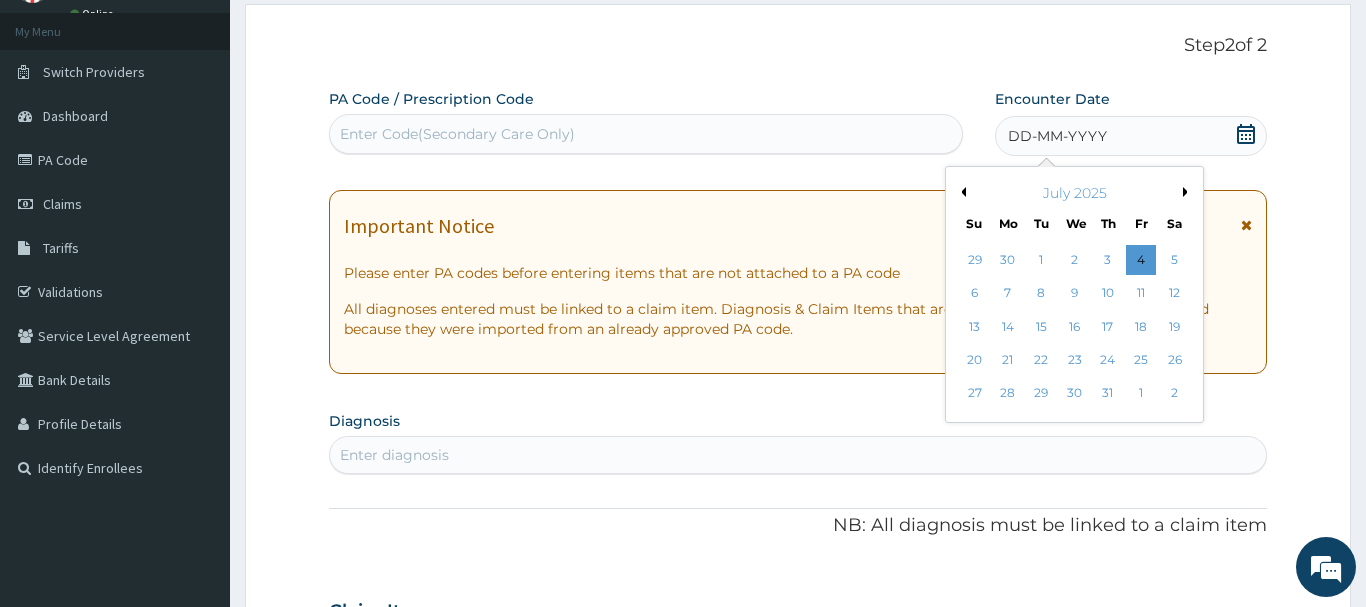 click on "29" at bounding box center [1042, 394] 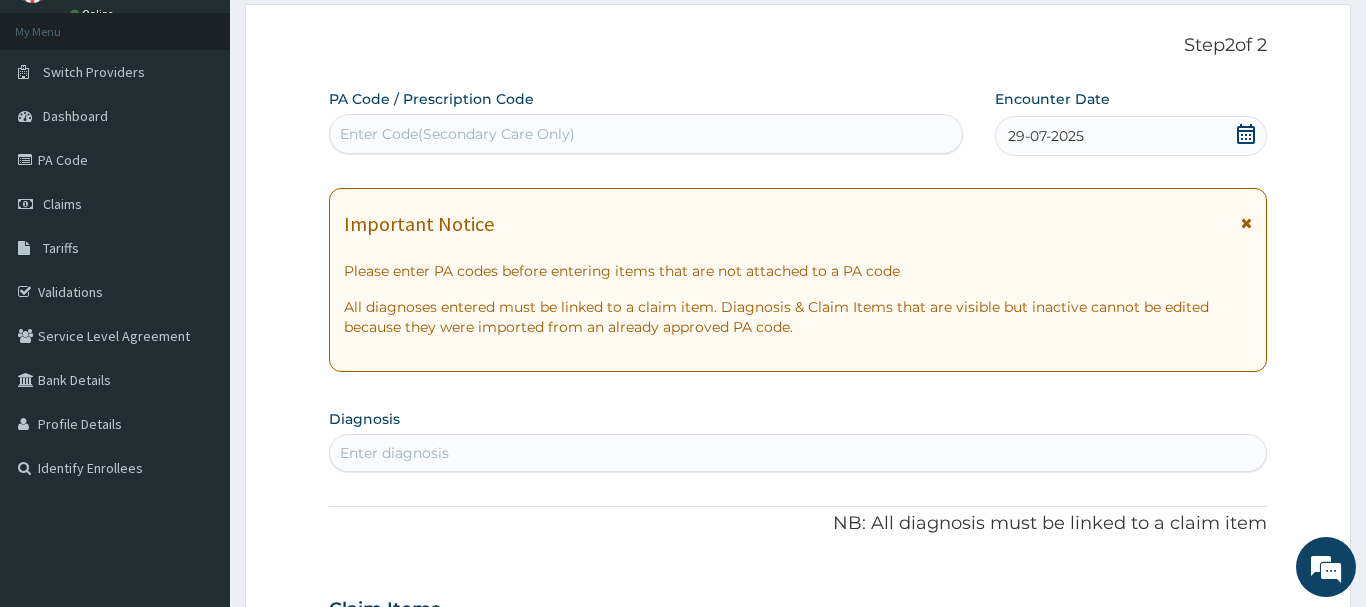 click on "Enter diagnosis" at bounding box center [798, 453] 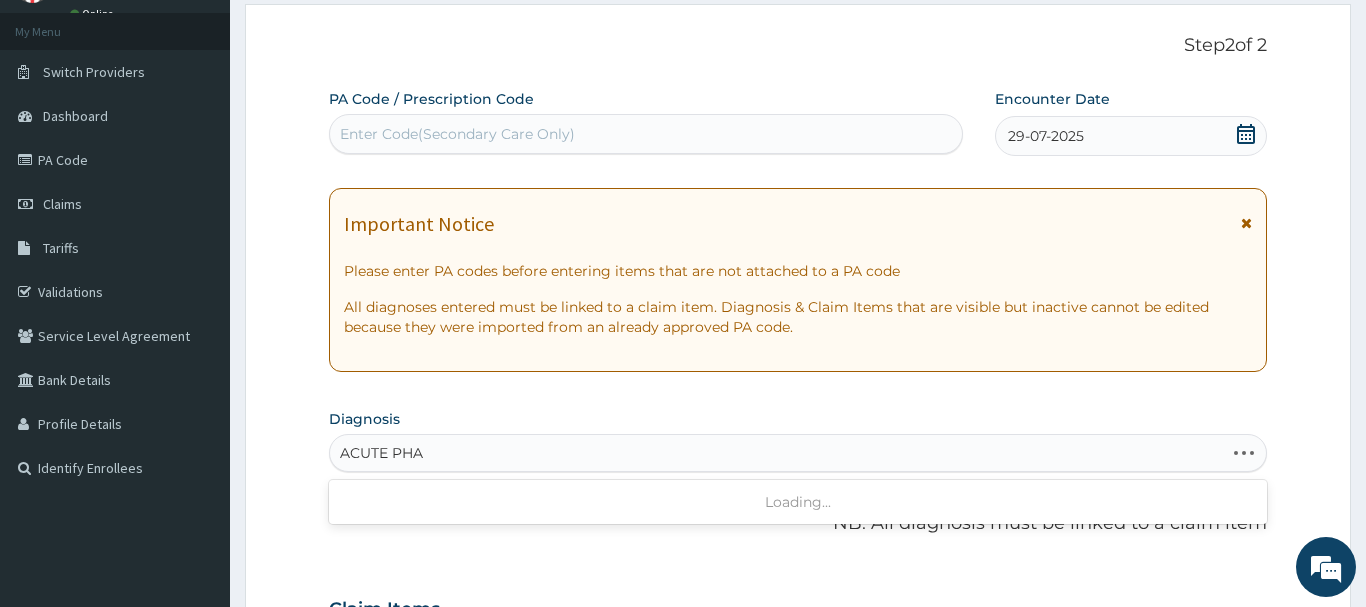type on "ACUTE PHAR" 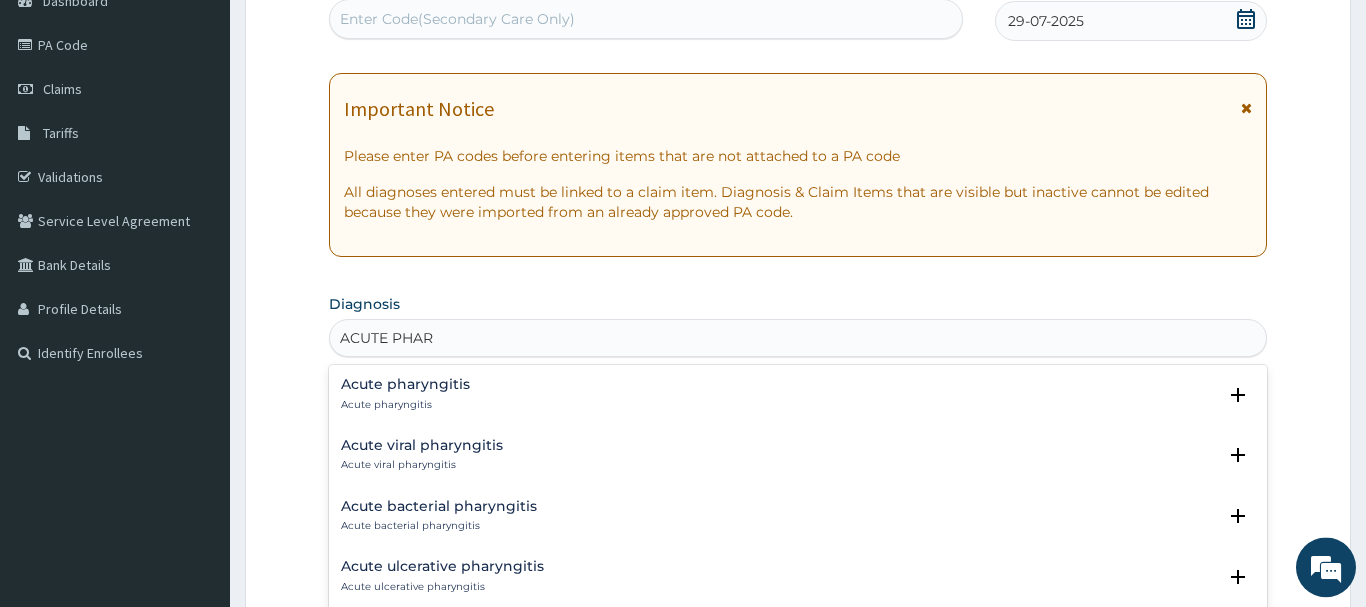 scroll, scrollTop: 306, scrollLeft: 0, axis: vertical 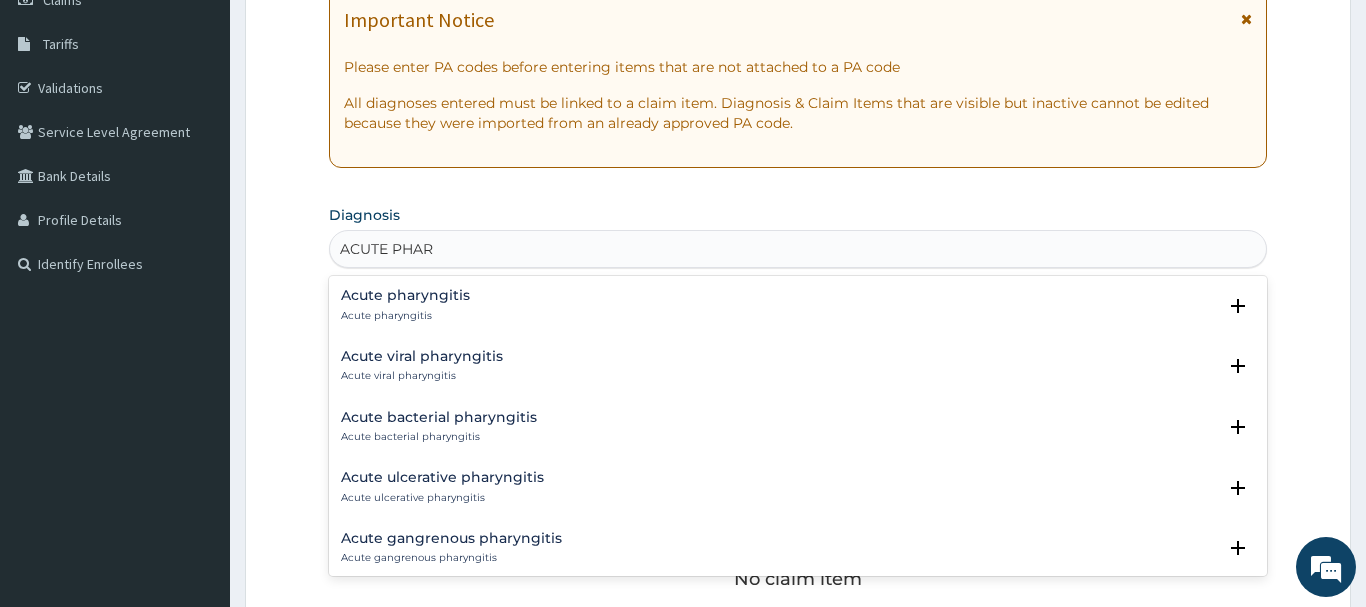 click on "Acute pharyngitis" at bounding box center (405, 295) 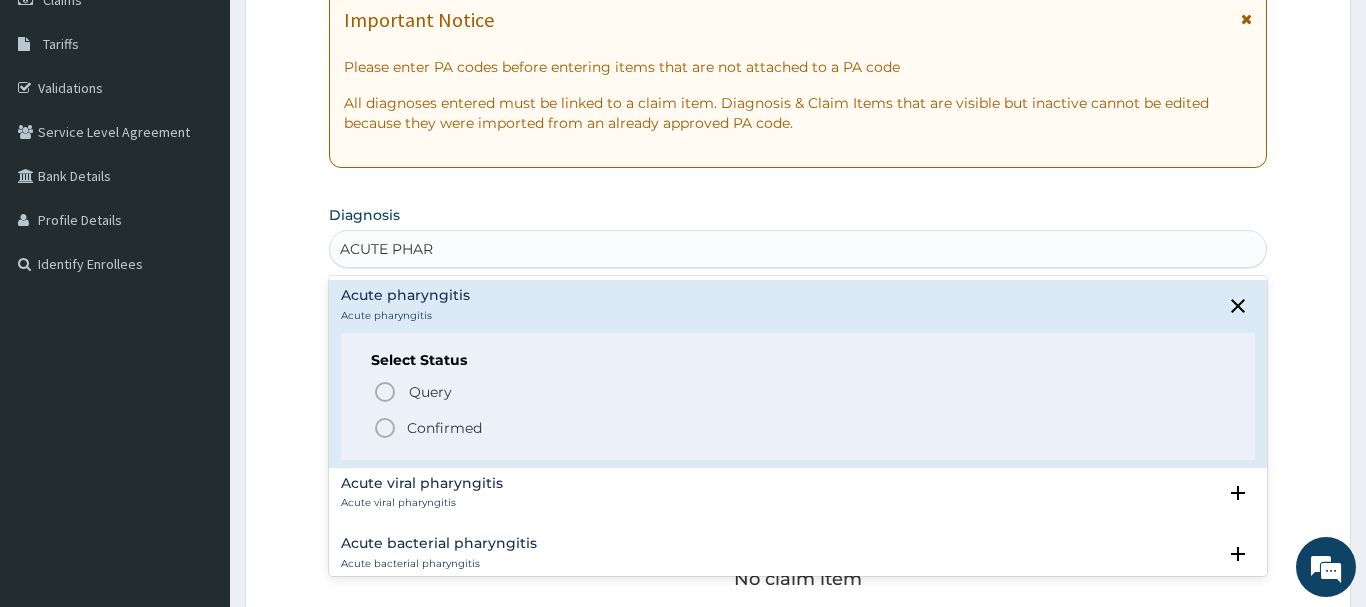 drag, startPoint x: 432, startPoint y: 433, endPoint x: 442, endPoint y: 434, distance: 10.049875 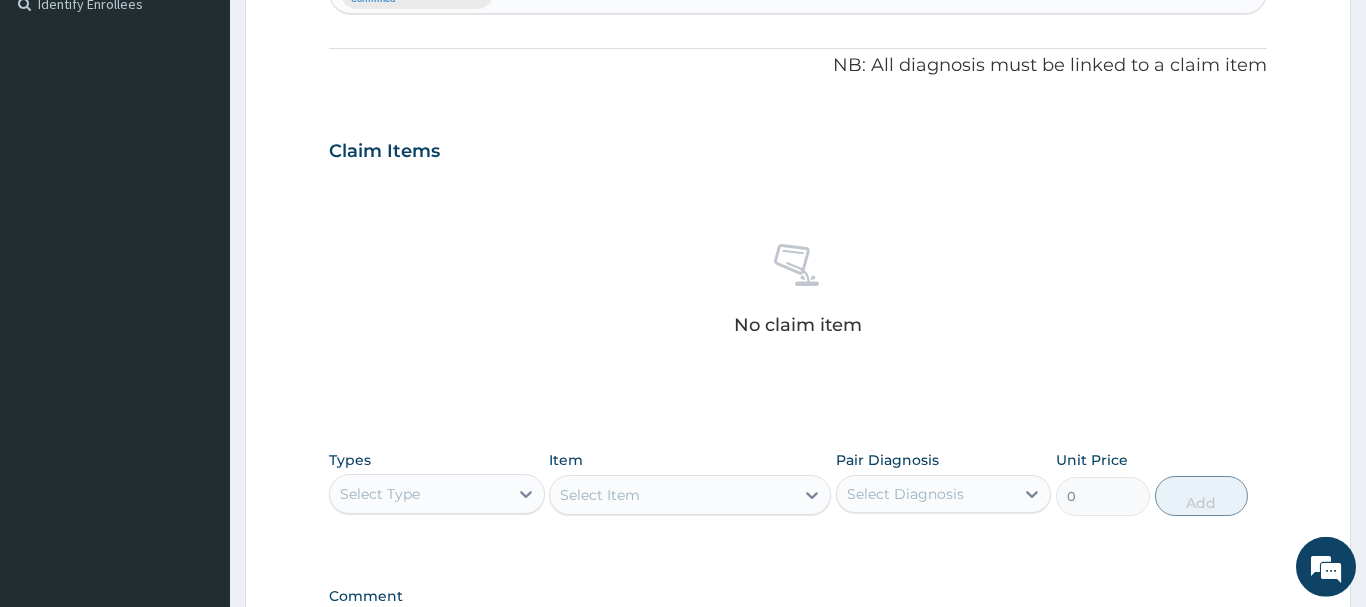 scroll, scrollTop: 714, scrollLeft: 0, axis: vertical 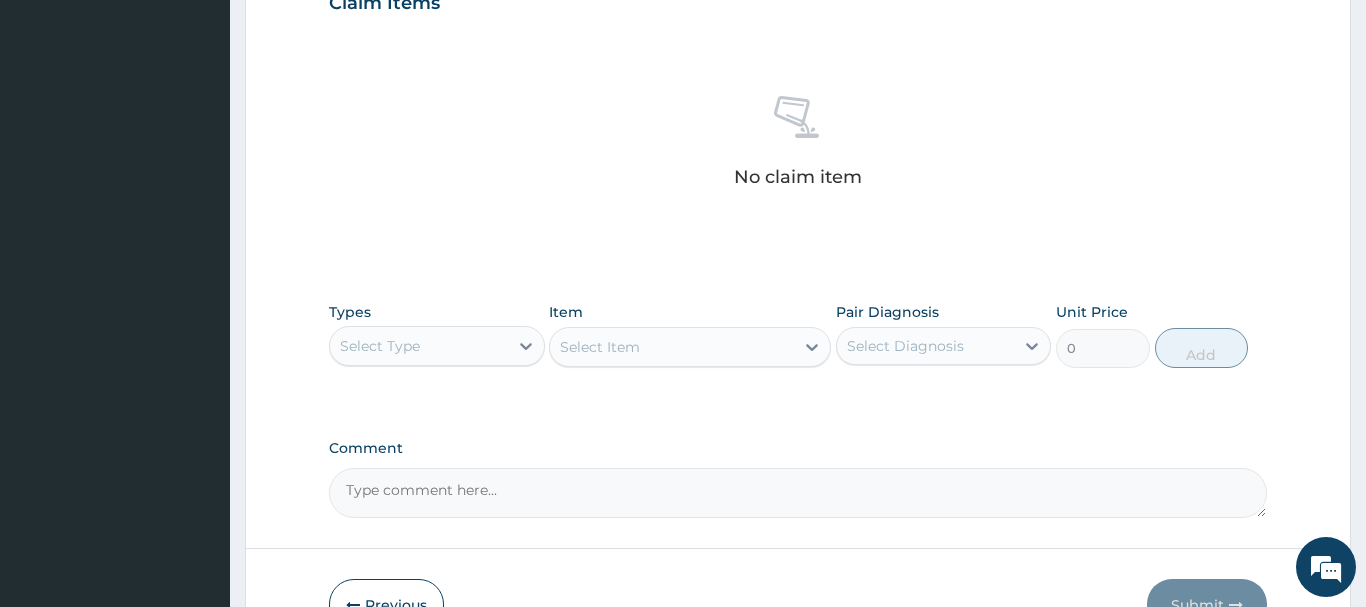 drag, startPoint x: 391, startPoint y: 353, endPoint x: 422, endPoint y: 306, distance: 56.302753 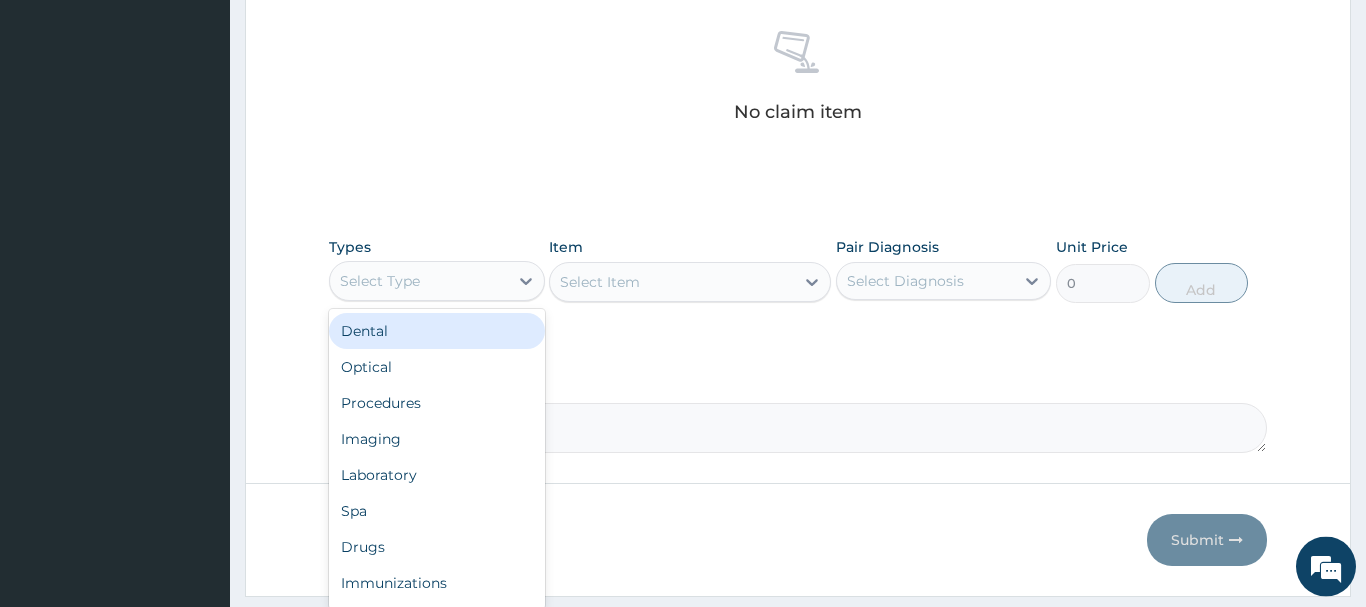 scroll, scrollTop: 835, scrollLeft: 0, axis: vertical 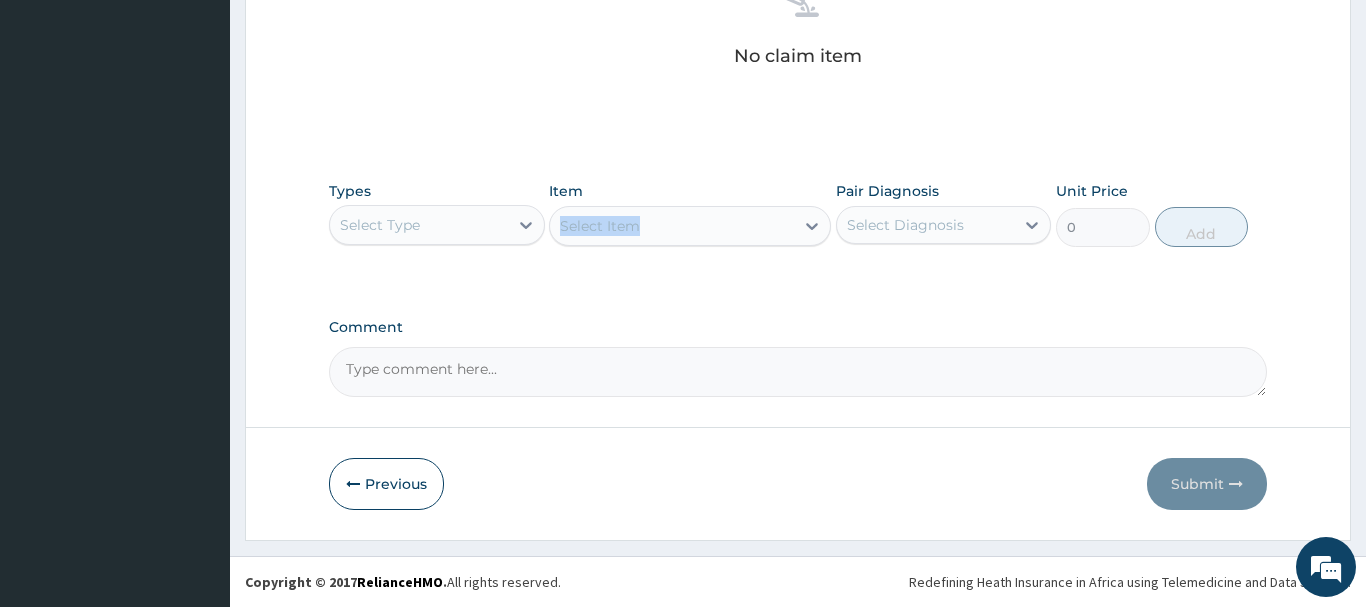 click on "Select Item" at bounding box center (690, 226) 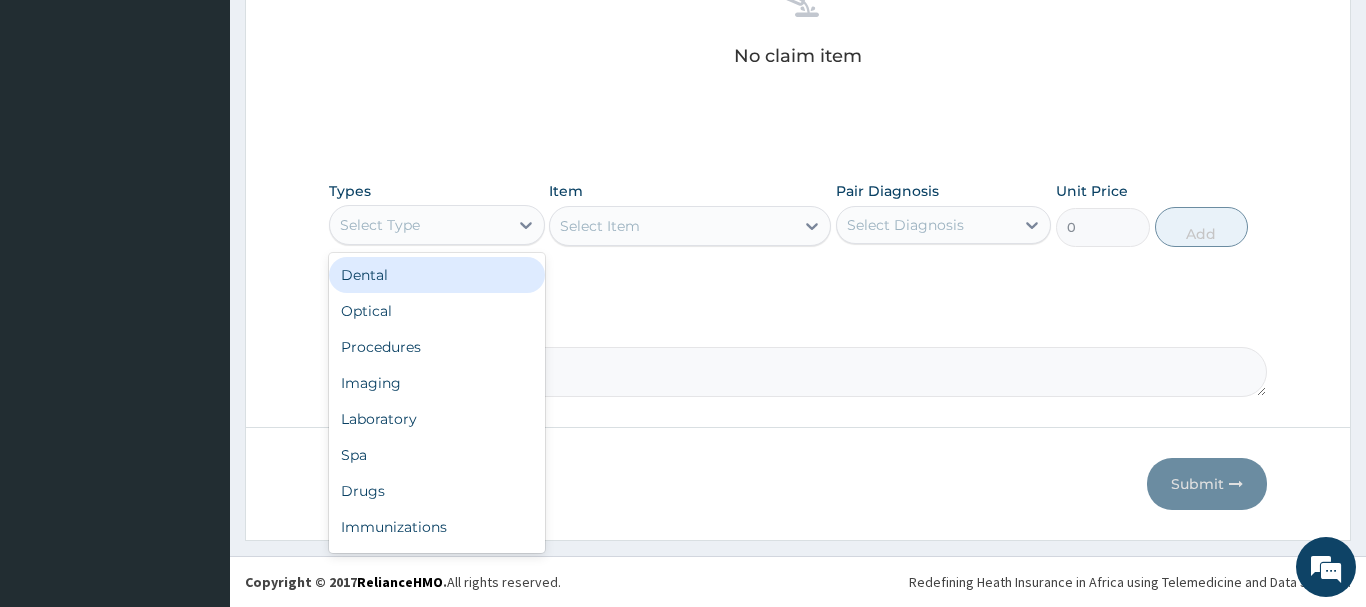 click on "Select Type" at bounding box center (380, 225) 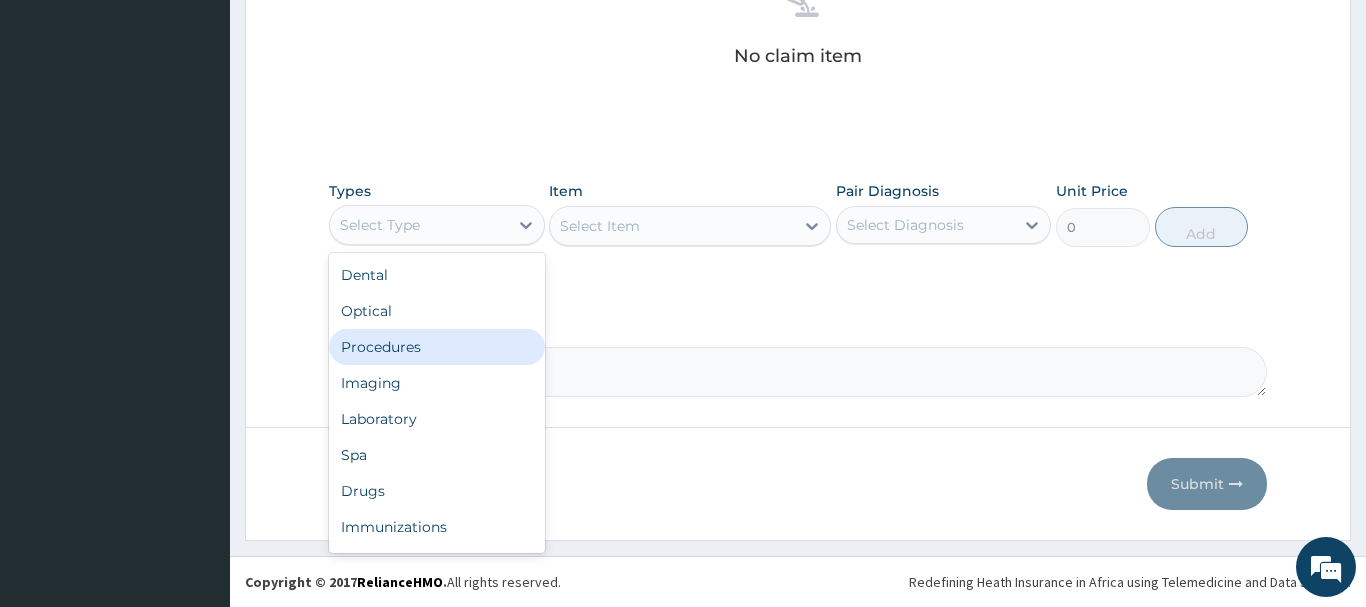 click on "Procedures" at bounding box center [437, 347] 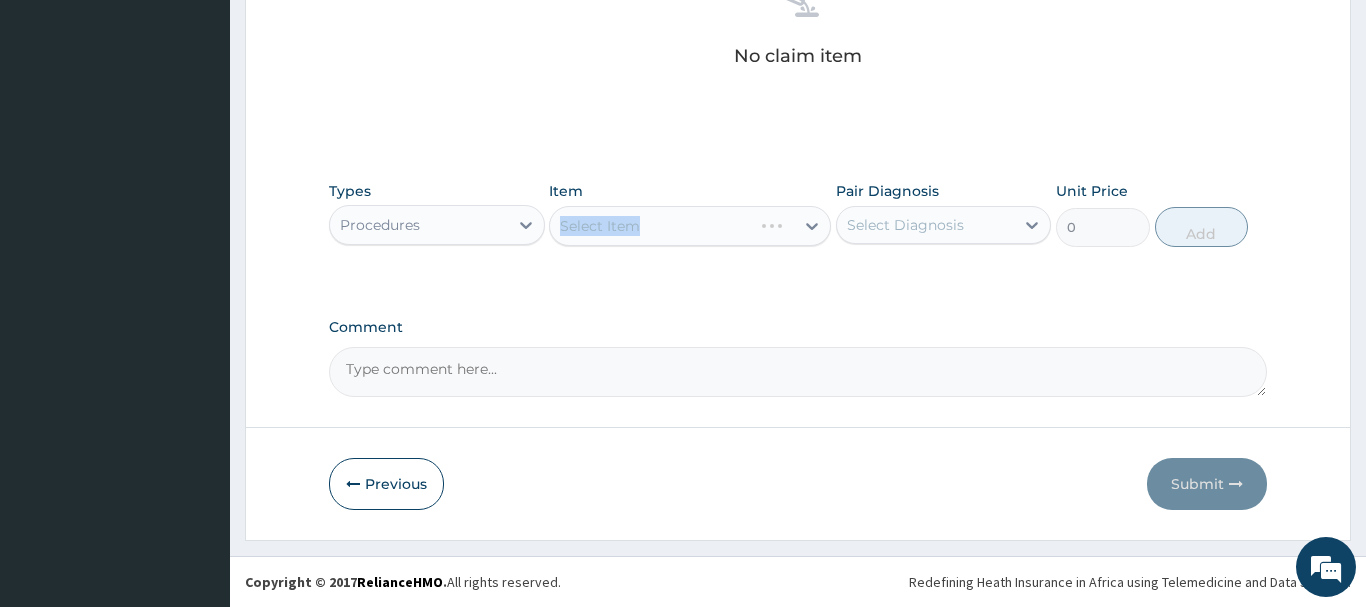 drag, startPoint x: 627, startPoint y: 242, endPoint x: 607, endPoint y: 221, distance: 29 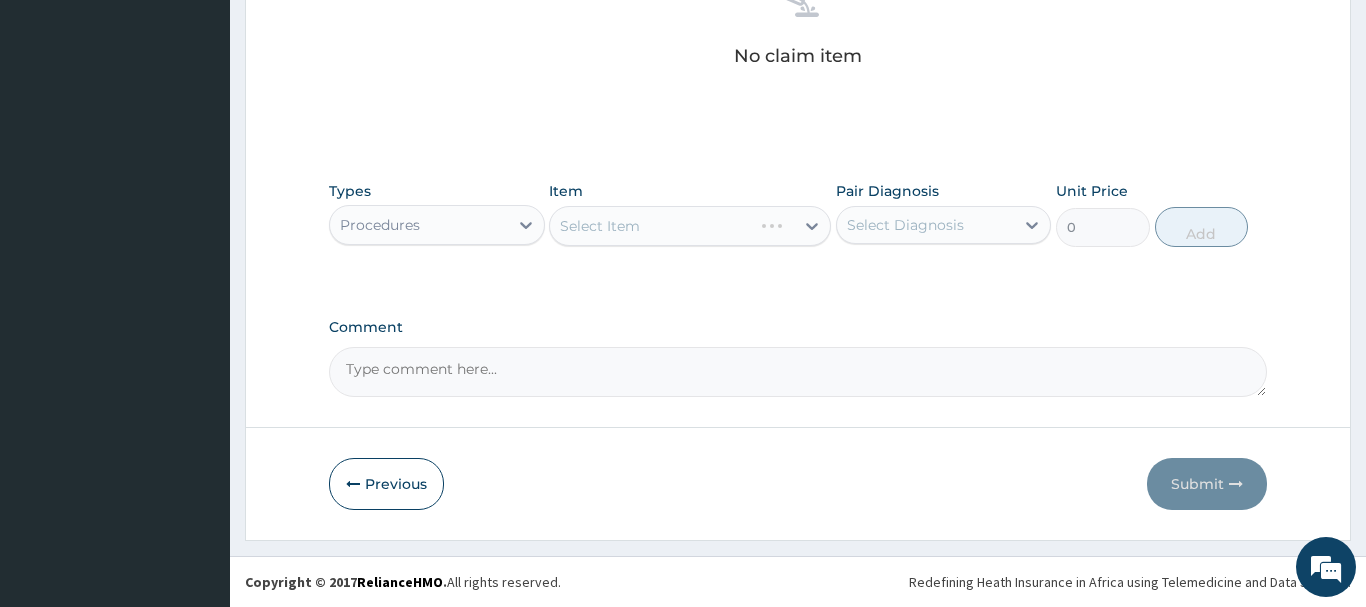 click on "Types Procedures Item Select Item Pair Diagnosis Select Diagnosis Unit Price 0 Add" at bounding box center (798, 229) 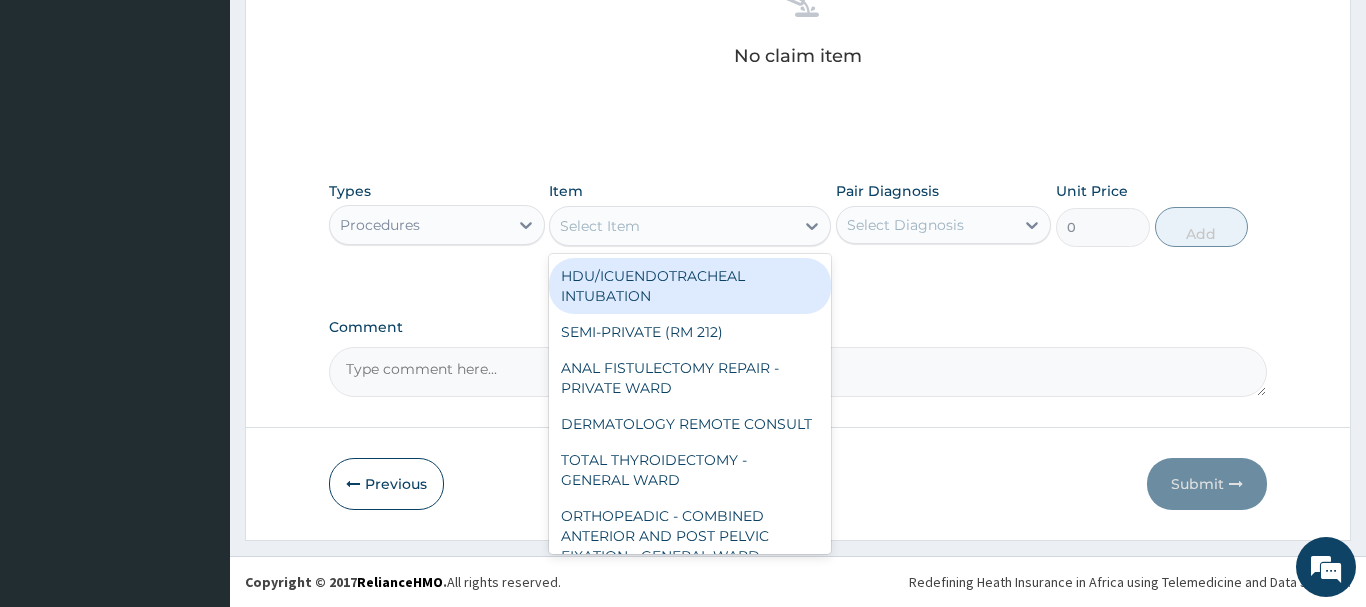 drag, startPoint x: 605, startPoint y: 226, endPoint x: 584, endPoint y: 261, distance: 40.81666 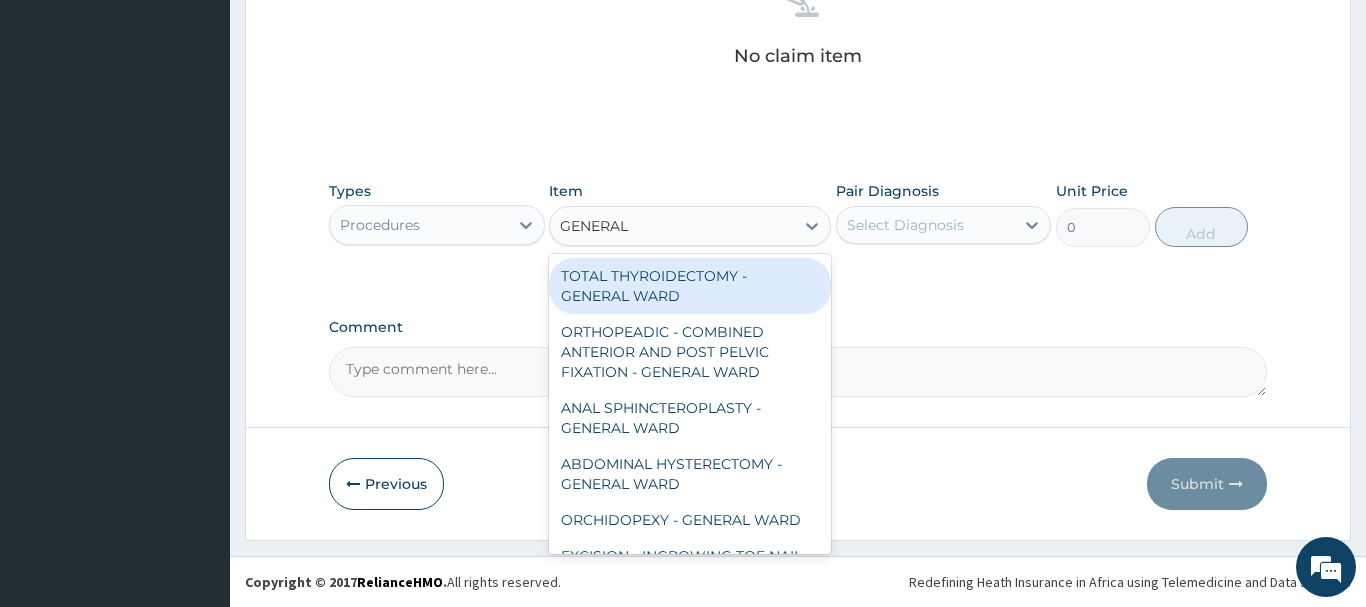 type on "GENERAL C" 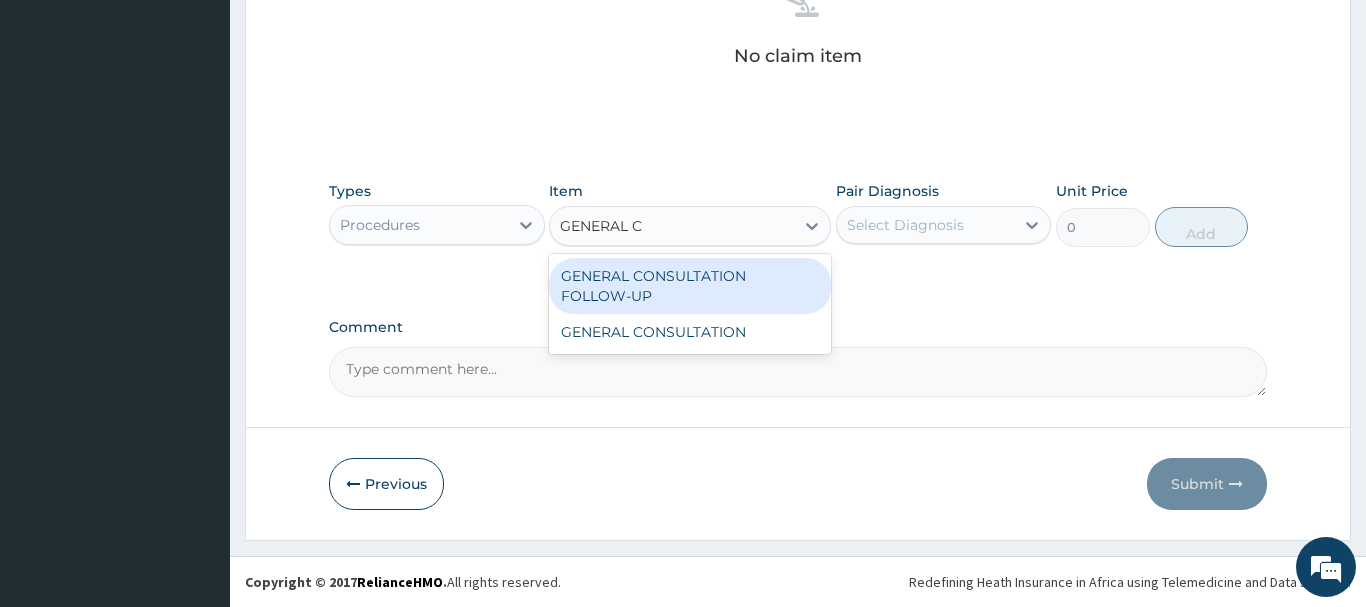 drag, startPoint x: 747, startPoint y: 279, endPoint x: 807, endPoint y: 259, distance: 63.245552 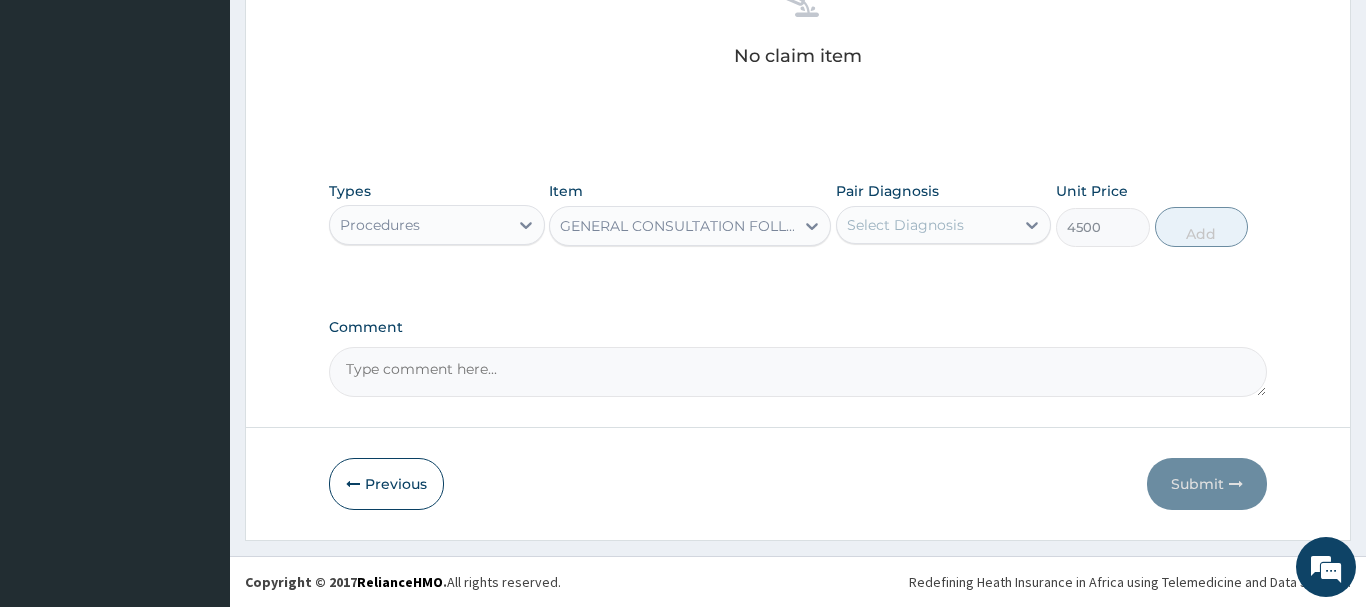 drag, startPoint x: 925, startPoint y: 220, endPoint x: 926, endPoint y: 234, distance: 14.035668 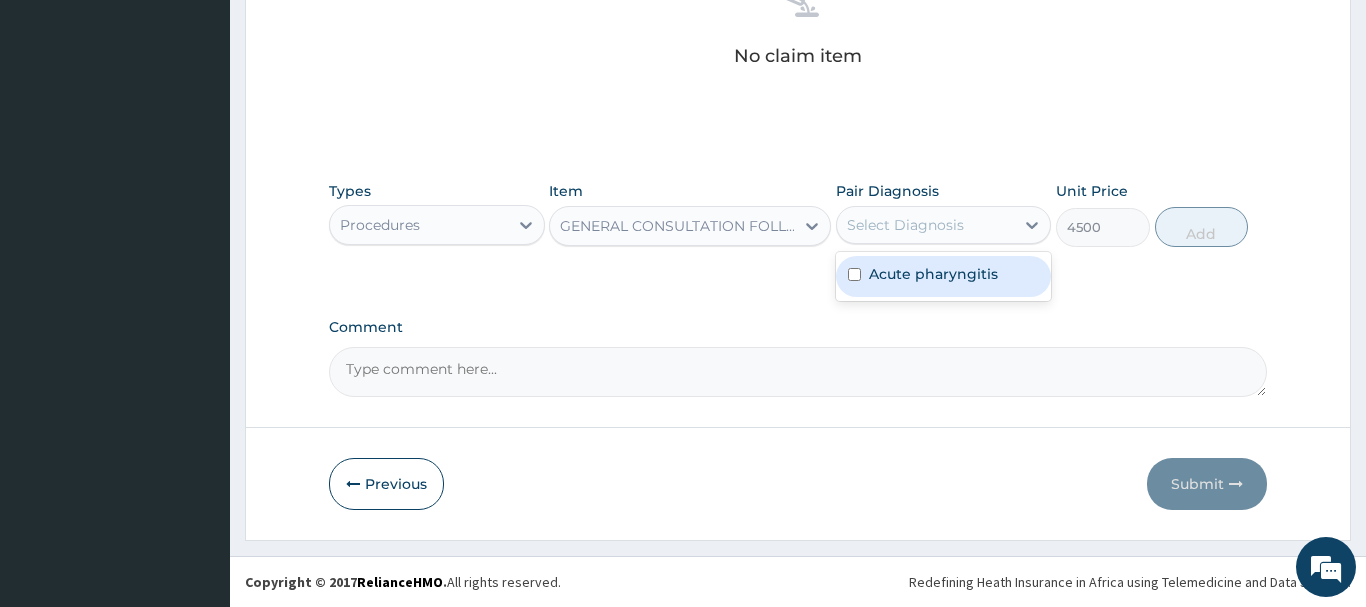 drag, startPoint x: 960, startPoint y: 271, endPoint x: 1004, endPoint y: 271, distance: 44 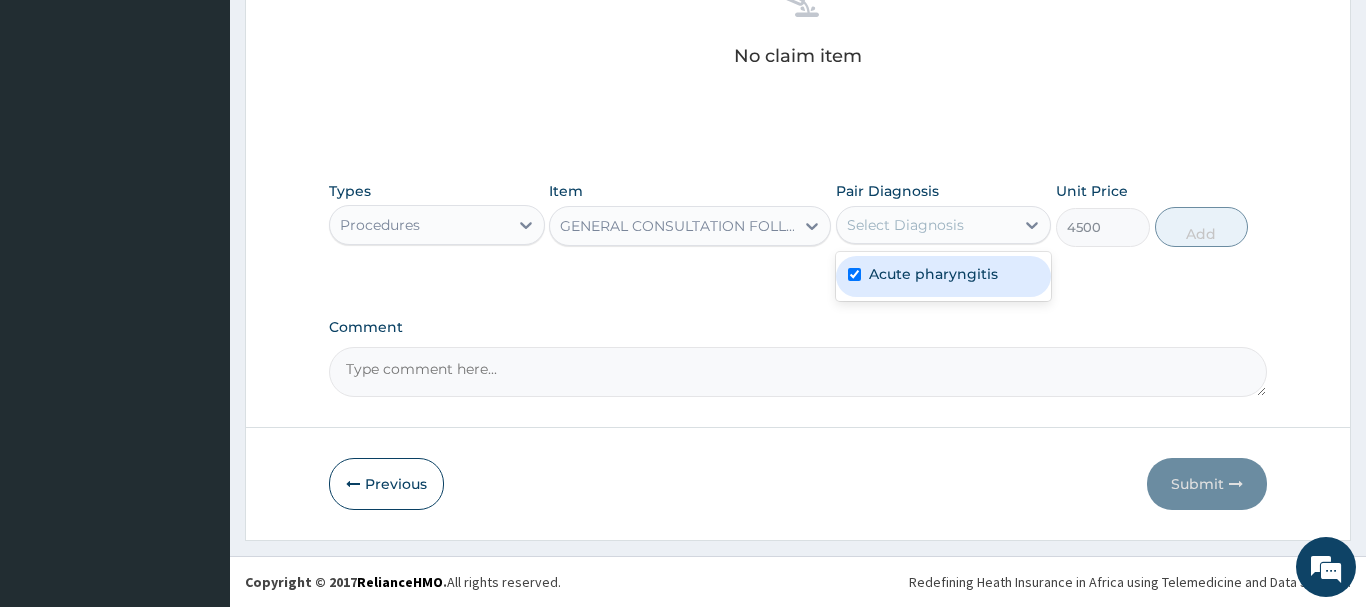 checkbox on "true" 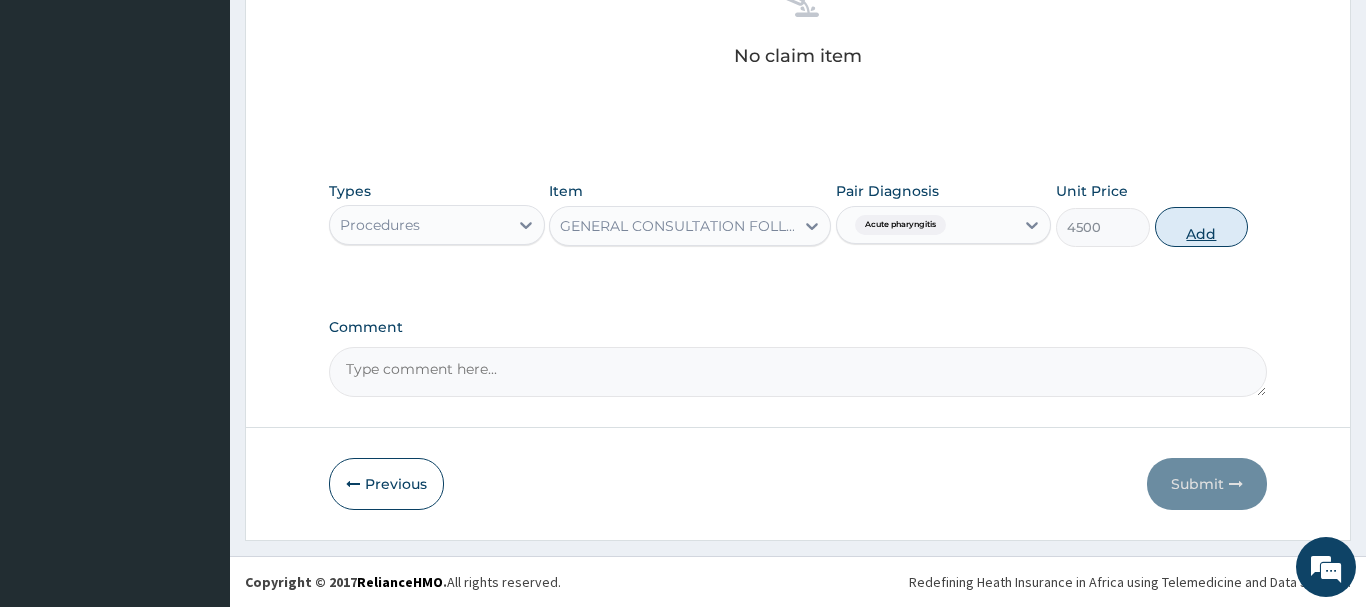 click on "Add" at bounding box center [1202, 227] 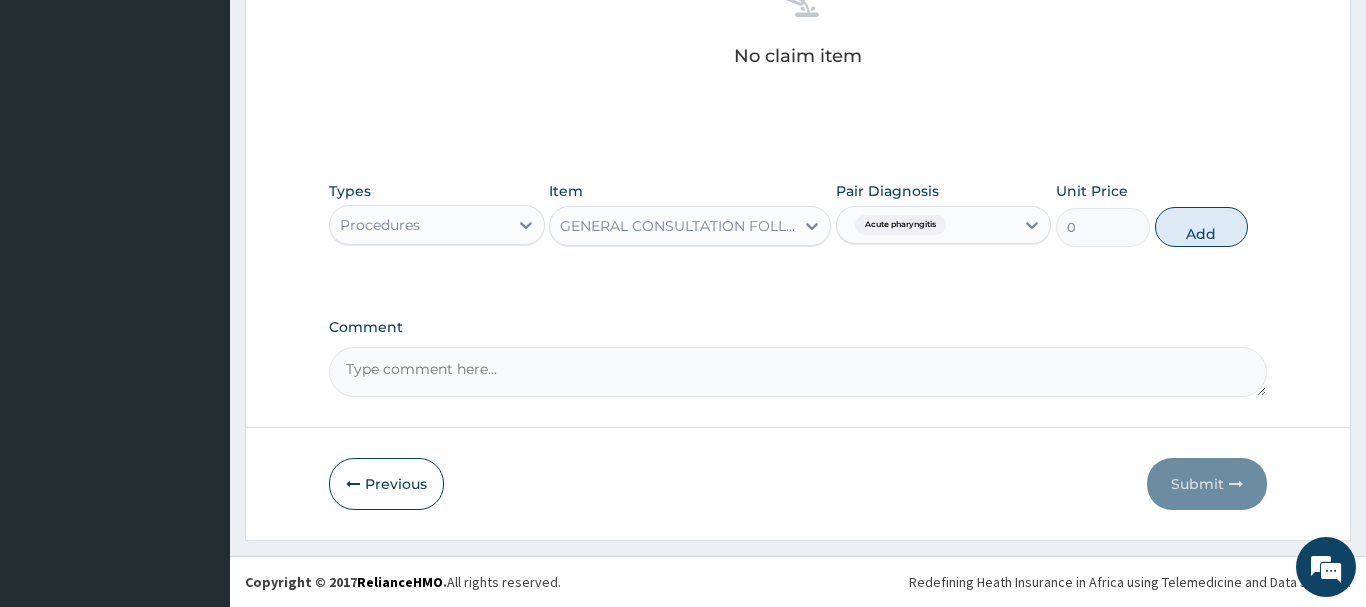 scroll, scrollTop: 751, scrollLeft: 0, axis: vertical 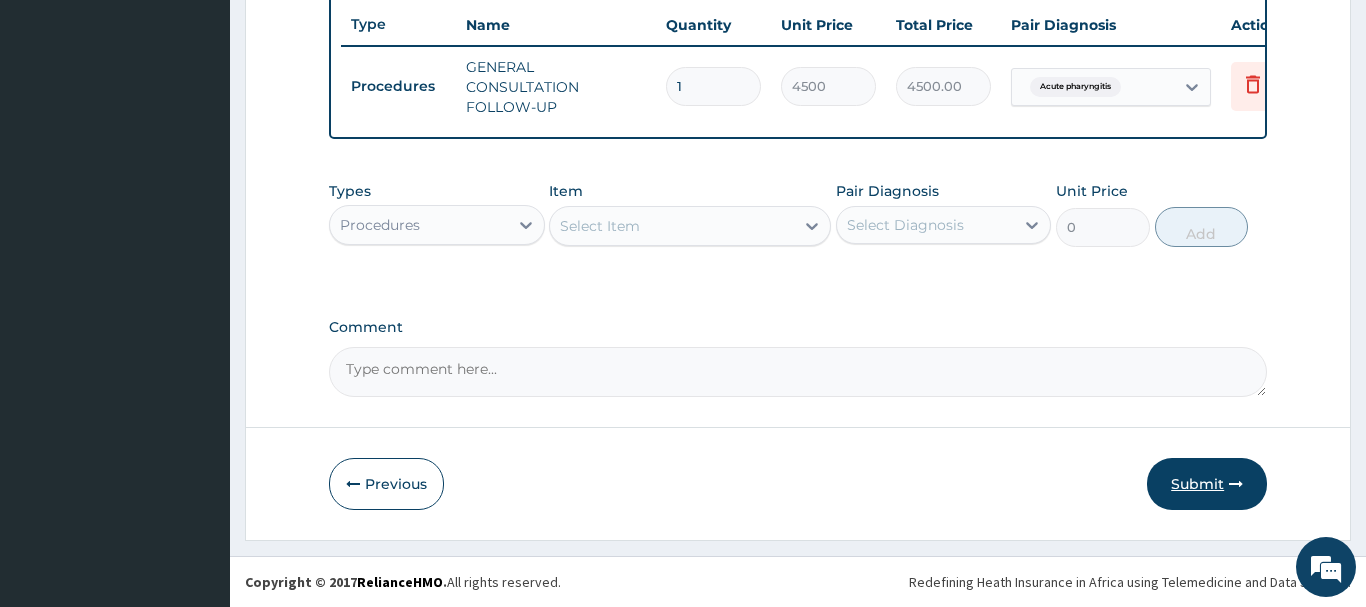 click on "Submit" at bounding box center [1207, 484] 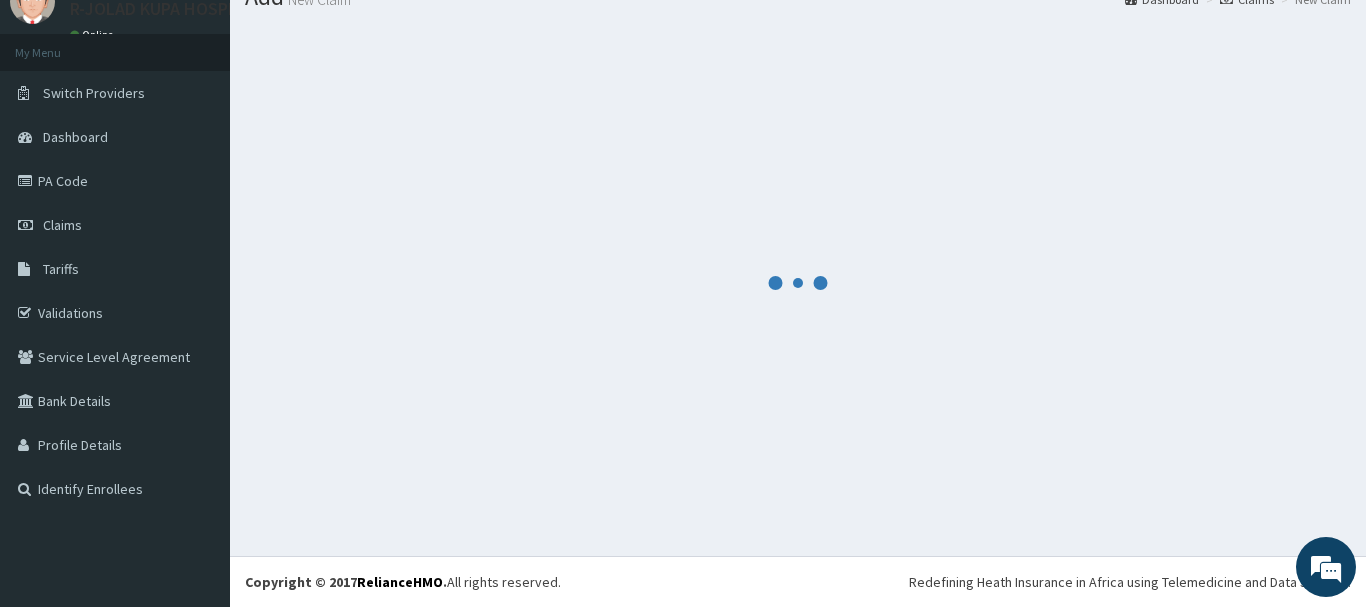 scroll, scrollTop: 81, scrollLeft: 0, axis: vertical 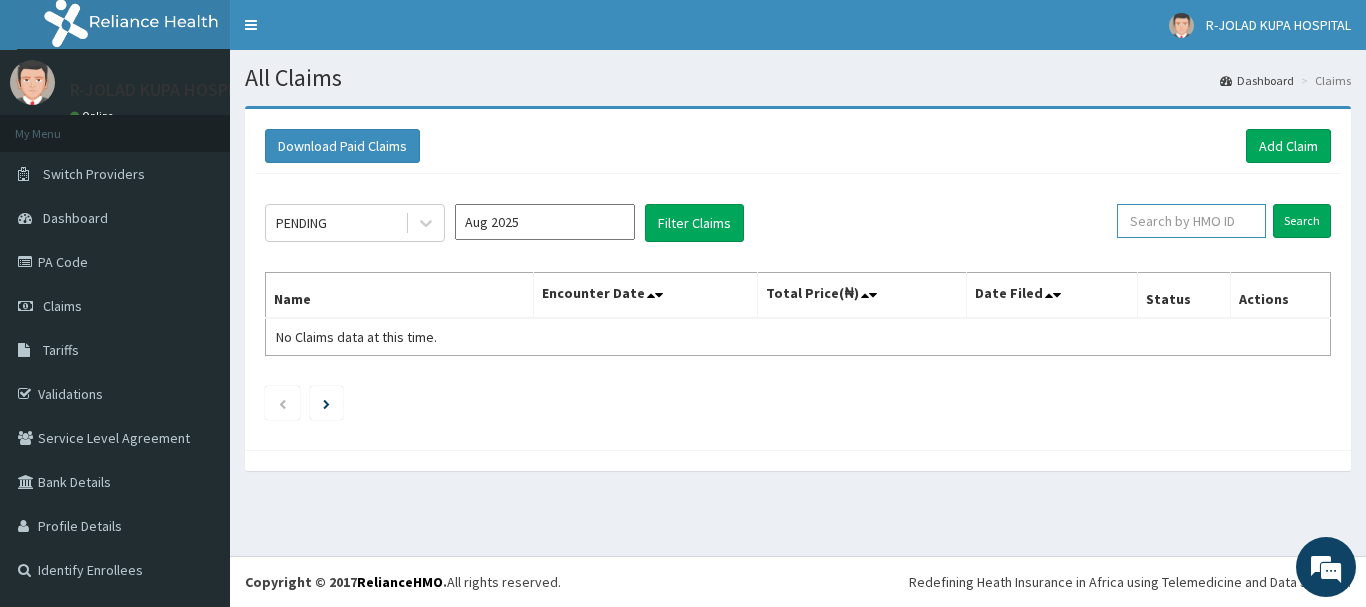 click at bounding box center [1191, 221] 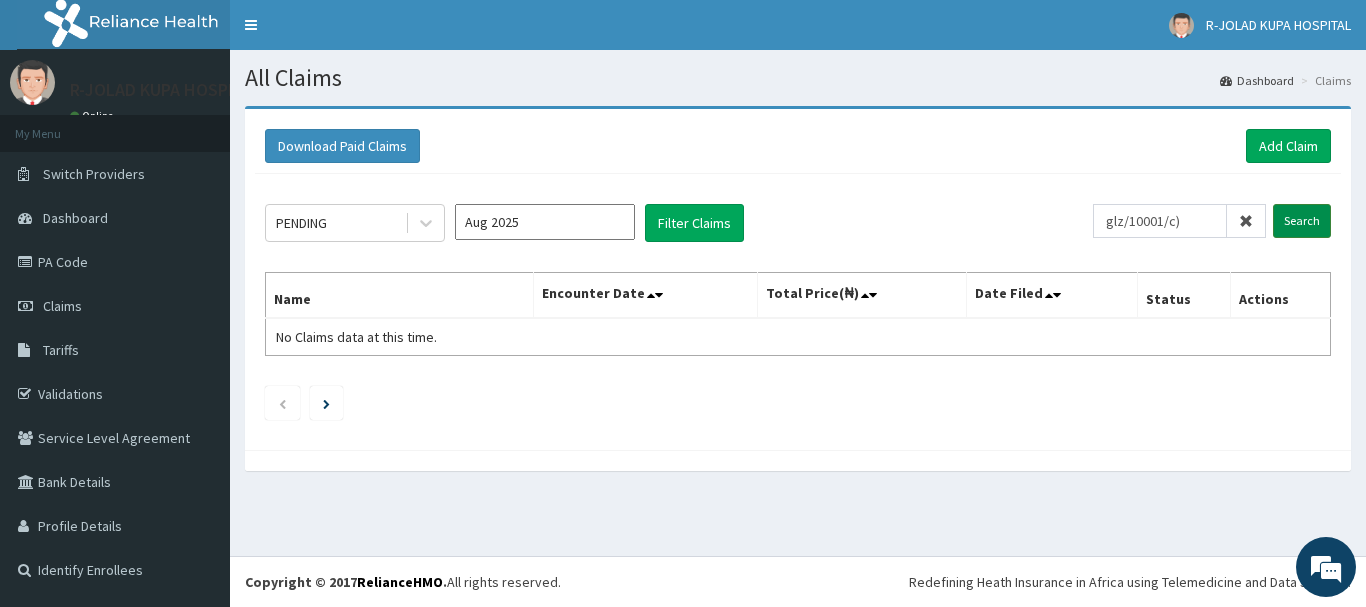 click on "Search" at bounding box center [1302, 221] 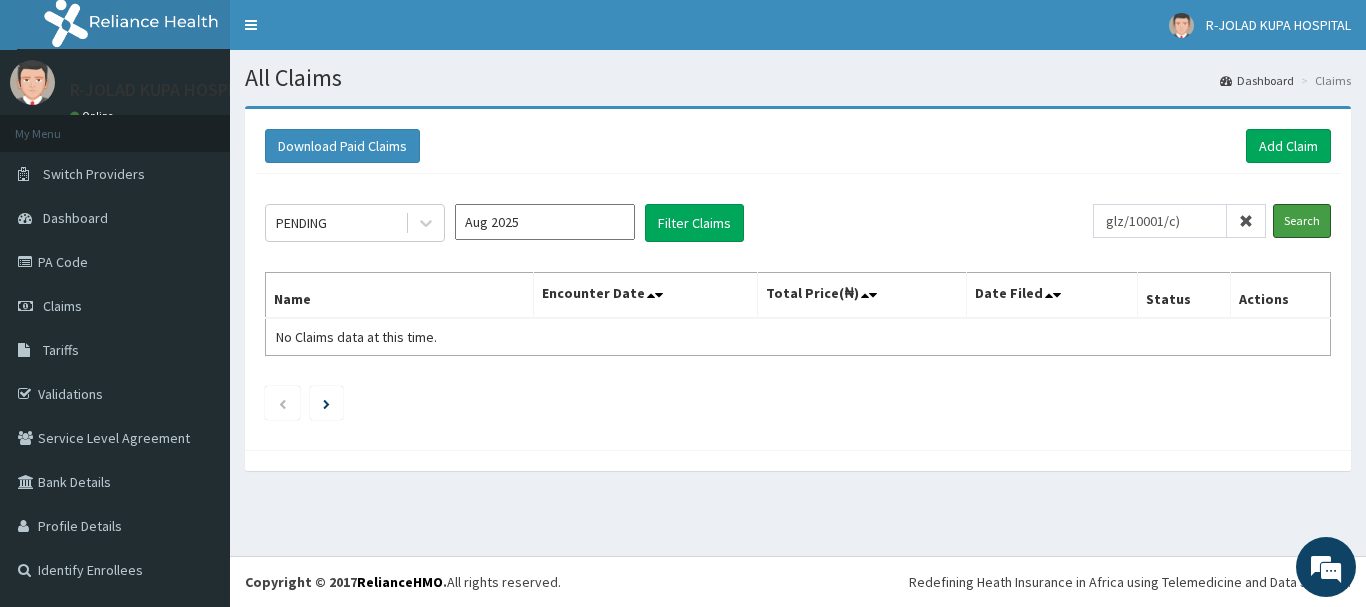 scroll, scrollTop: 0, scrollLeft: 0, axis: both 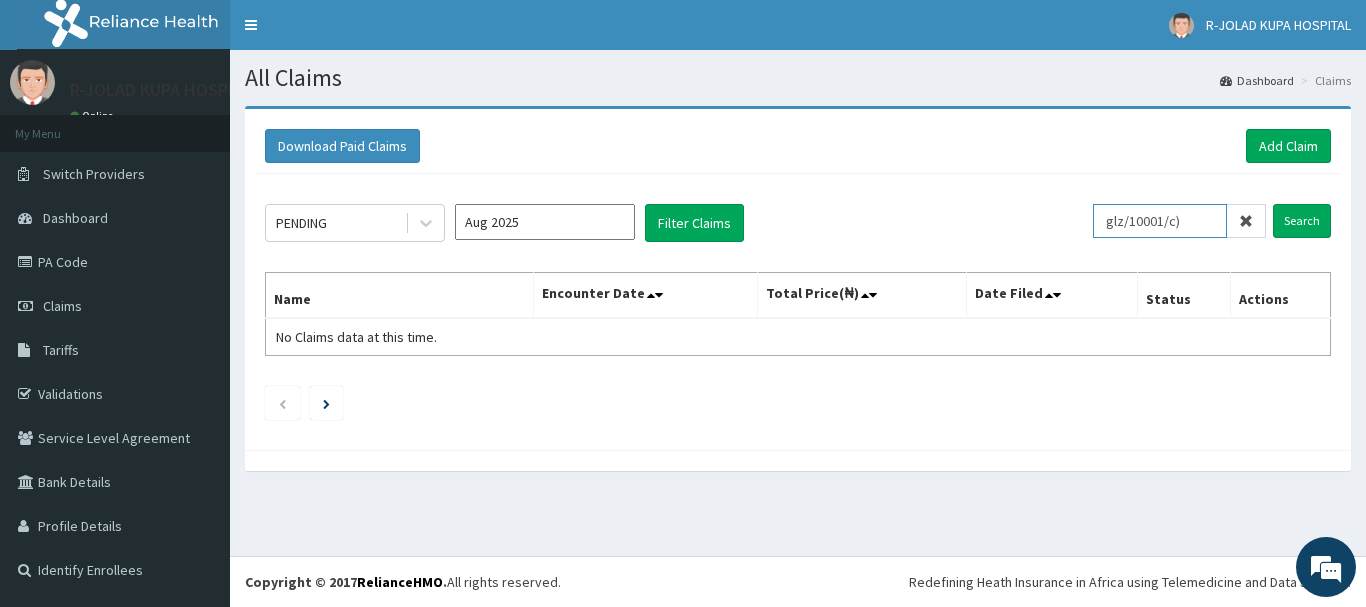 click on "glz/10001/c)" at bounding box center [1160, 221] 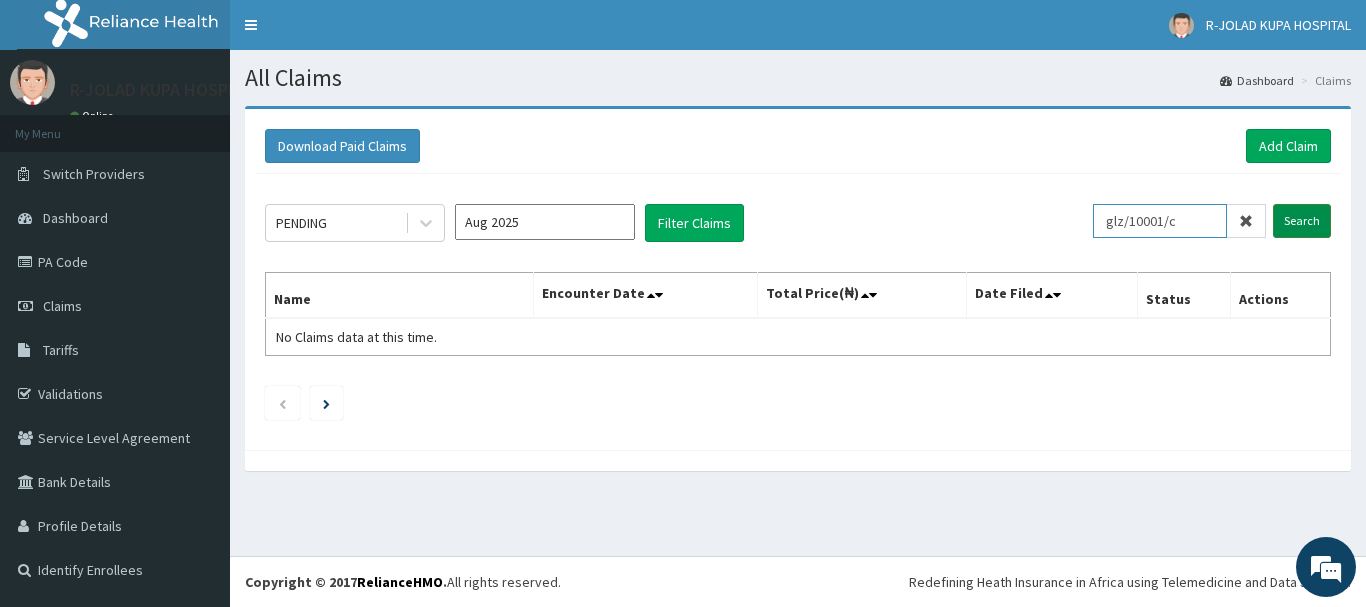 type on "glz/10001/c" 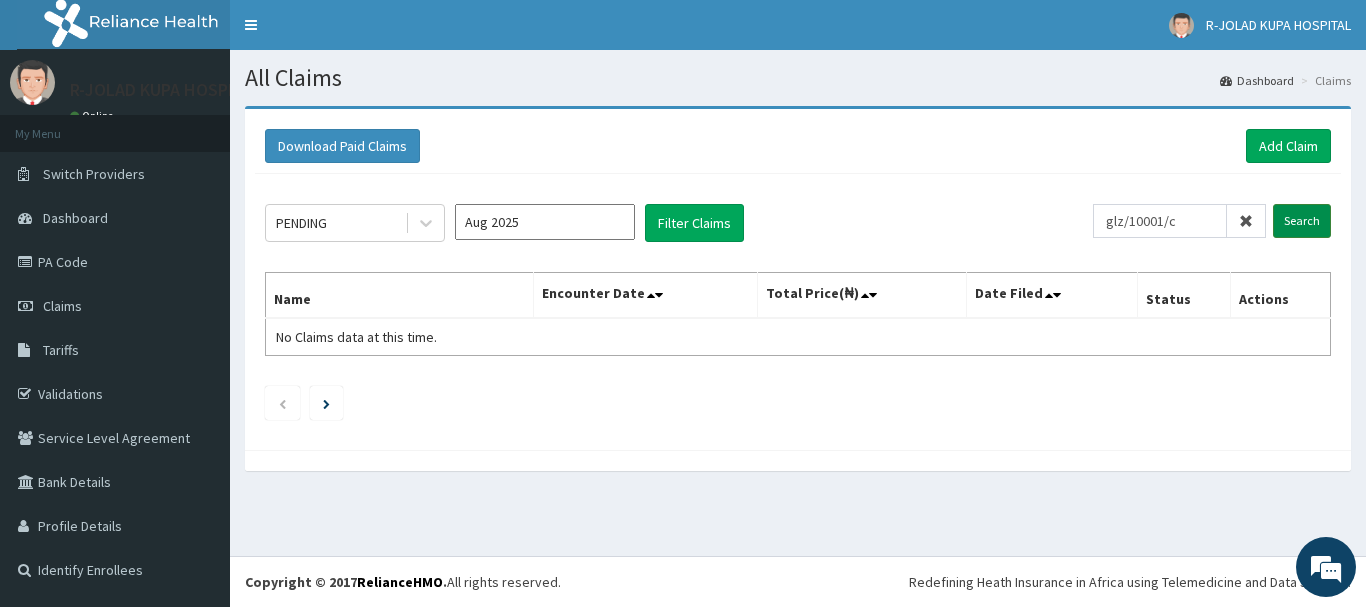 click on "Search" at bounding box center [1302, 221] 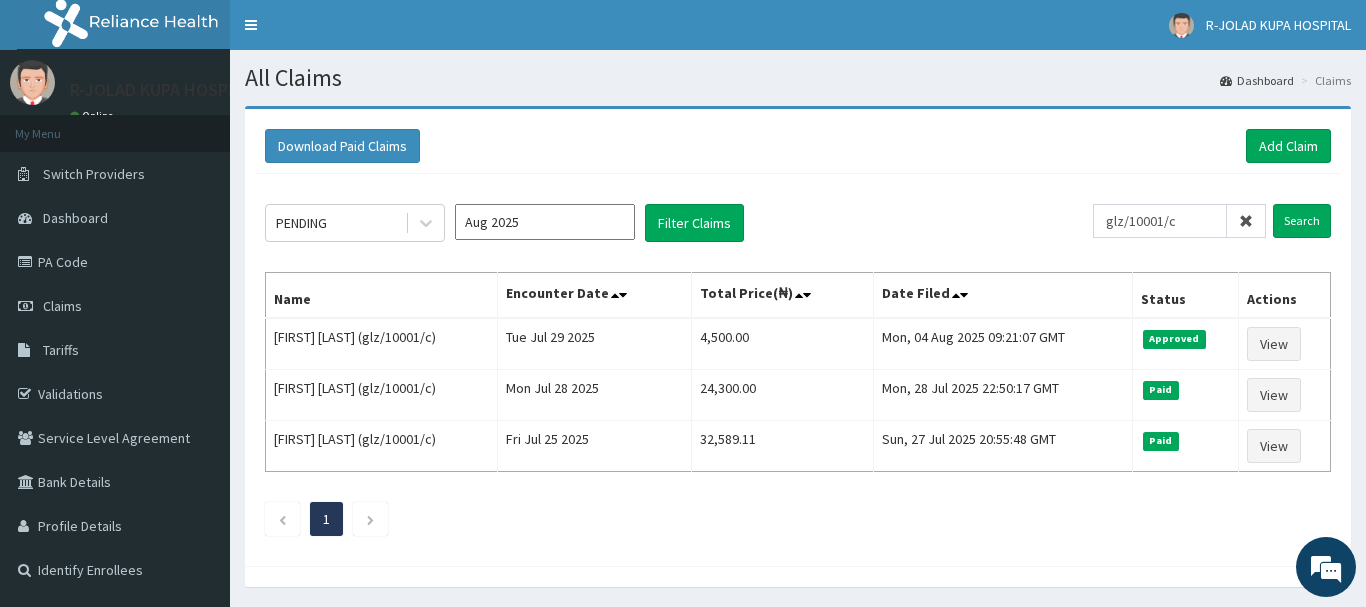 click at bounding box center [1246, 221] 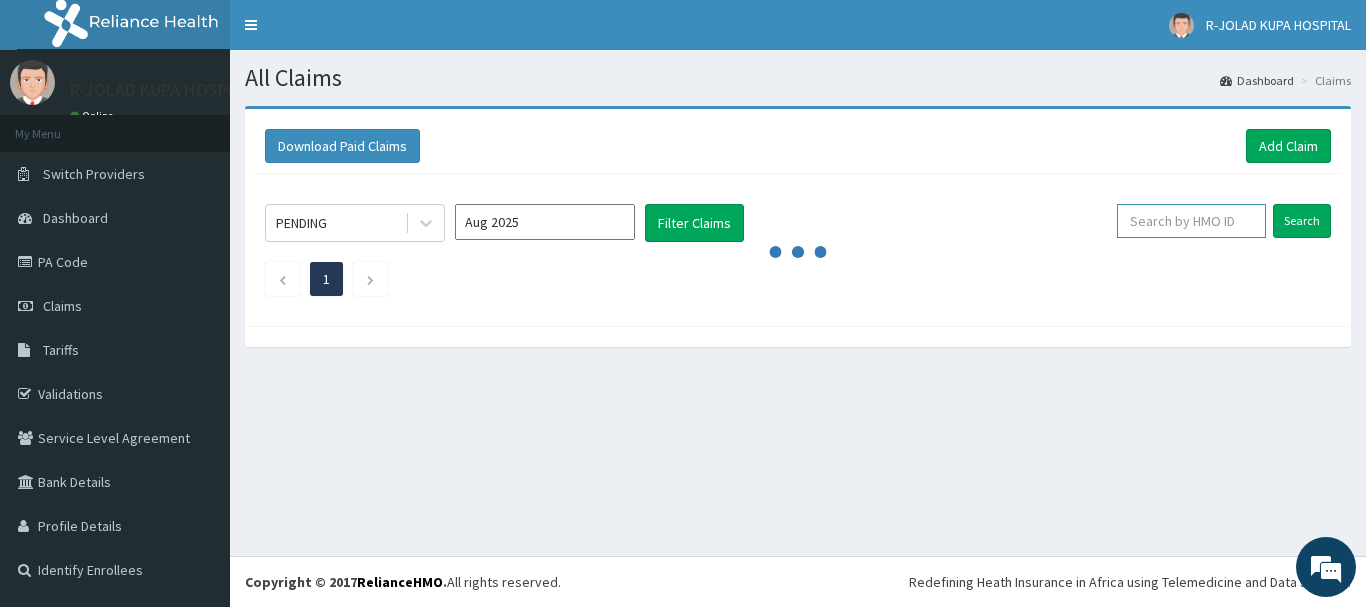 click at bounding box center (1191, 221) 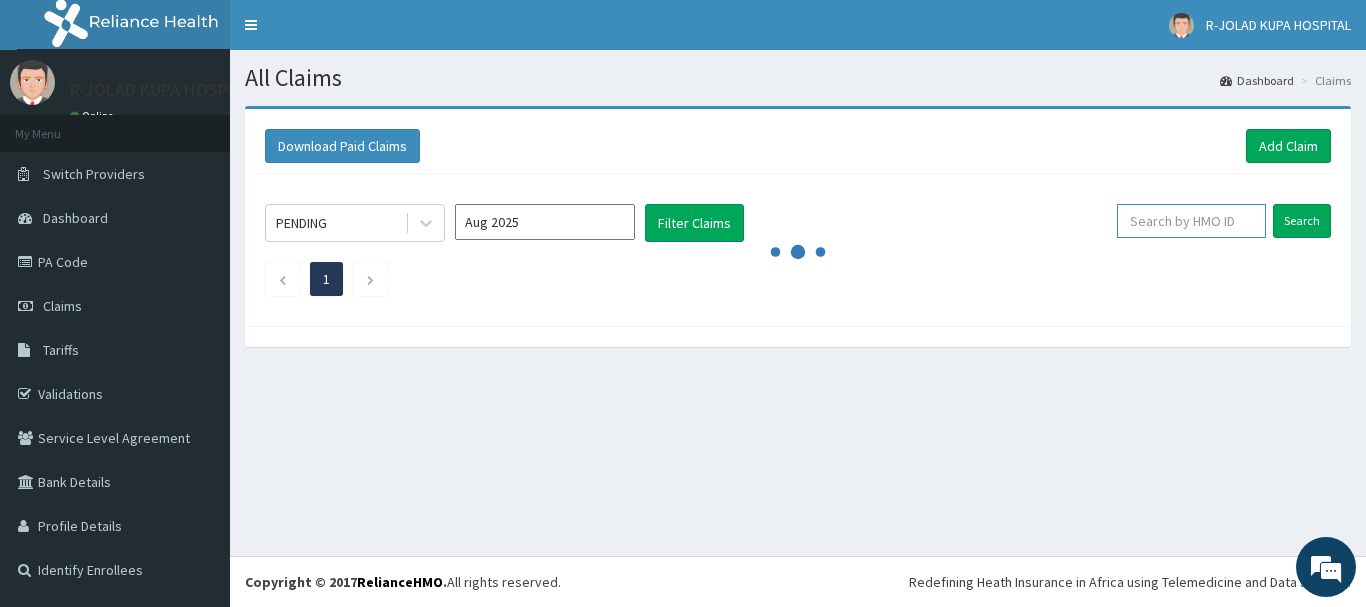 paste on "CHL/10553/E" 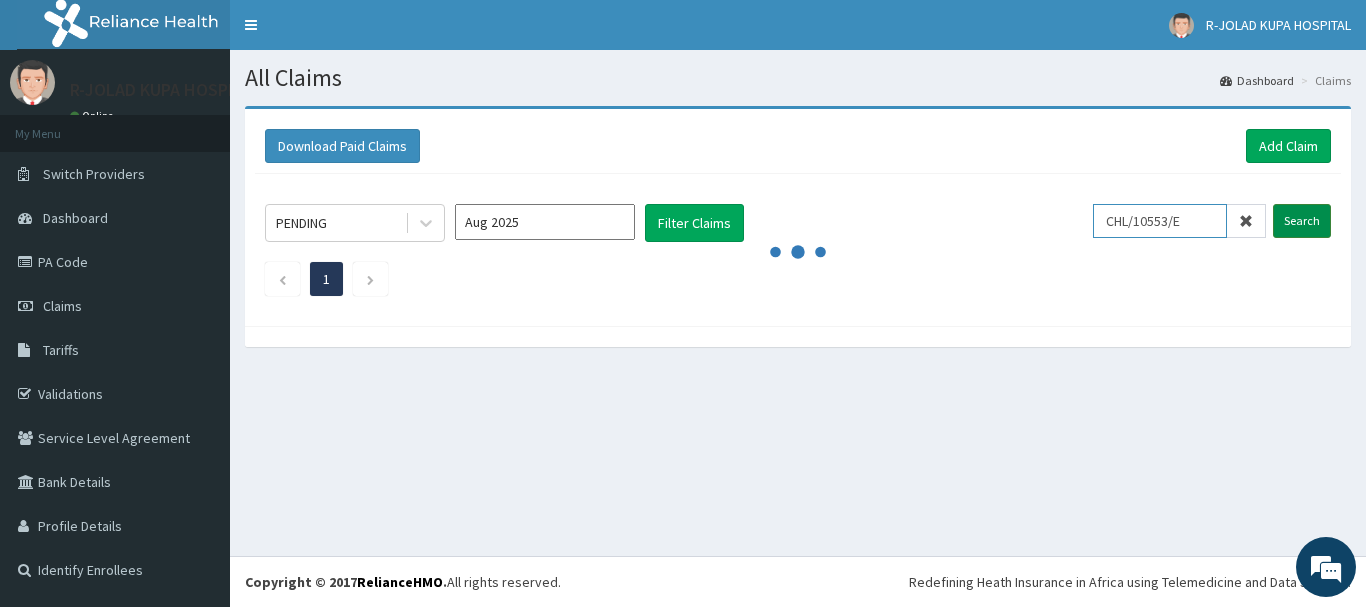 type on "CHL/10553/E" 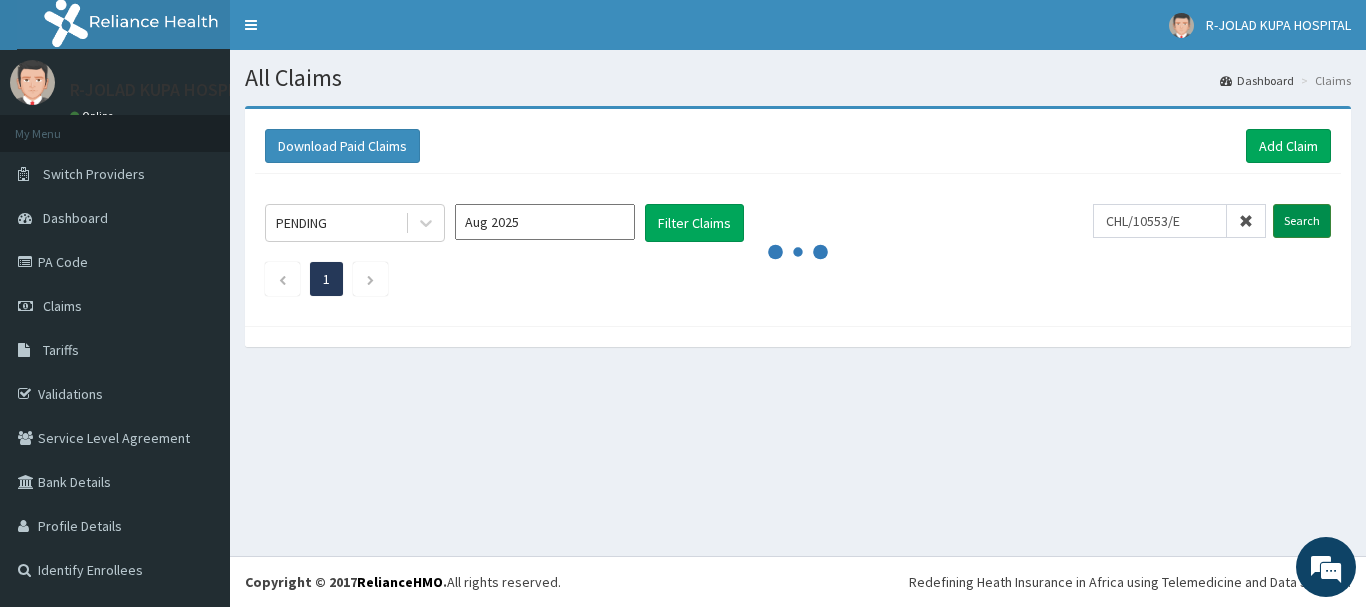 drag, startPoint x: 1298, startPoint y: 215, endPoint x: 1316, endPoint y: 213, distance: 18.110771 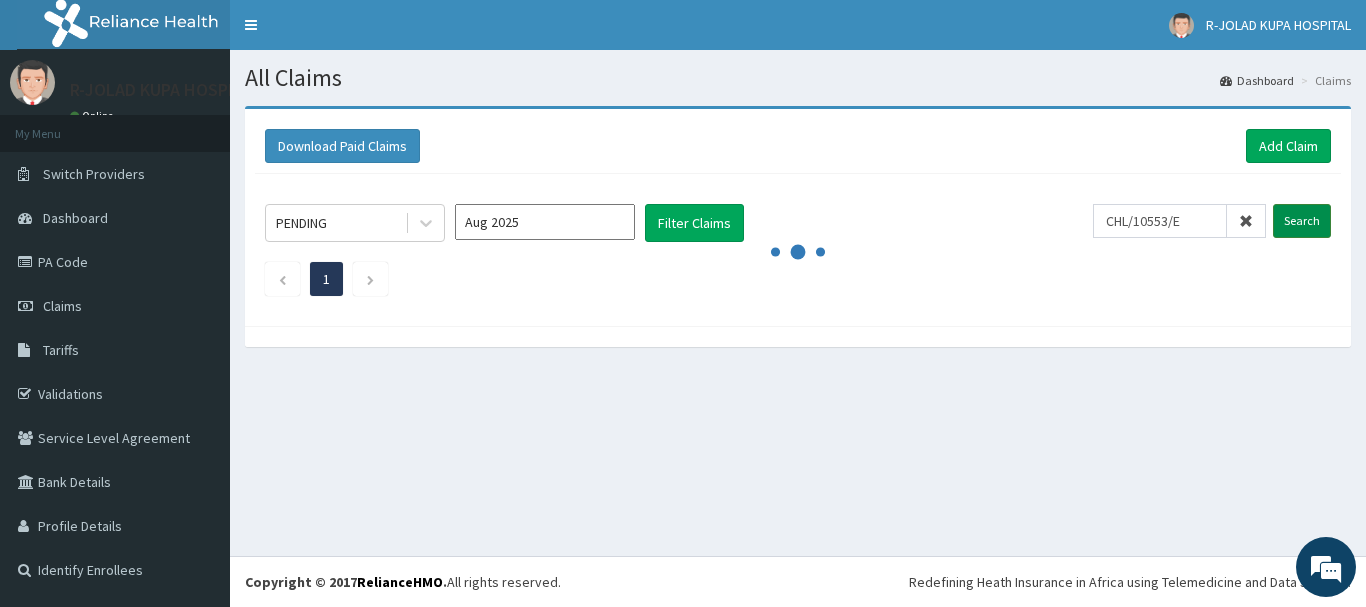 click on "Search" at bounding box center [1302, 221] 